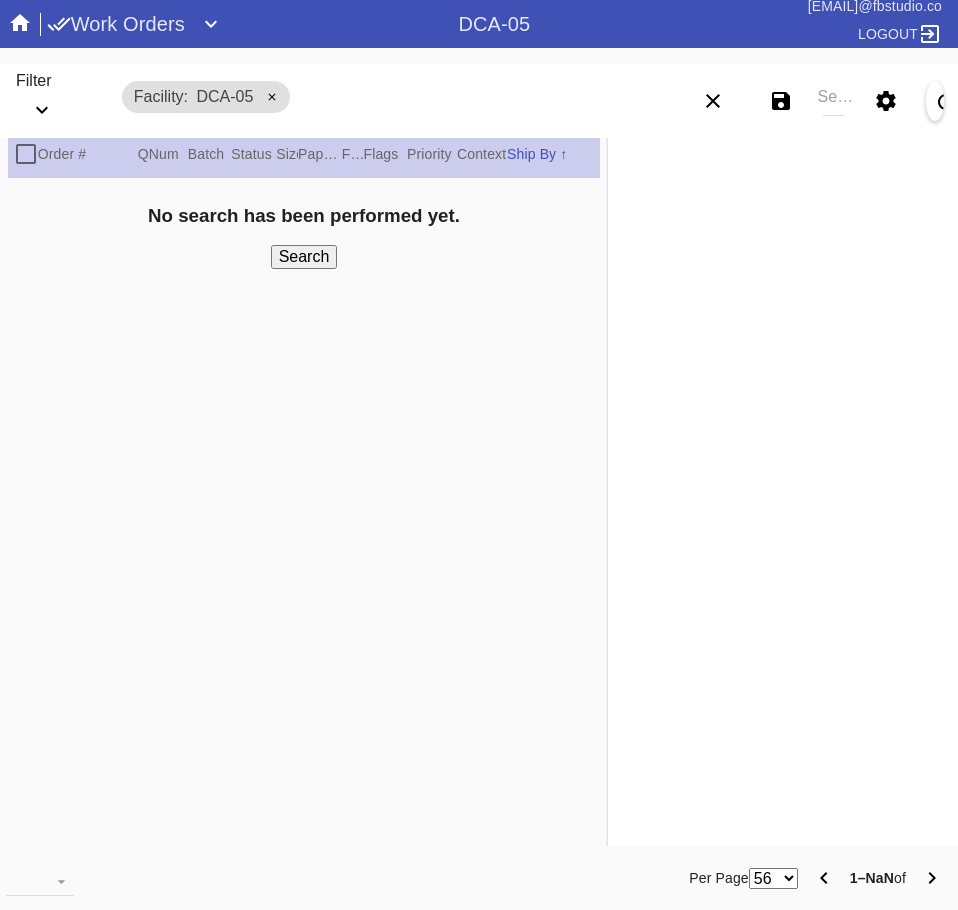 scroll, scrollTop: 0, scrollLeft: 0, axis: both 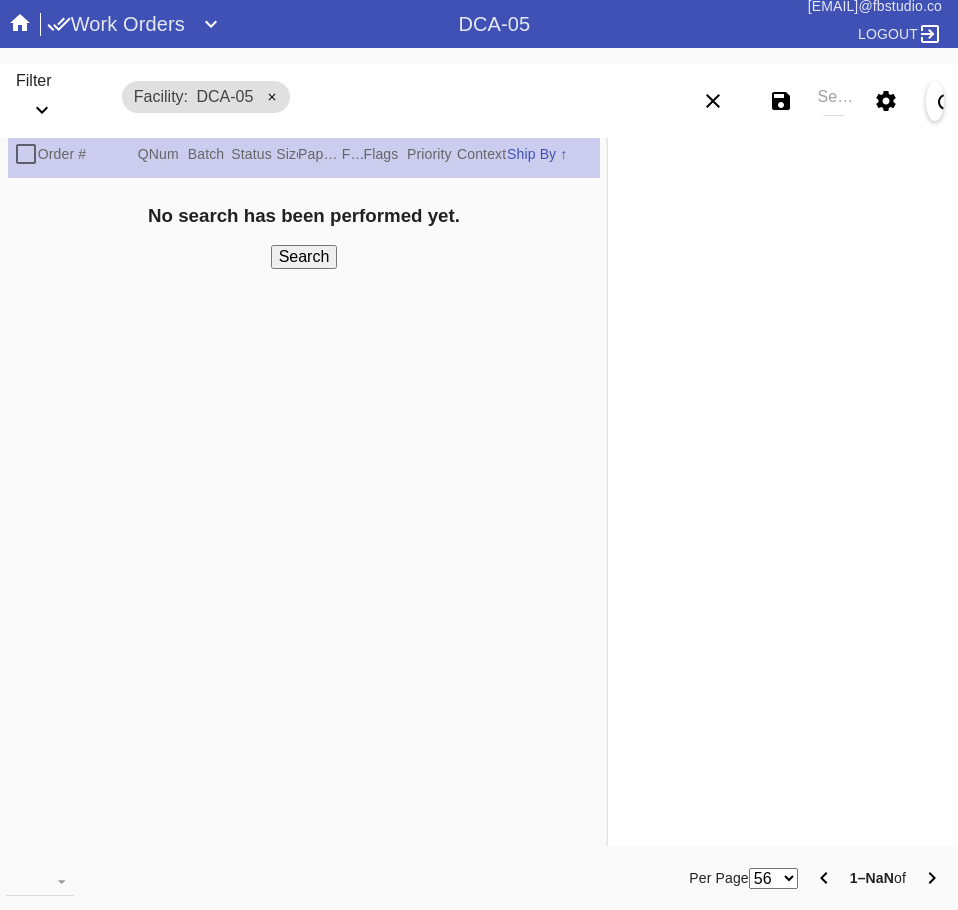 click on "Search" at bounding box center [833, 101] 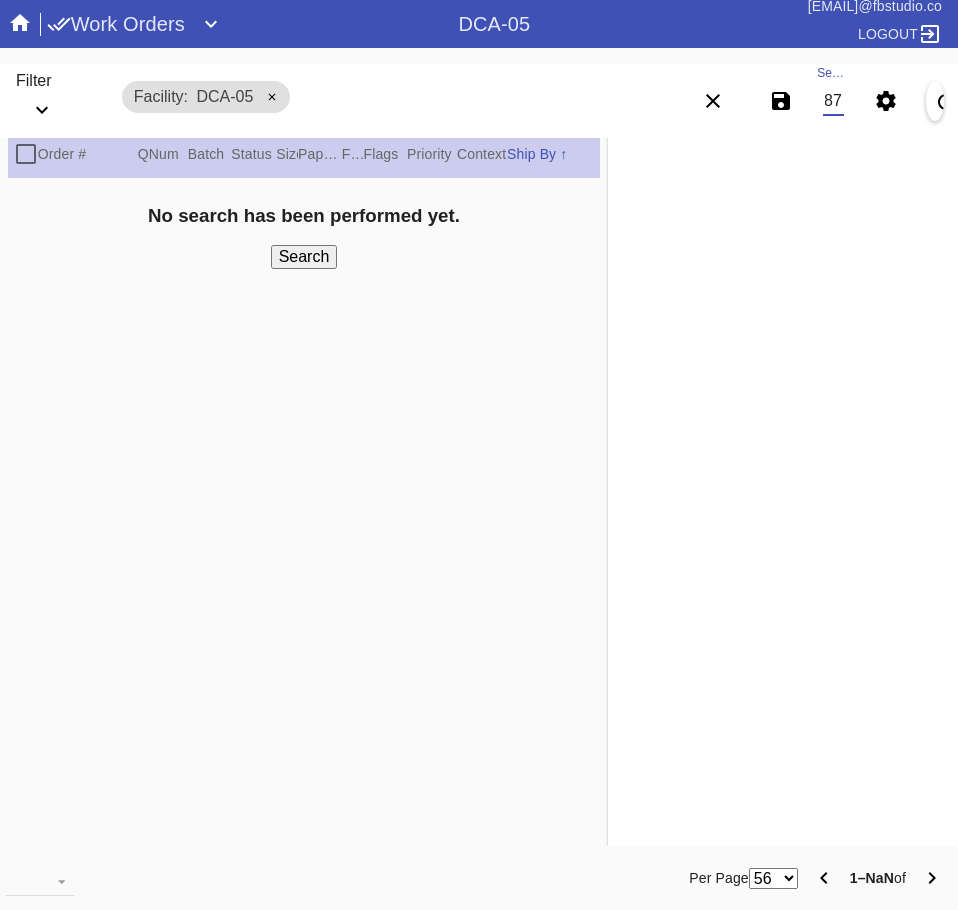 type on "W528677871500016" 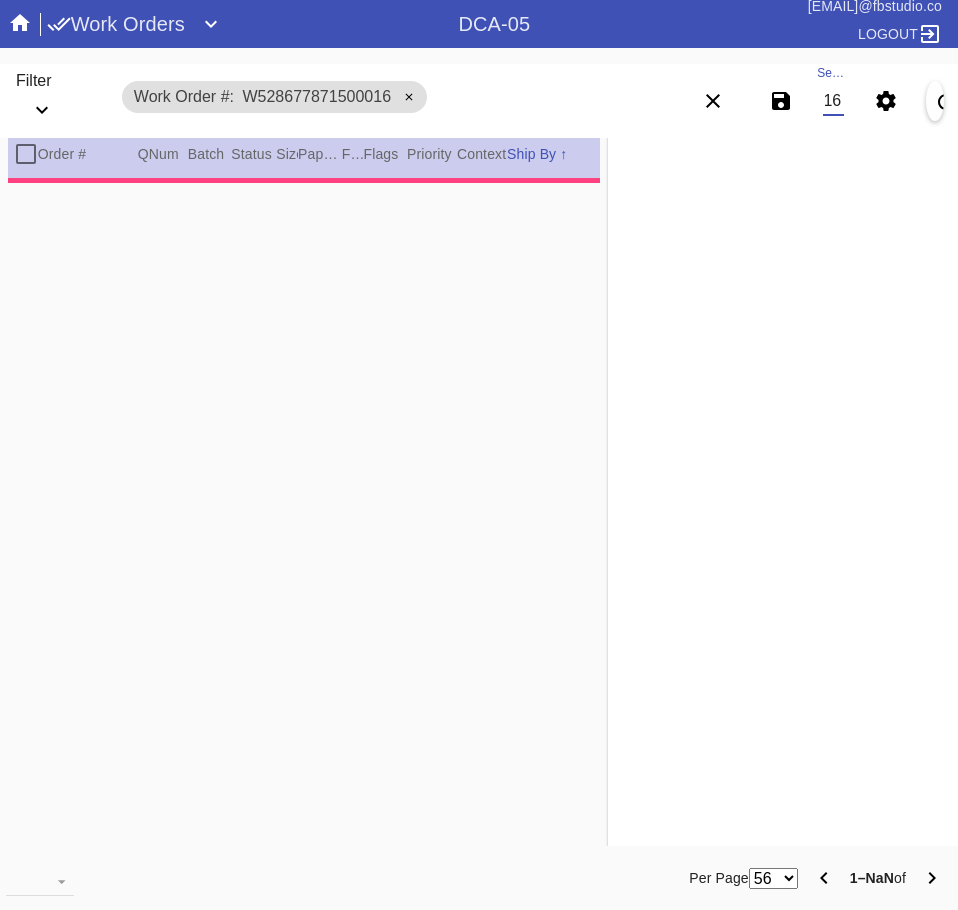 type on "38.875" 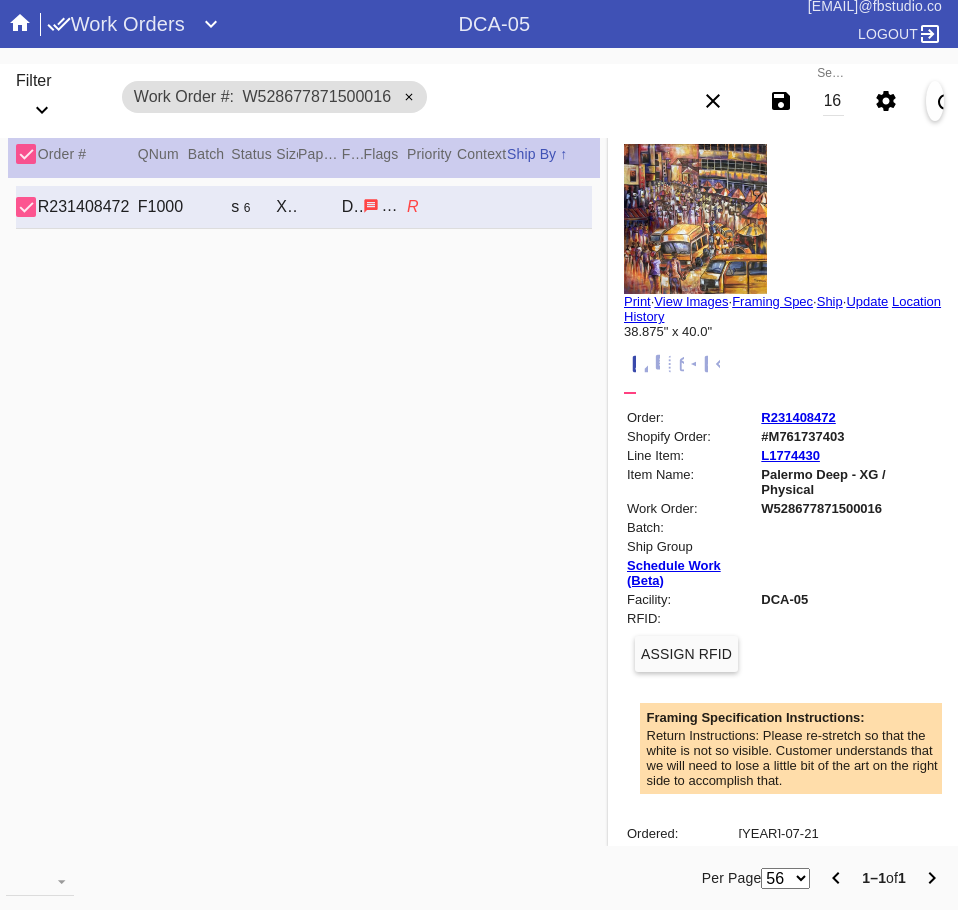 scroll, scrollTop: 0, scrollLeft: 0, axis: both 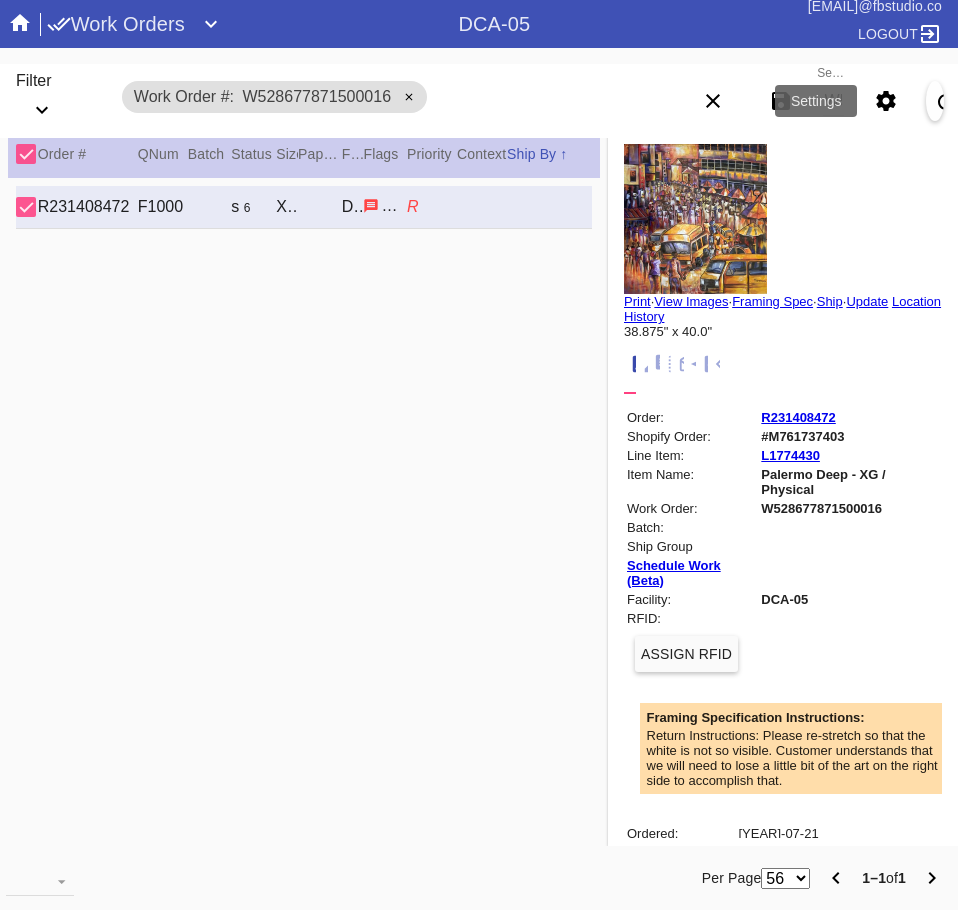 click 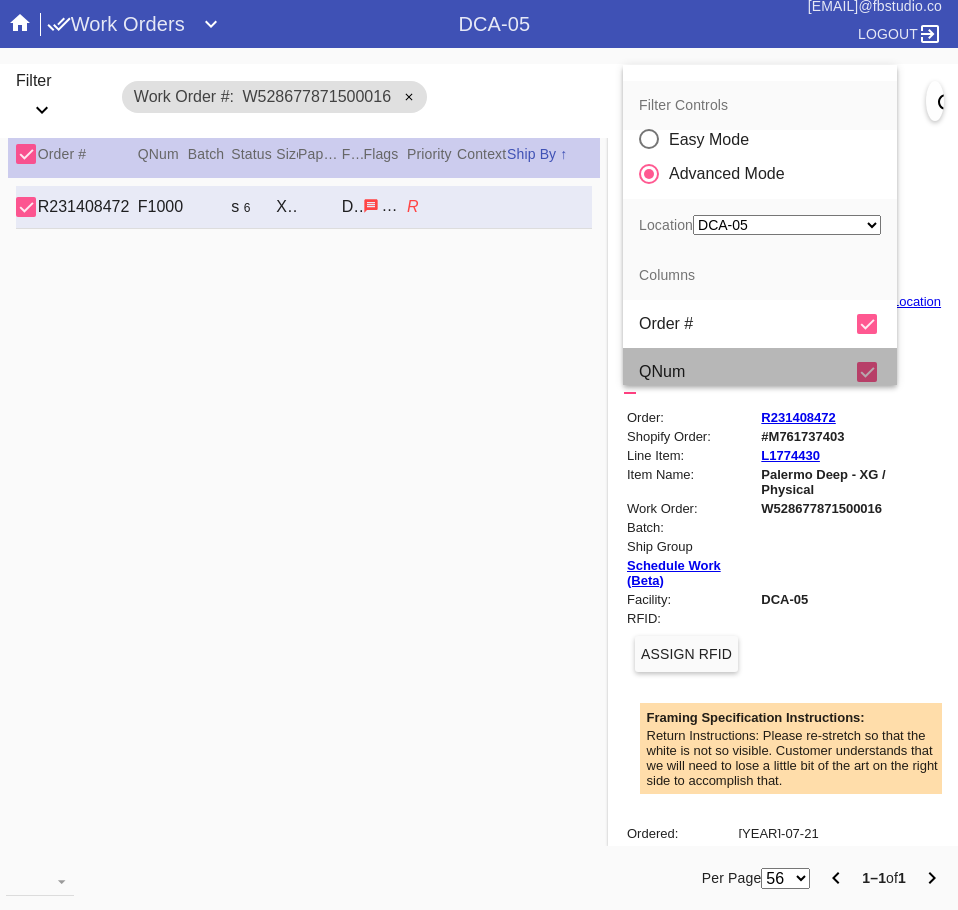 click on "QNum" at bounding box center [748, 372] 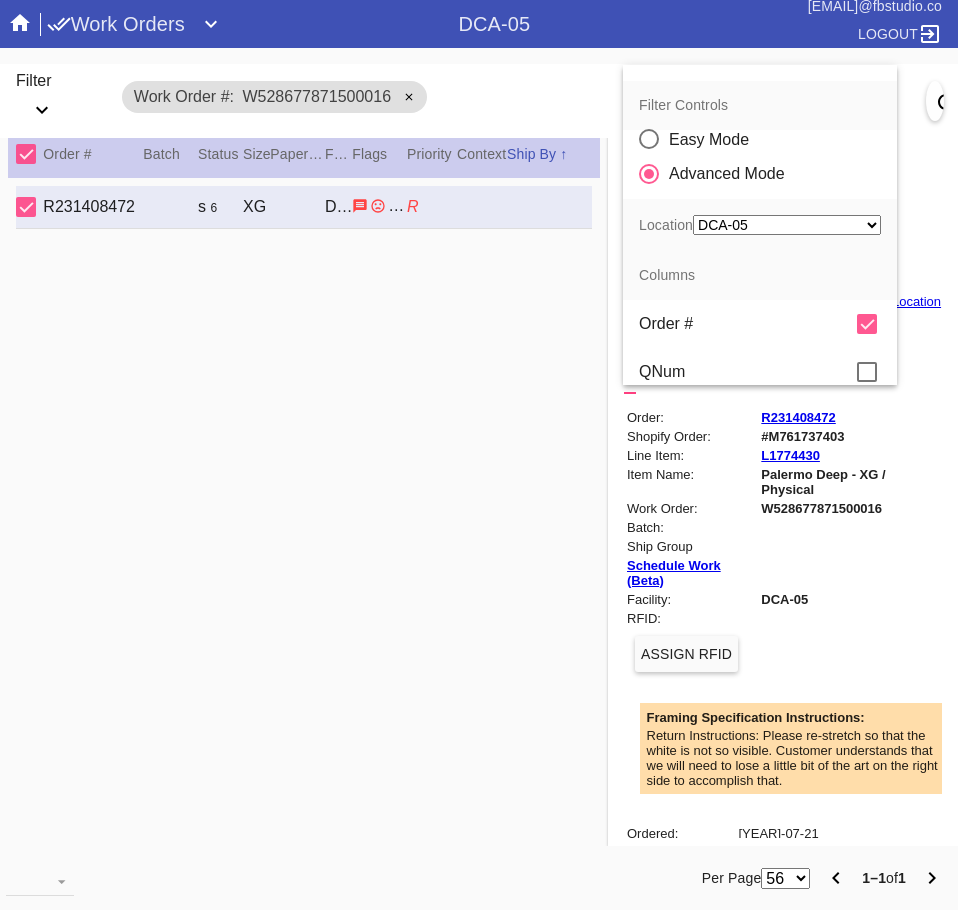 scroll, scrollTop: 200, scrollLeft: 0, axis: vertical 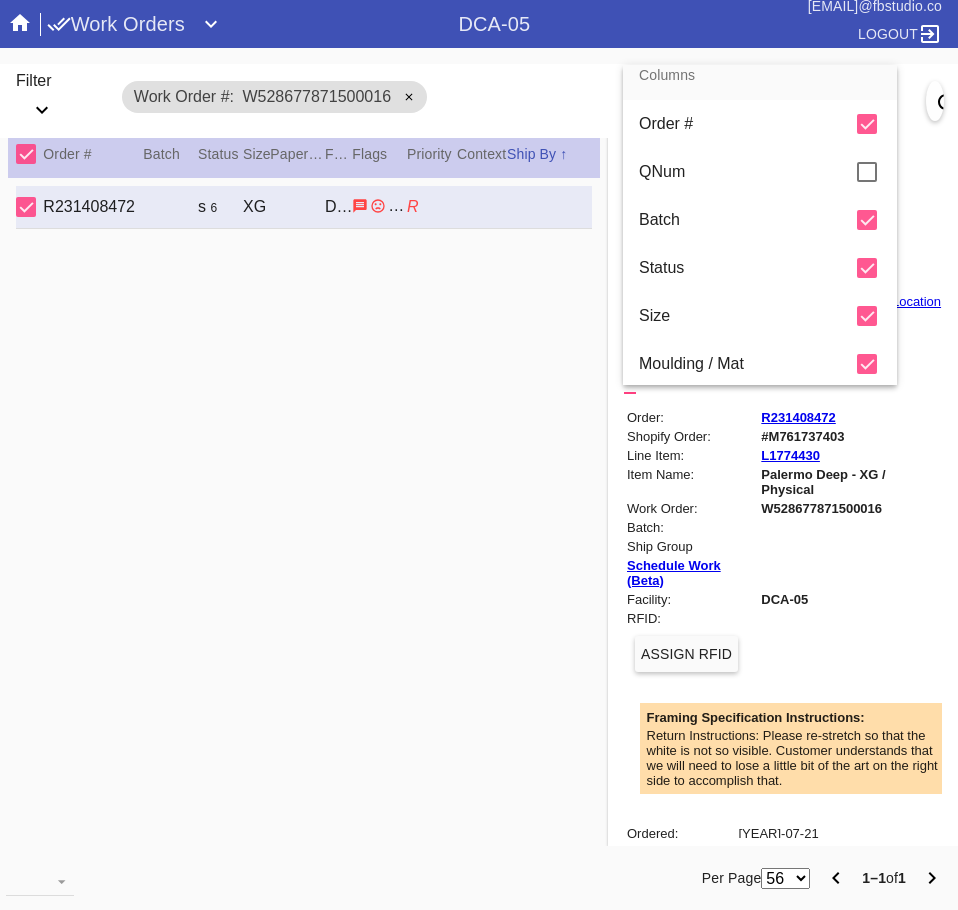 click on "Batch" at bounding box center (748, 220) 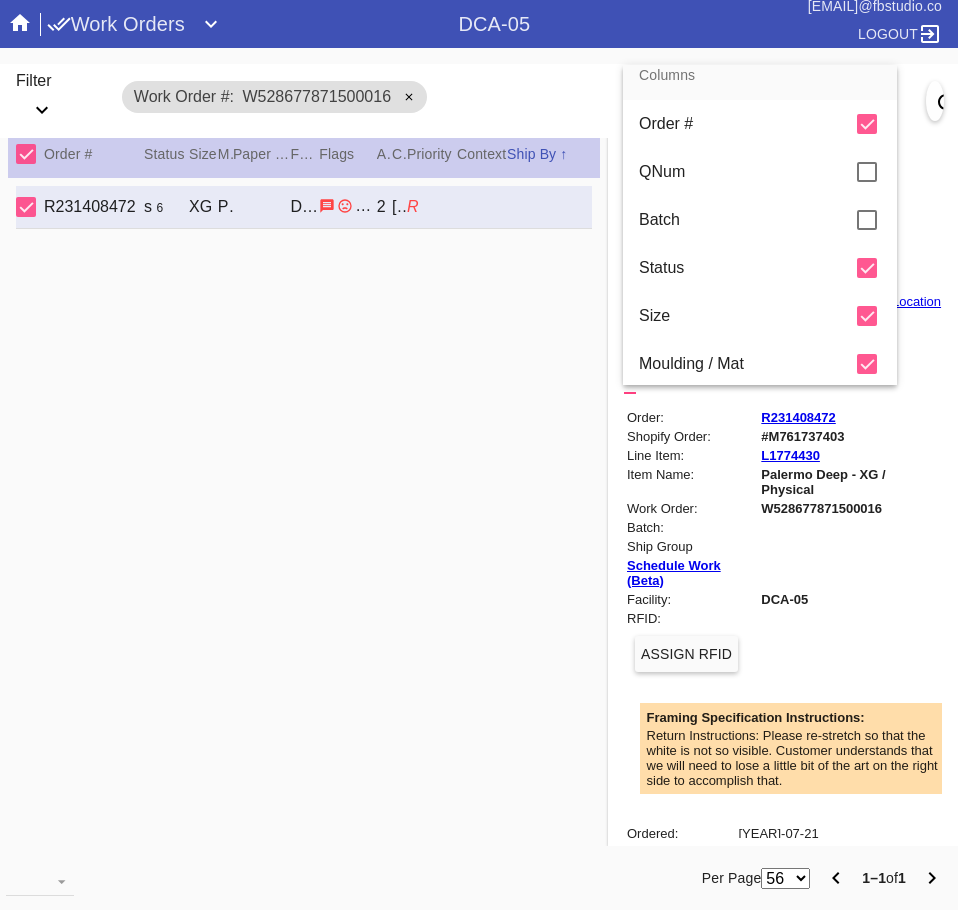 click at bounding box center (479, 455) 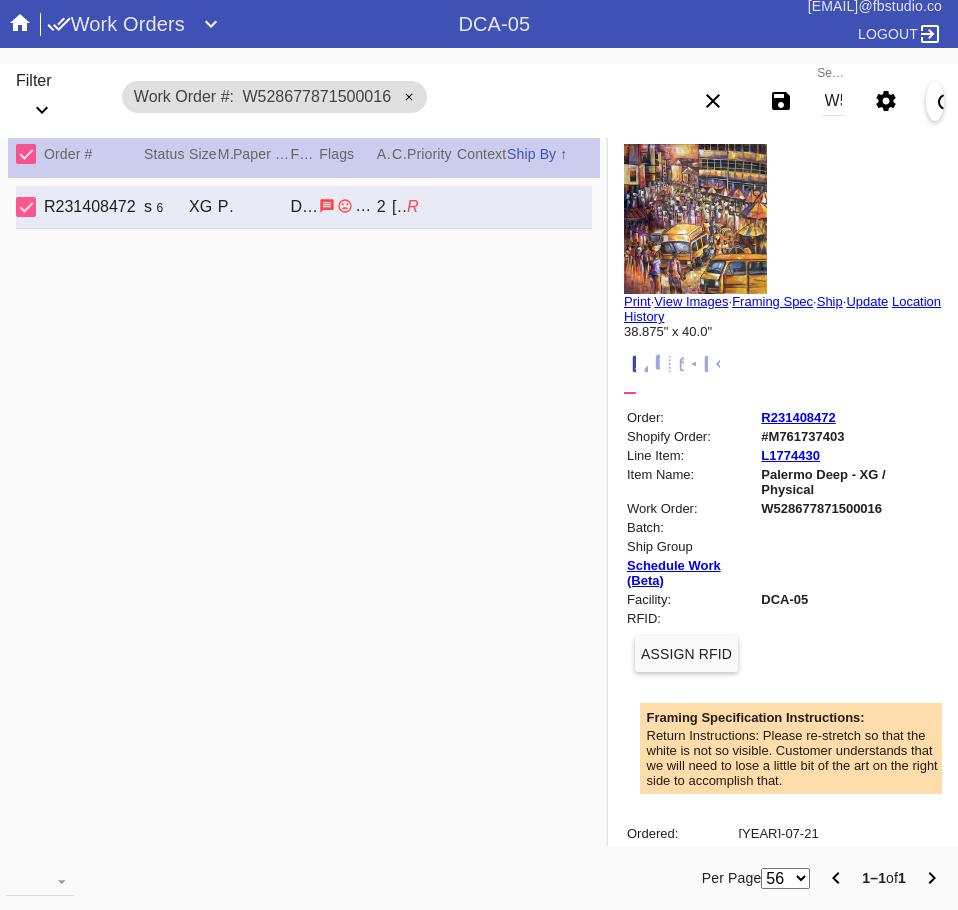 click on "Save filters to NEW SAVED FILTER All Active Holiday All Retail Stores (Gift & Go + Bopis) Approved ReadyMade-LEX-03 Approved Standard LEX-03 Cage Inventory - Customer Approved Cage Inventory - Pull for Production Canvas Due Canvas frames, fine art Canvas frames, Retail Canvas Orders In-Process CF Returns Current HPO Orders Customer Approved DAR-LEX03 ELP. DAR Printroom Dekko Available to Print Dekko Eligible DEKKO today's shipments End to End F4B Open Orders Holiday DC STS Holiday Physical Orders Remaining (Lex-01) Hot Spot: Finished Goods HOT SPOT: Finished Goods STS Hot Spot: Receiving Hot Spot: Recon Hot Spot: Shipping LEX-01 AL1 and AL2 6/2/25 LEX-01 AL5 6/2/25 LEX-01 Canvas 6/2/25 LEX01 FACTORY SCAN- WIP LEX-03 Approved LEX-03 Clear Float LEX-03-Drymount LEX-03-EXPEDITED LEX-03-Expedited (Floats) LEX-03 Floats (raised) LEX-03 Floats (Surface) LEX-03-Ornament LEX-03 Oversized LEX-03-Readymade Mezzo LEX-03-Readymade-Piccolo LEX-03-ReadyMade Regalo LEX-03 - ReadyMade- Shipped LEX-03 Shaped Tabletops VA OS" at bounding box center (814, 101) 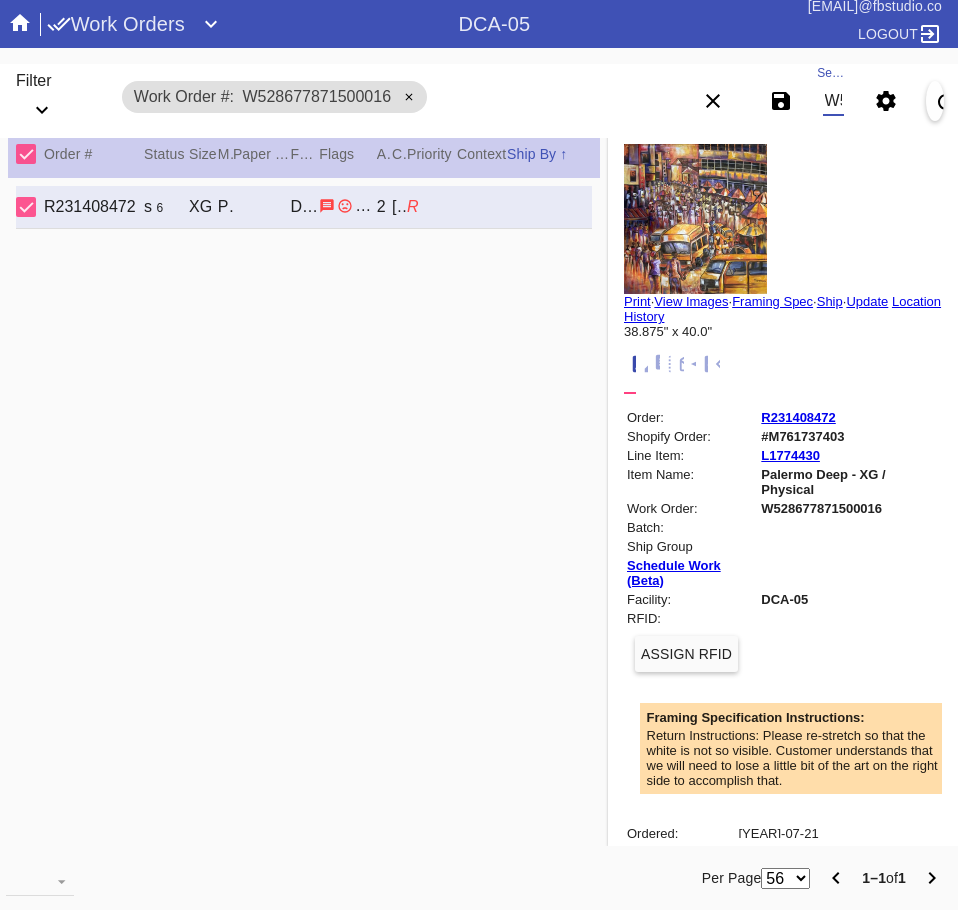 click on "W528677871500016" at bounding box center [833, 101] 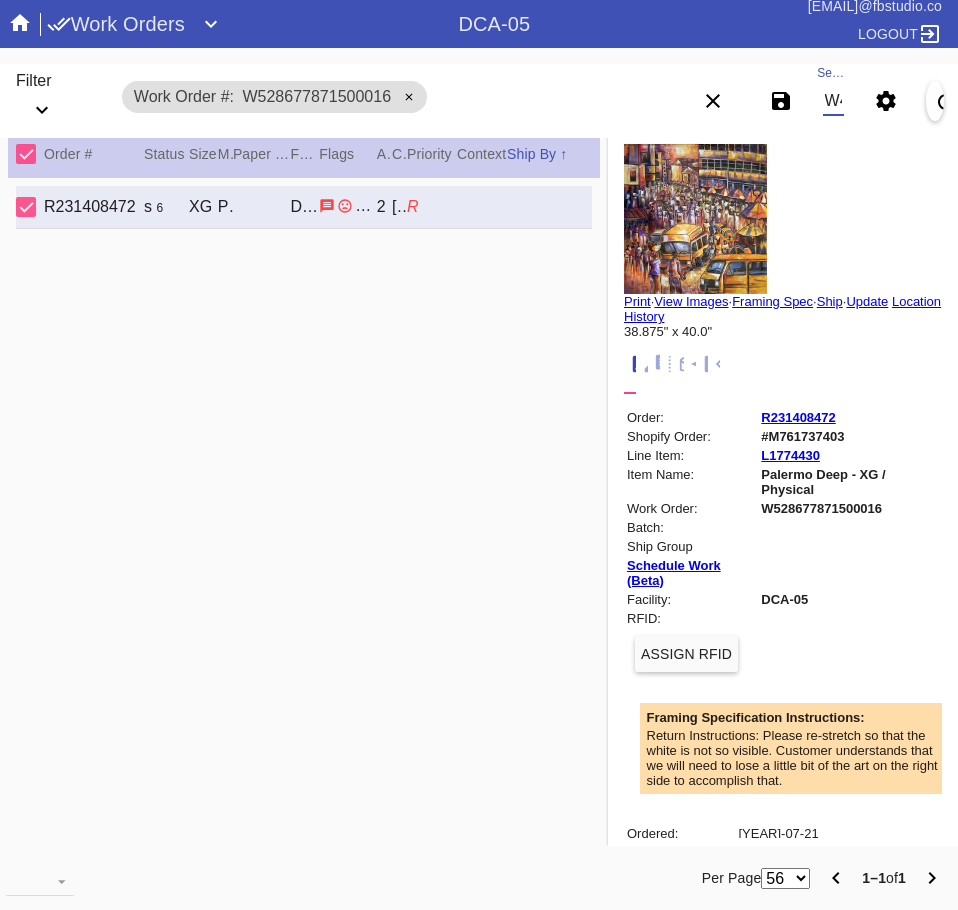 type on "W434978923737845" 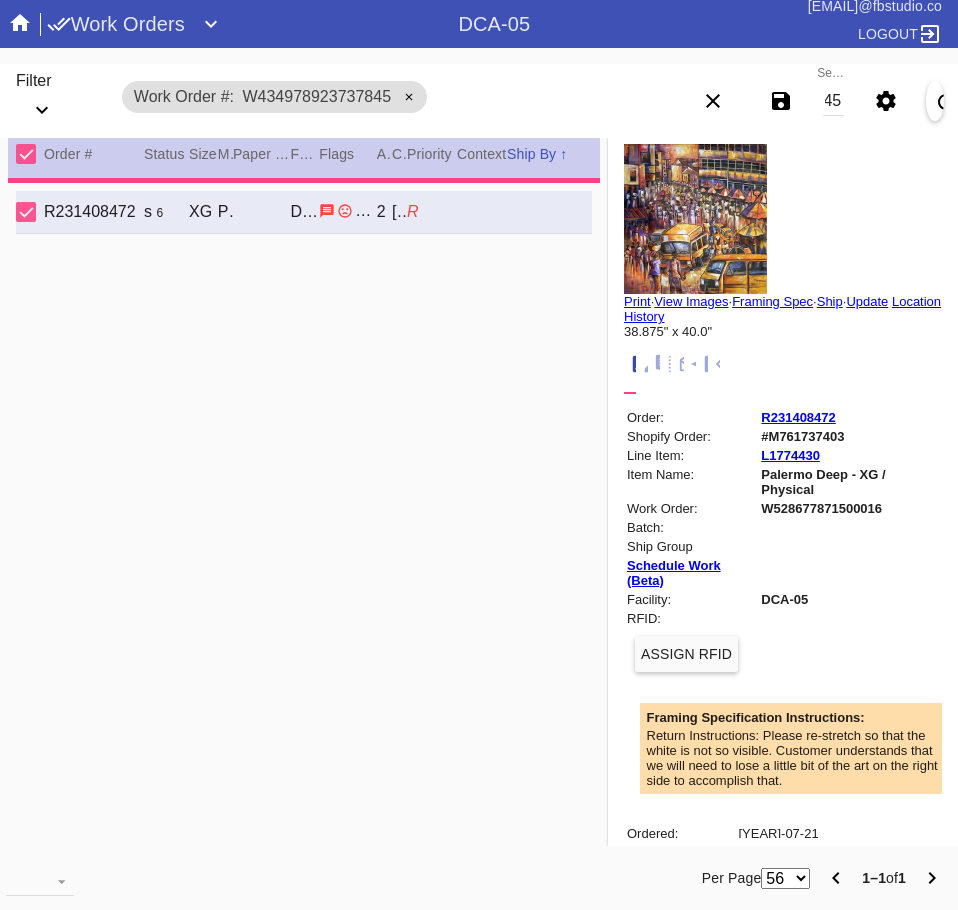 scroll, scrollTop: 0, scrollLeft: 0, axis: both 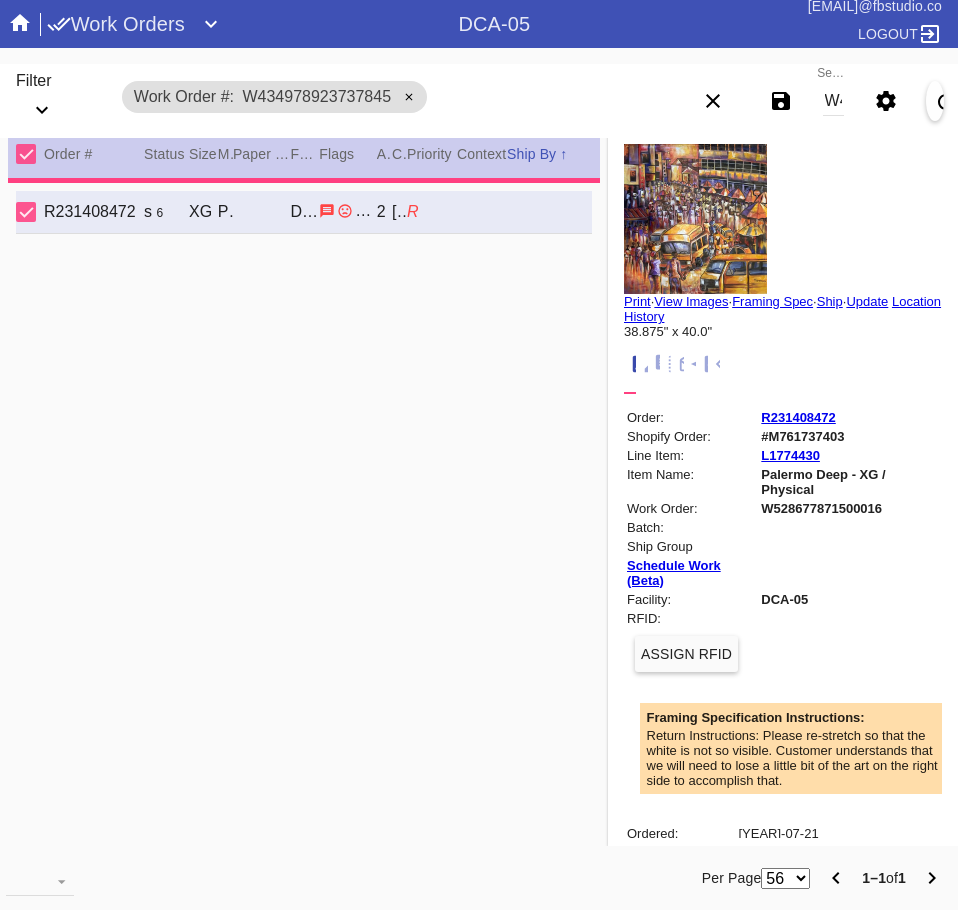 type on "2.25" 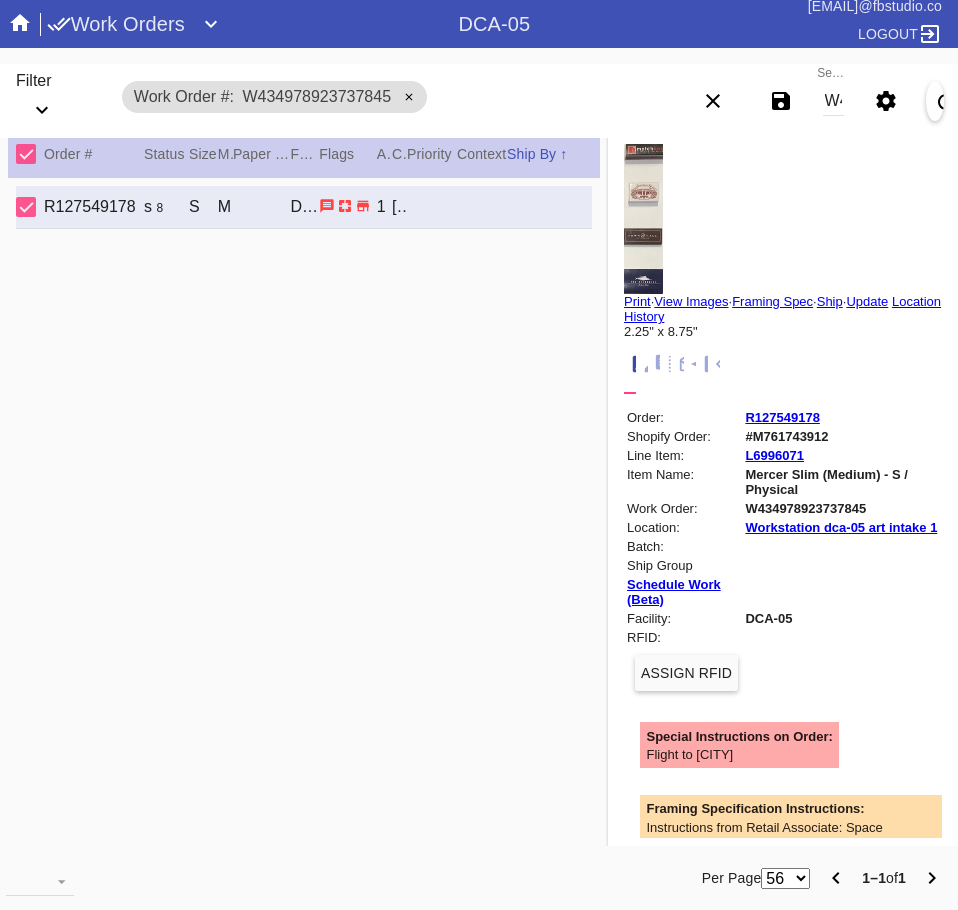 click on "W434978923737845" at bounding box center (833, 101) 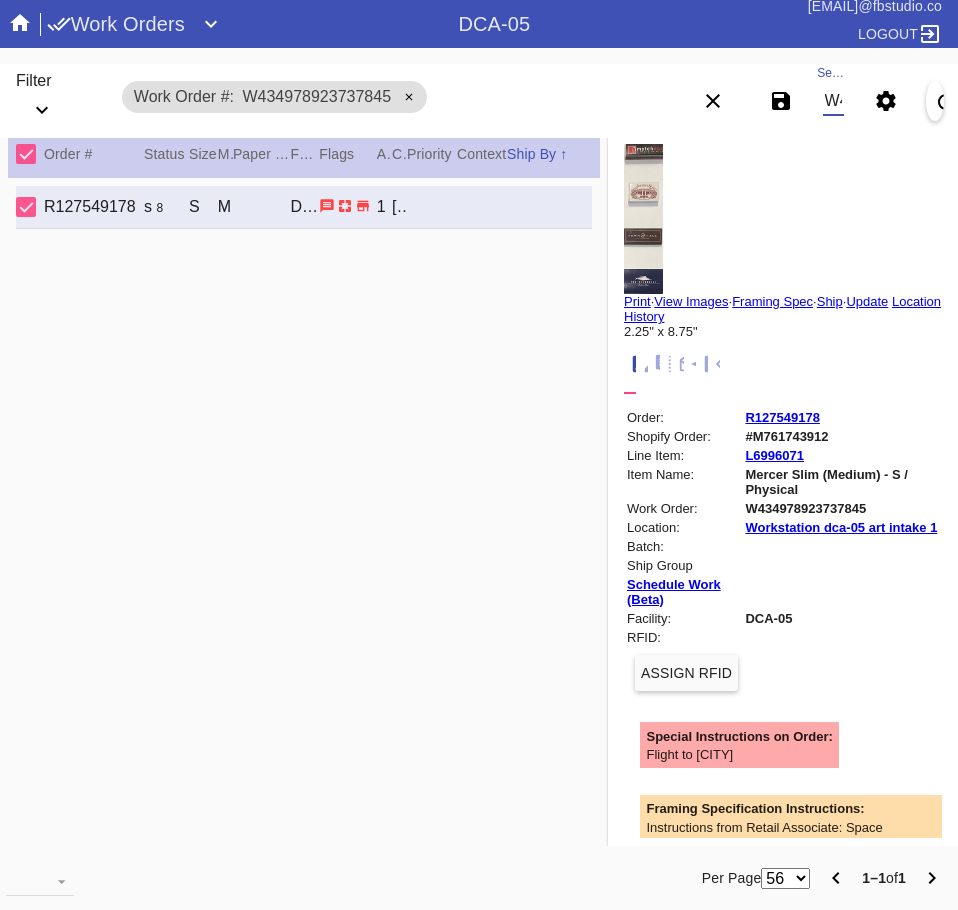 click on "W434978923737845" at bounding box center (833, 101) 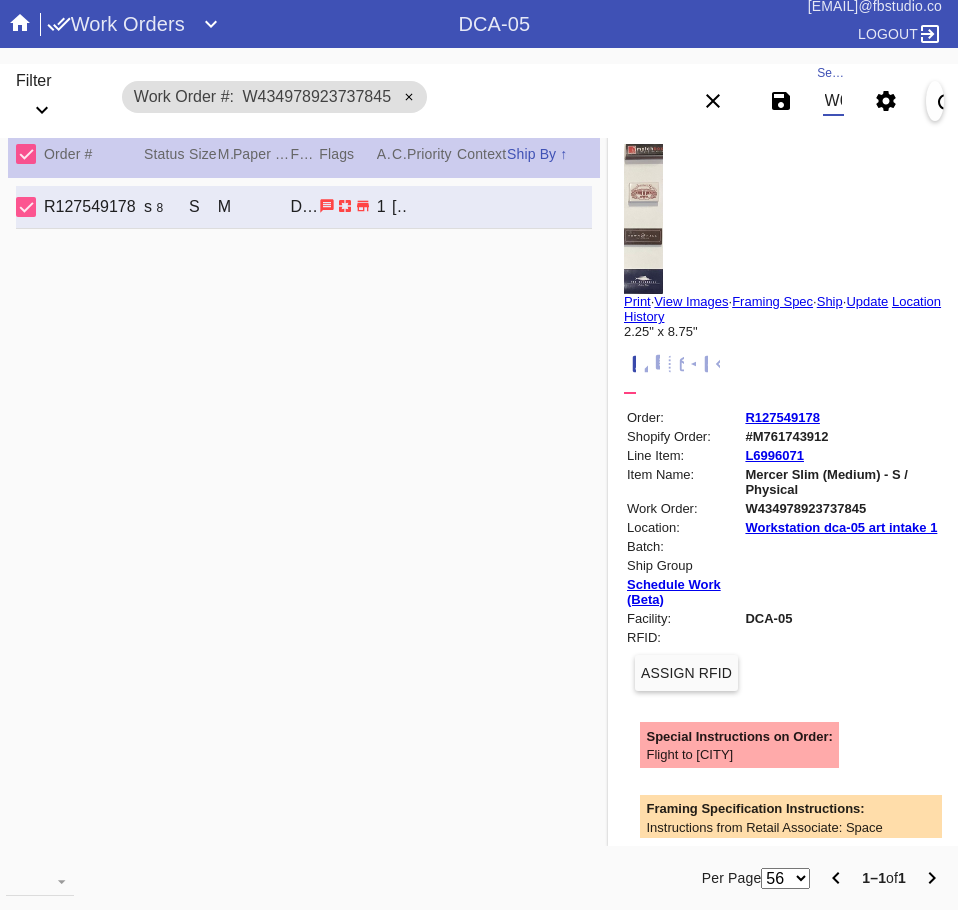 scroll, scrollTop: 0, scrollLeft: 130, axis: horizontal 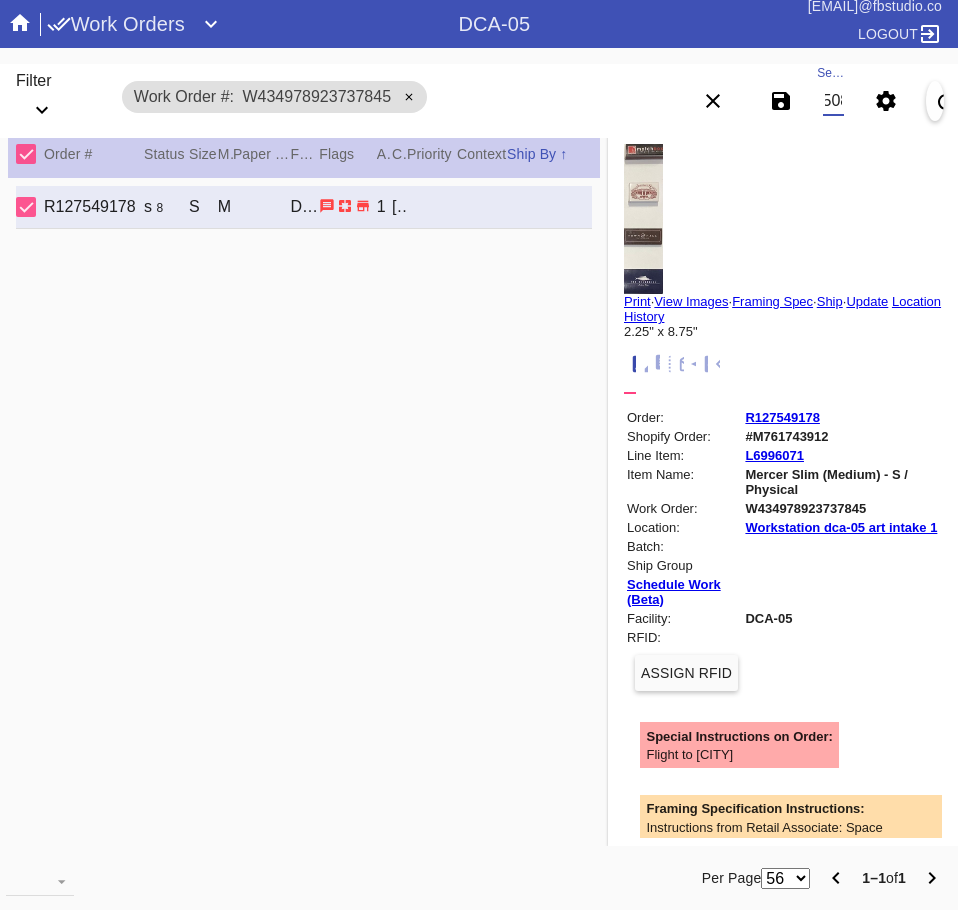 type on "W620441169629508" 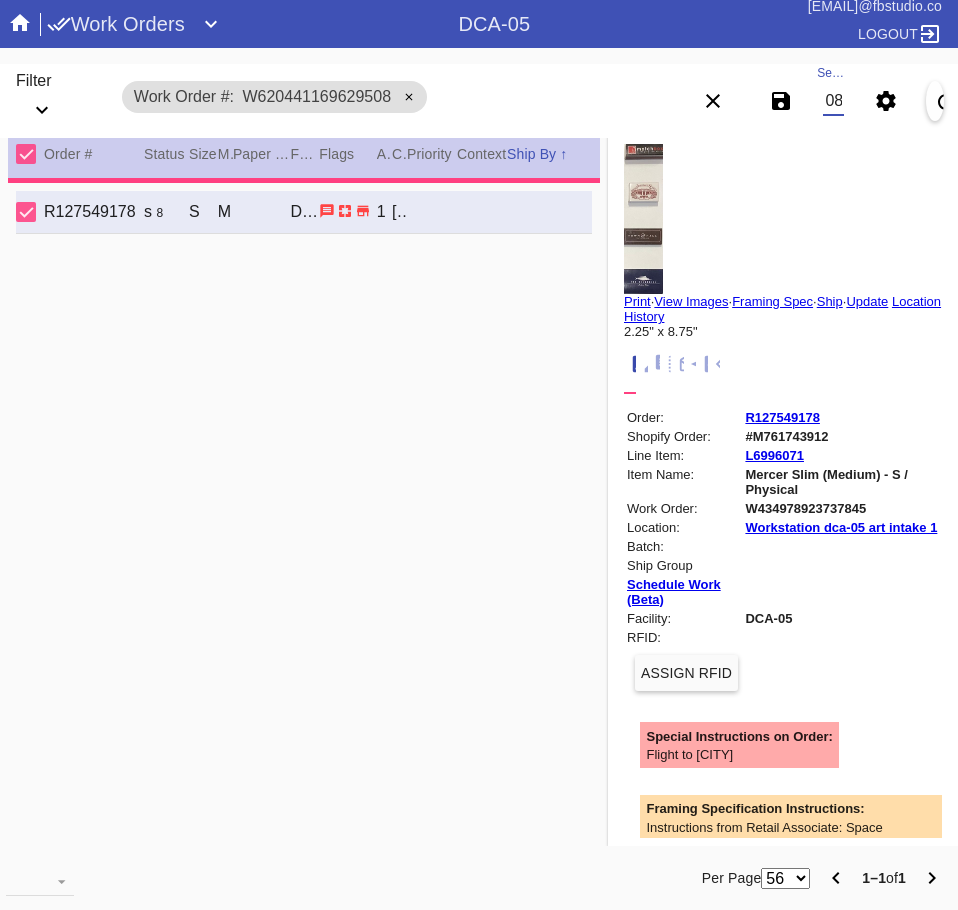 type on "9.25" 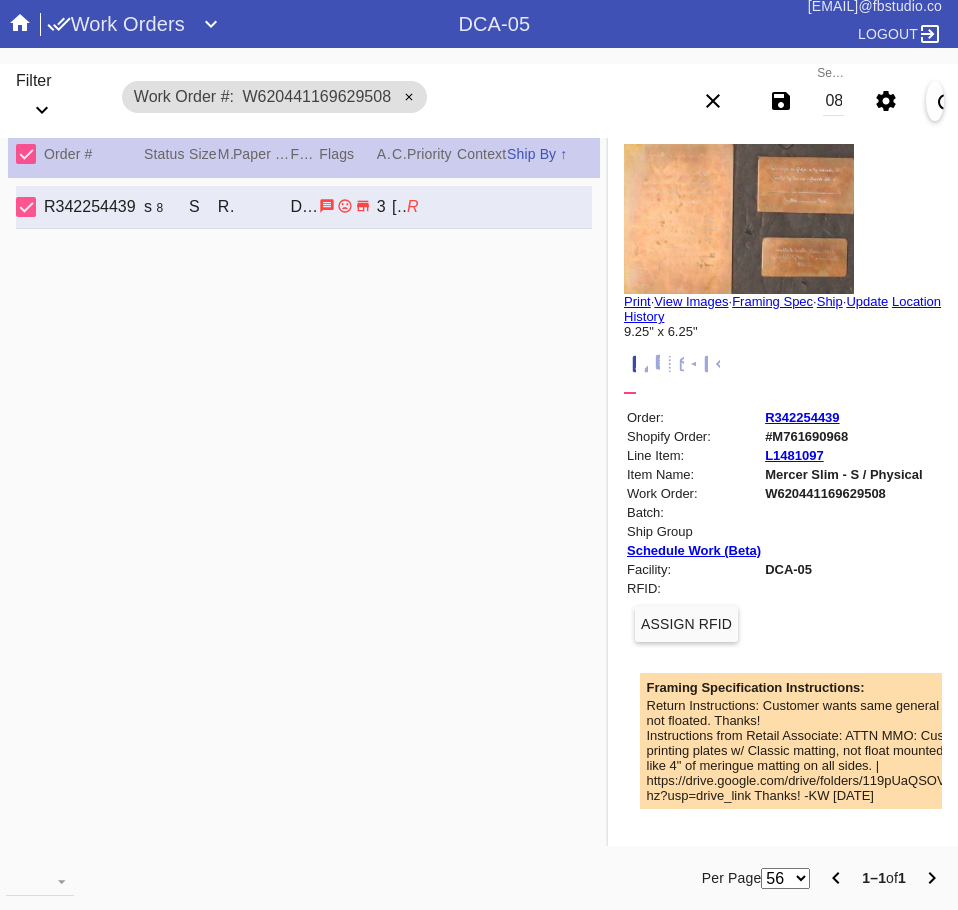 scroll, scrollTop: 0, scrollLeft: 0, axis: both 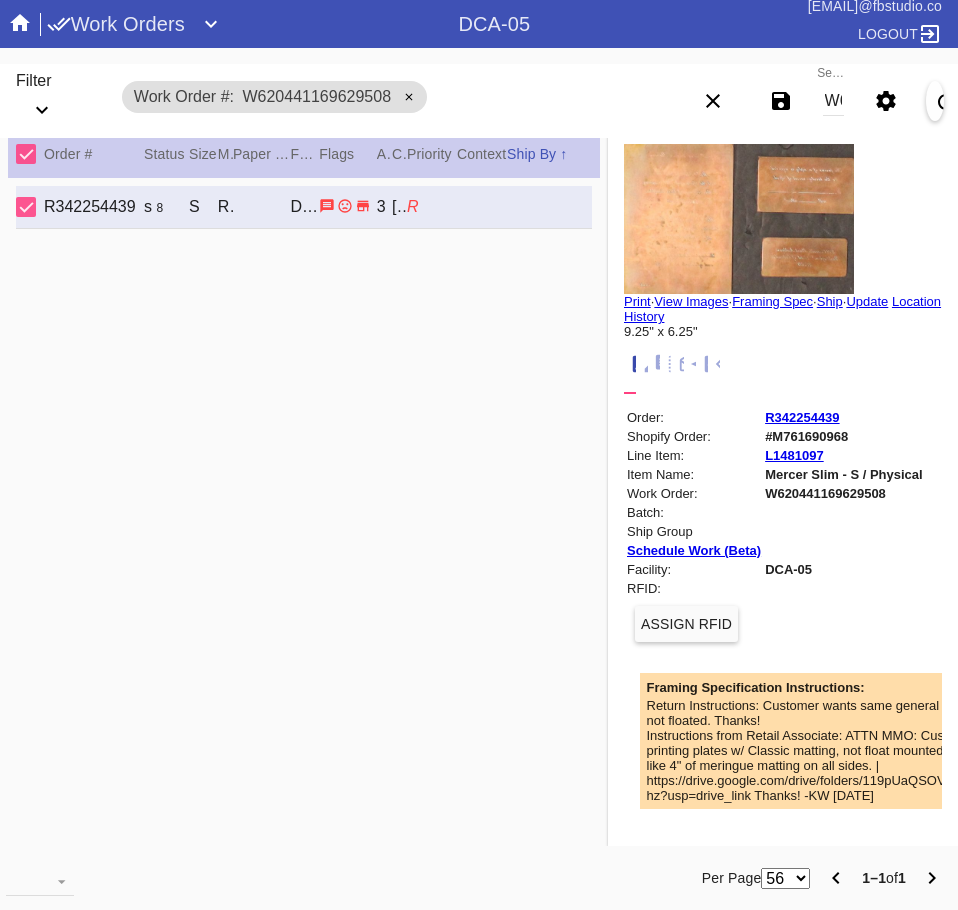 click on "W620441169629508" at bounding box center (833, 101) 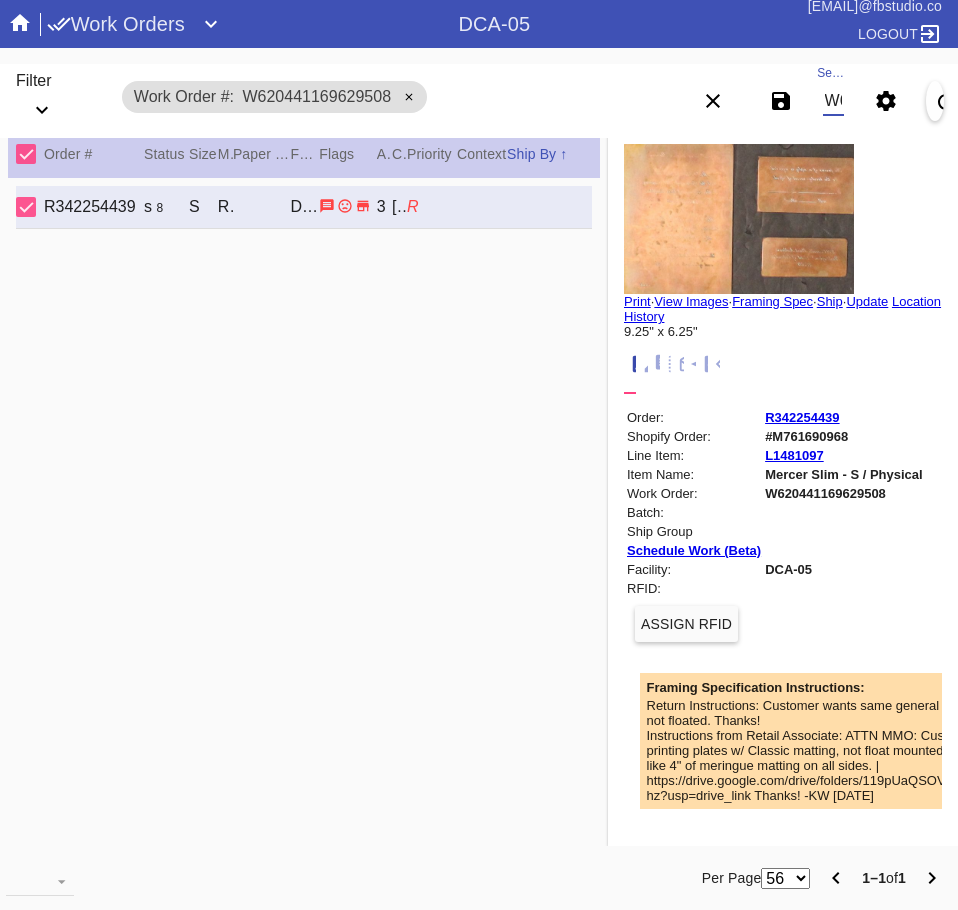 click on "W620441169629508" at bounding box center (833, 101) 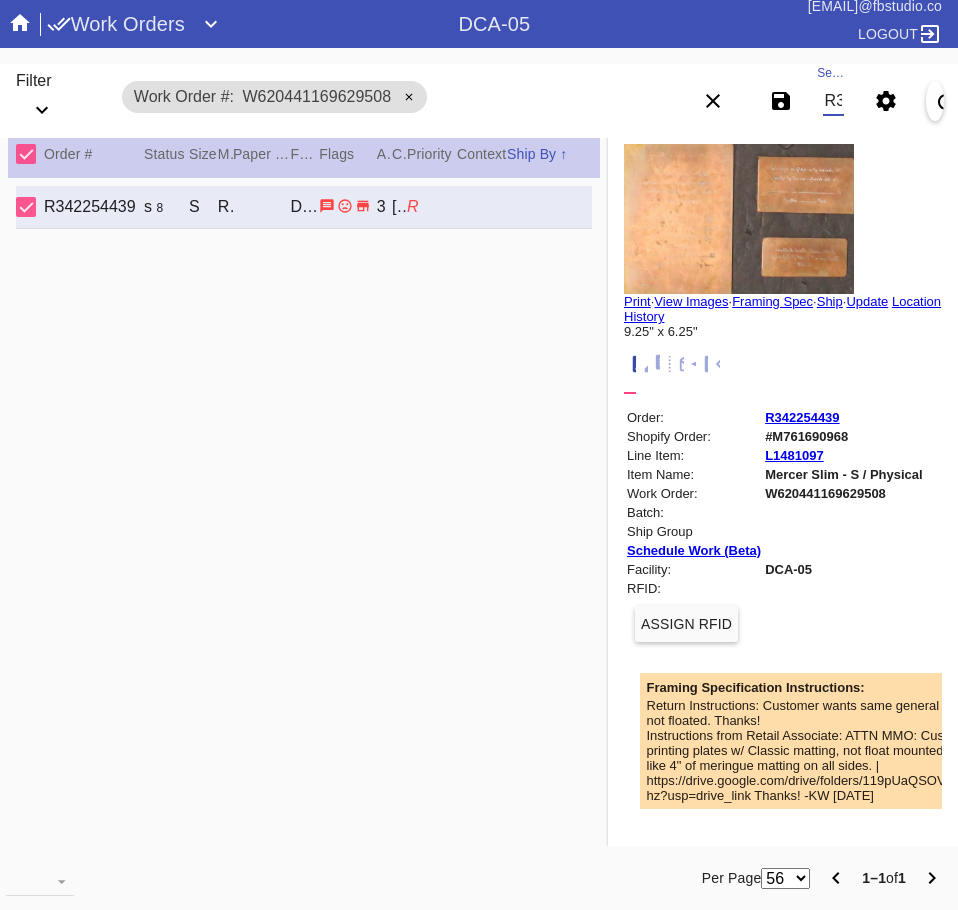 scroll, scrollTop: 0, scrollLeft: 75, axis: horizontal 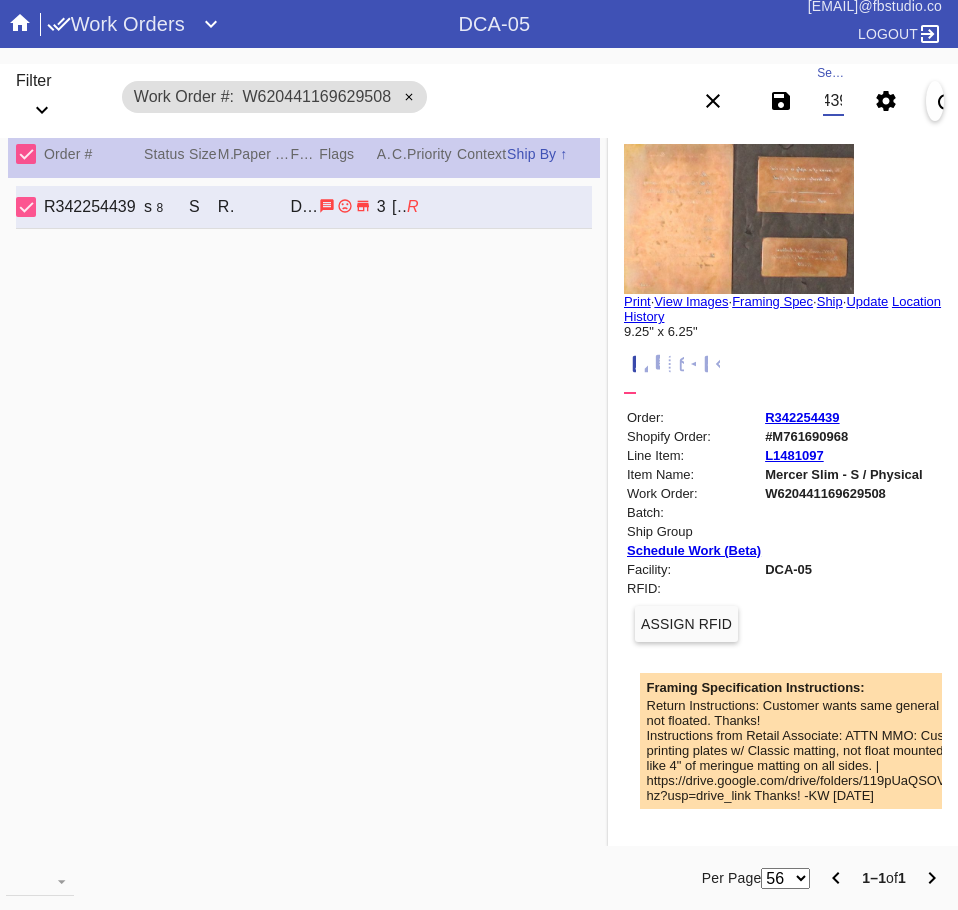 type on "R342254439" 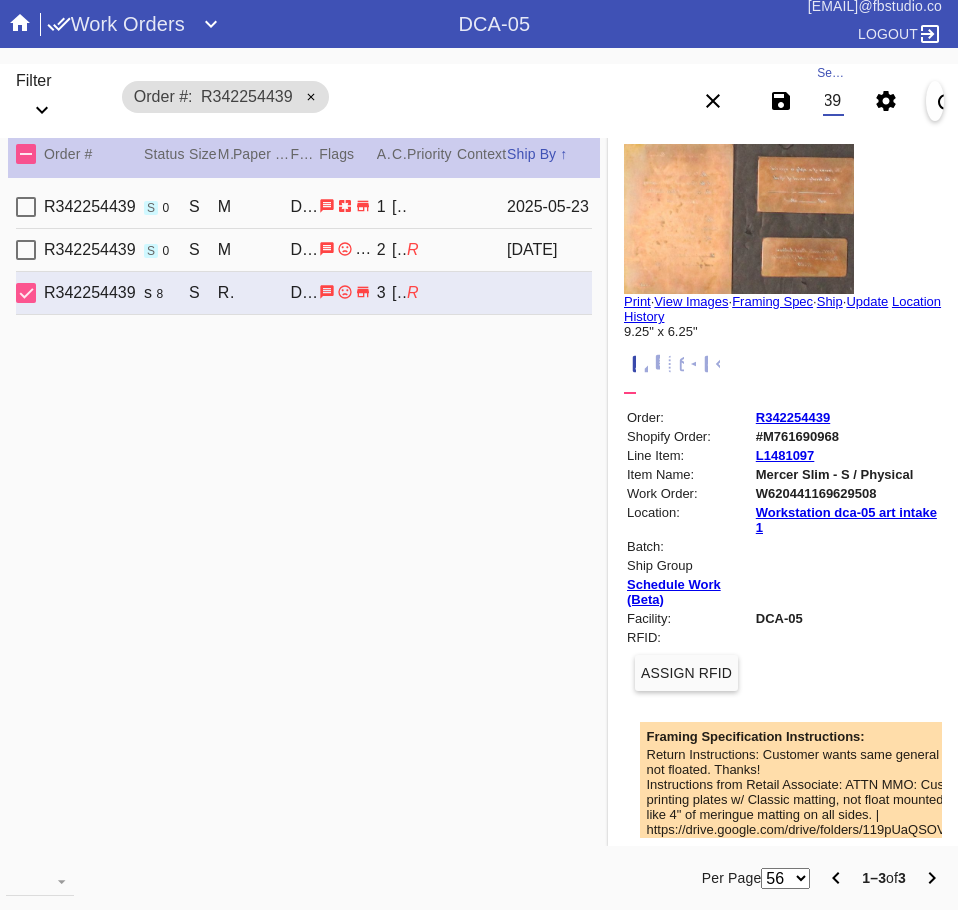 click on "DCA-05" at bounding box center (304, 250) 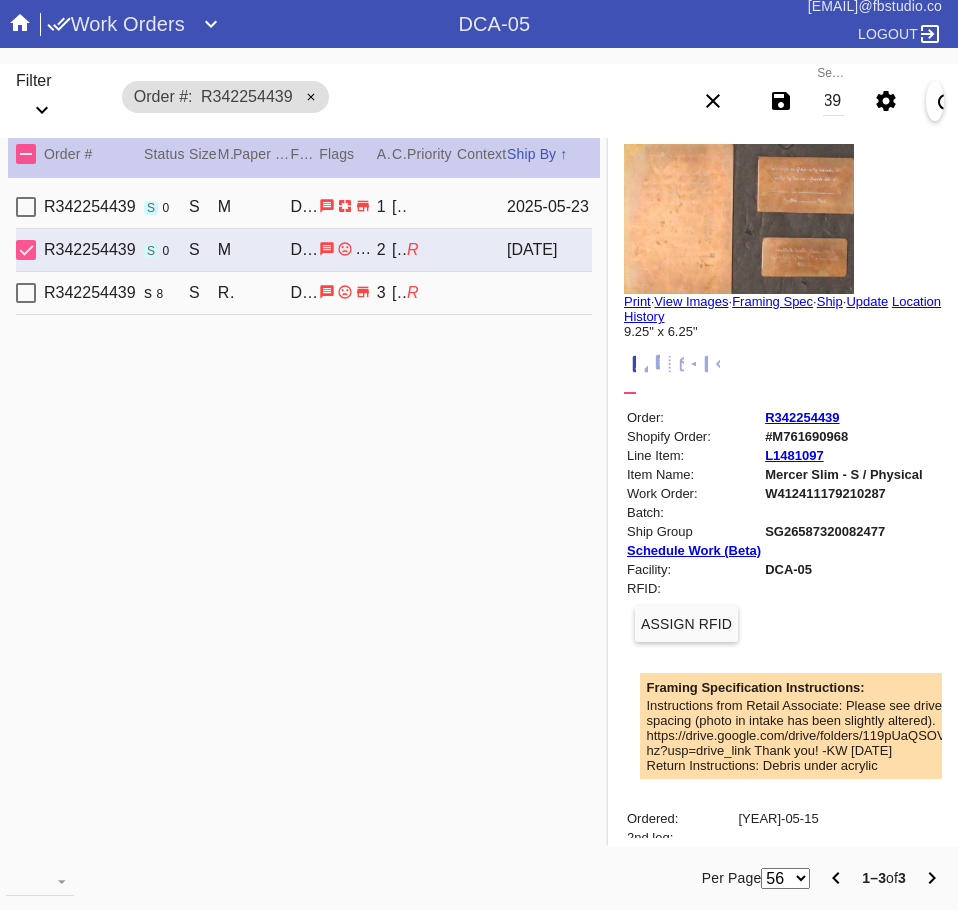 scroll, scrollTop: 0, scrollLeft: 0, axis: both 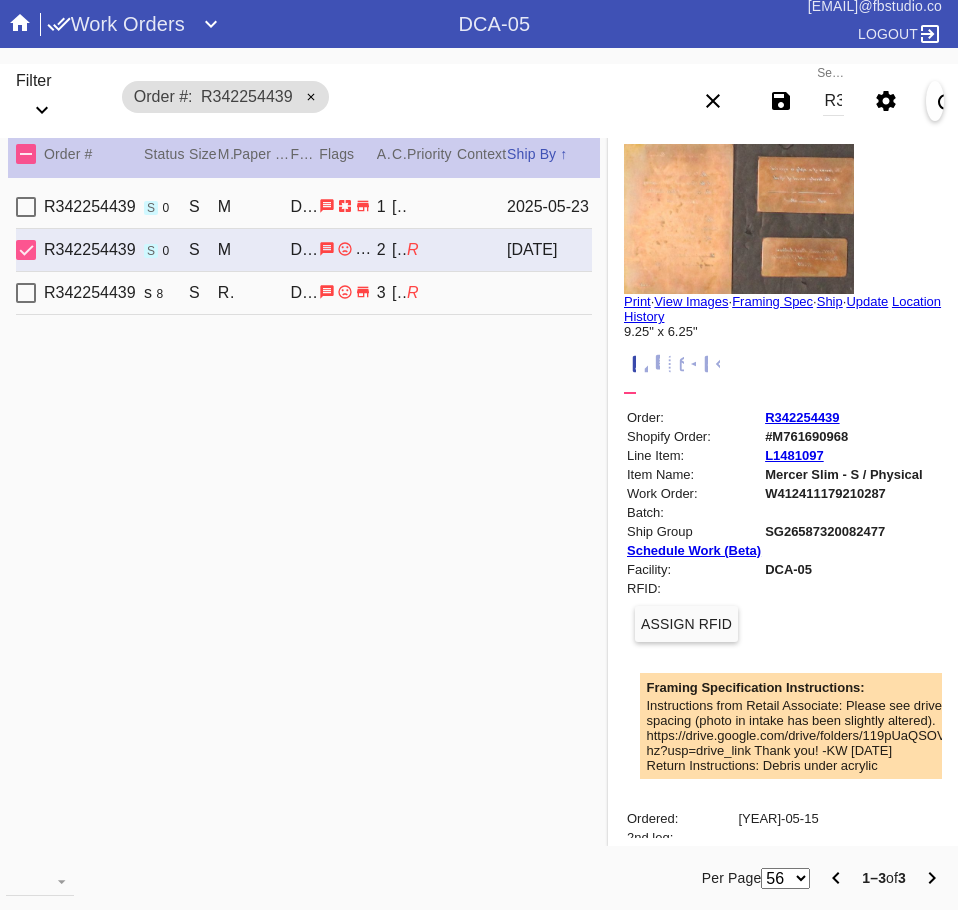 click 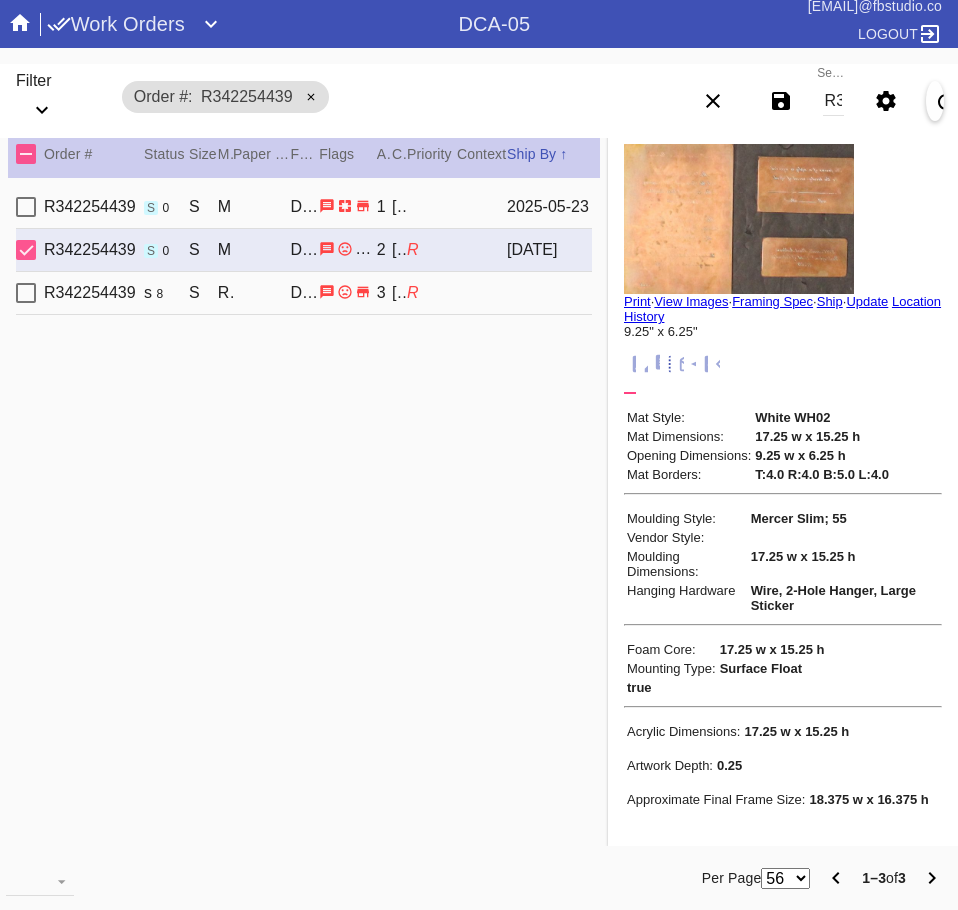 scroll, scrollTop: 172, scrollLeft: 0, axis: vertical 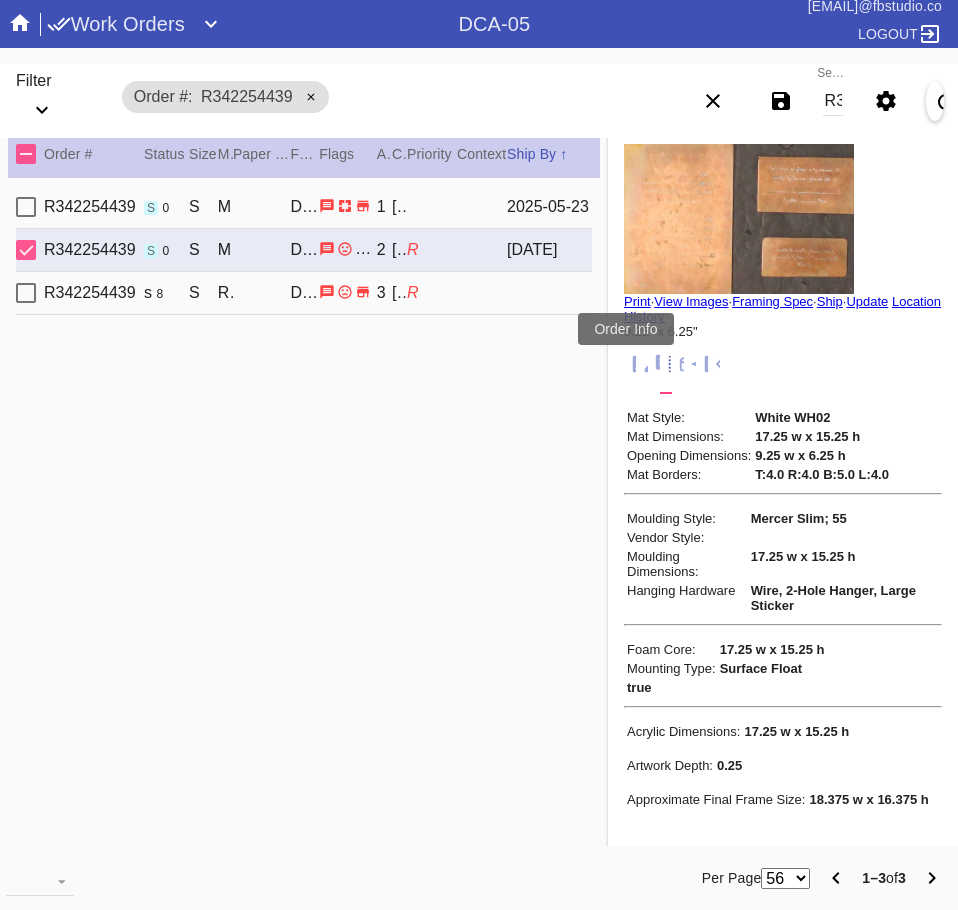 click 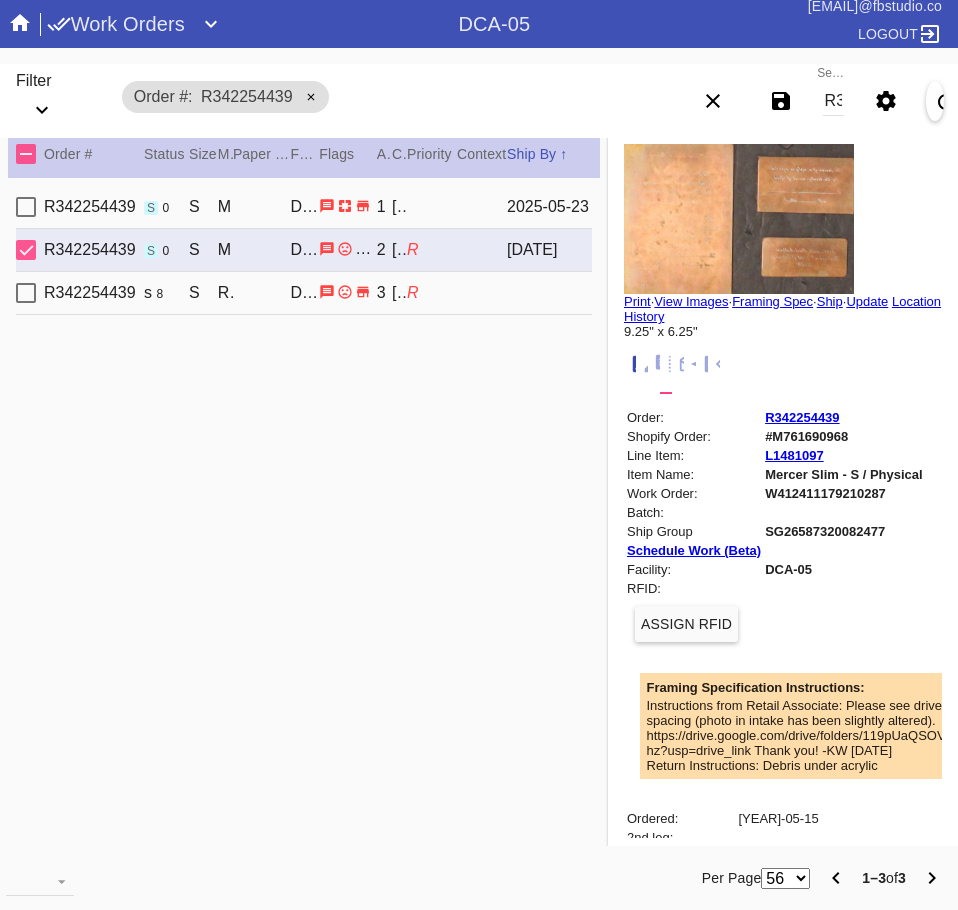 scroll, scrollTop: 24, scrollLeft: 0, axis: vertical 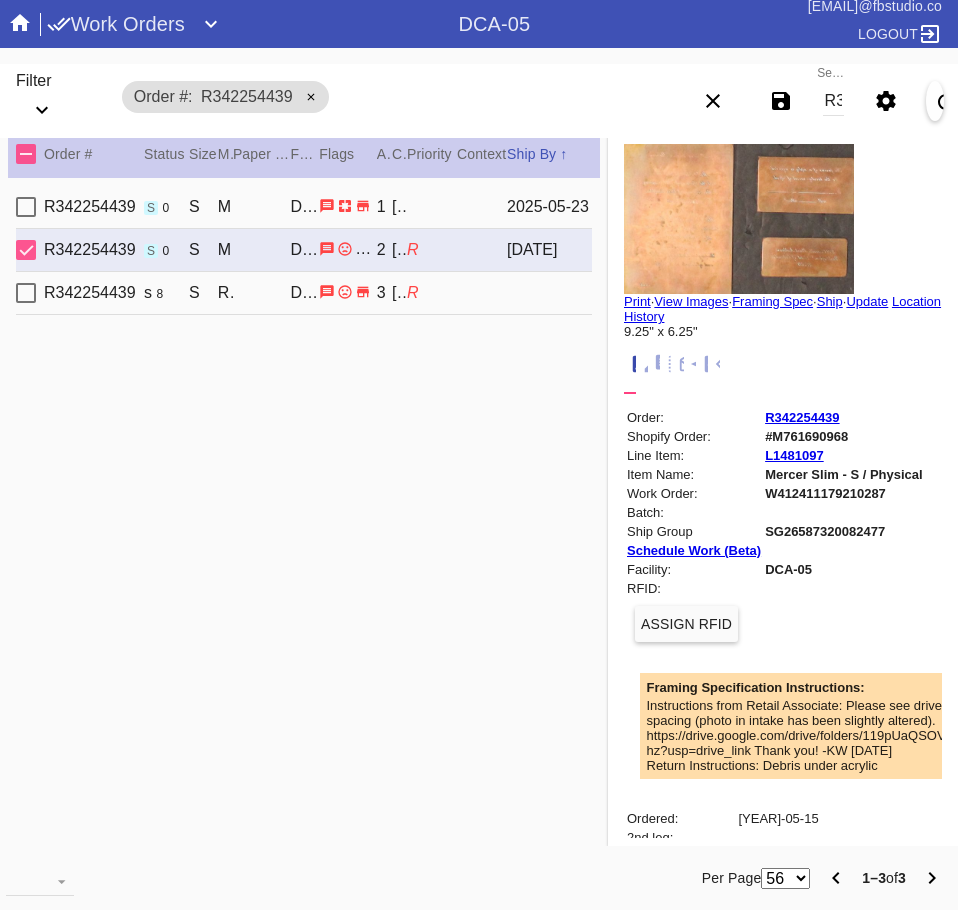 click on "R342254439 R214 s   0 S Mercer Slim / White DCA-05 1 Alison Marriott
2025-05-23" at bounding box center [304, 207] 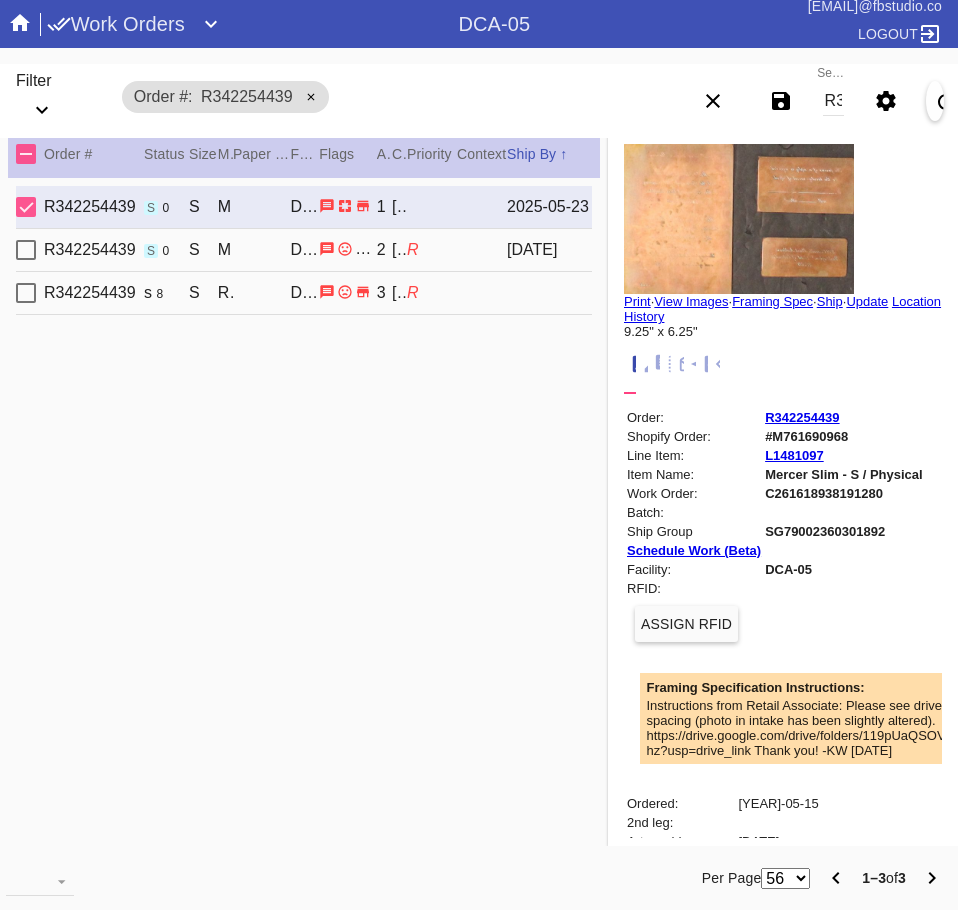 click 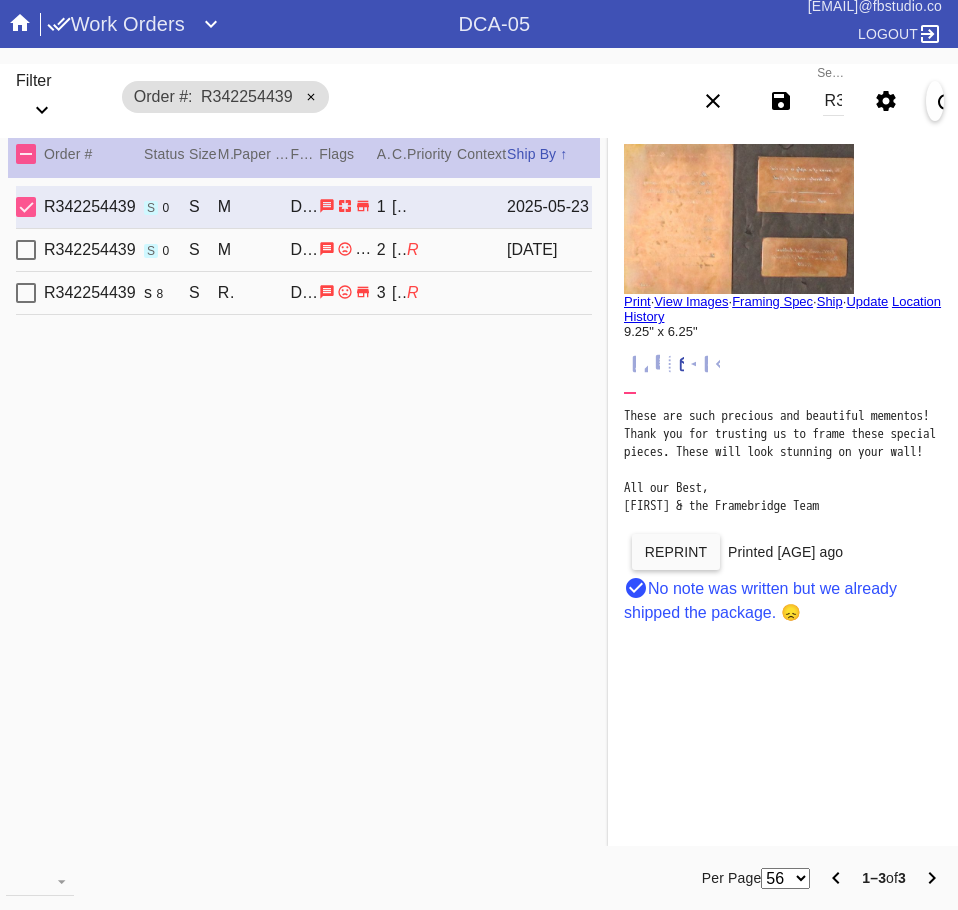 scroll, scrollTop: 222, scrollLeft: 0, axis: vertical 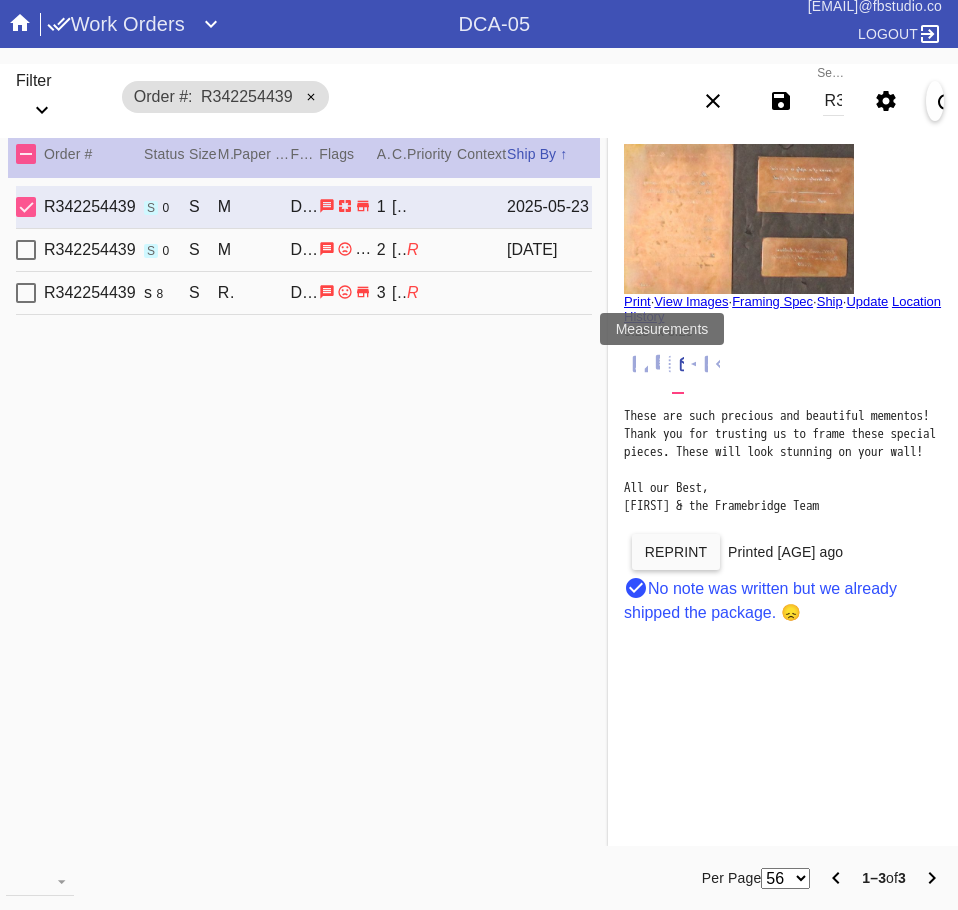 click 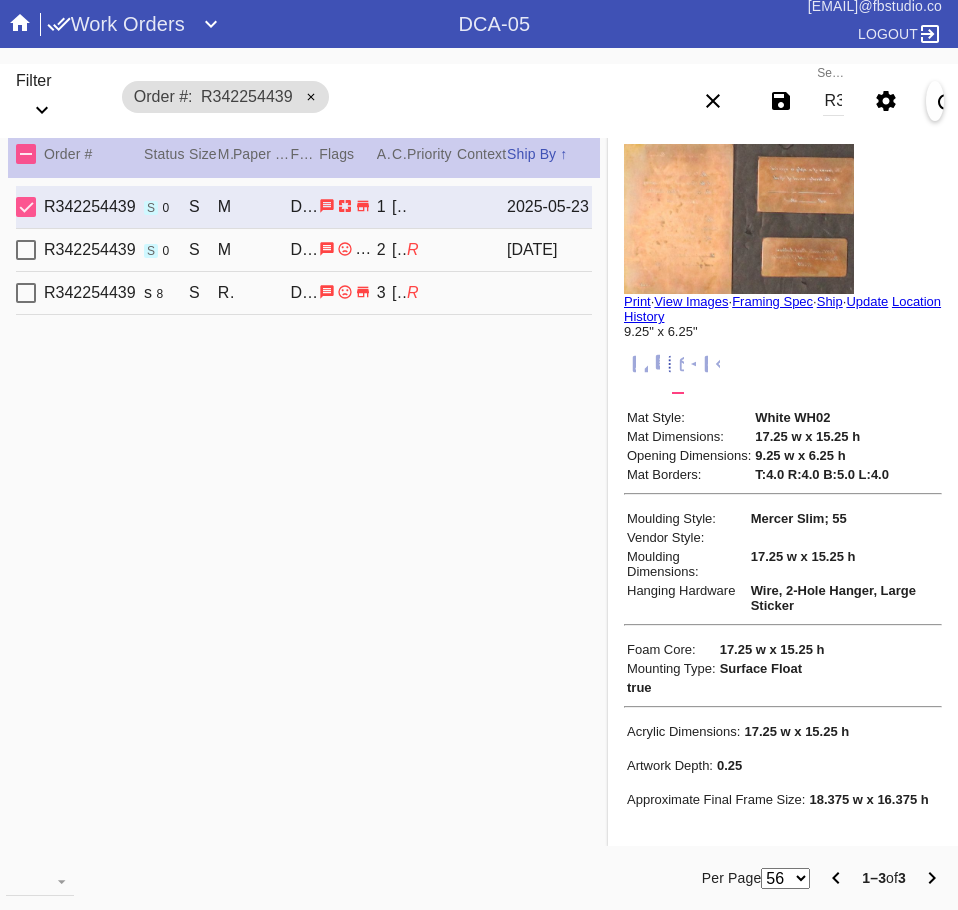 scroll, scrollTop: 172, scrollLeft: 0, axis: vertical 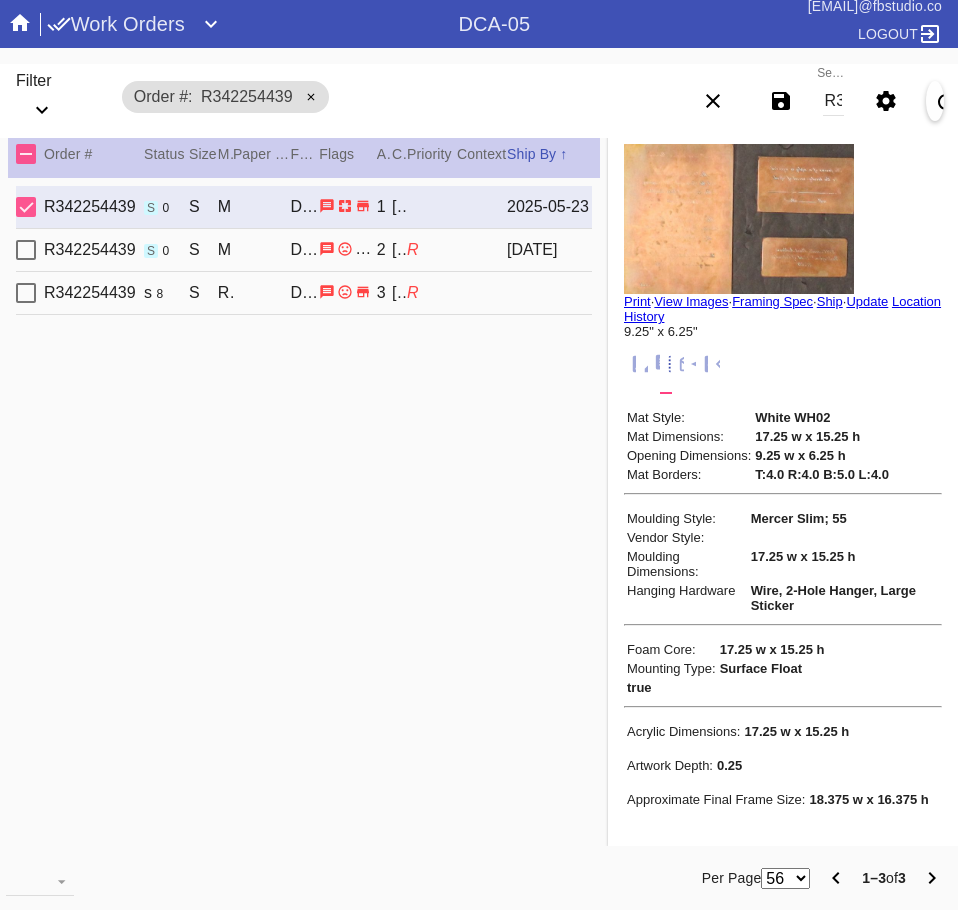 click on "R342254439 F992 s   0 S Mercer Slim / White DCA-05 2 Alison Marriott
R
2025-06-08" at bounding box center (304, 250) 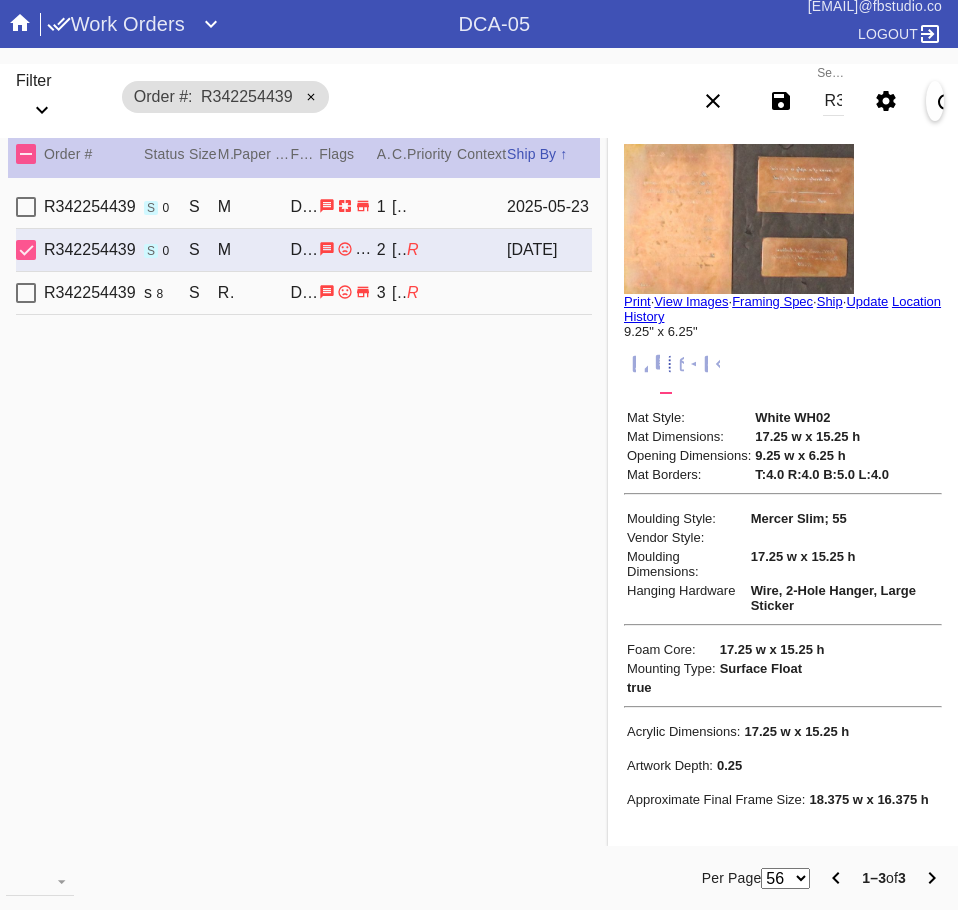 click on "R342254439 F962 s   8 S Richmond / Meringue DCA-05 3 Alison Marriott
R" at bounding box center [304, 293] 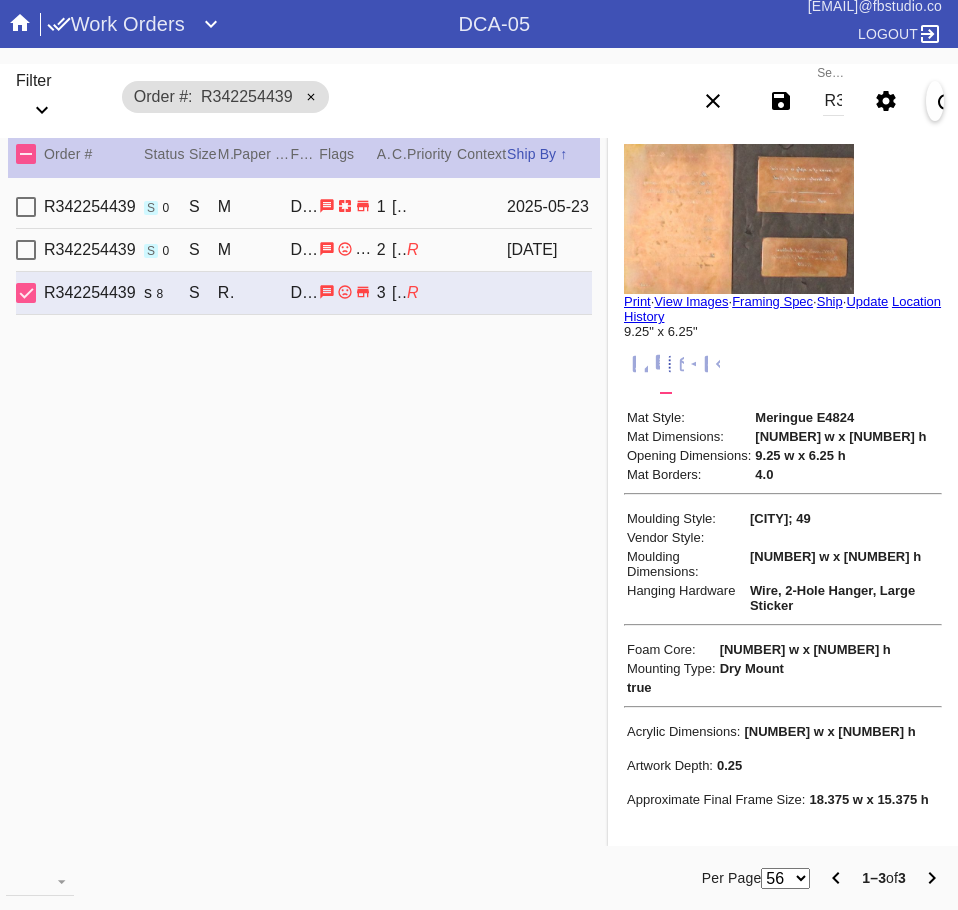click 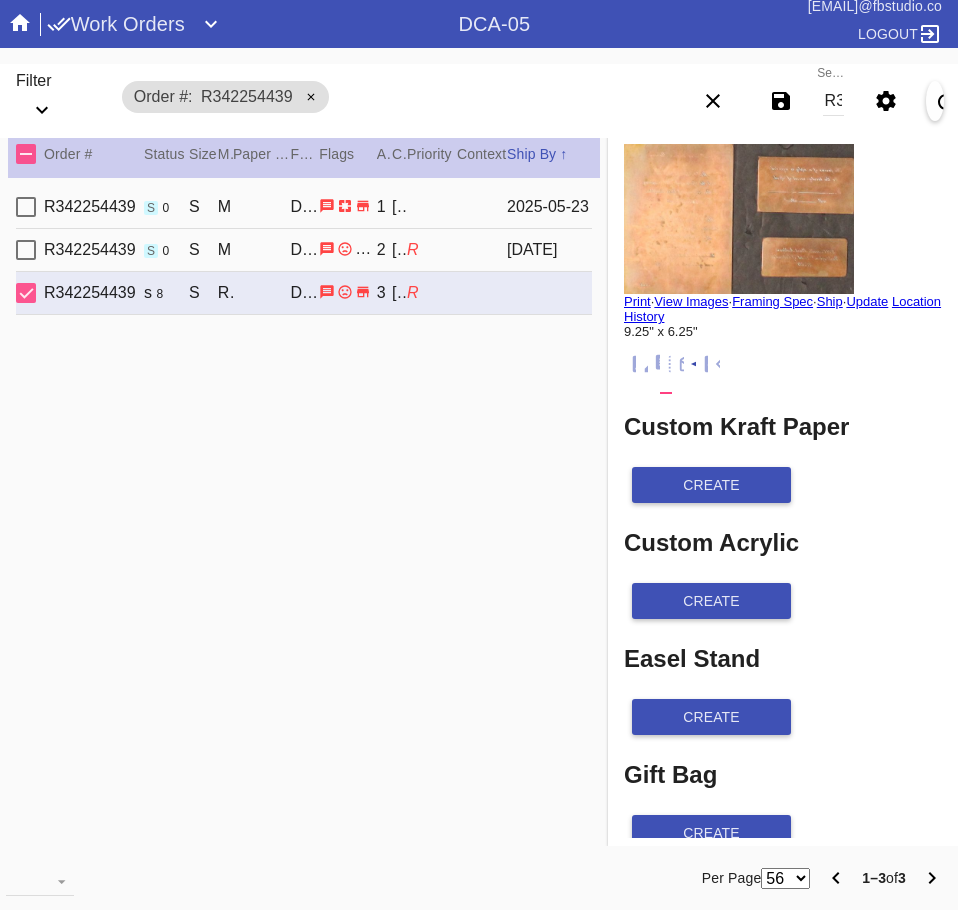 scroll, scrollTop: 271, scrollLeft: 0, axis: vertical 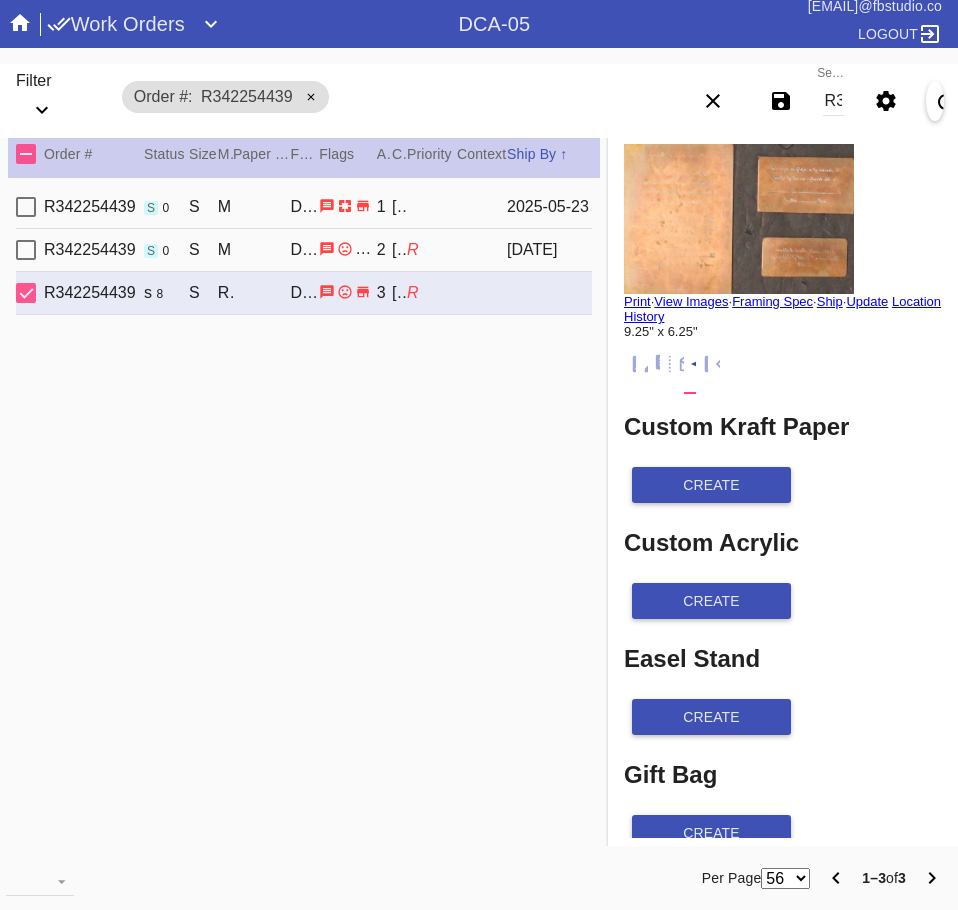 click 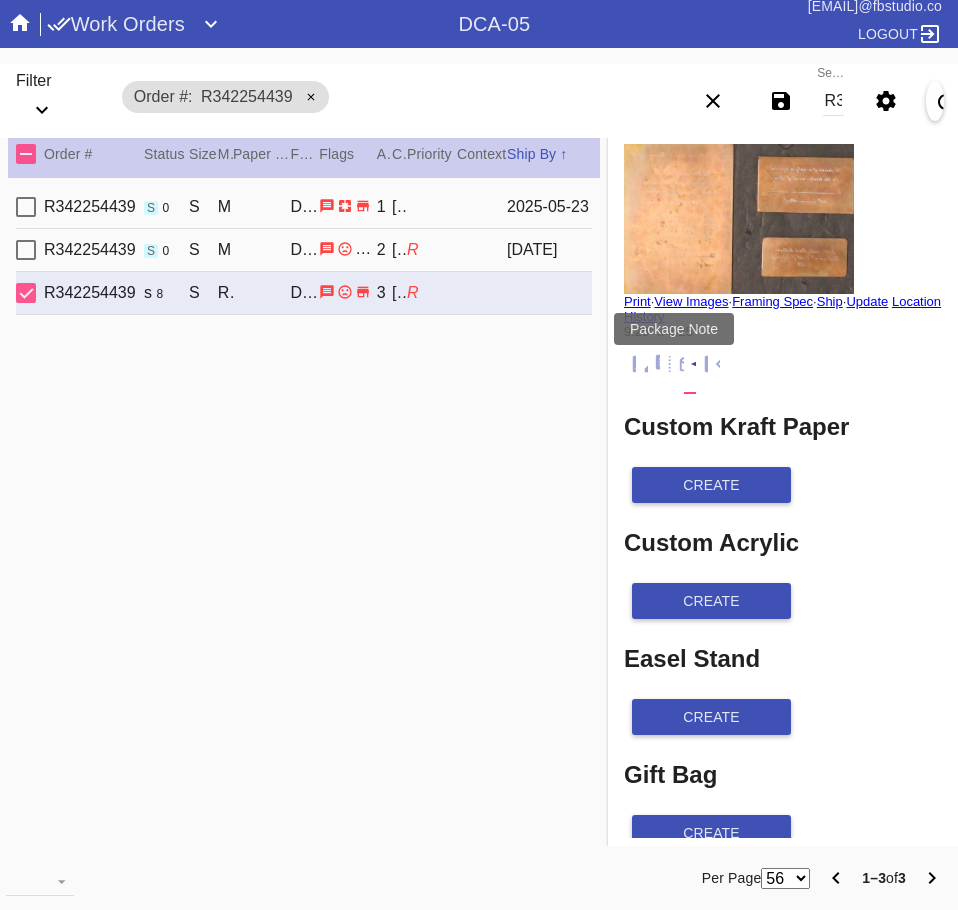 click 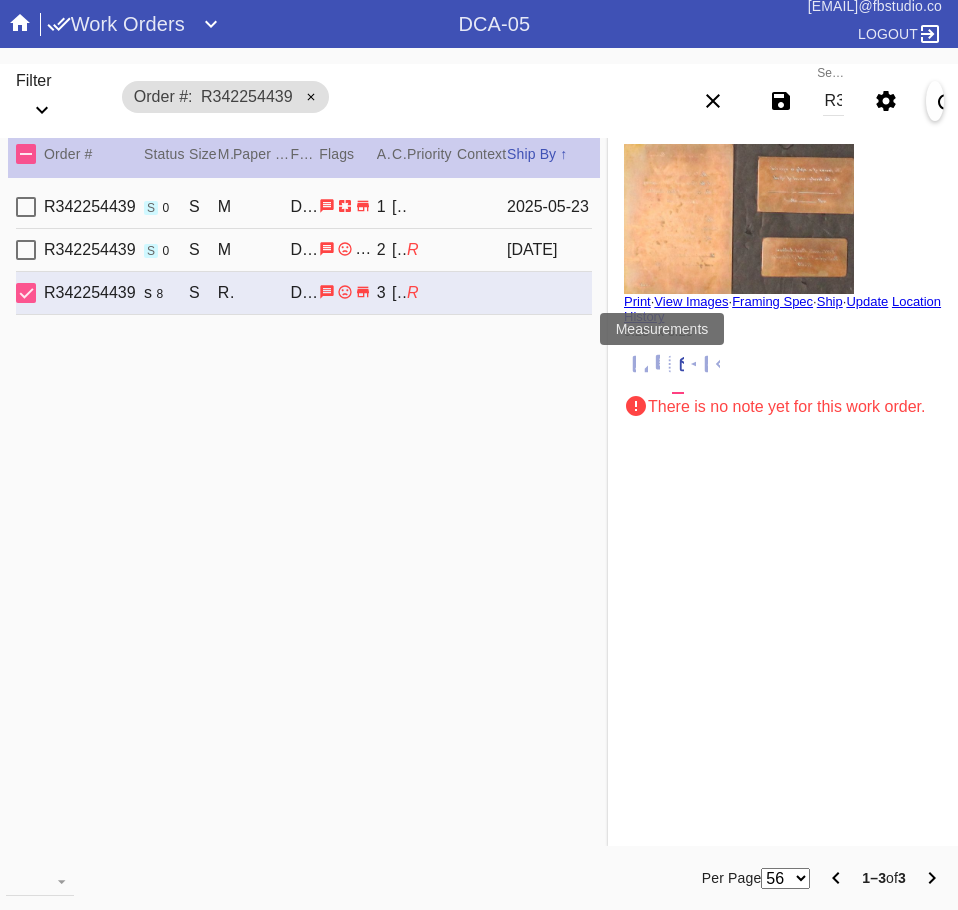 click 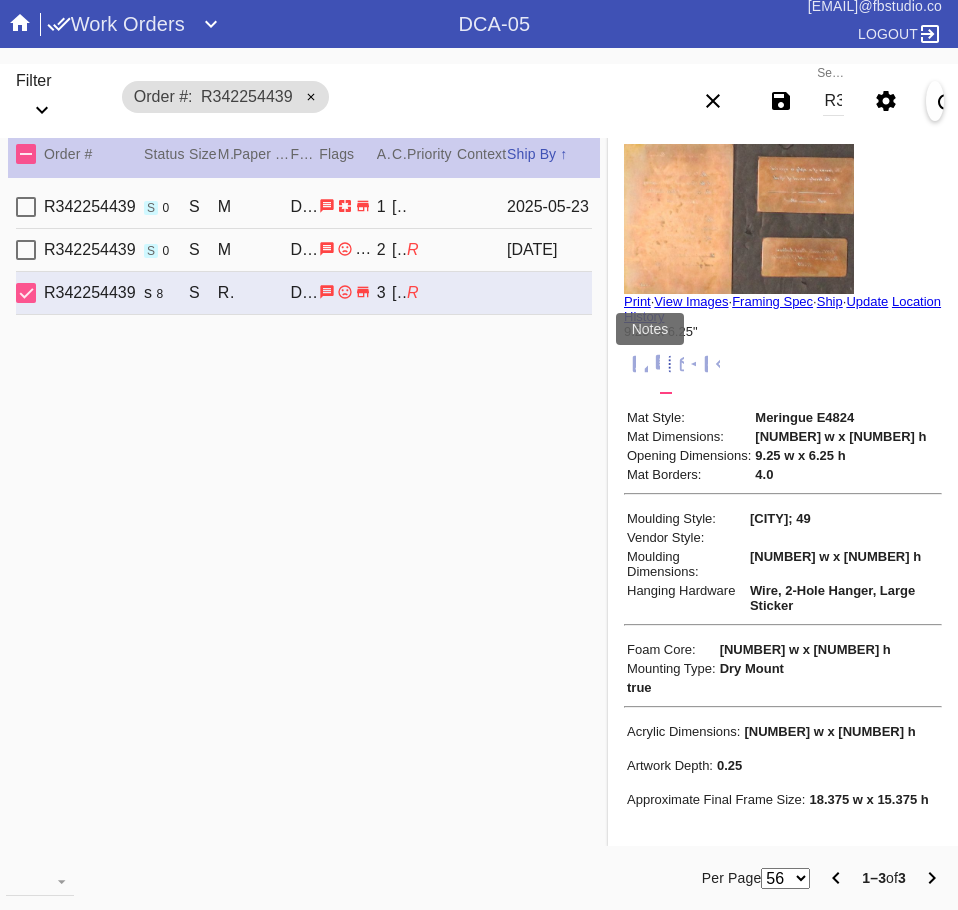 click 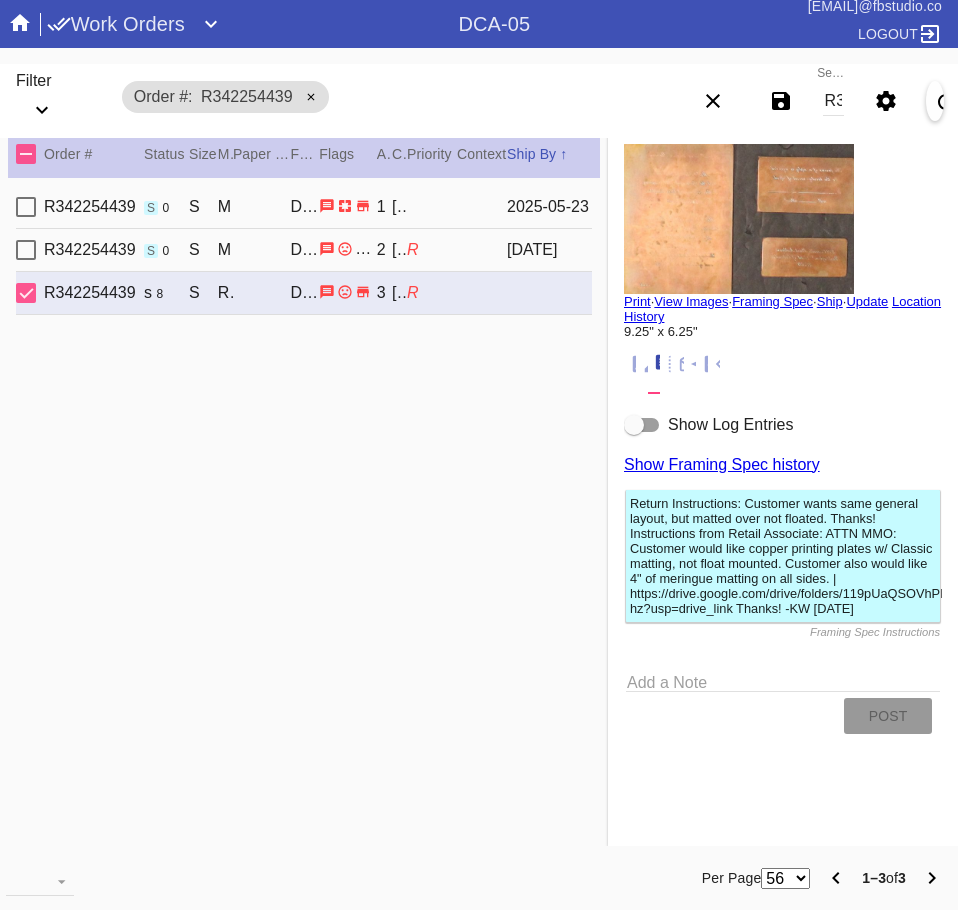 click on "Show Log Entries" at bounding box center [783, 425] 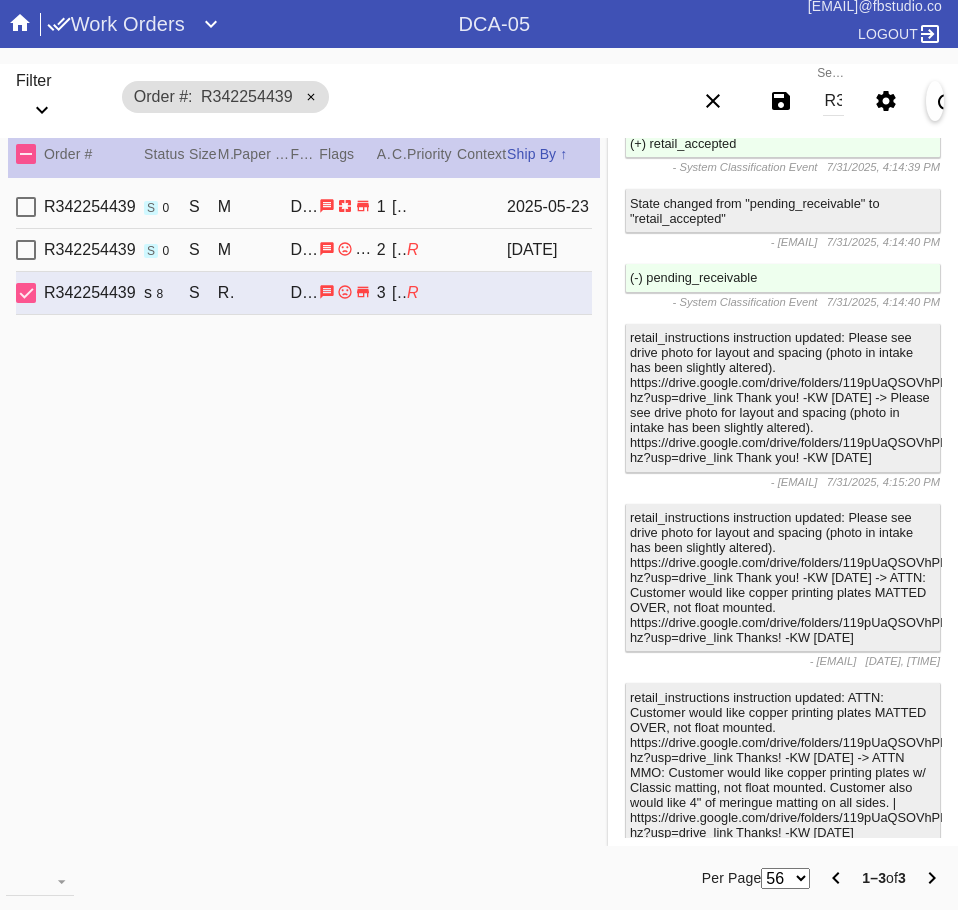 scroll, scrollTop: 3100, scrollLeft: 0, axis: vertical 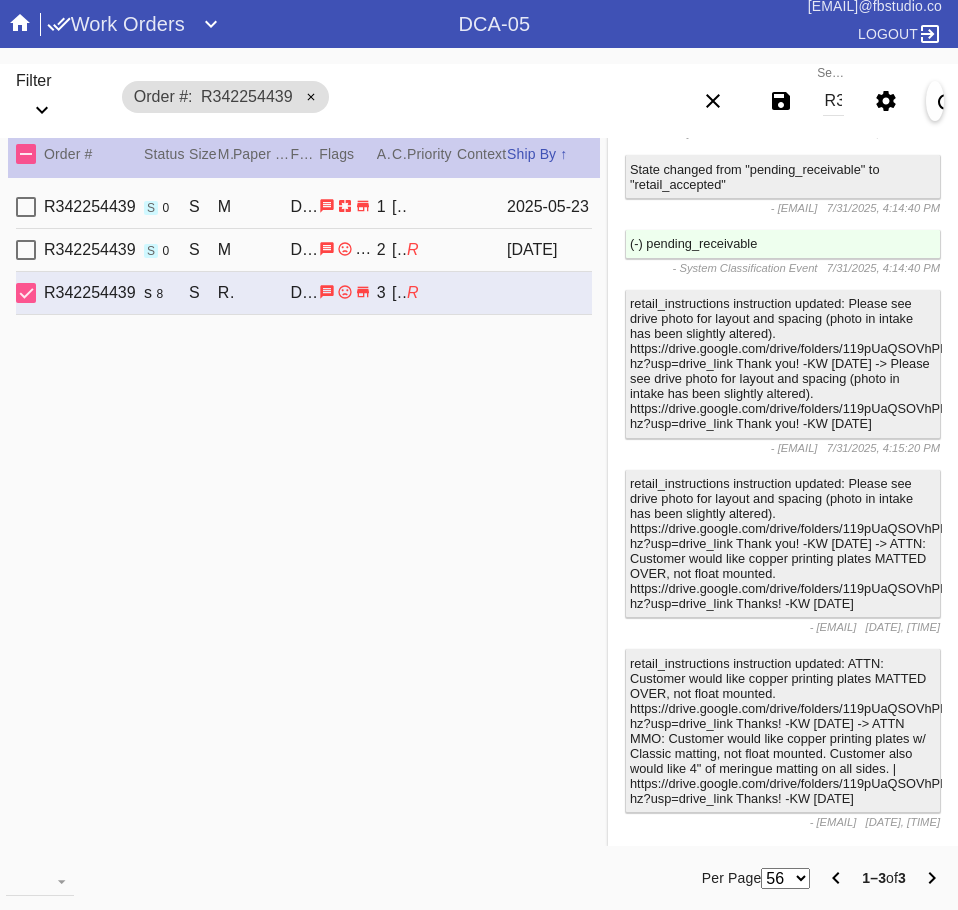 click on "R342254439 F962 s   8 S Richmond / Meringue DCA-05 3 Alison Marriott
R" at bounding box center [304, 293] 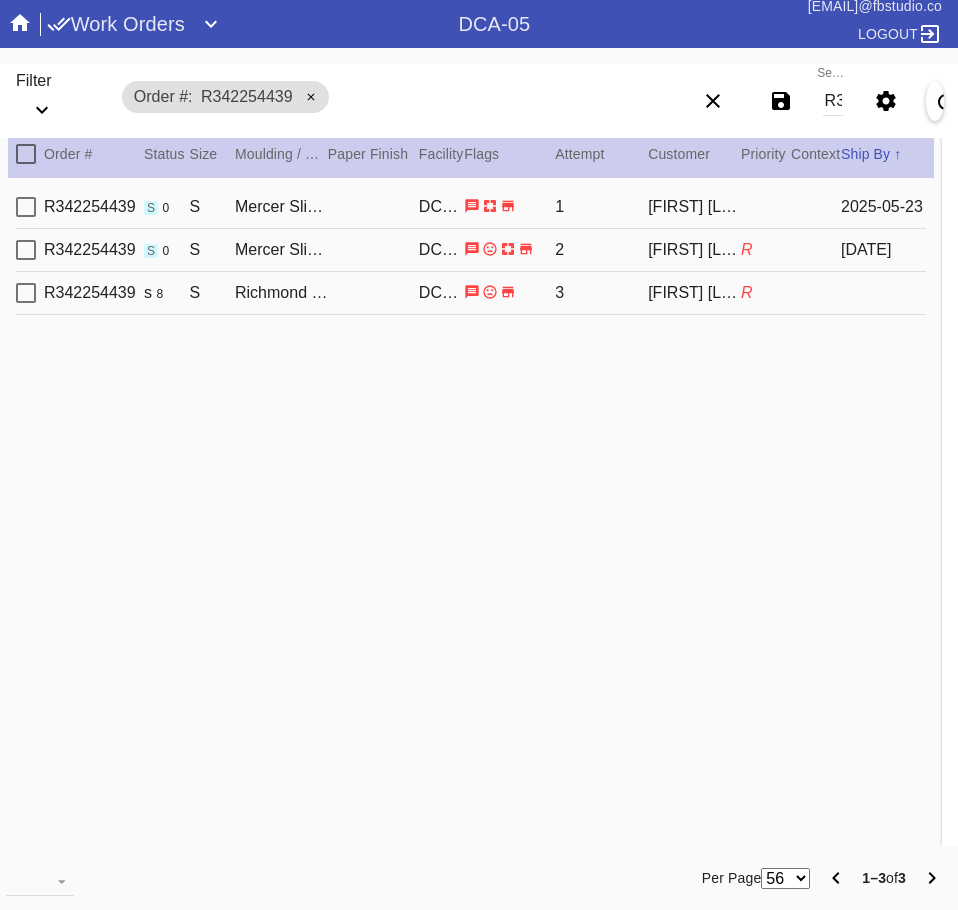 scroll, scrollTop: 0, scrollLeft: 0, axis: both 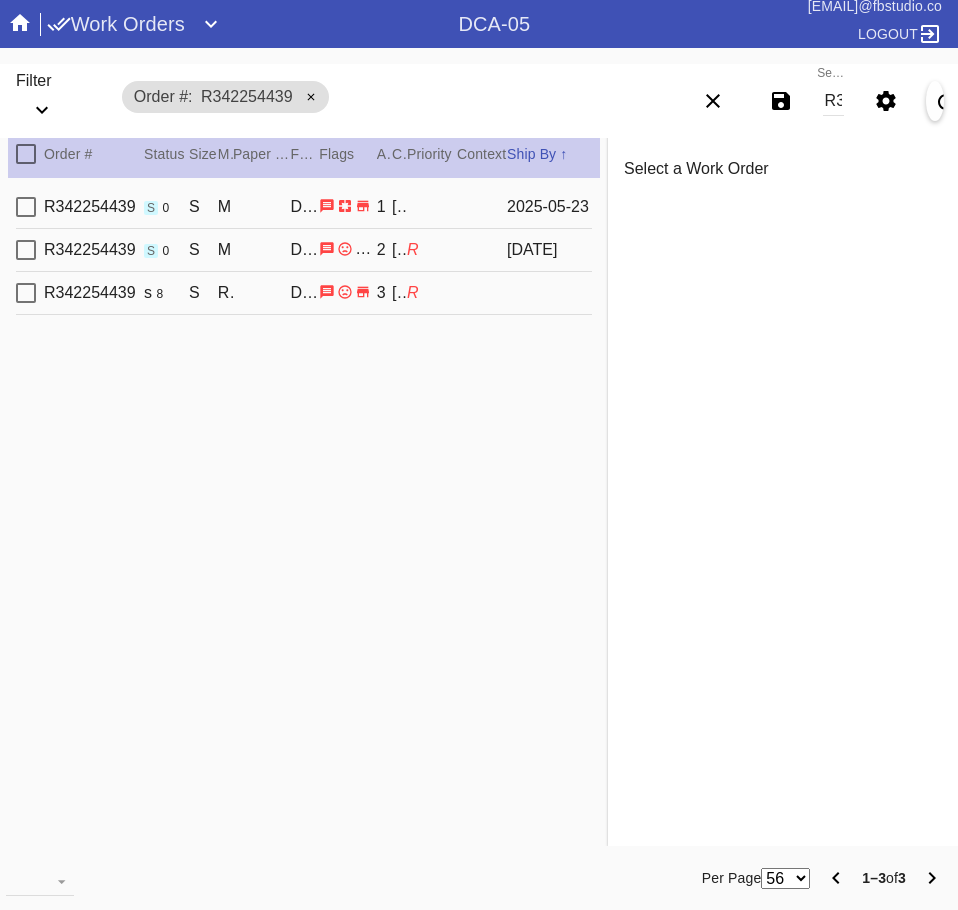 click on "R342254439 F962 s   8 S Richmond / Meringue DCA-05 3 Alison Marriott
R" at bounding box center [304, 293] 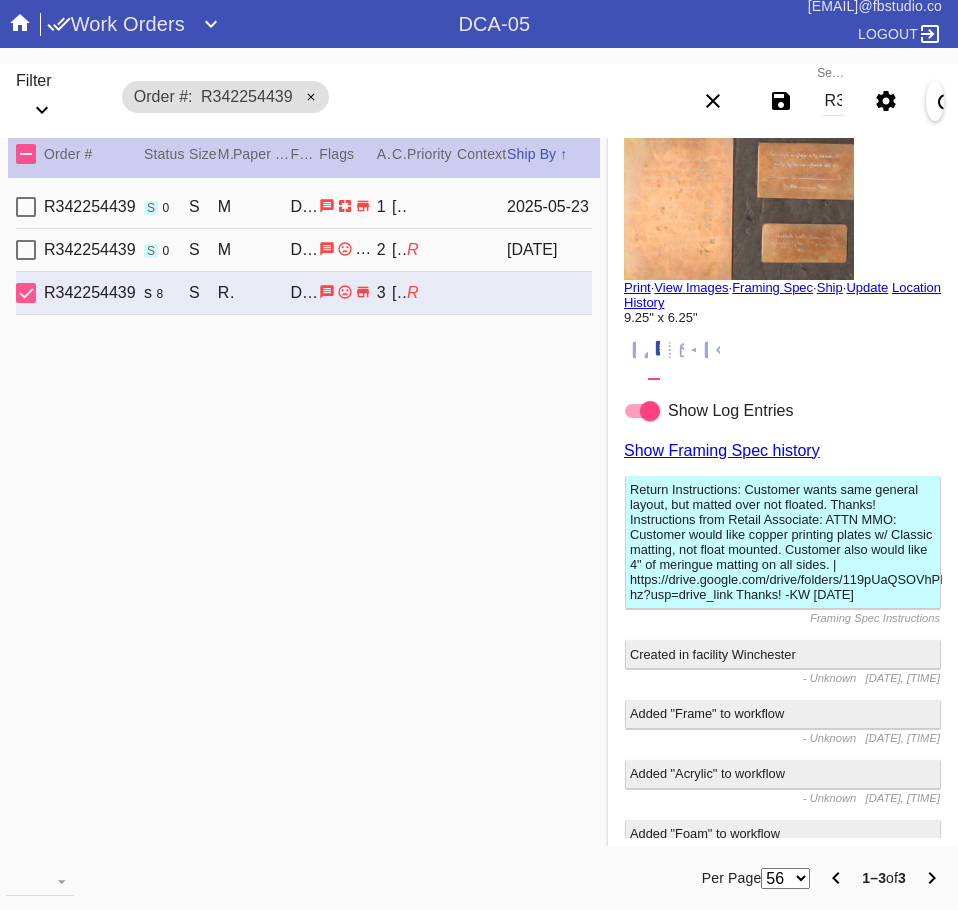 scroll, scrollTop: 0, scrollLeft: 0, axis: both 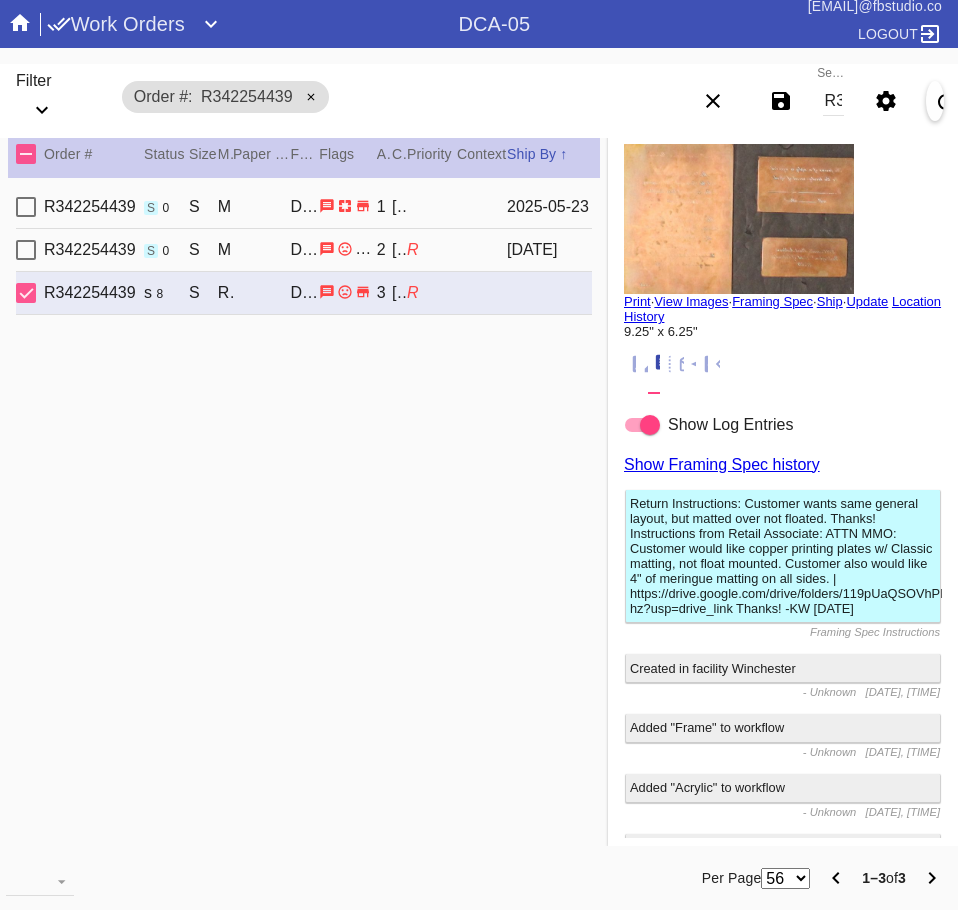 click on "Search R342254439" at bounding box center (833, 101) 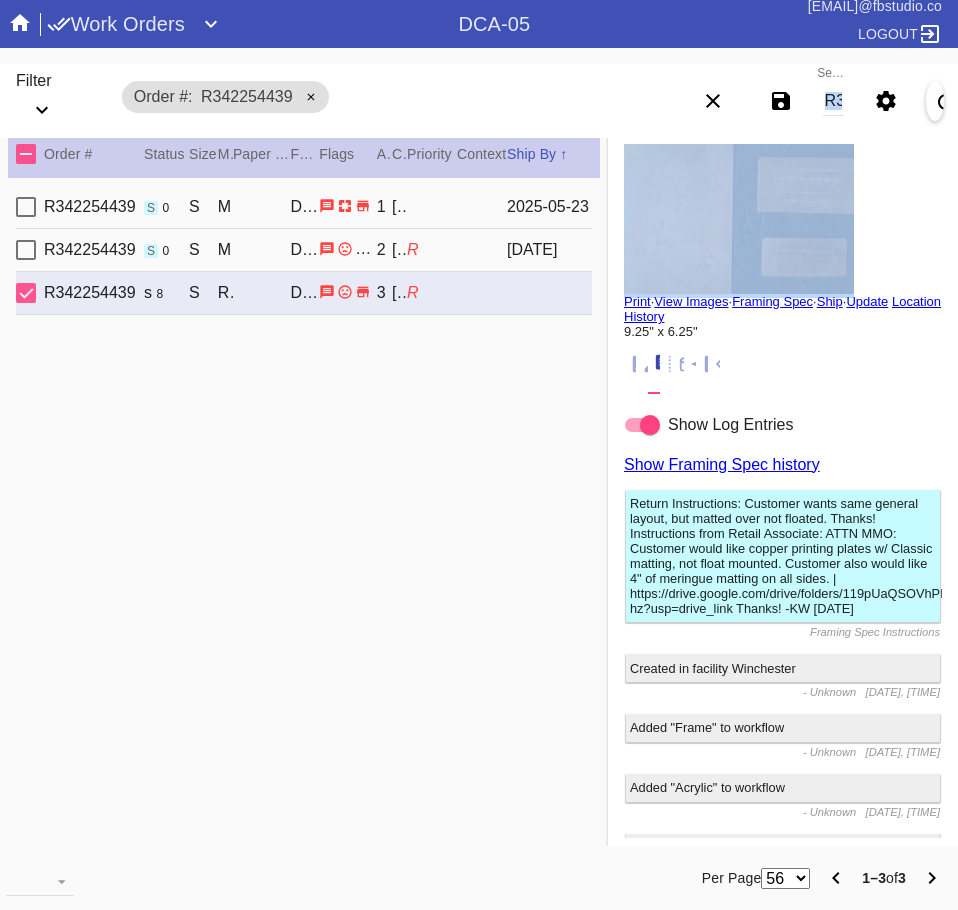 click on "Search R342254439" at bounding box center (833, 101) 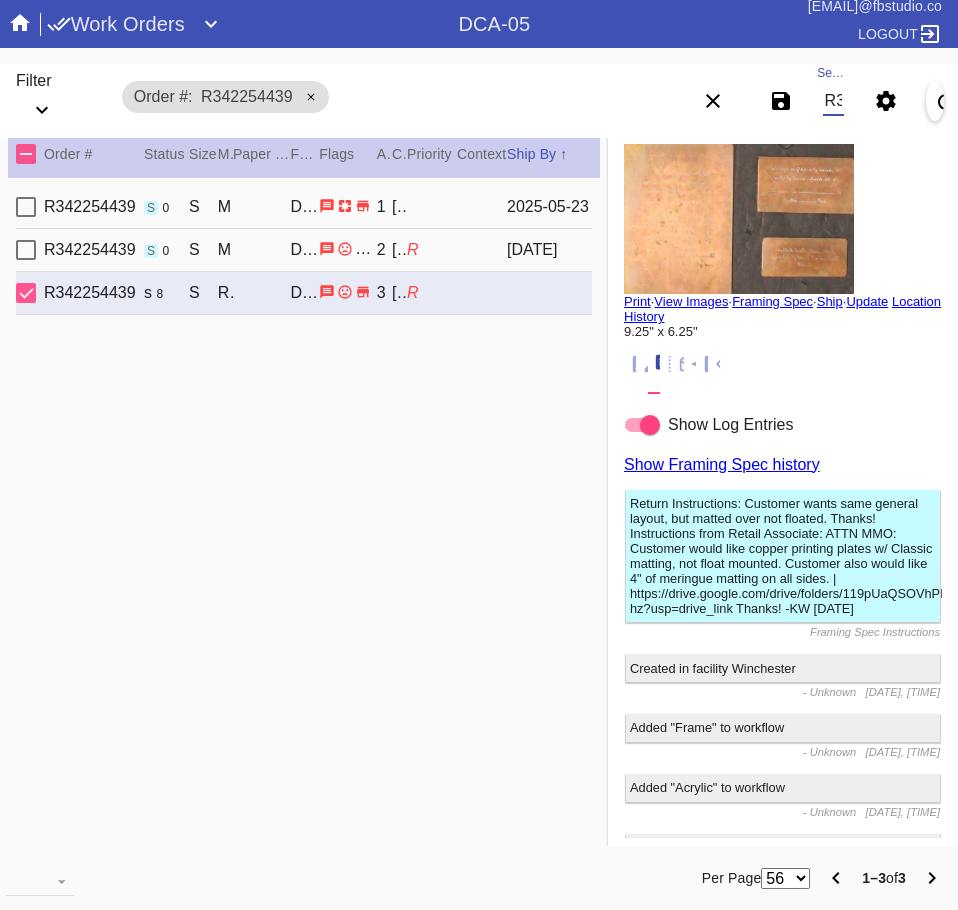 click on "R342254439" at bounding box center [833, 101] 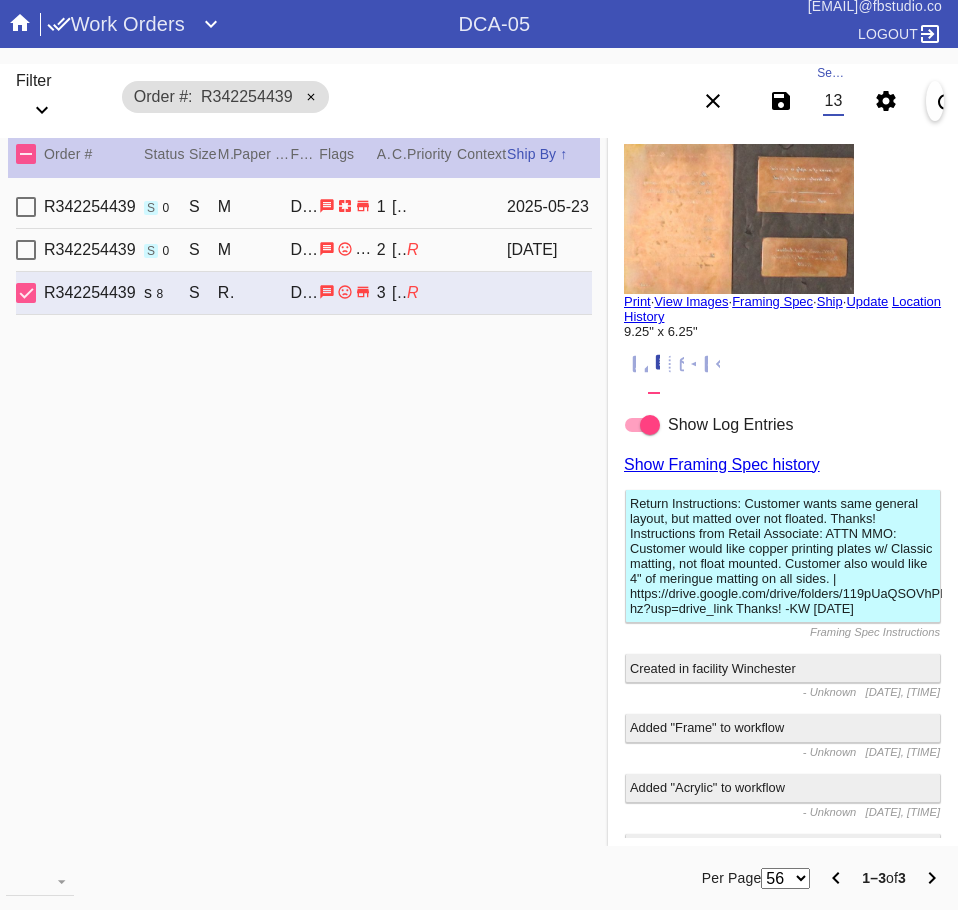 type on "W262986275119138" 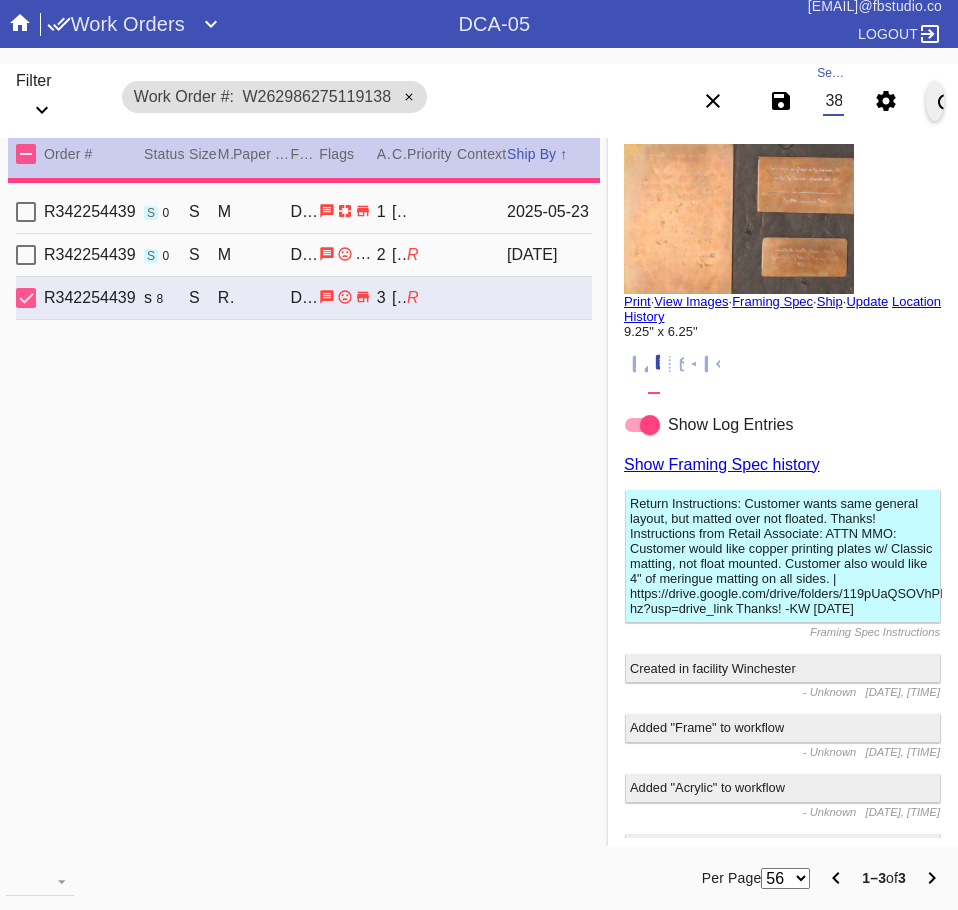 type on "7.5" 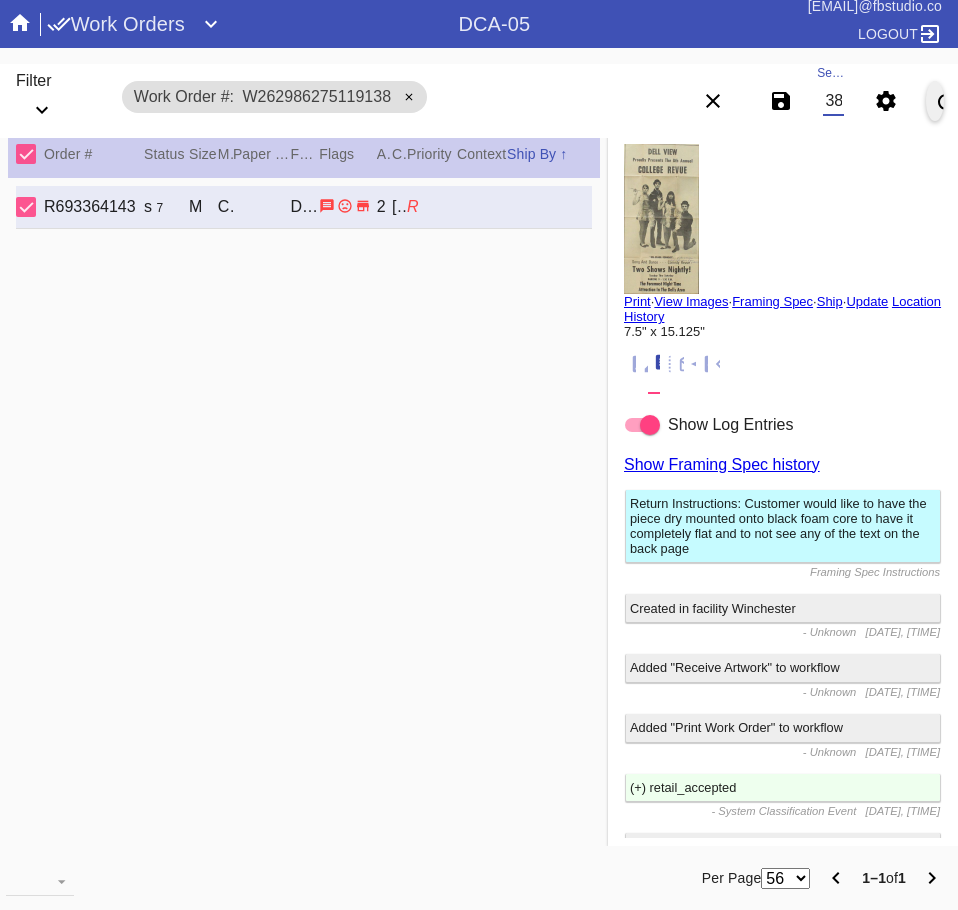 scroll, scrollTop: 0, scrollLeft: 0, axis: both 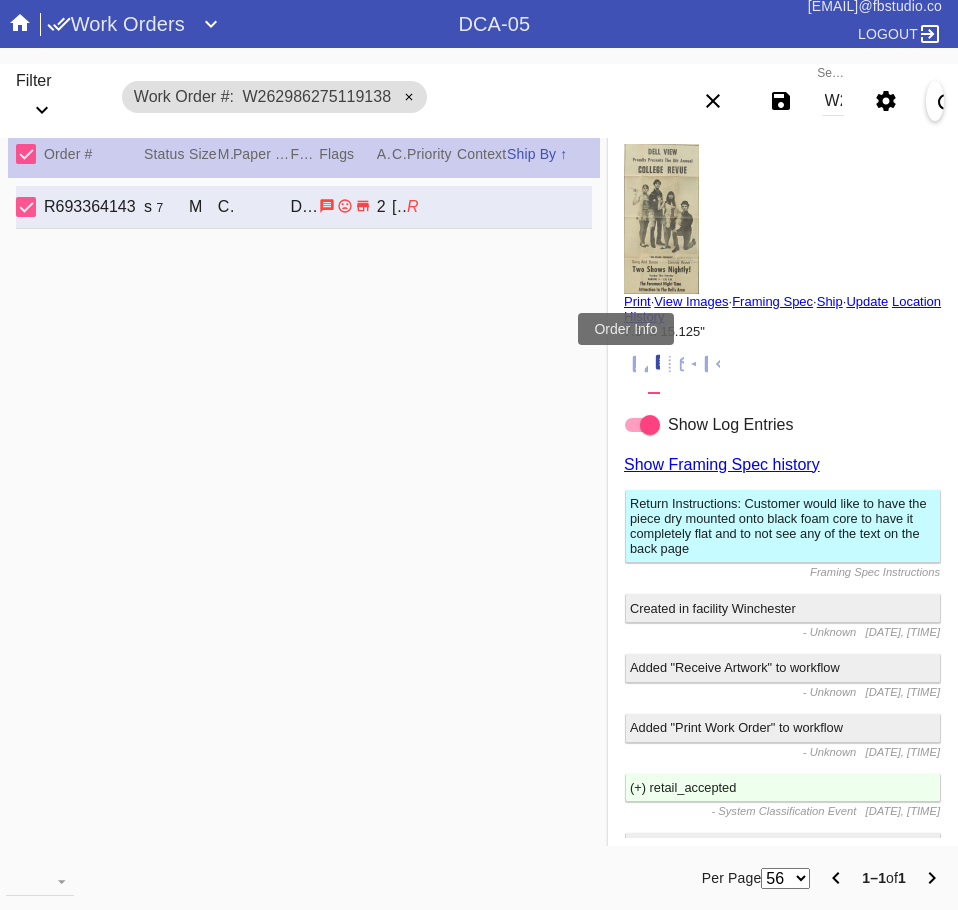 click 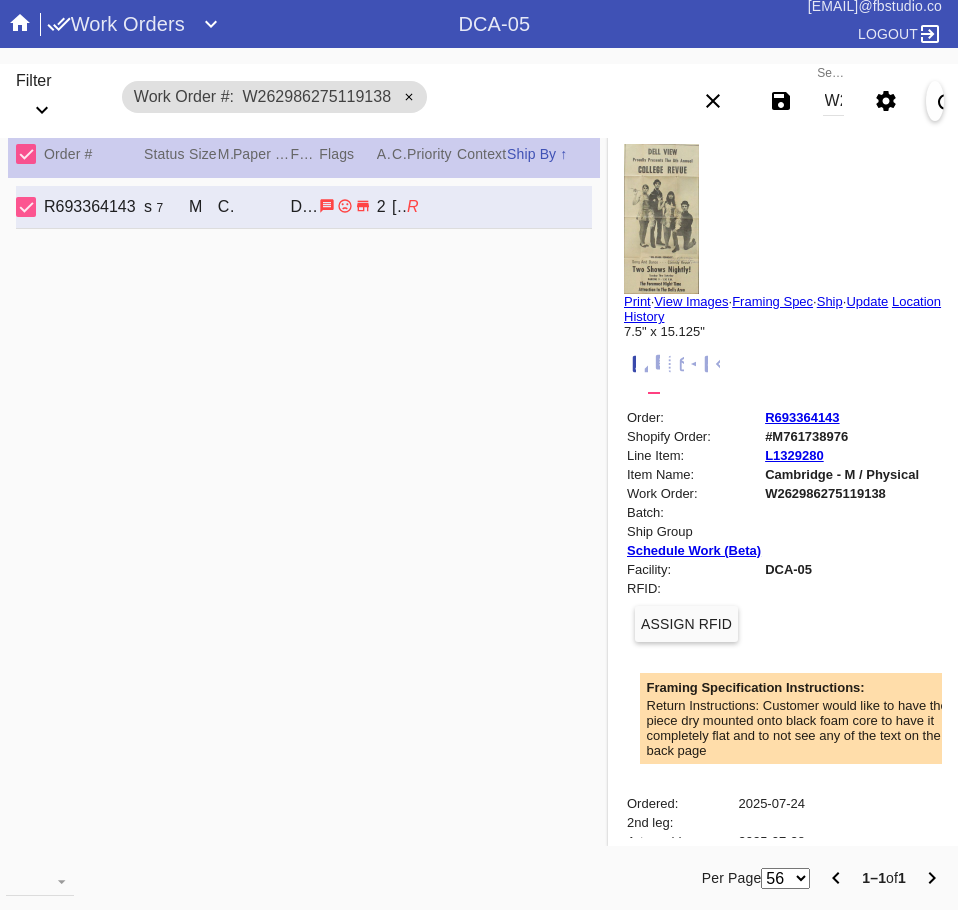 scroll, scrollTop: 24, scrollLeft: 0, axis: vertical 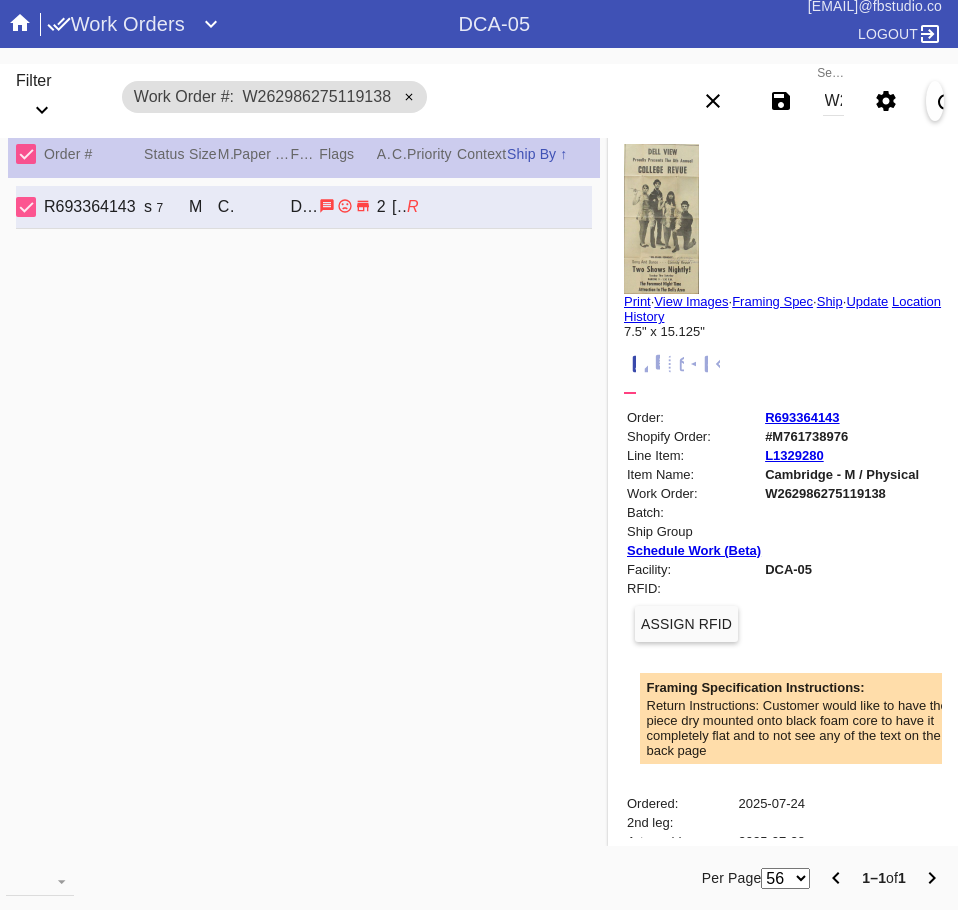 click on "W262986275119138" at bounding box center [833, 101] 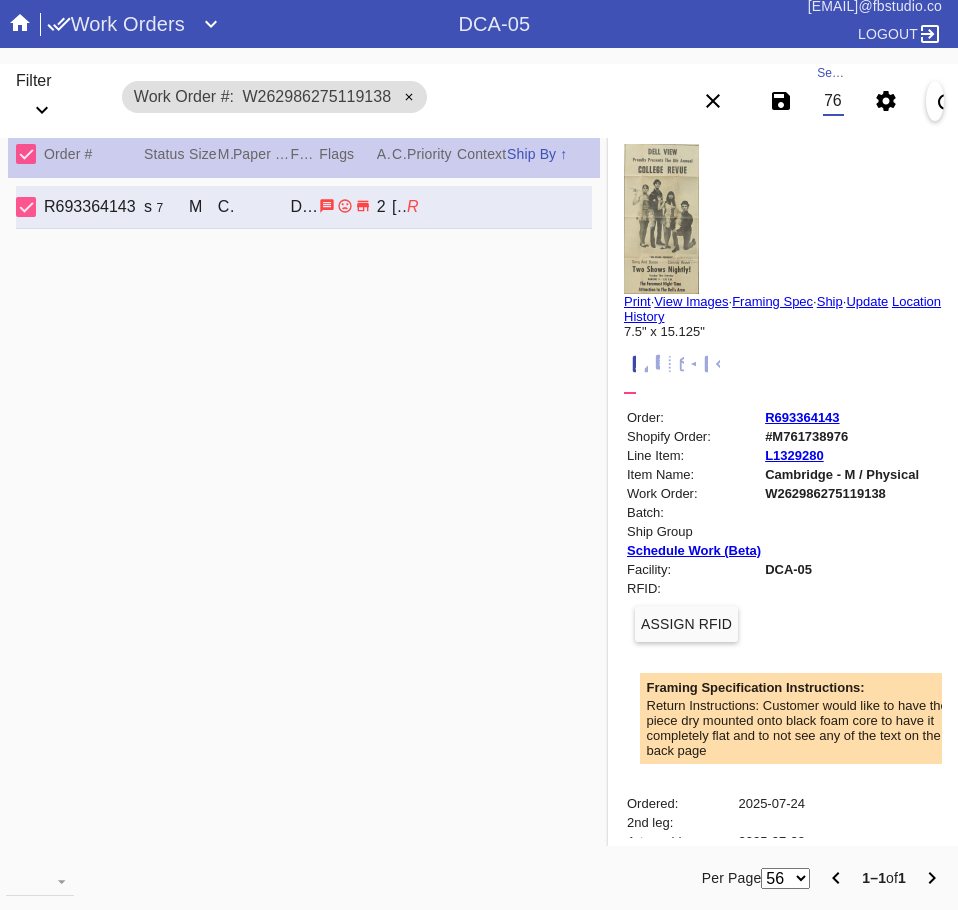 type on "W379050407652458" 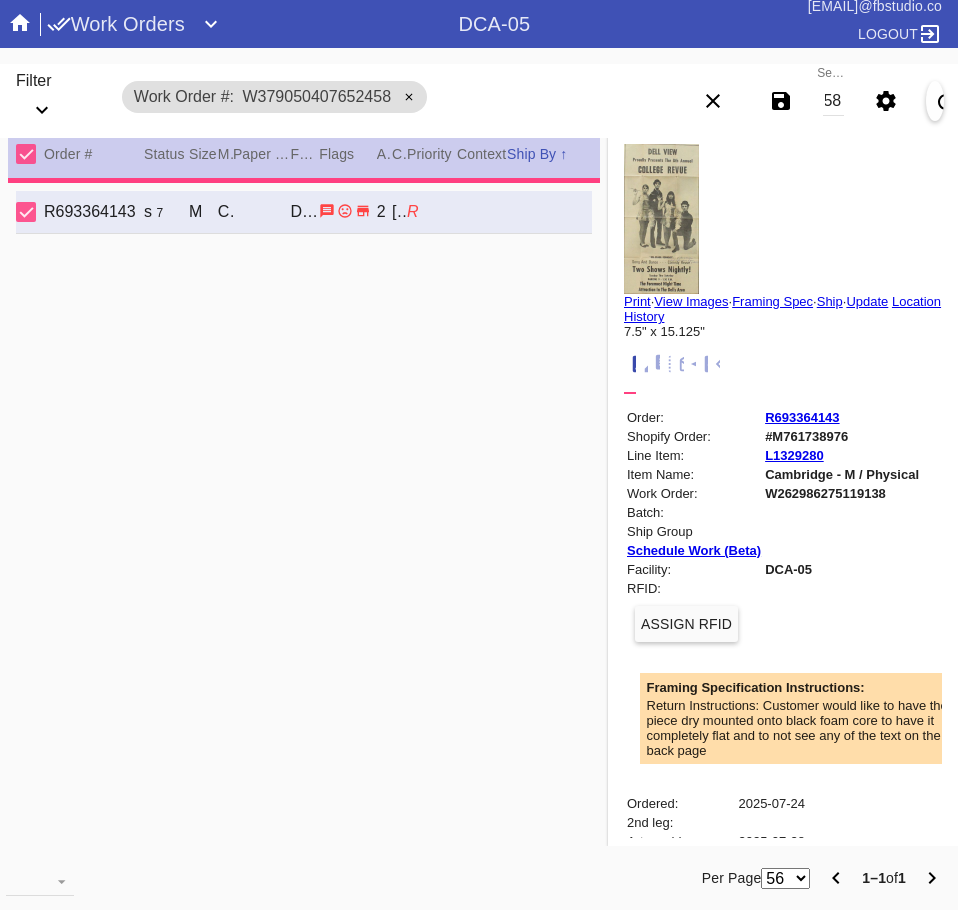 scroll, scrollTop: 0, scrollLeft: 0, axis: both 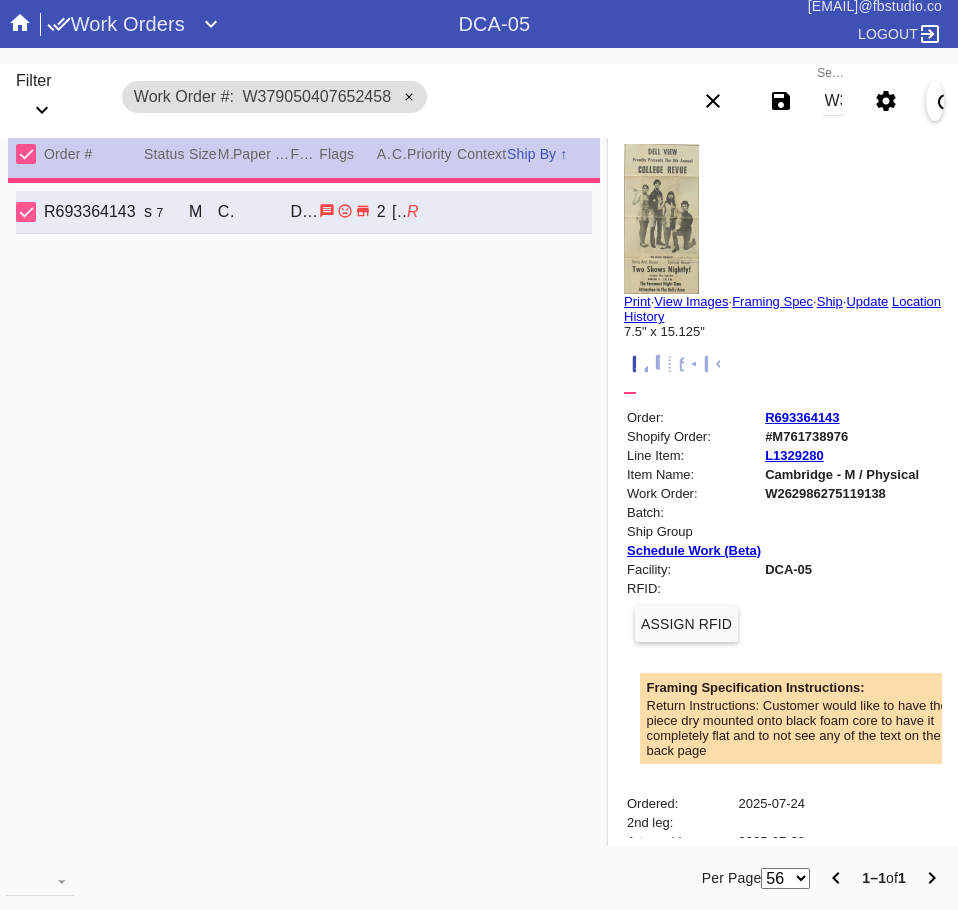 type on "10.0" 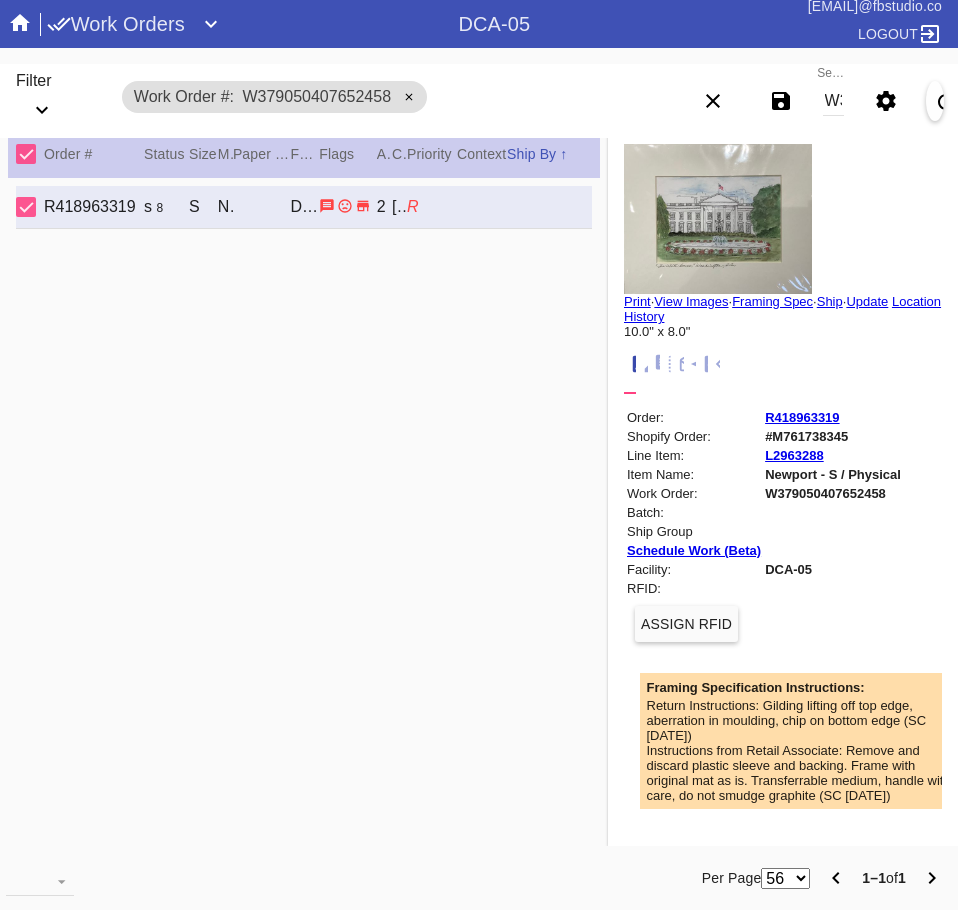 click on "Search W379050407652458" at bounding box center [833, 101] 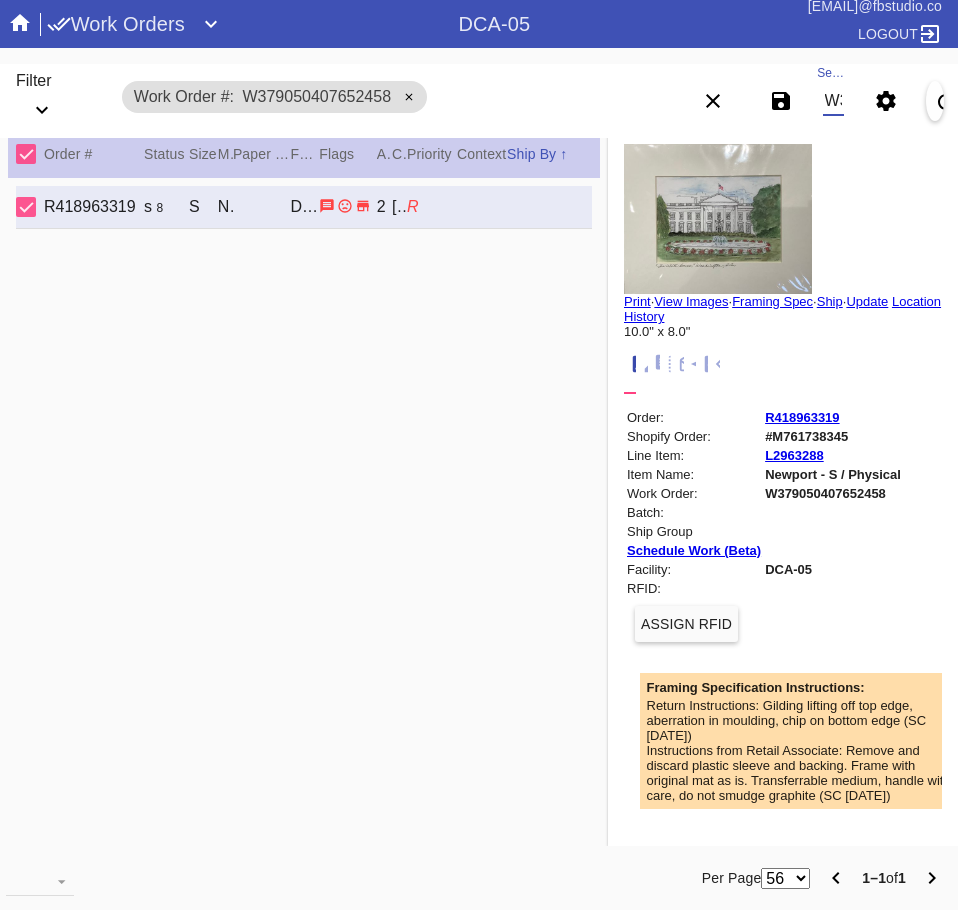 click on "W379050407652458" at bounding box center (833, 101) 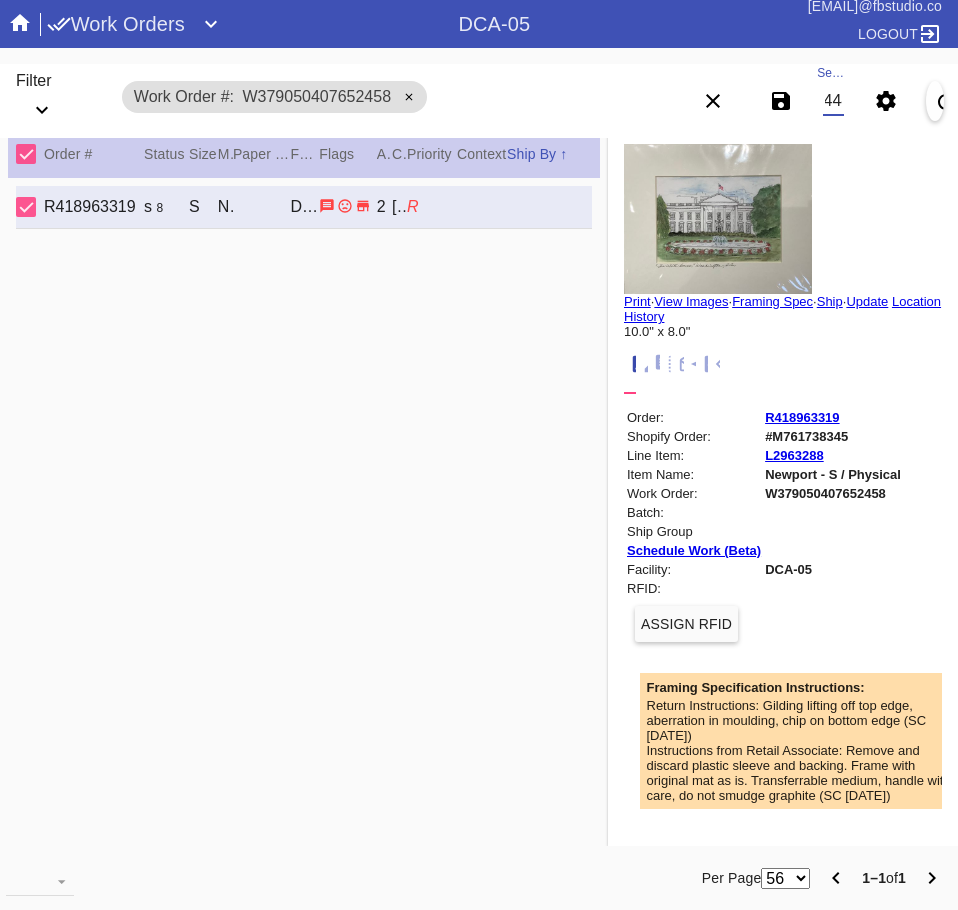 type on "W120495716563444" 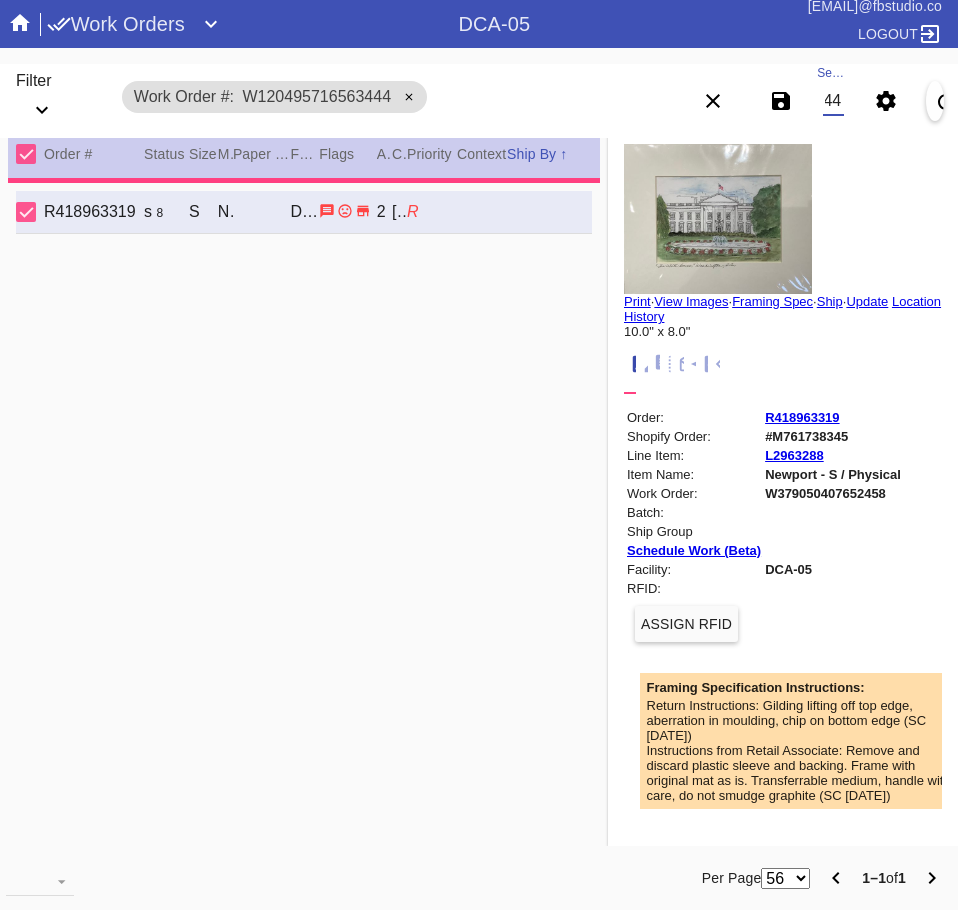 scroll, scrollTop: 0, scrollLeft: 0, axis: both 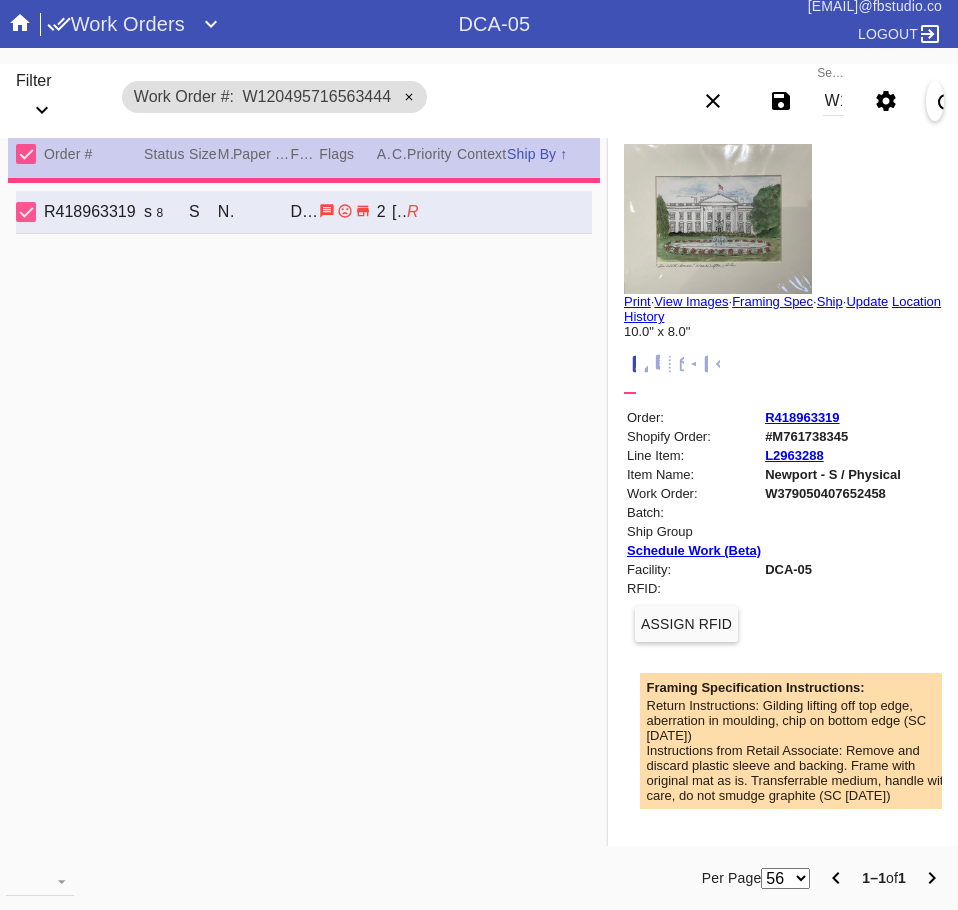 type on "6.625" 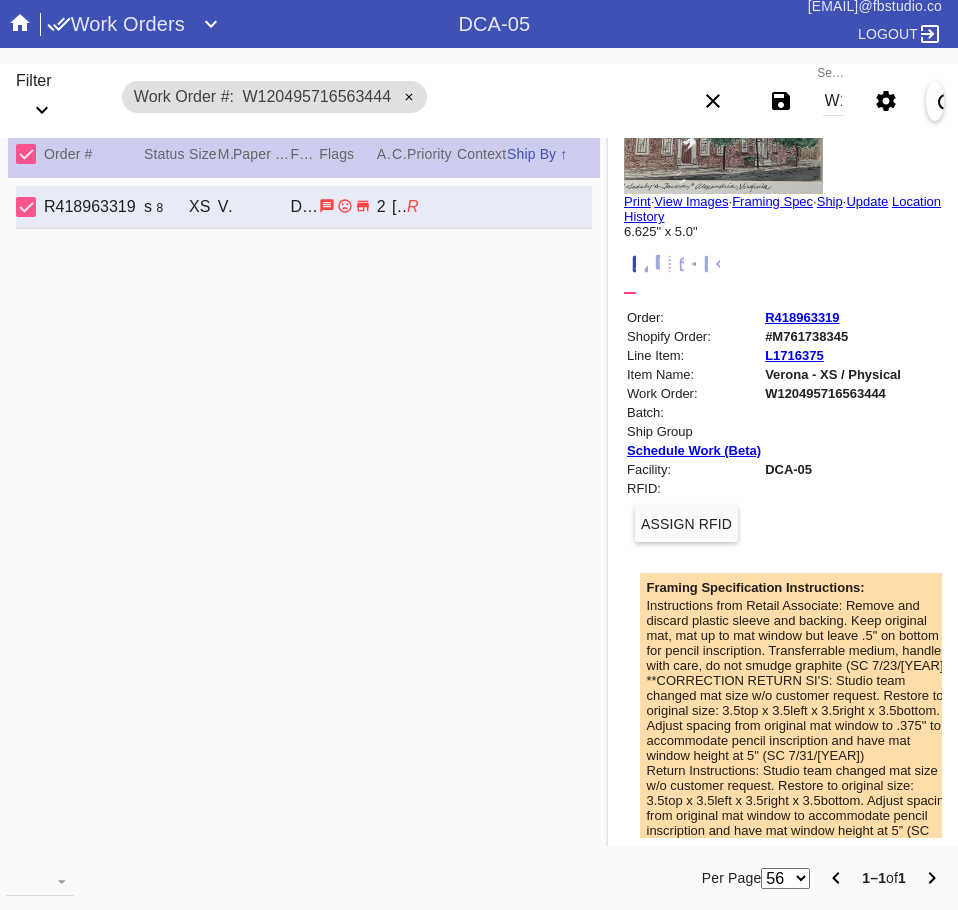 scroll, scrollTop: 200, scrollLeft: 0, axis: vertical 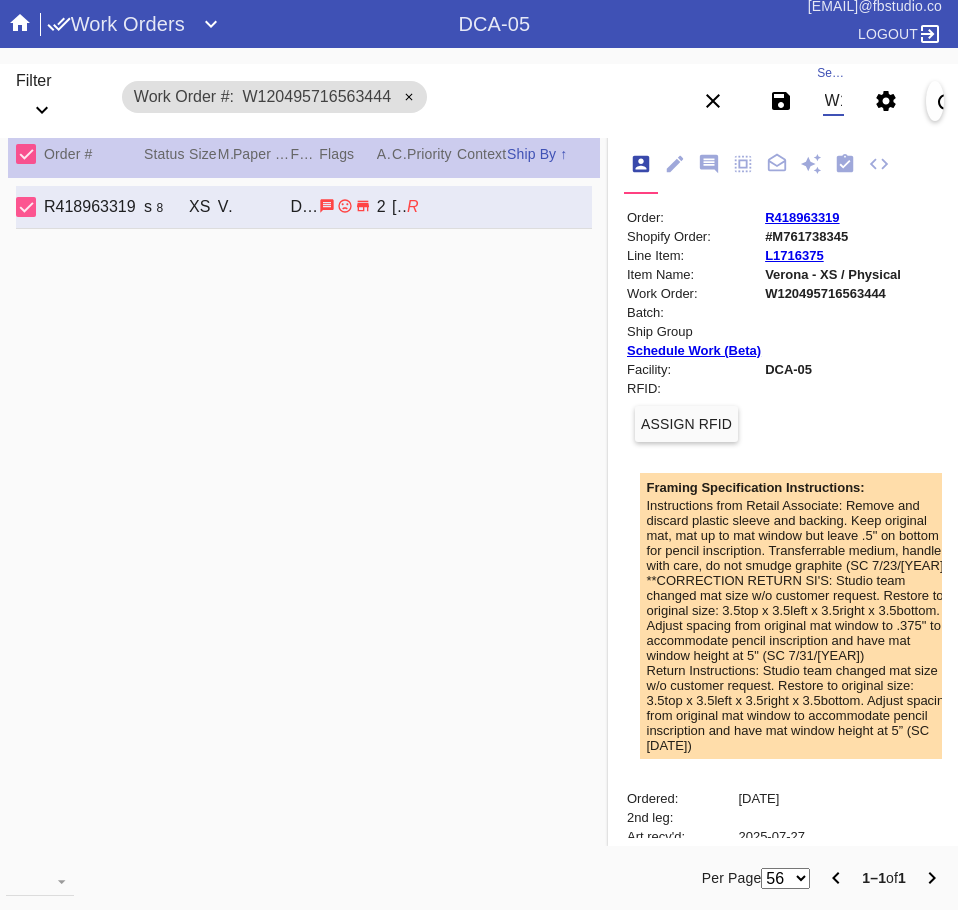 click on "W120495716563444" at bounding box center (833, 101) 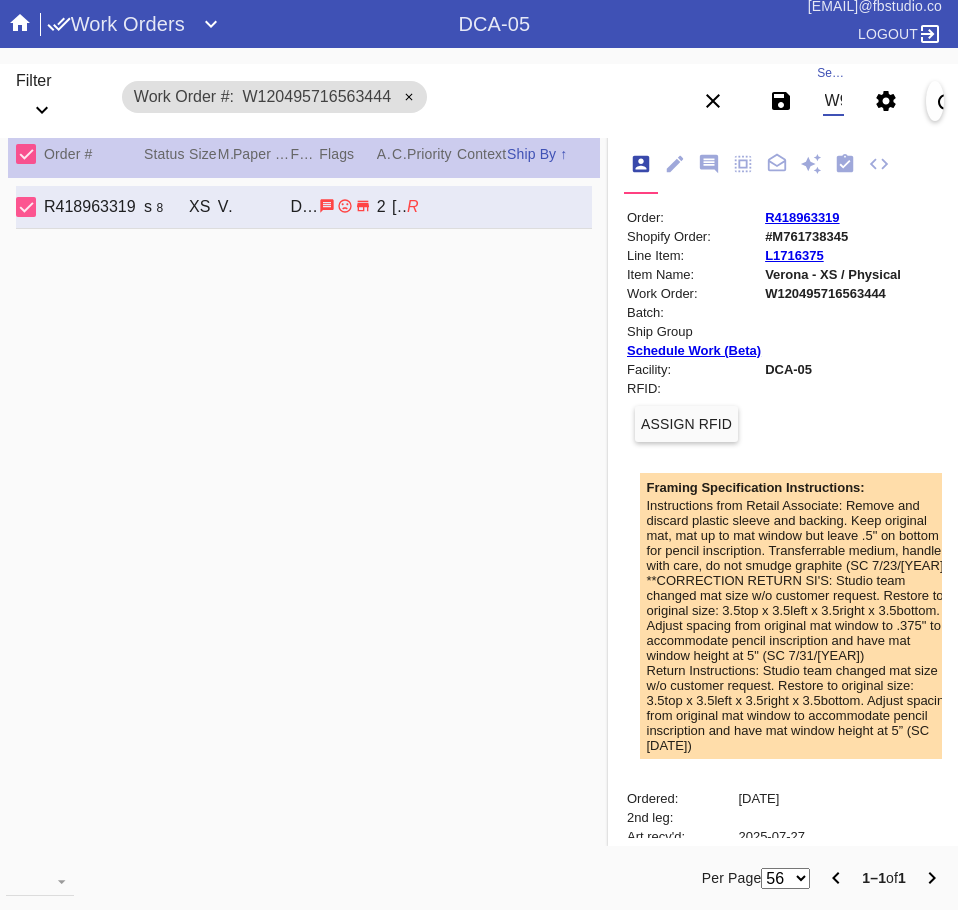 scroll, scrollTop: 0, scrollLeft: 132, axis: horizontal 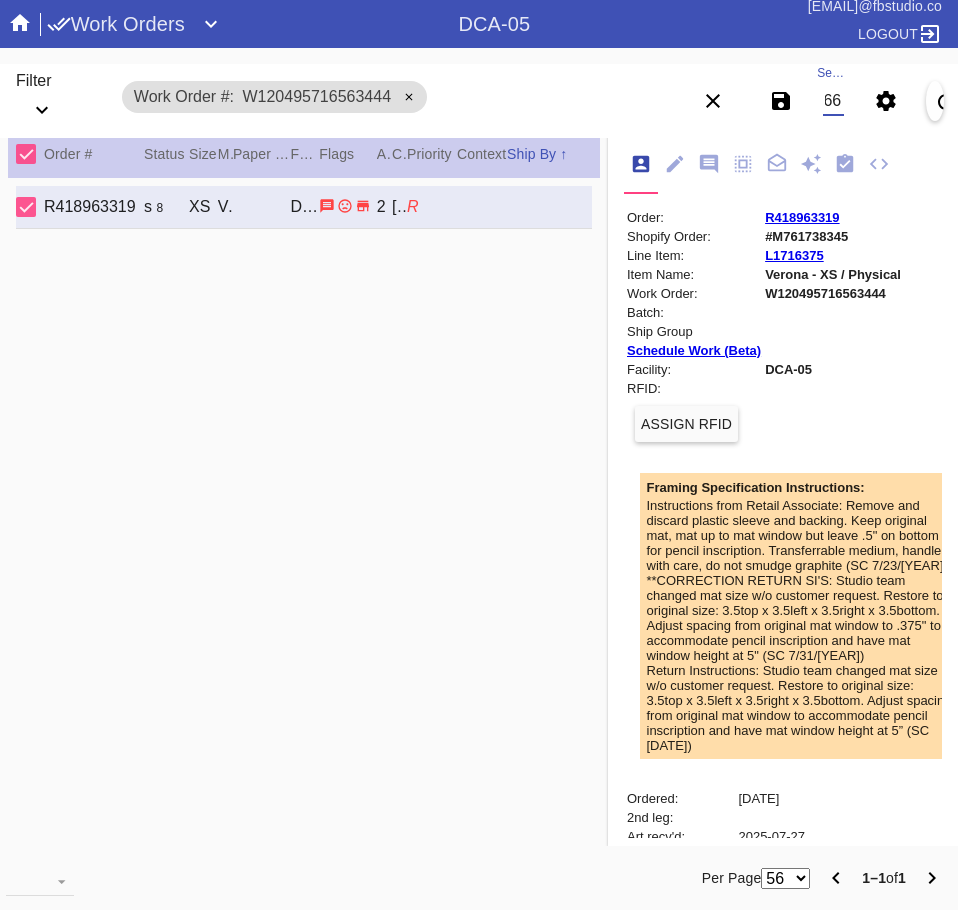 type on "W984781842960366" 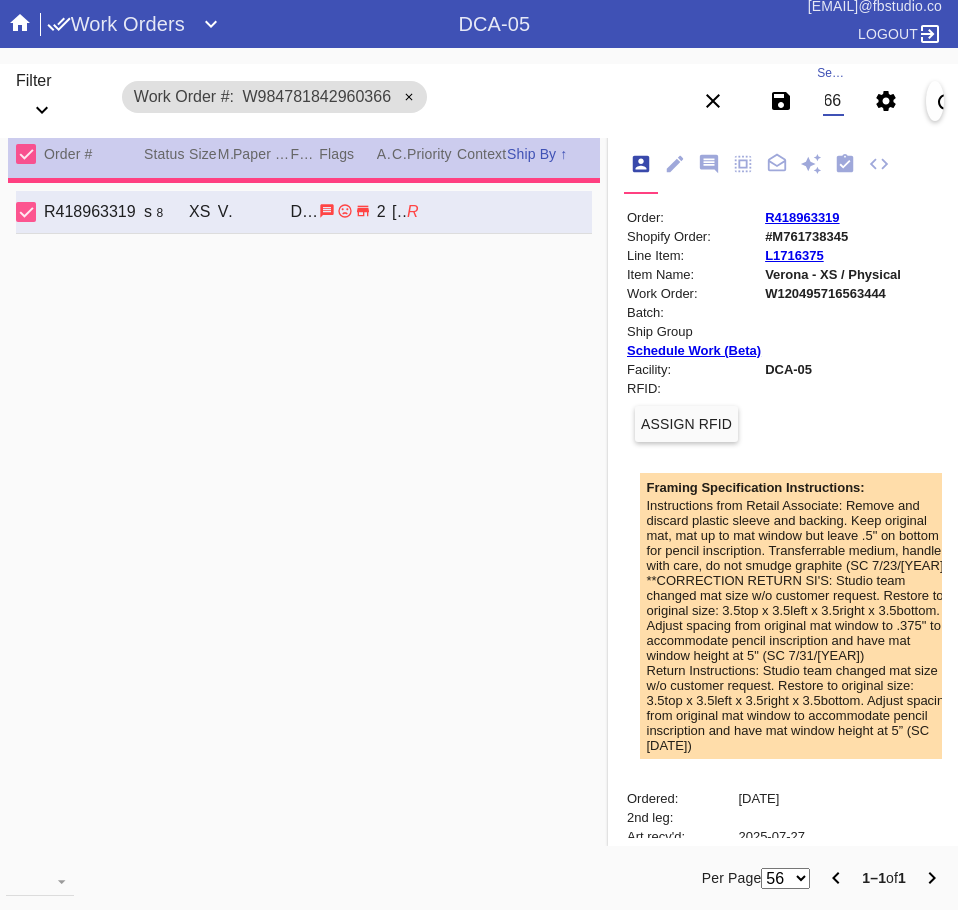 scroll, scrollTop: 0, scrollLeft: 0, axis: both 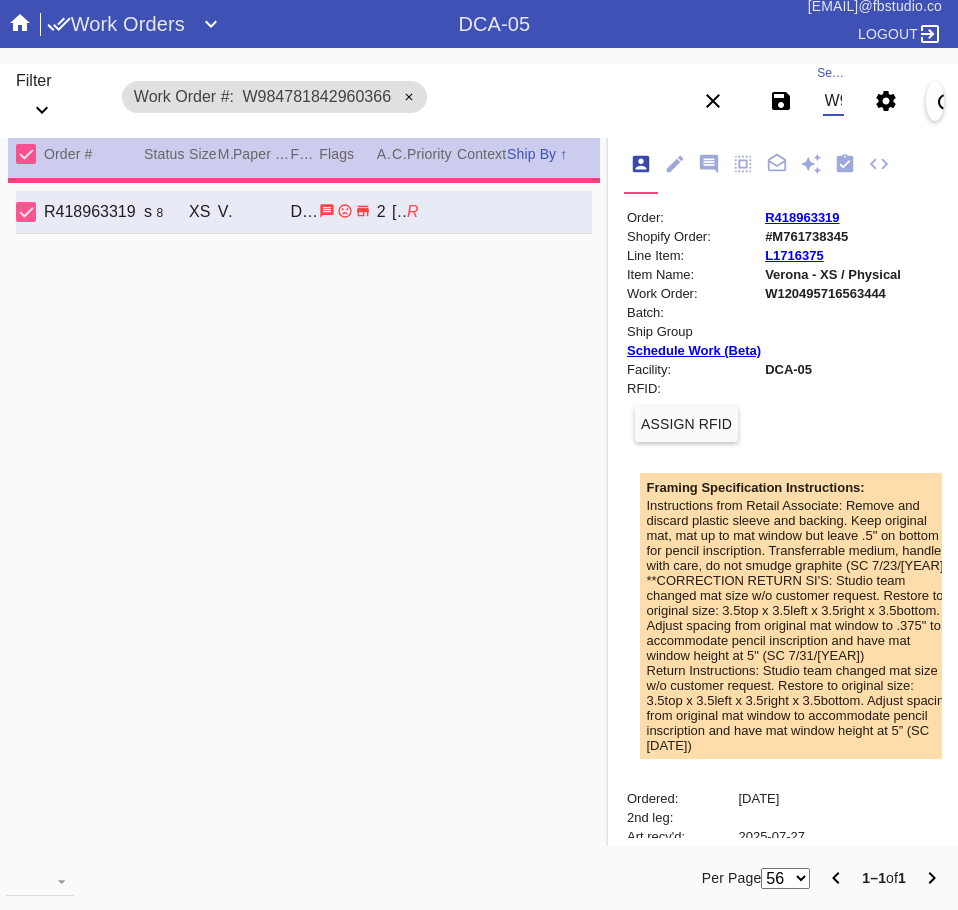 type on "came with orig. mat. JNT 07/28" 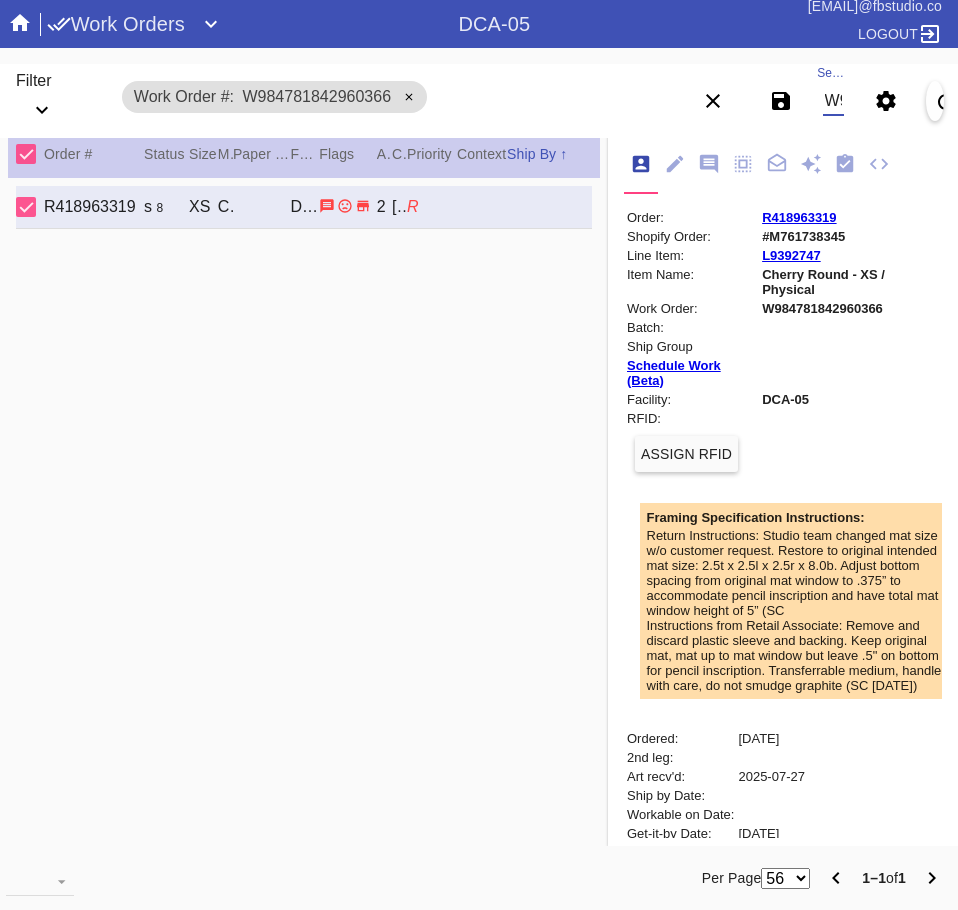 click on "W984781842960366" at bounding box center (833, 101) 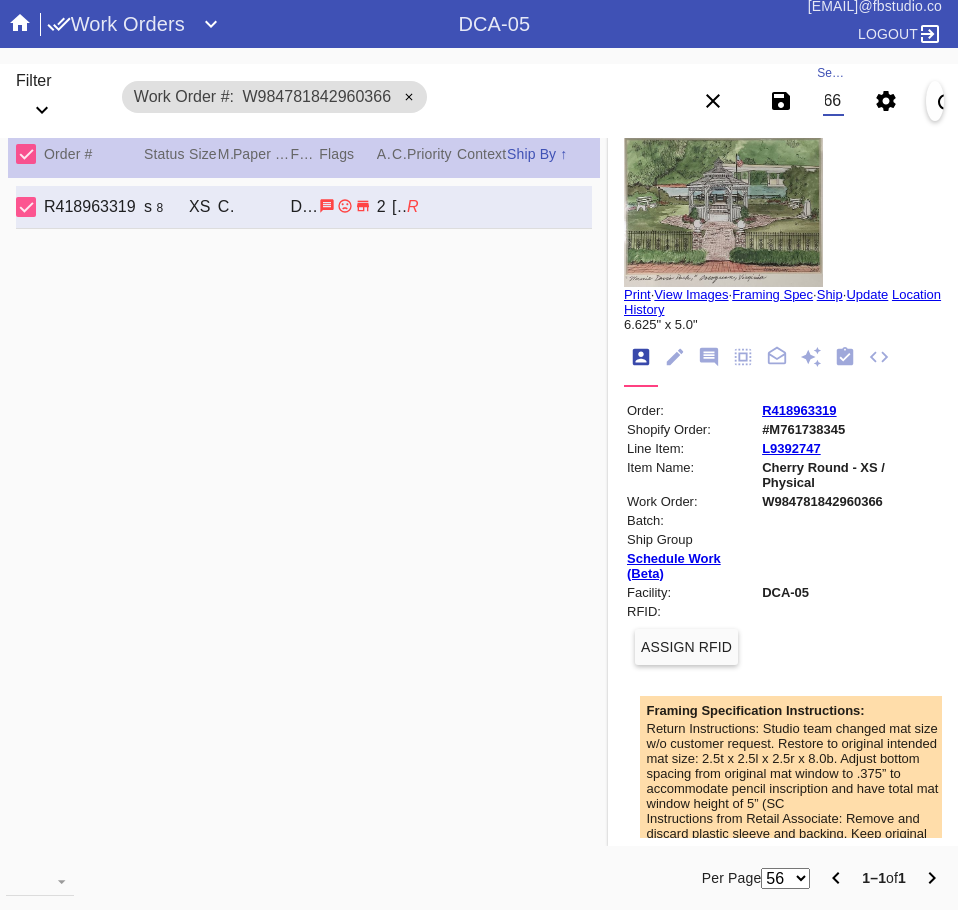 scroll, scrollTop: 0, scrollLeft: 0, axis: both 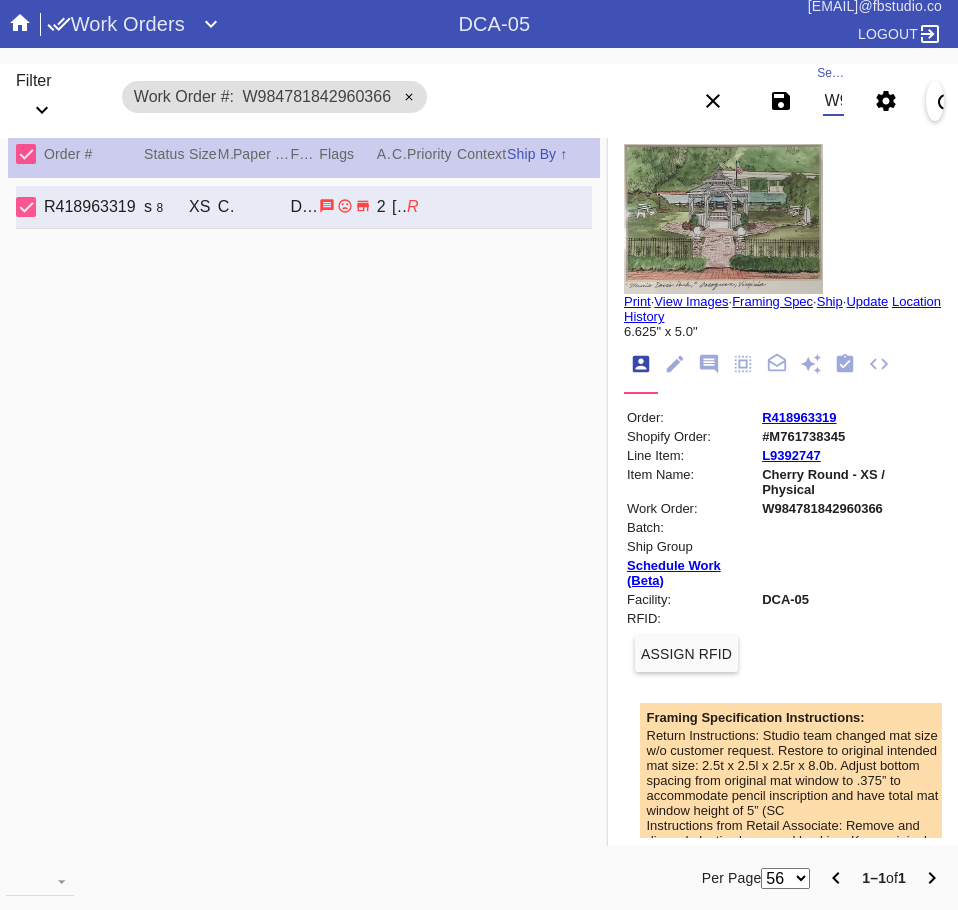 click on "W984781842960366" at bounding box center (833, 101) 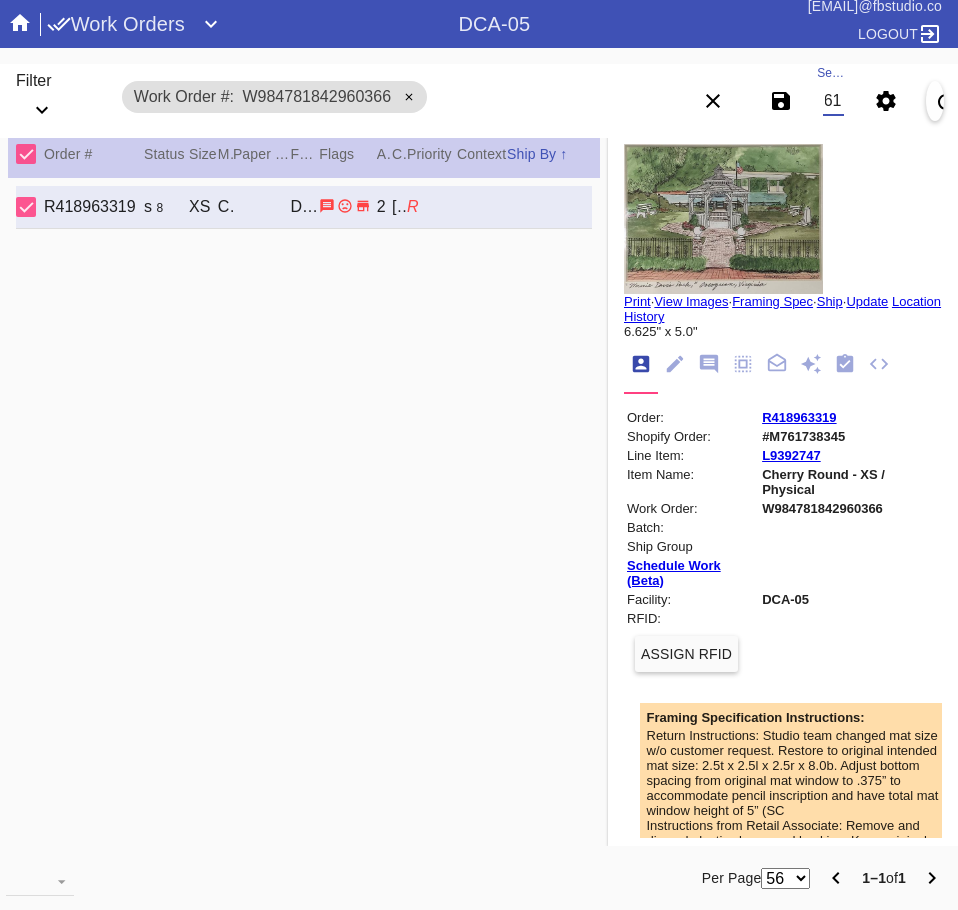 type on "W794943559661159" 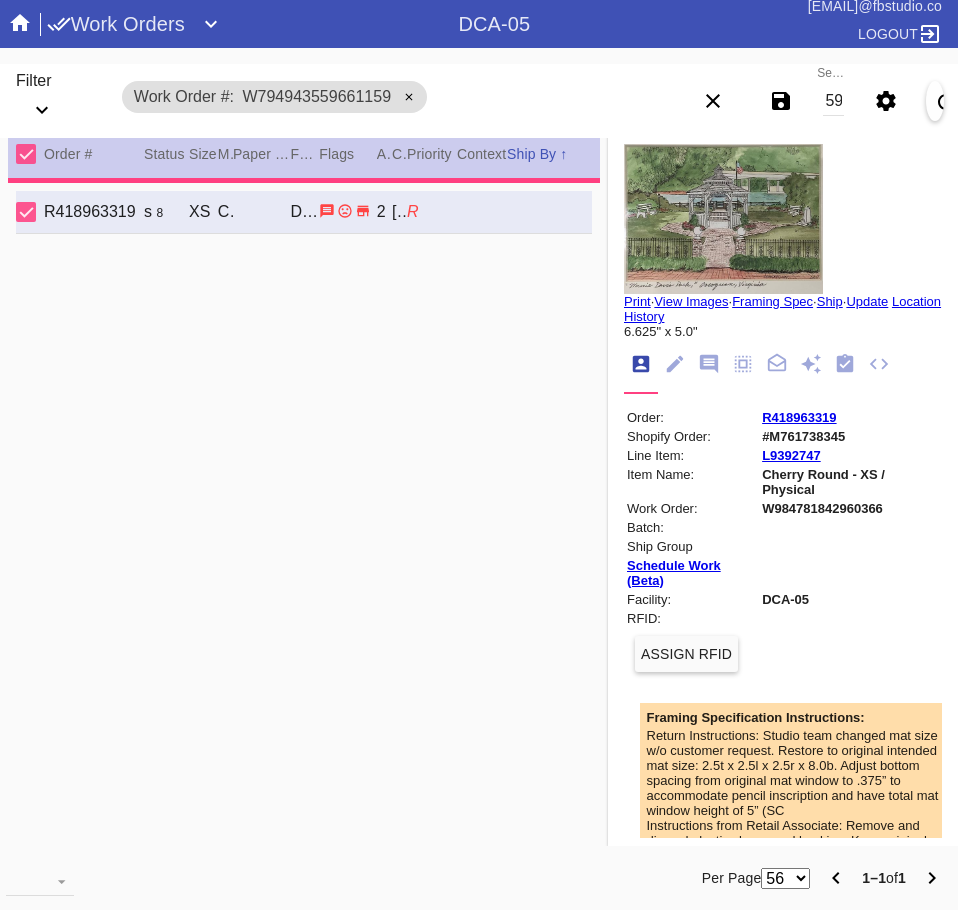 scroll, scrollTop: 0, scrollLeft: 0, axis: both 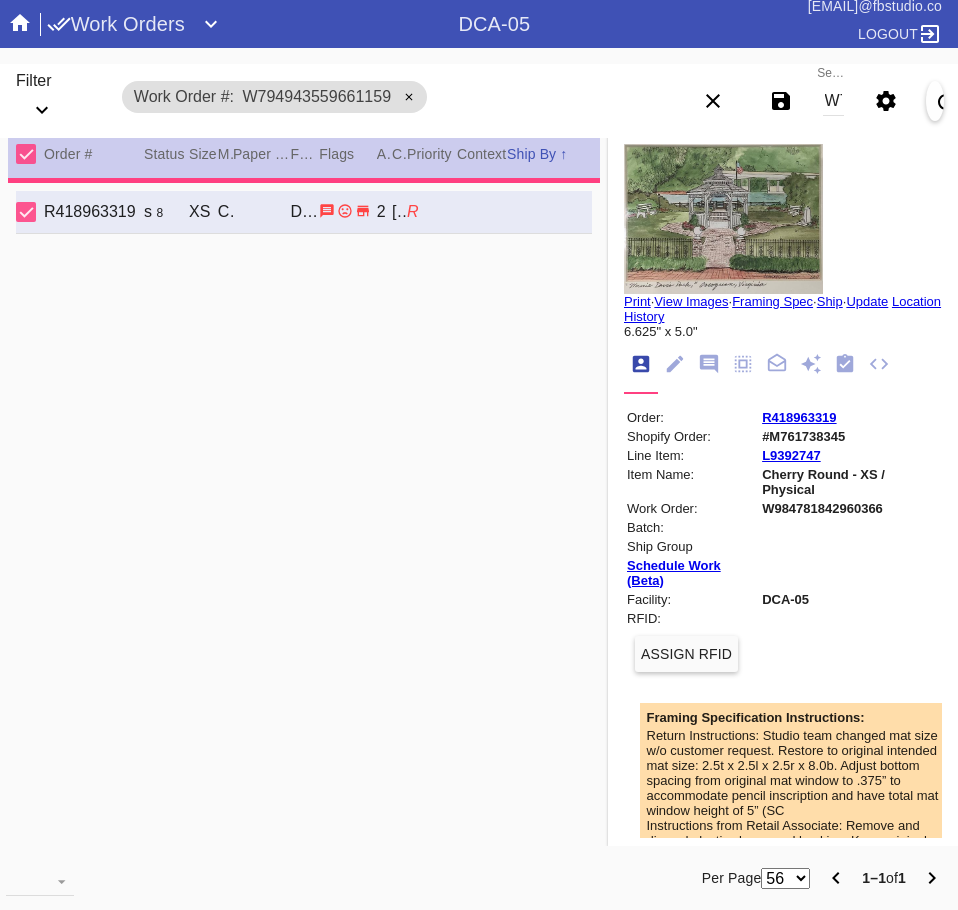 type on "16.75" 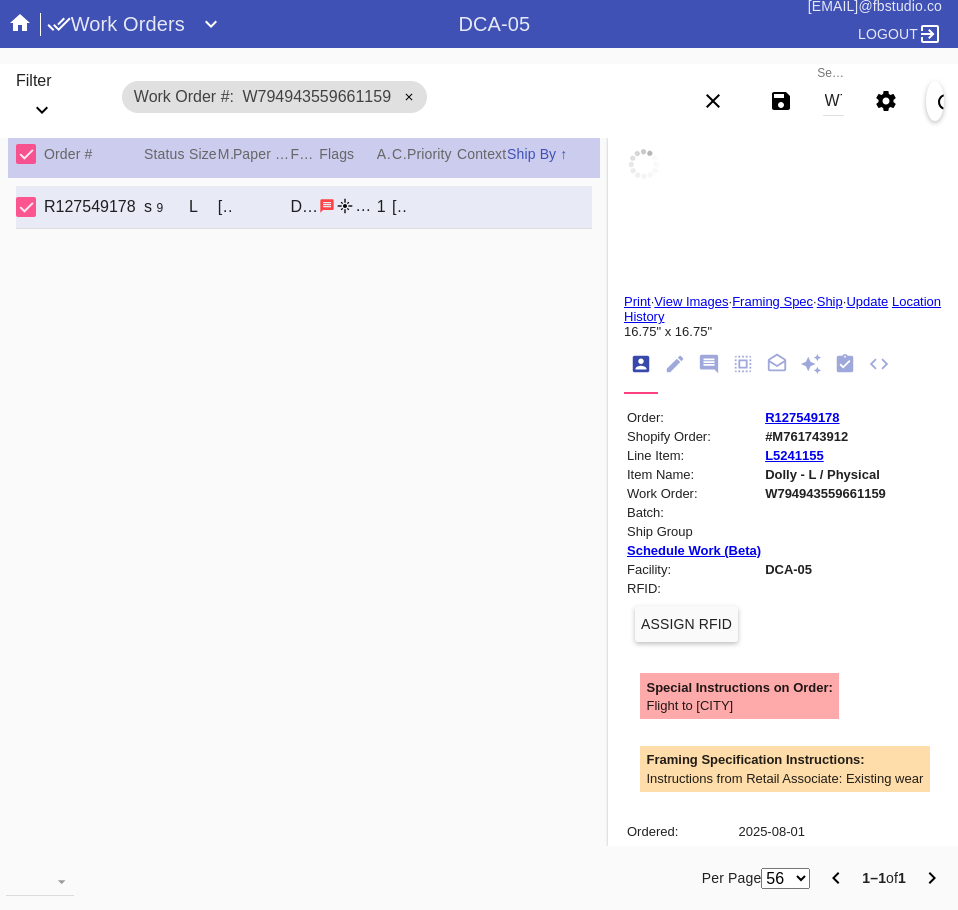 type on "House of Representatives" 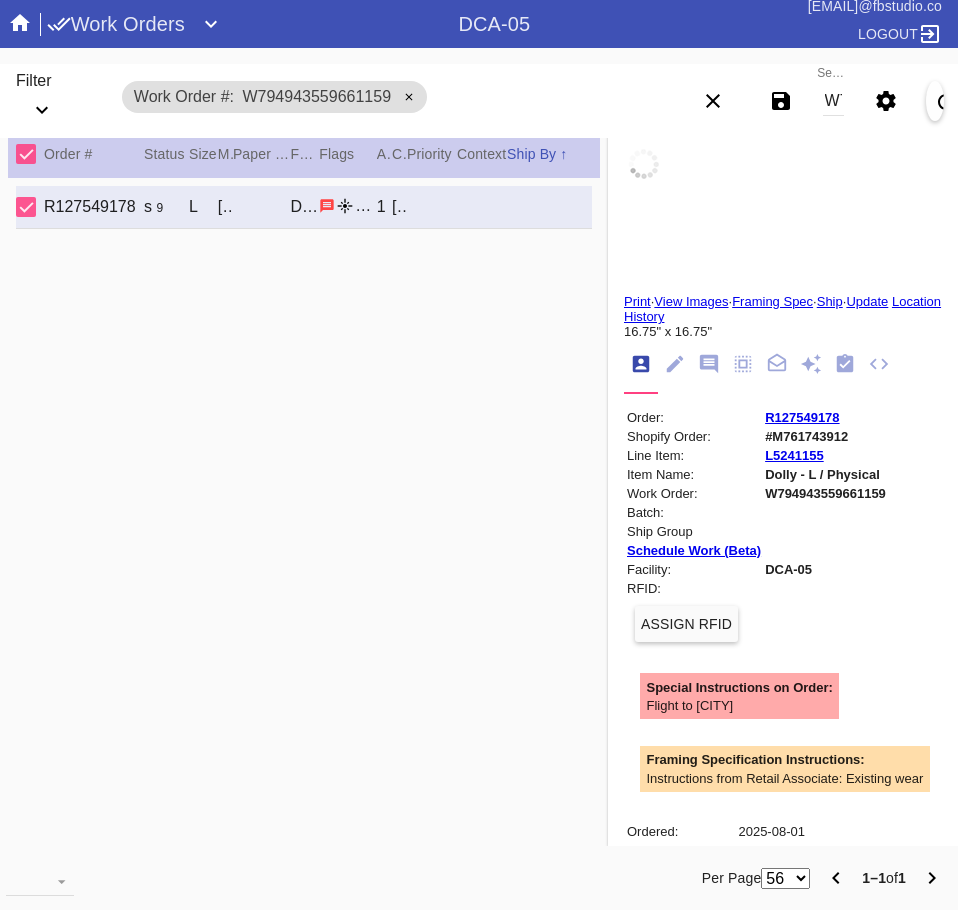 type on "House Floor 1999-2014" 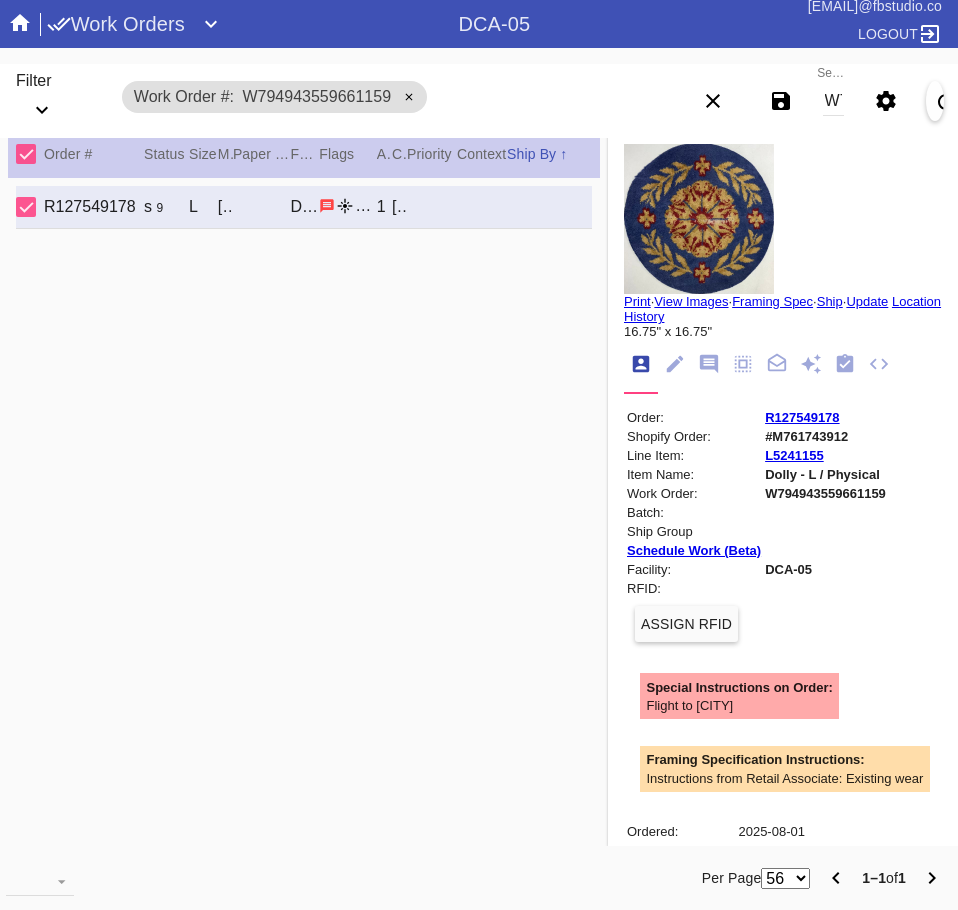 click on "R127549178 F106 s   9 L Dolly  / Dove White DCA-05 1 Bart Reising" at bounding box center [304, 509] 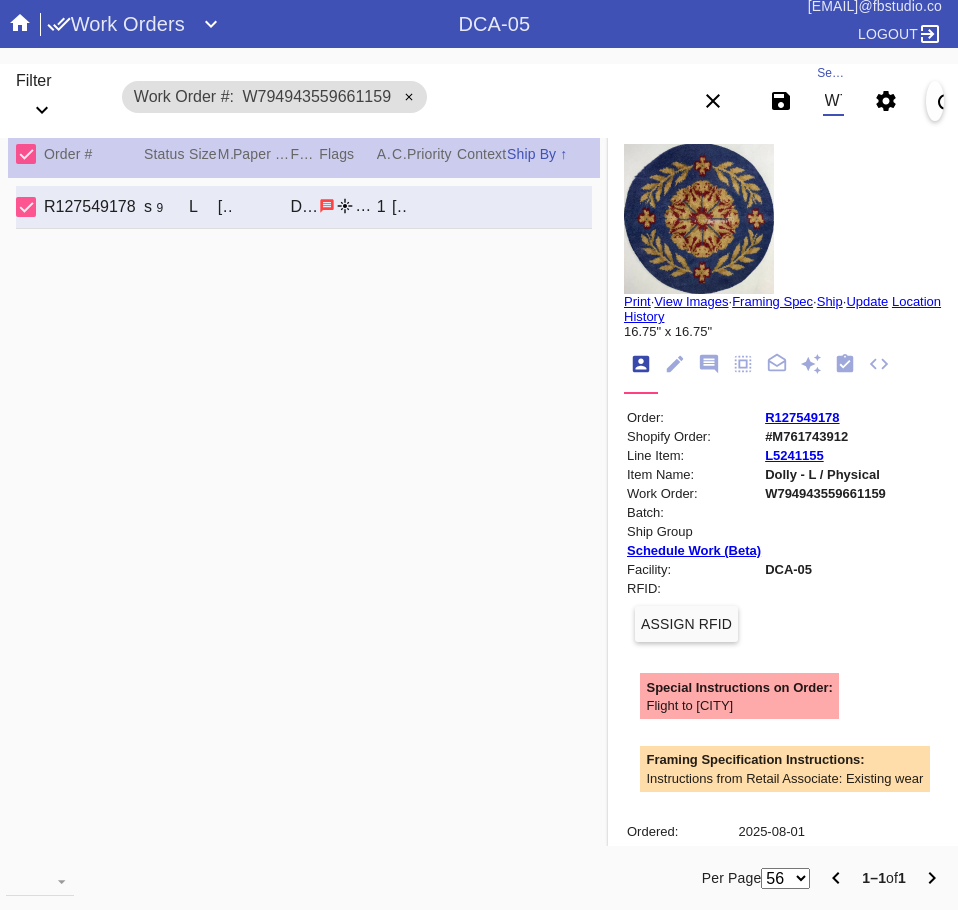 click on "W794943559661159" at bounding box center (833, 101) 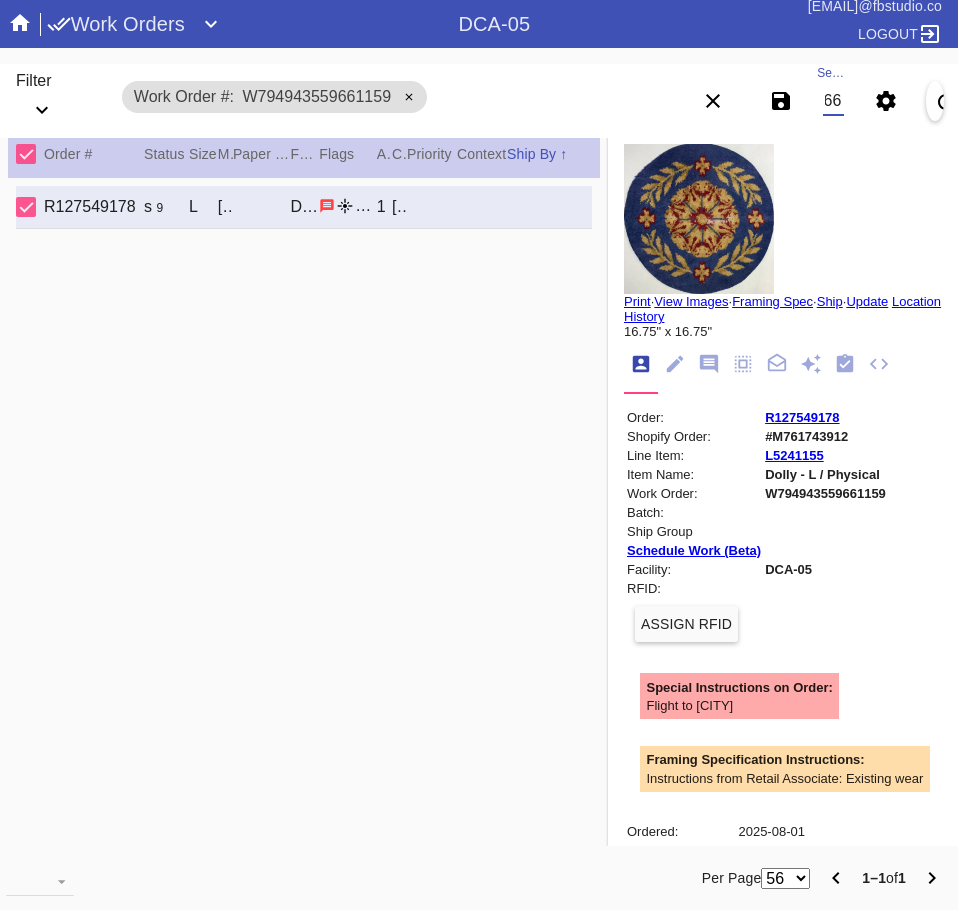 type on "W676732666226669" 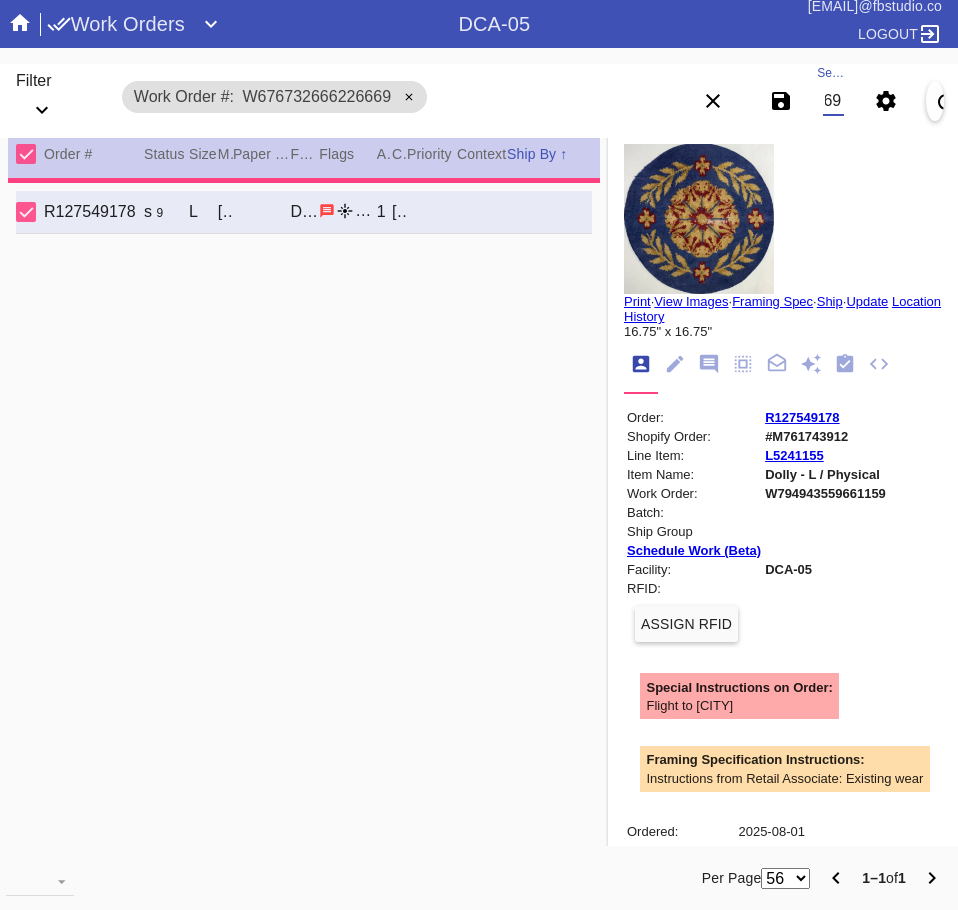 scroll, scrollTop: 0, scrollLeft: 0, axis: both 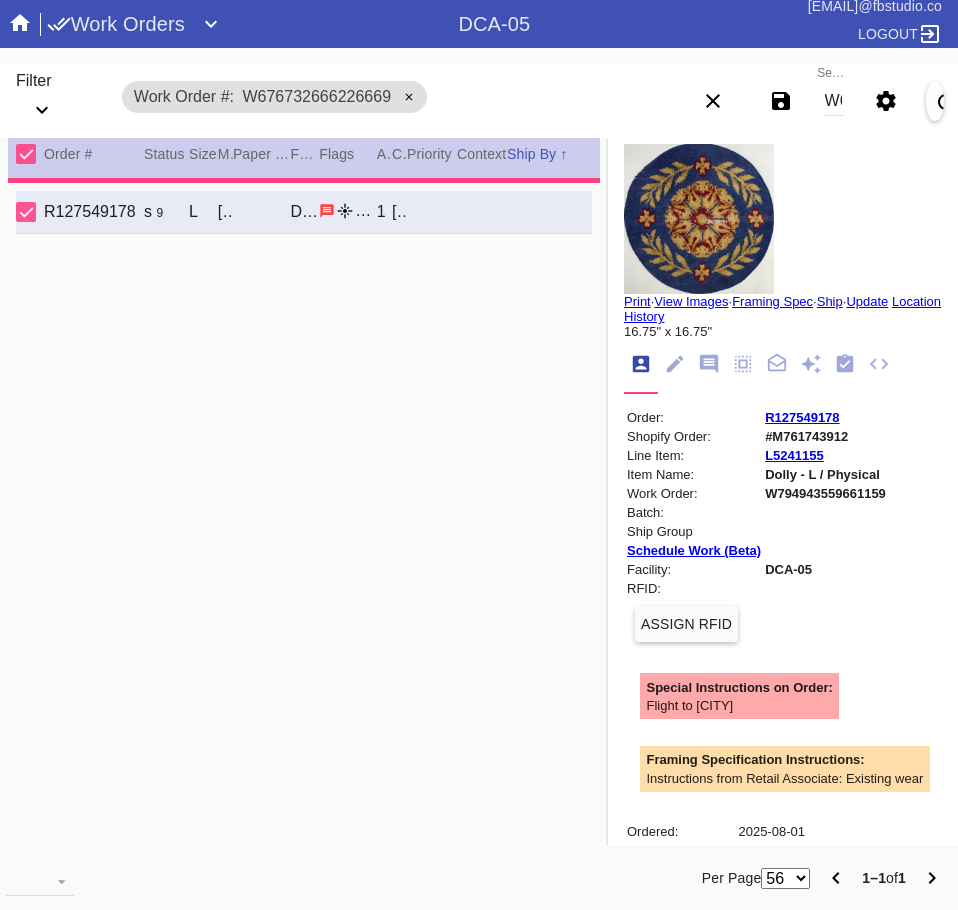type on "8.5" 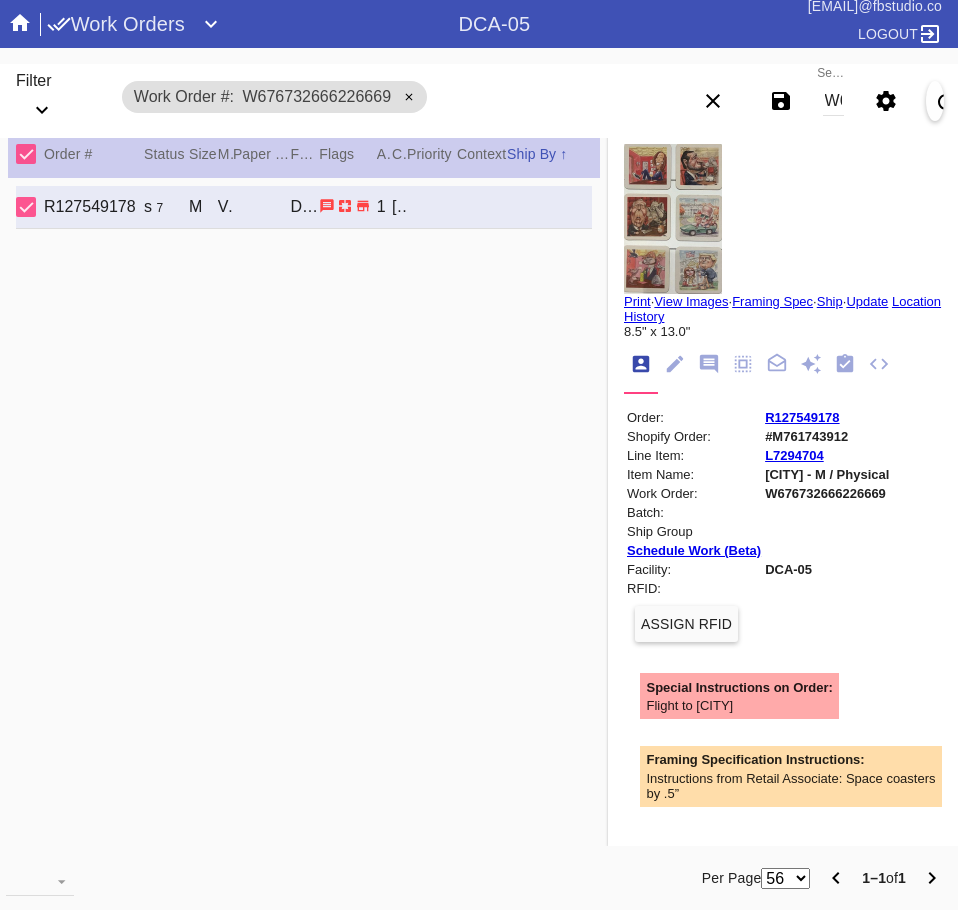 click on "W676732666226669" at bounding box center (833, 101) 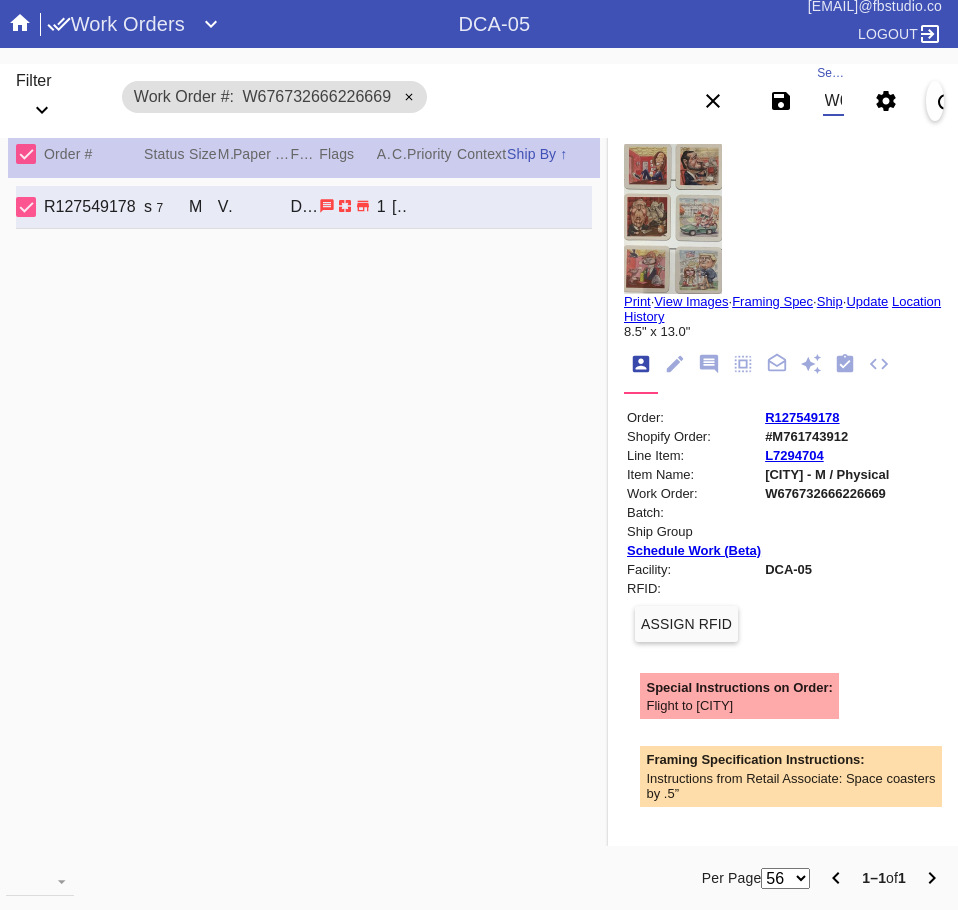 click on "W676732666226669" at bounding box center (833, 101) 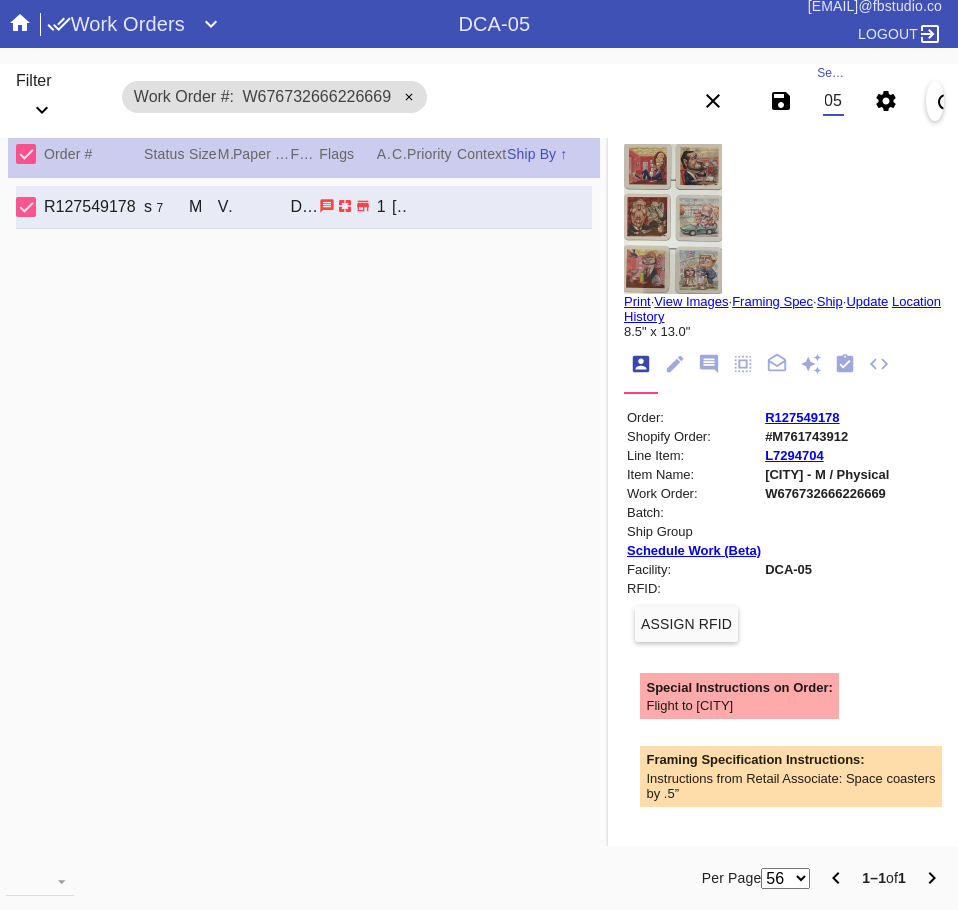 type on "W264267052353652" 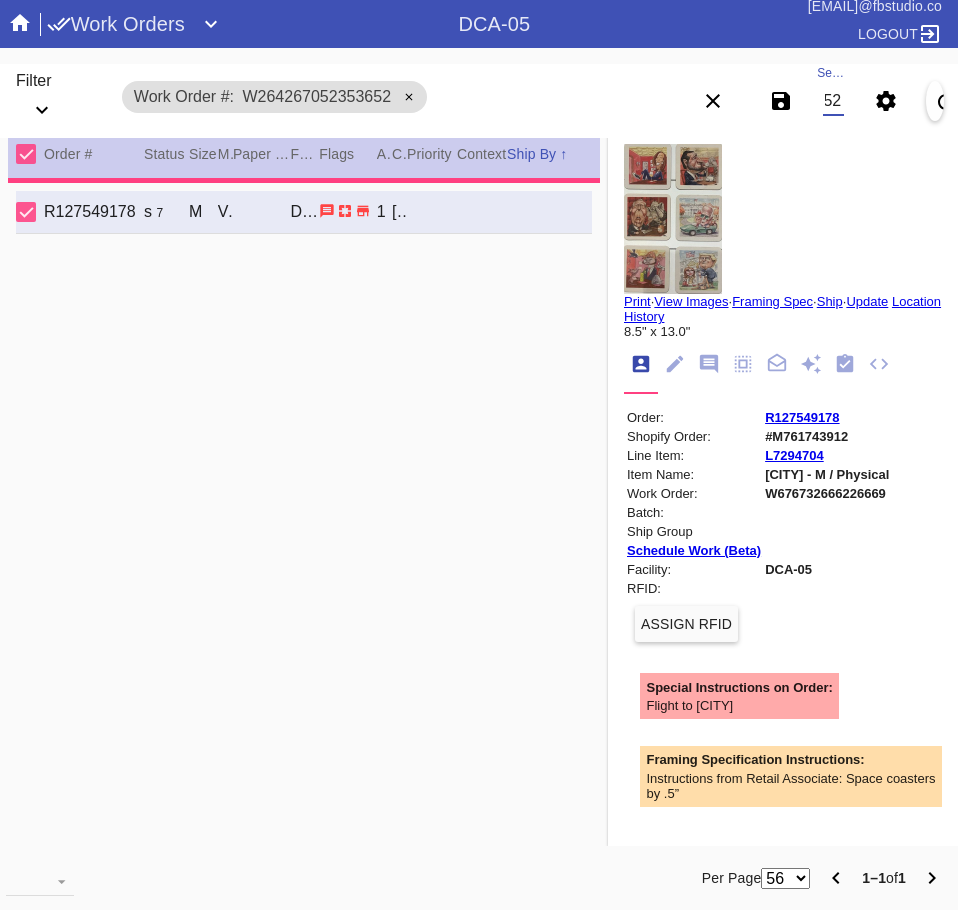 type on "8.0" 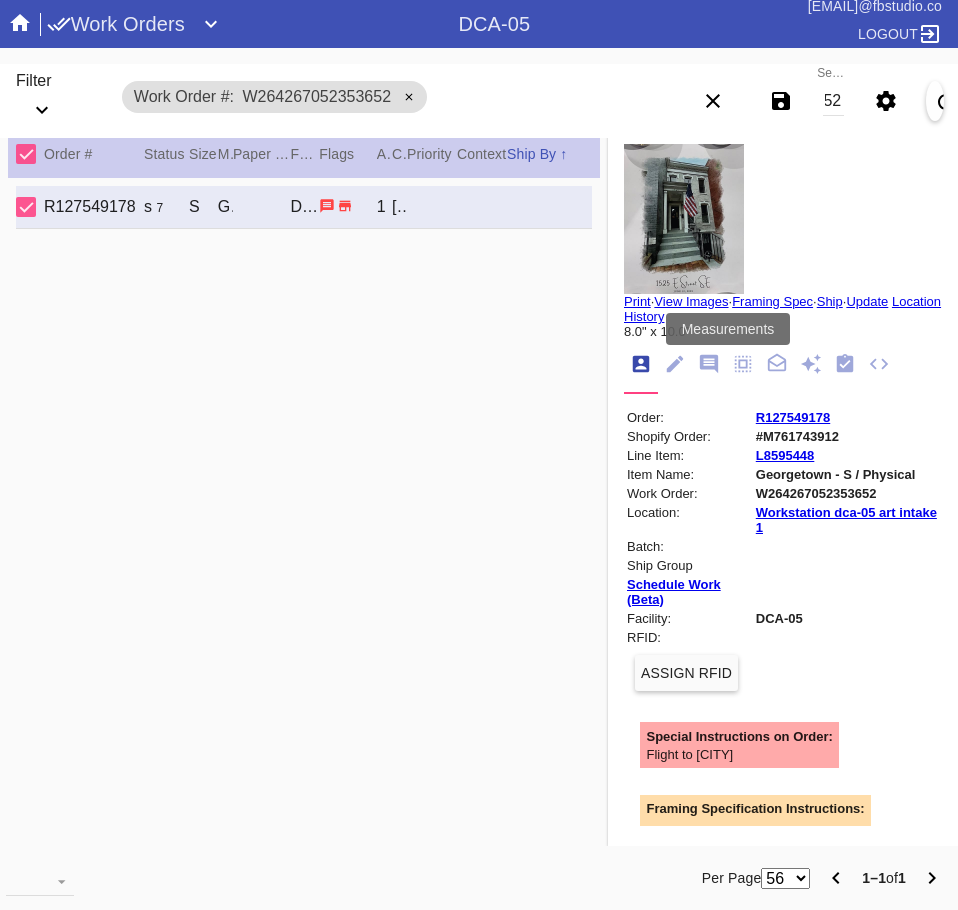 click 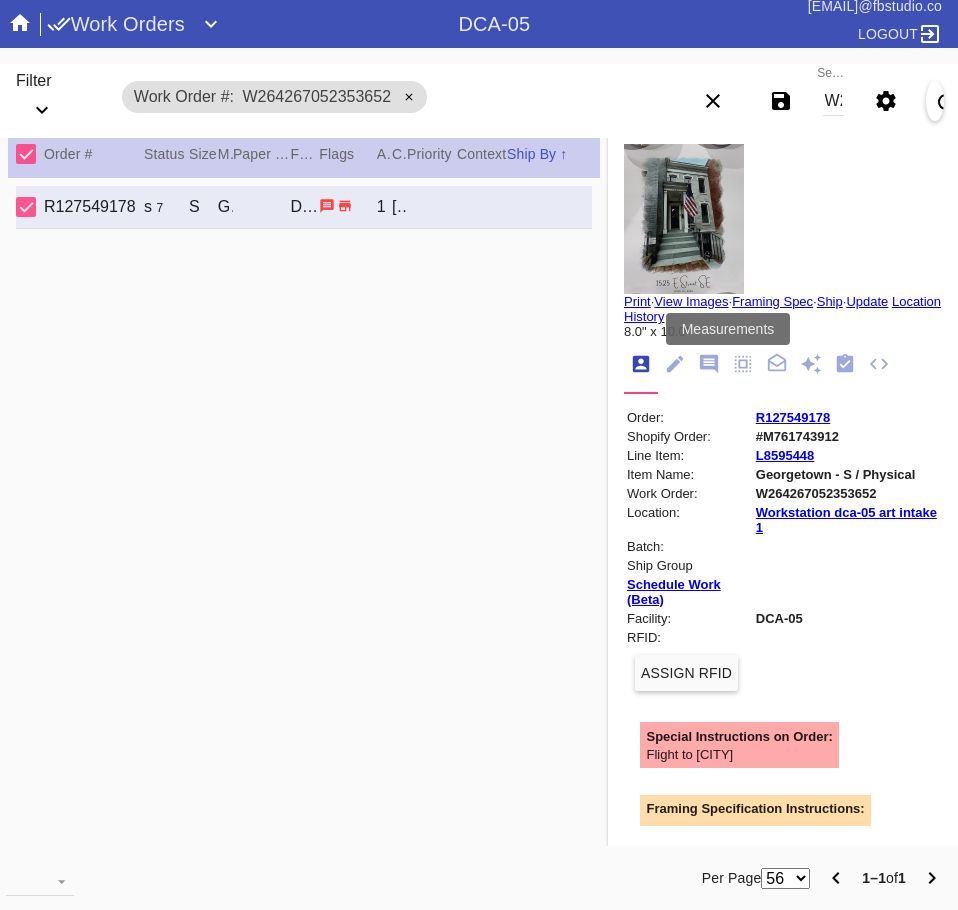 scroll, scrollTop: 172, scrollLeft: 0, axis: vertical 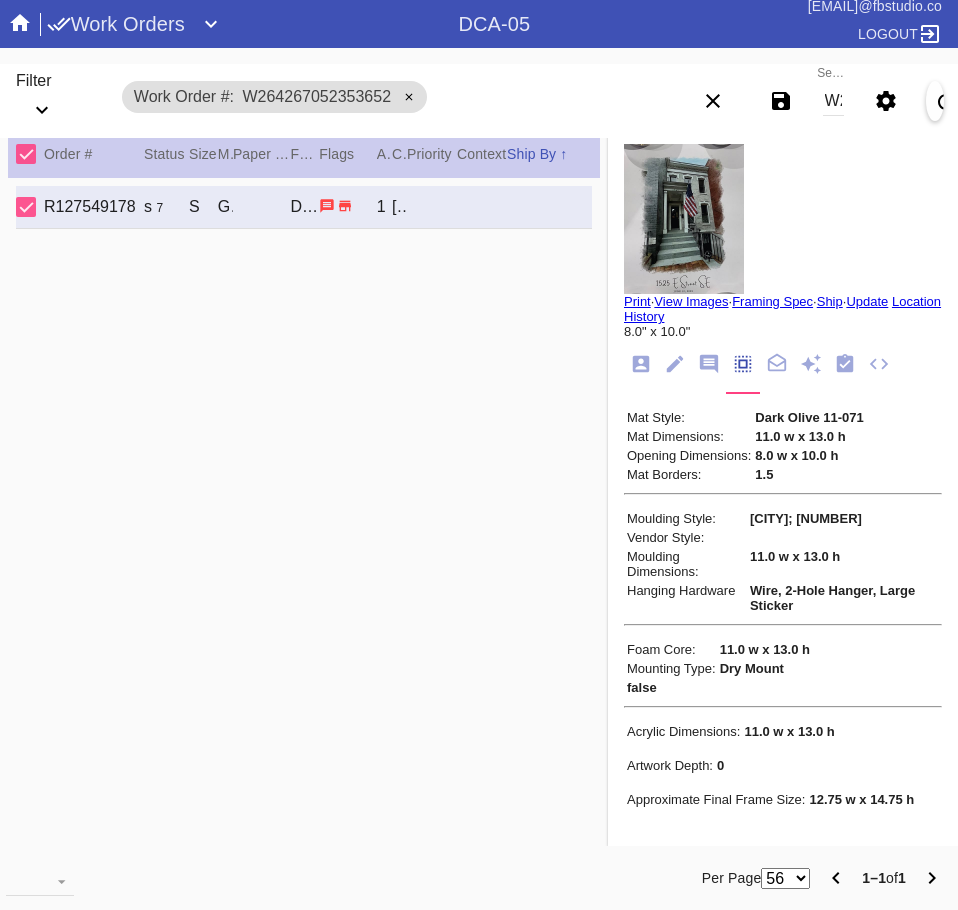click on "W264267052353652" at bounding box center (833, 101) 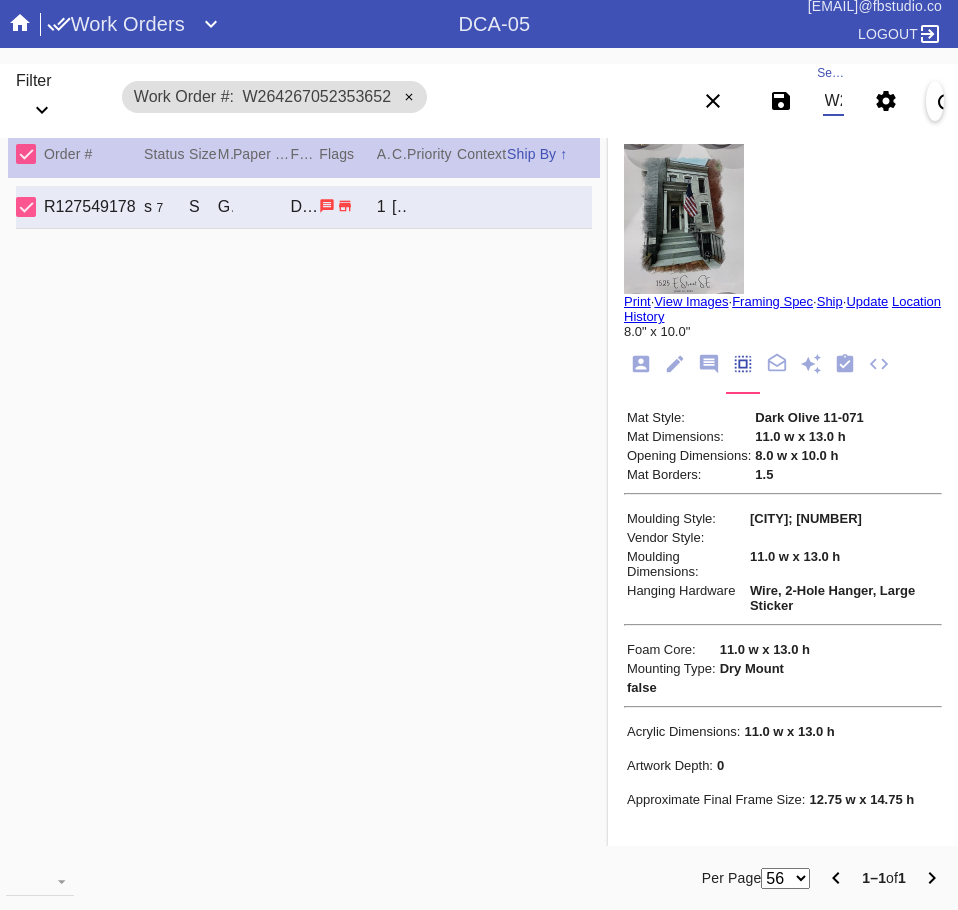 click on "W264267052353652" at bounding box center (833, 101) 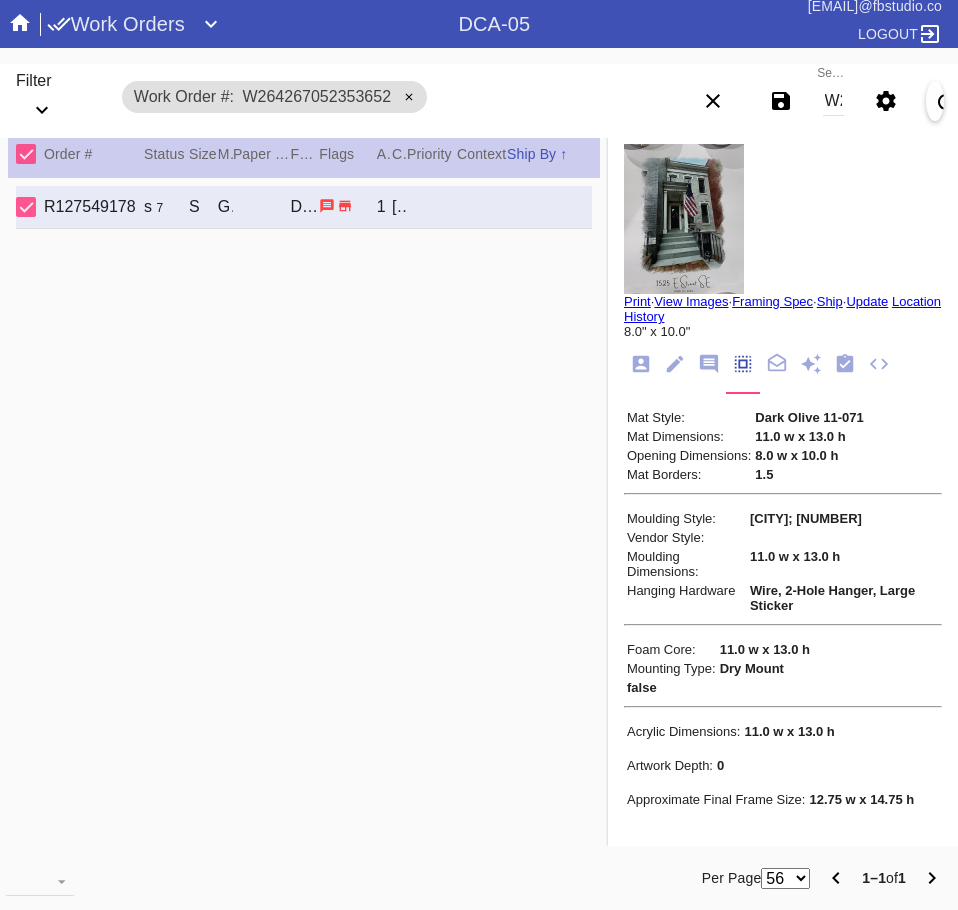 click on "W264267052353652" at bounding box center [833, 101] 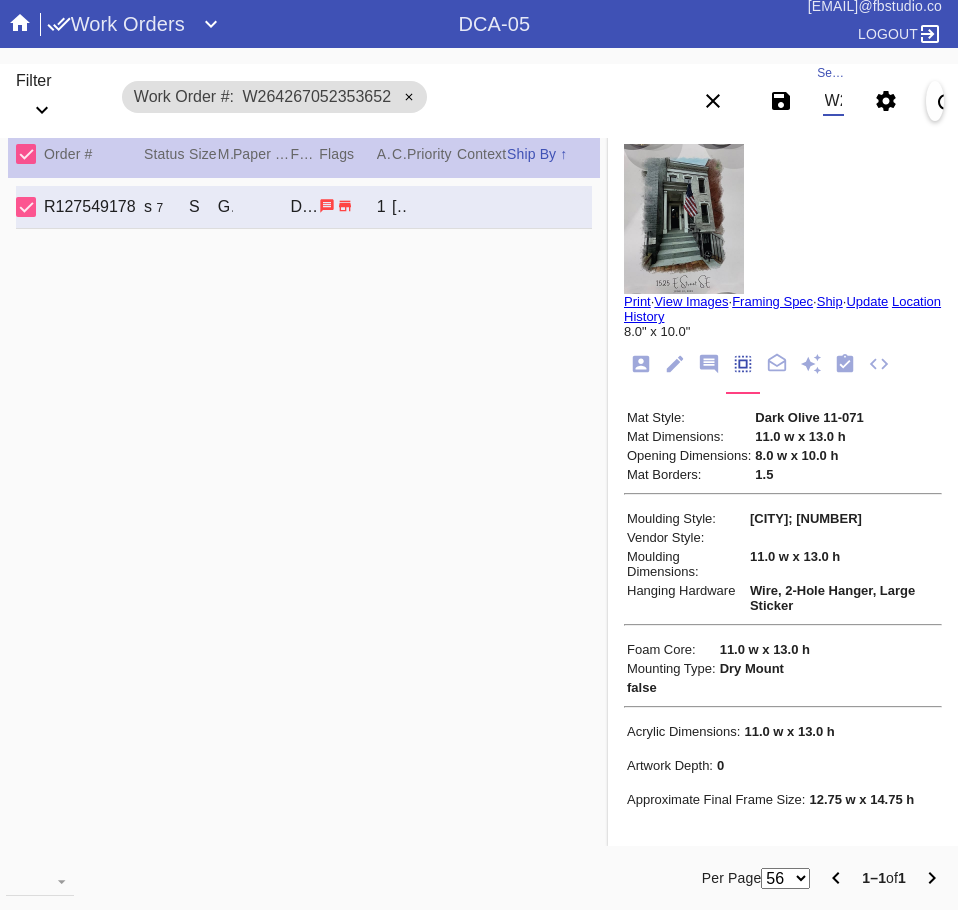 click on "W264267052353652" at bounding box center (833, 101) 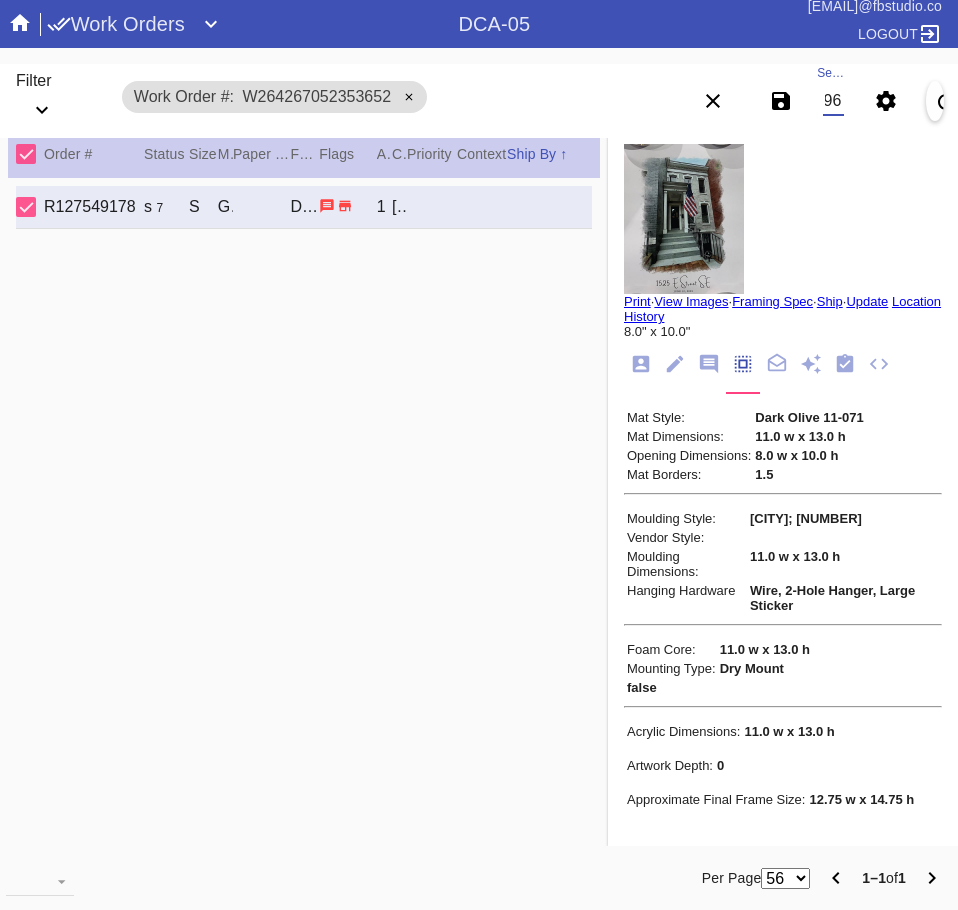 type on "W759158707106967" 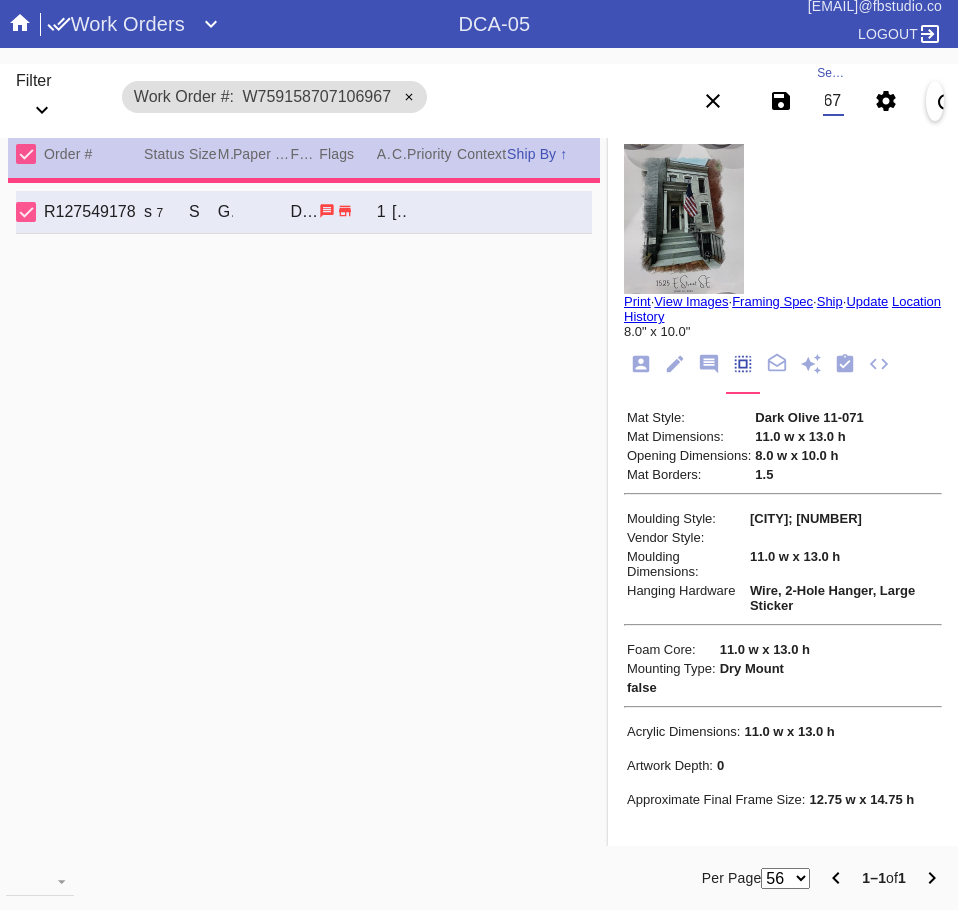 type on "2.125" 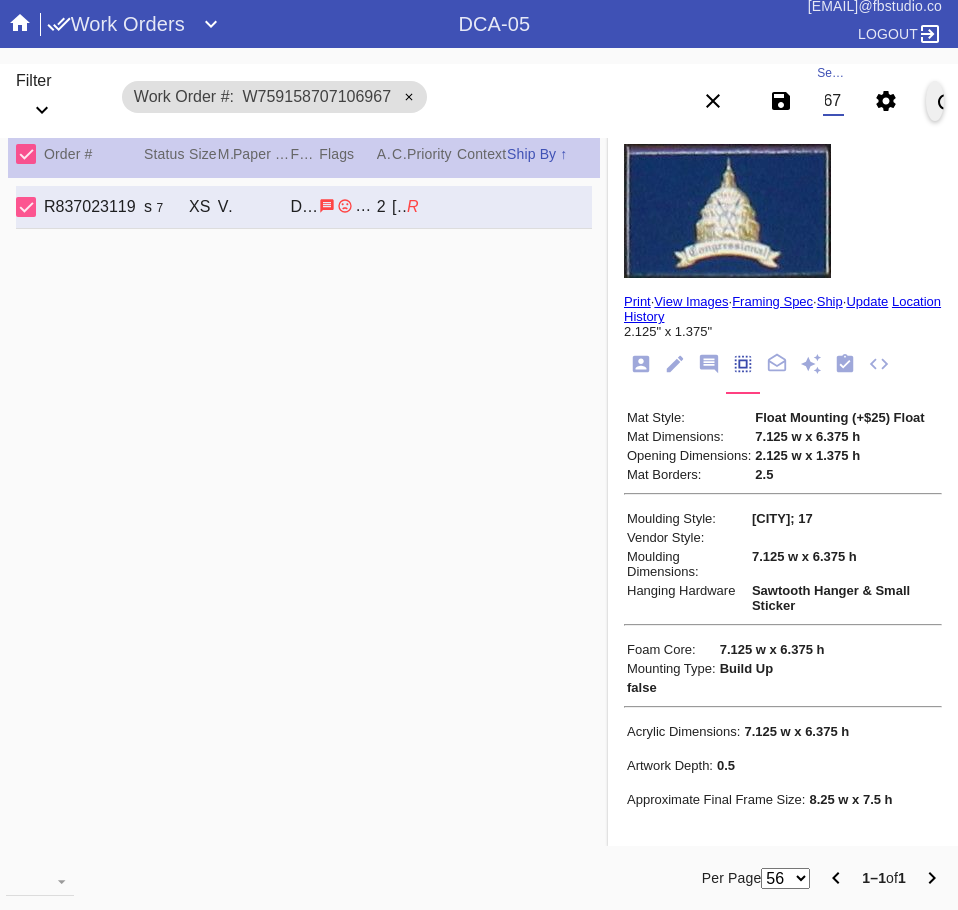 scroll, scrollTop: 0, scrollLeft: 0, axis: both 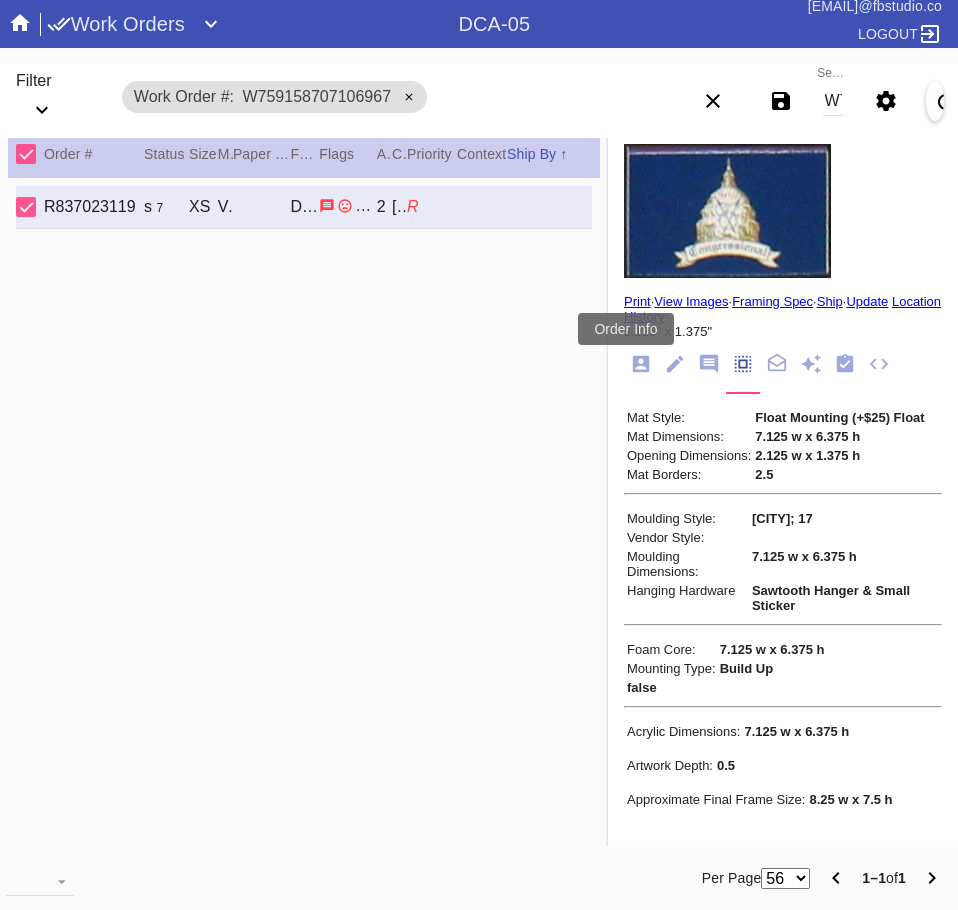 click 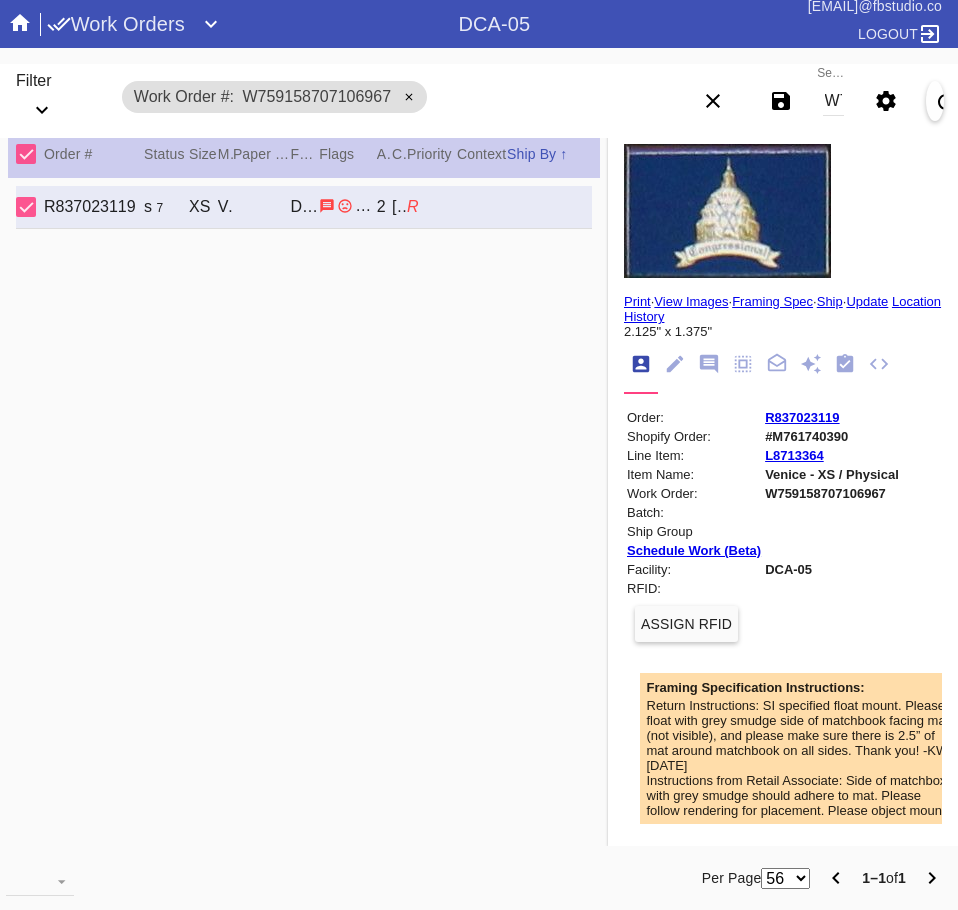 scroll, scrollTop: 100, scrollLeft: 0, axis: vertical 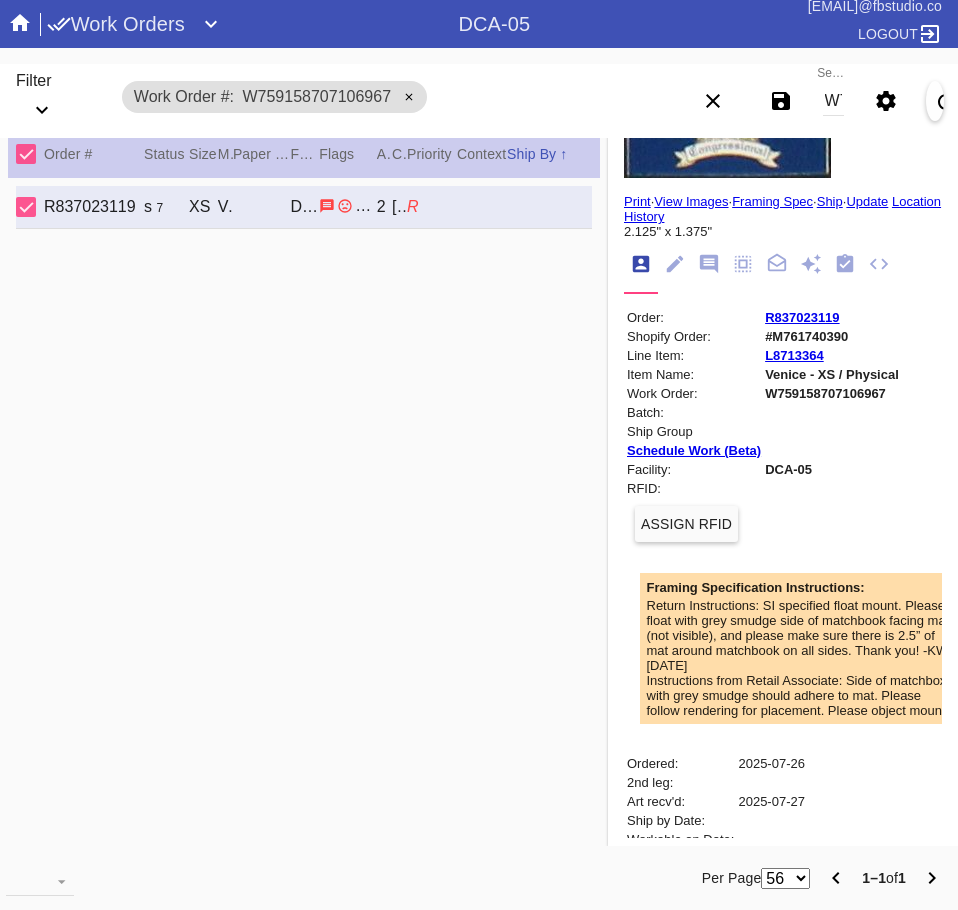click on "W759158707106967" at bounding box center [833, 101] 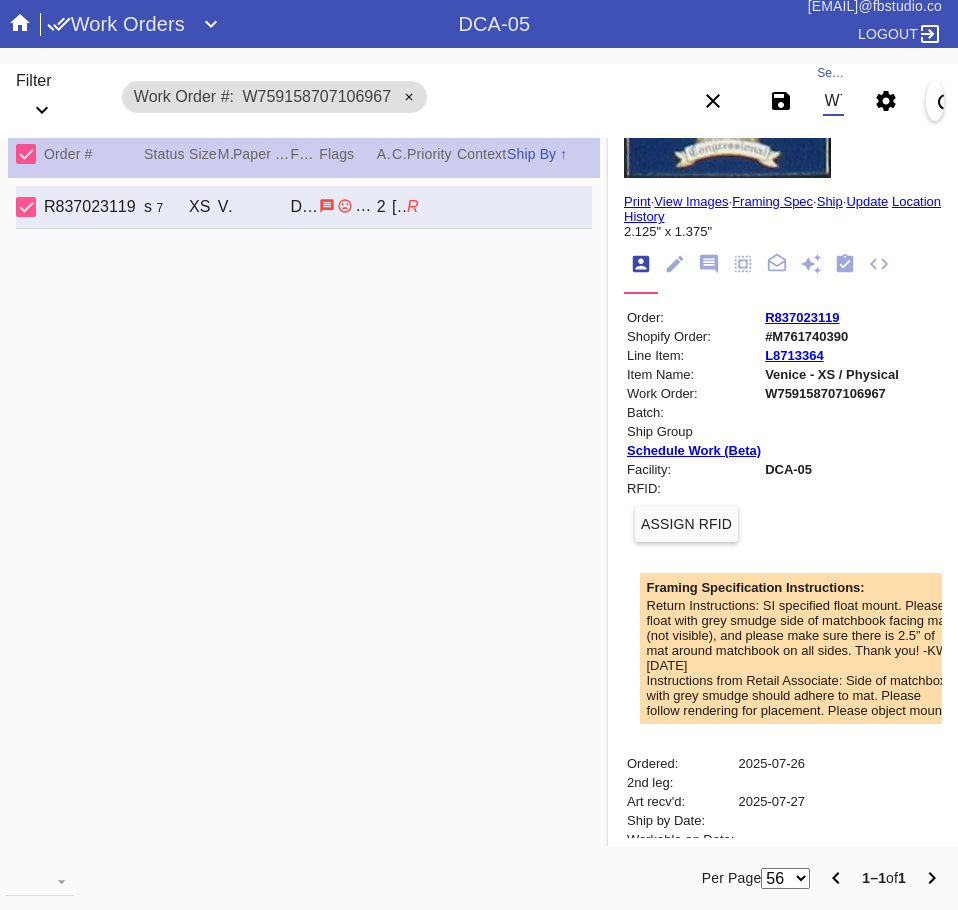 click on "W759158707106967" at bounding box center [833, 101] 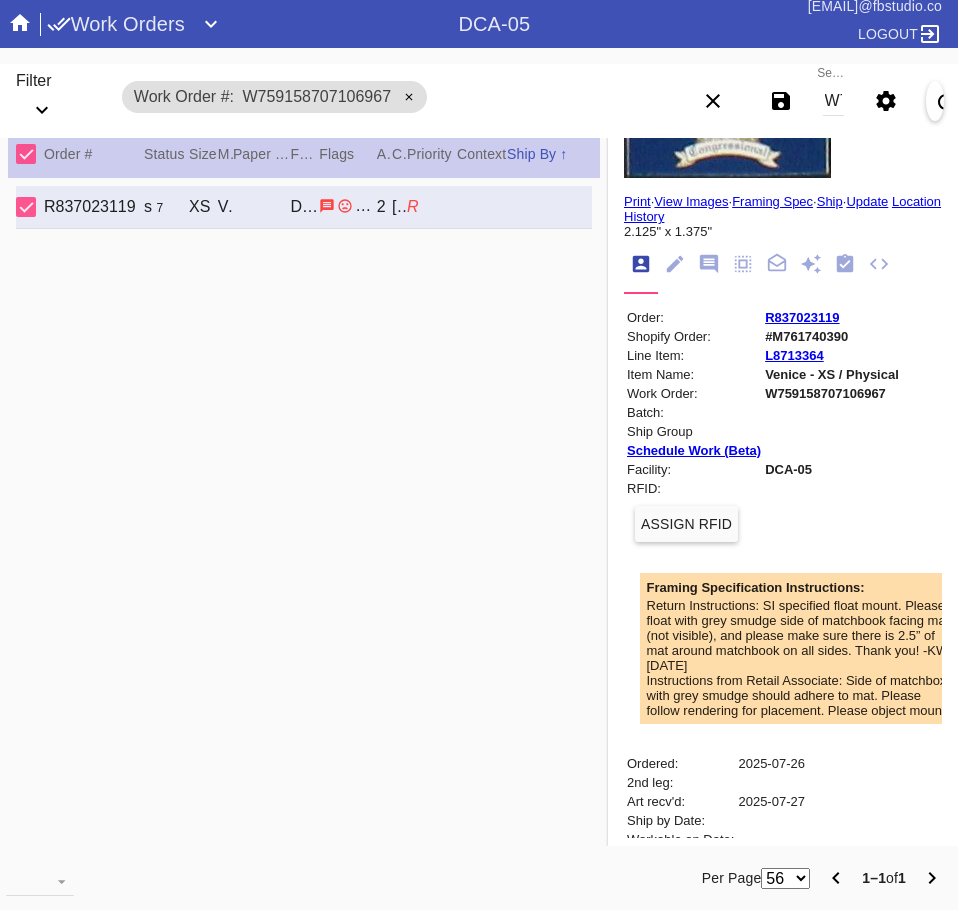 click on "W759158707106967" at bounding box center (833, 101) 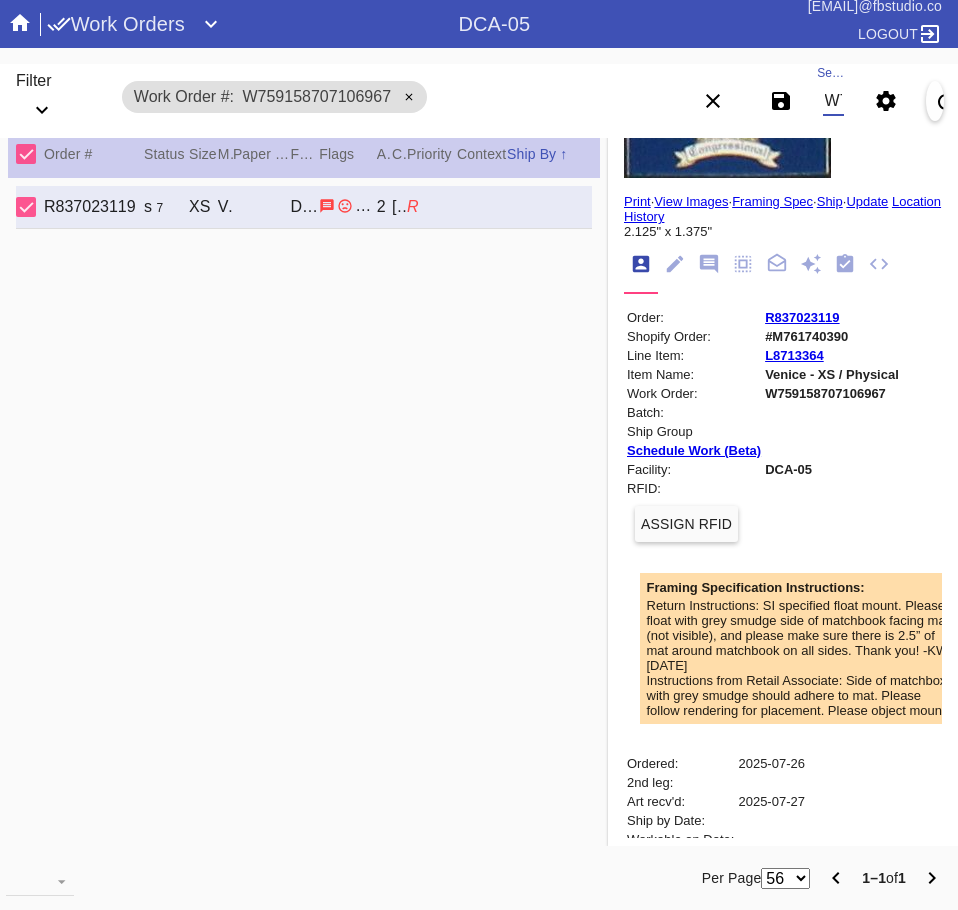 click on "W759158707106967" at bounding box center [833, 101] 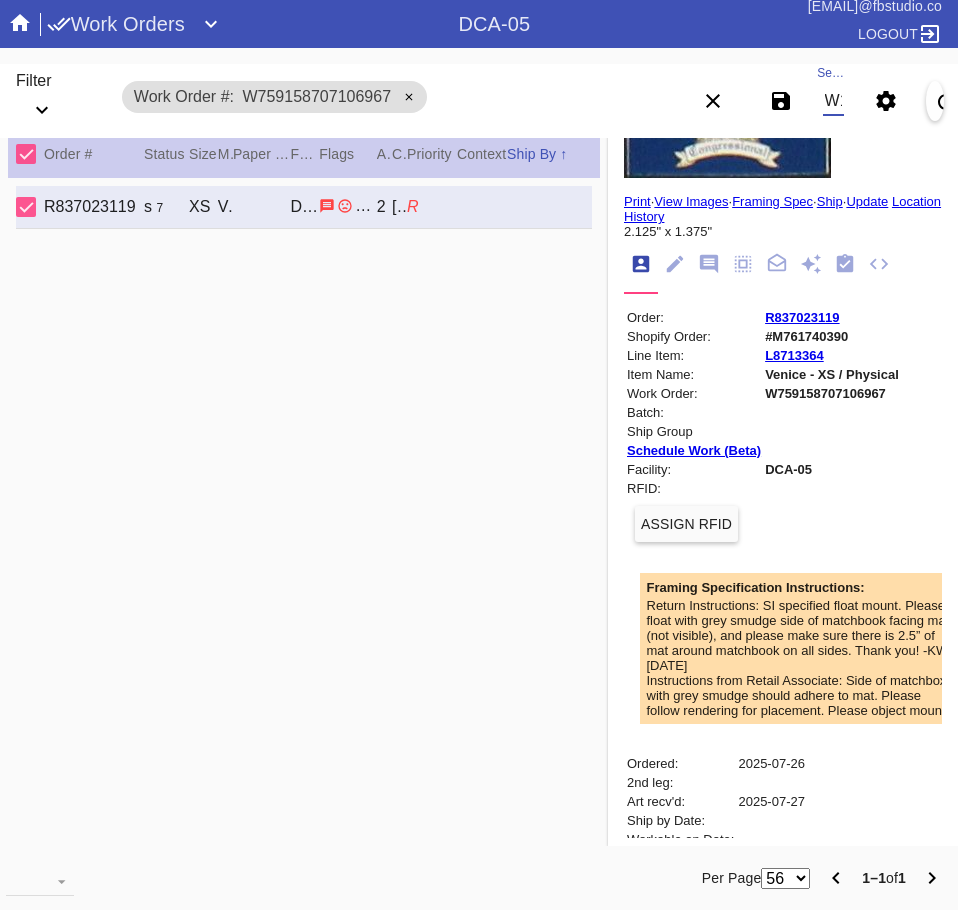 scroll, scrollTop: 0, scrollLeft: 132, axis: horizontal 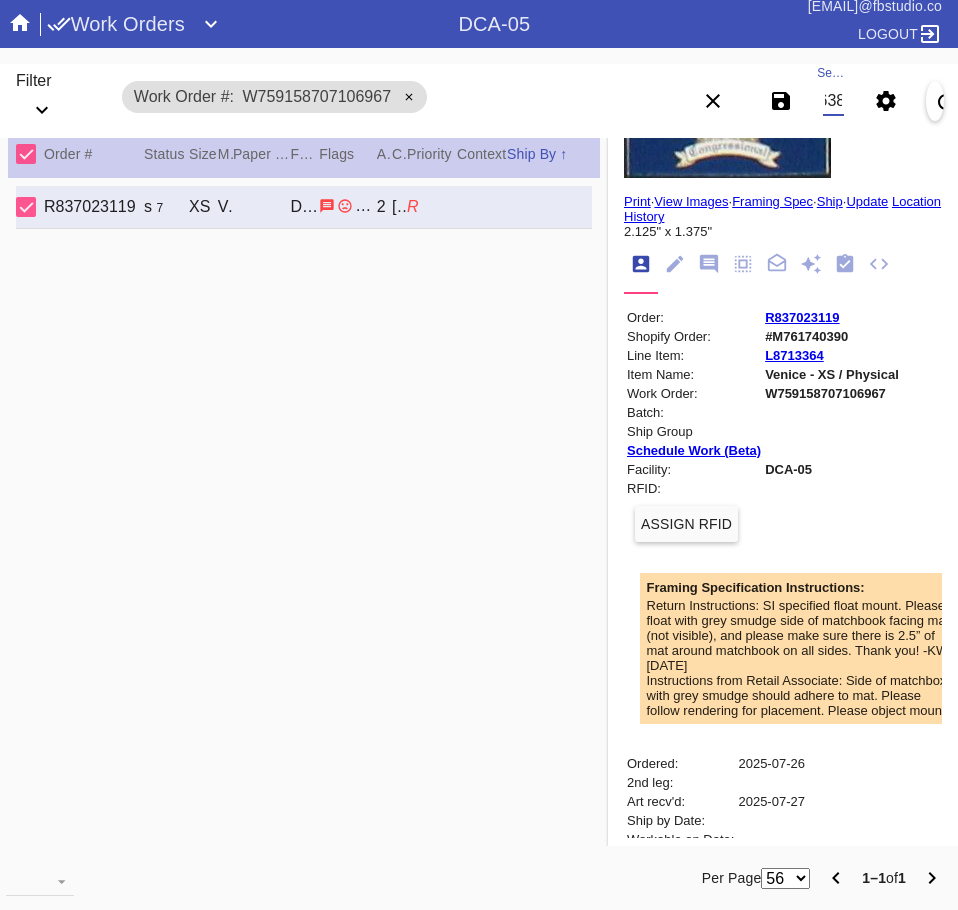 type on "W100016358906638" 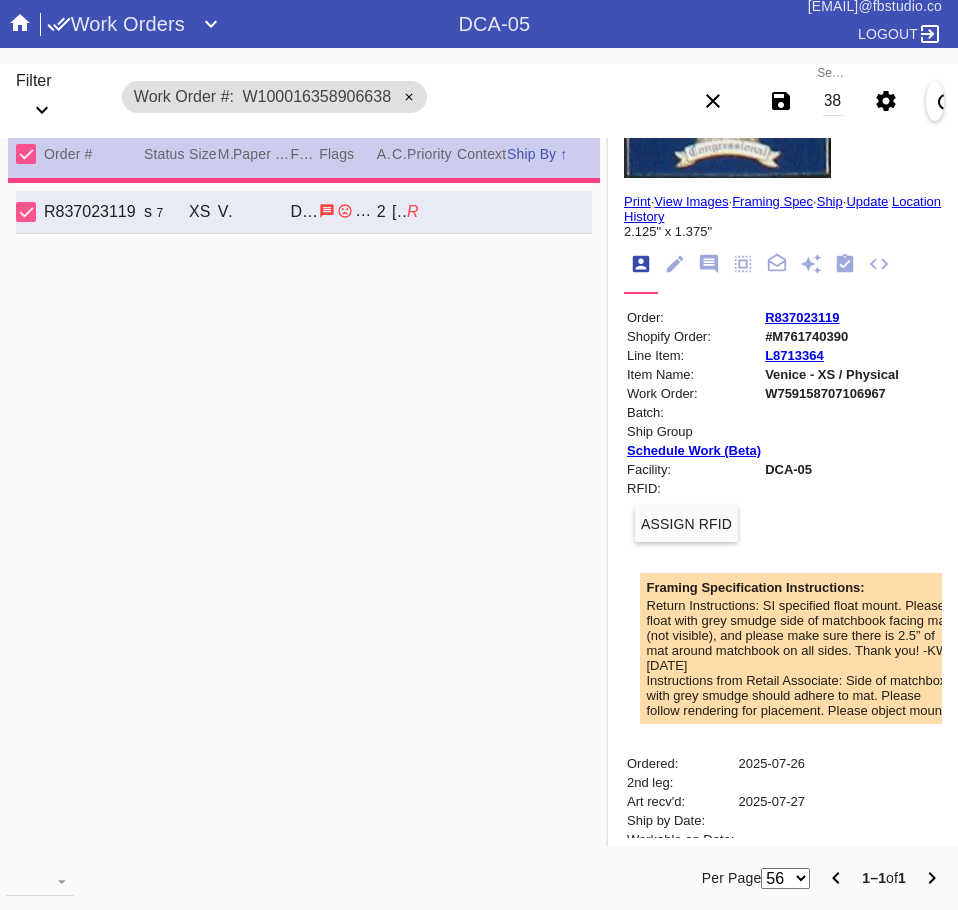 type on "24.0" 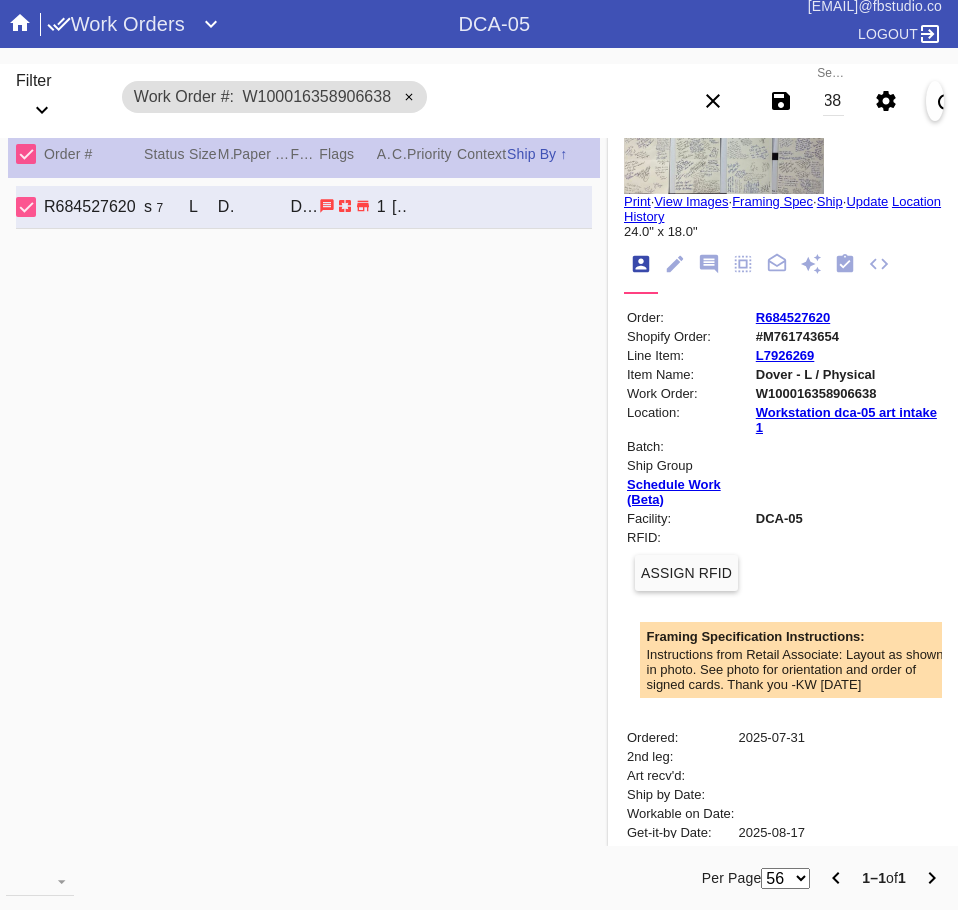 scroll, scrollTop: 0, scrollLeft: 0, axis: both 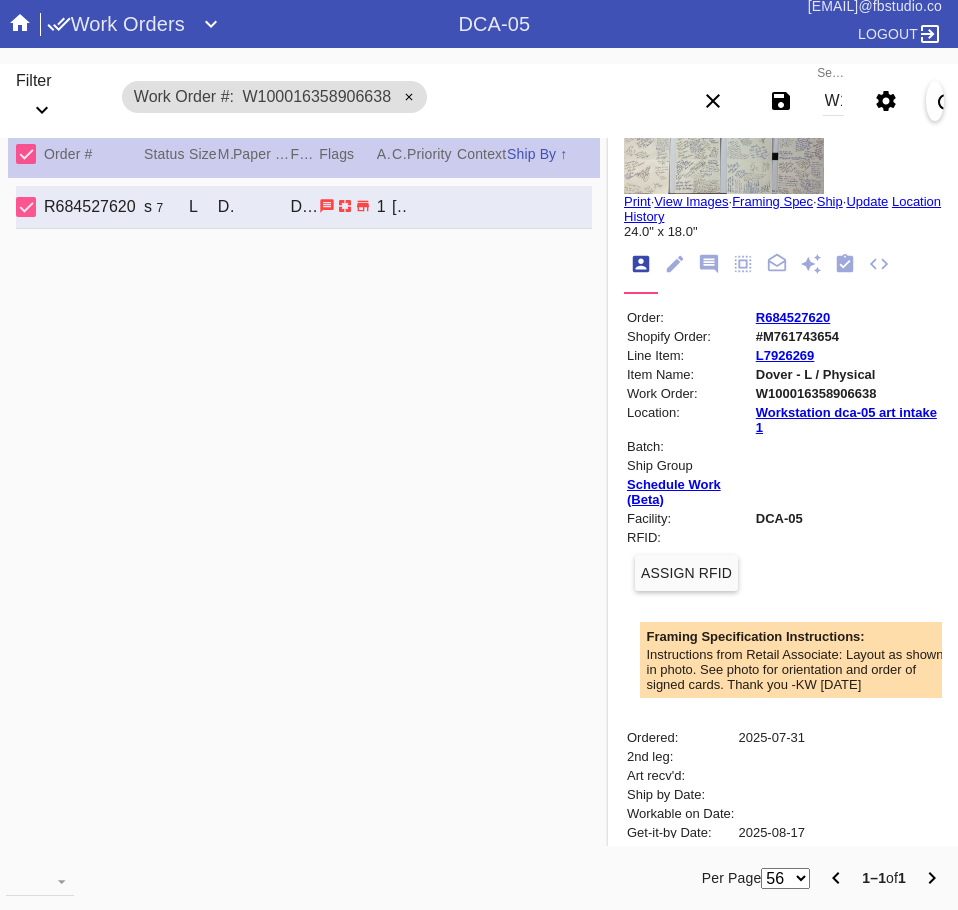 click on "W100016358906638" at bounding box center [833, 101] 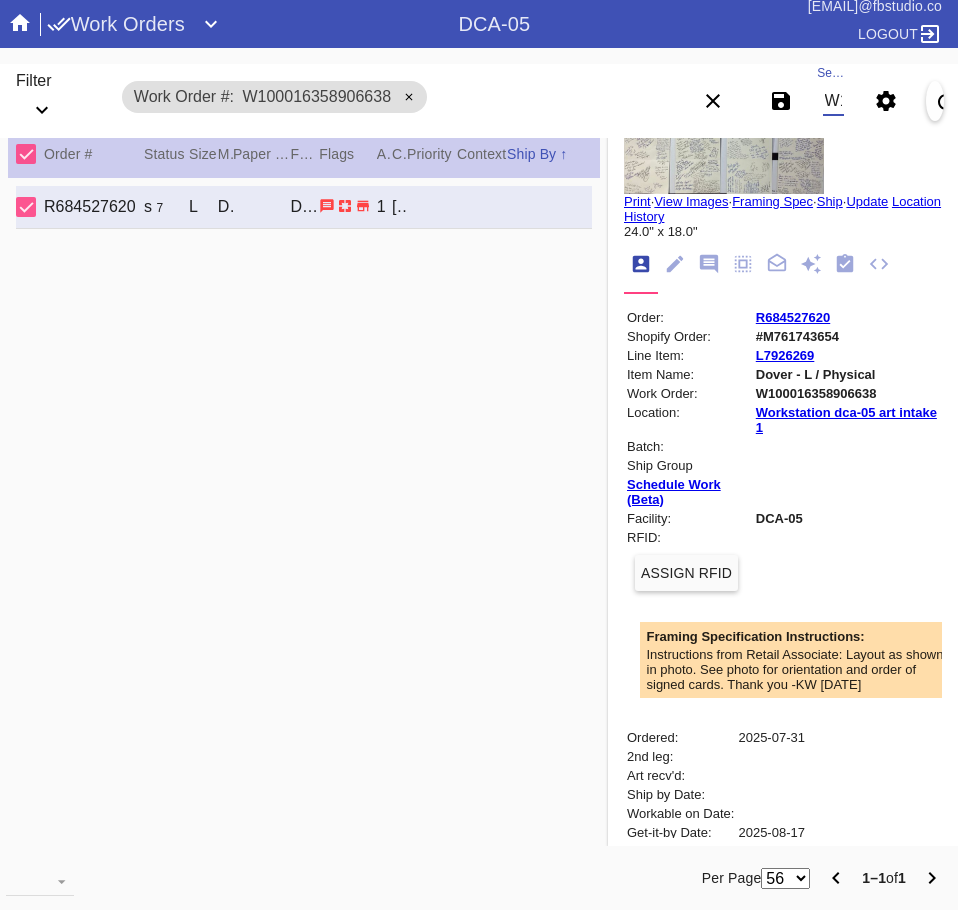 click on "W100016358906638" at bounding box center [833, 101] 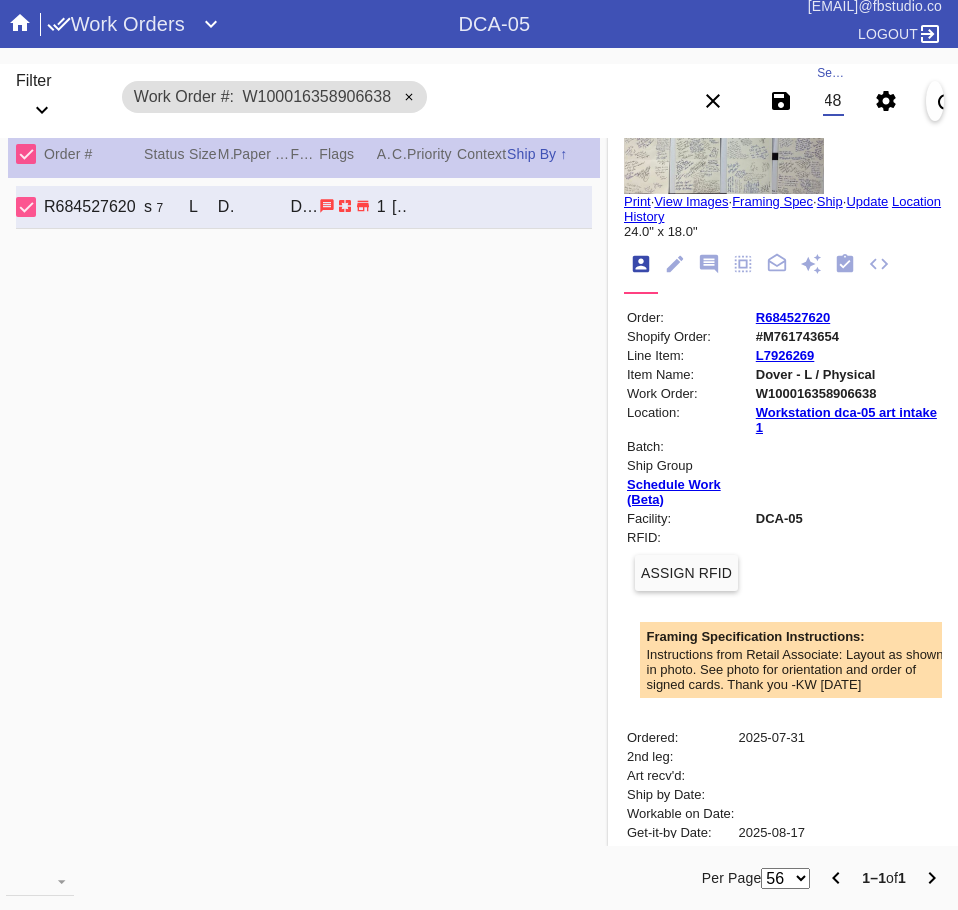 type on "W381408963612486" 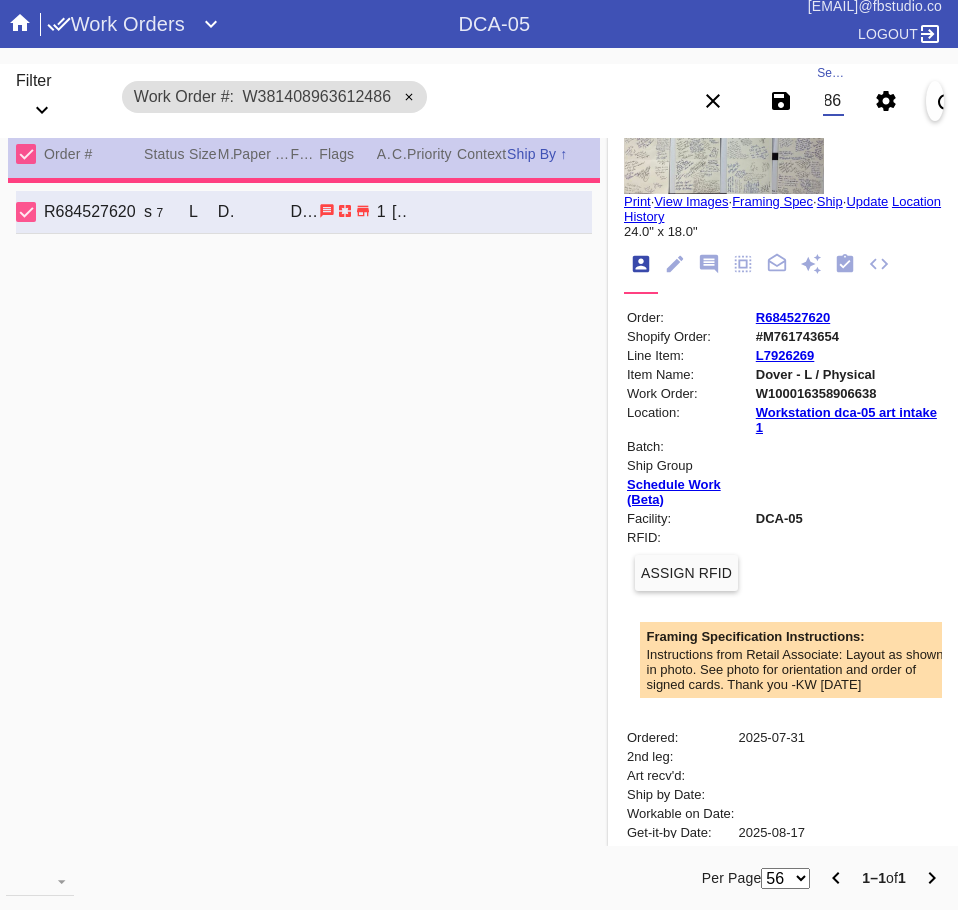 type on "10.75" 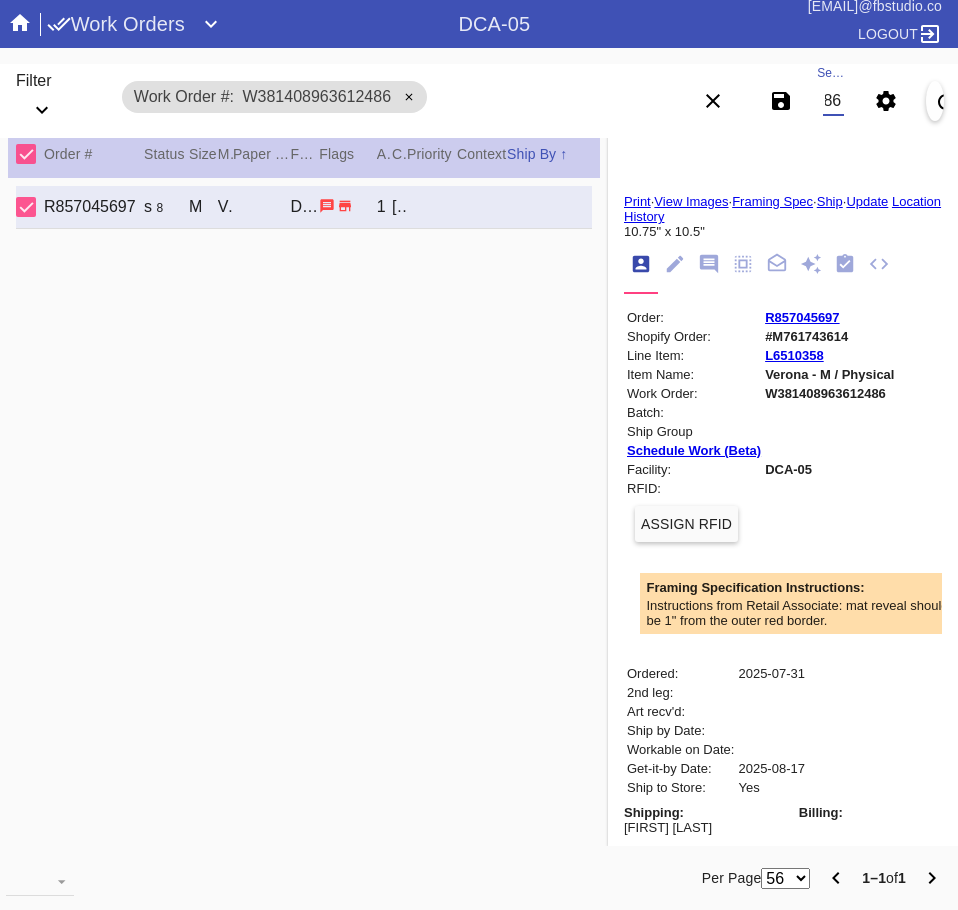scroll, scrollTop: 0, scrollLeft: 0, axis: both 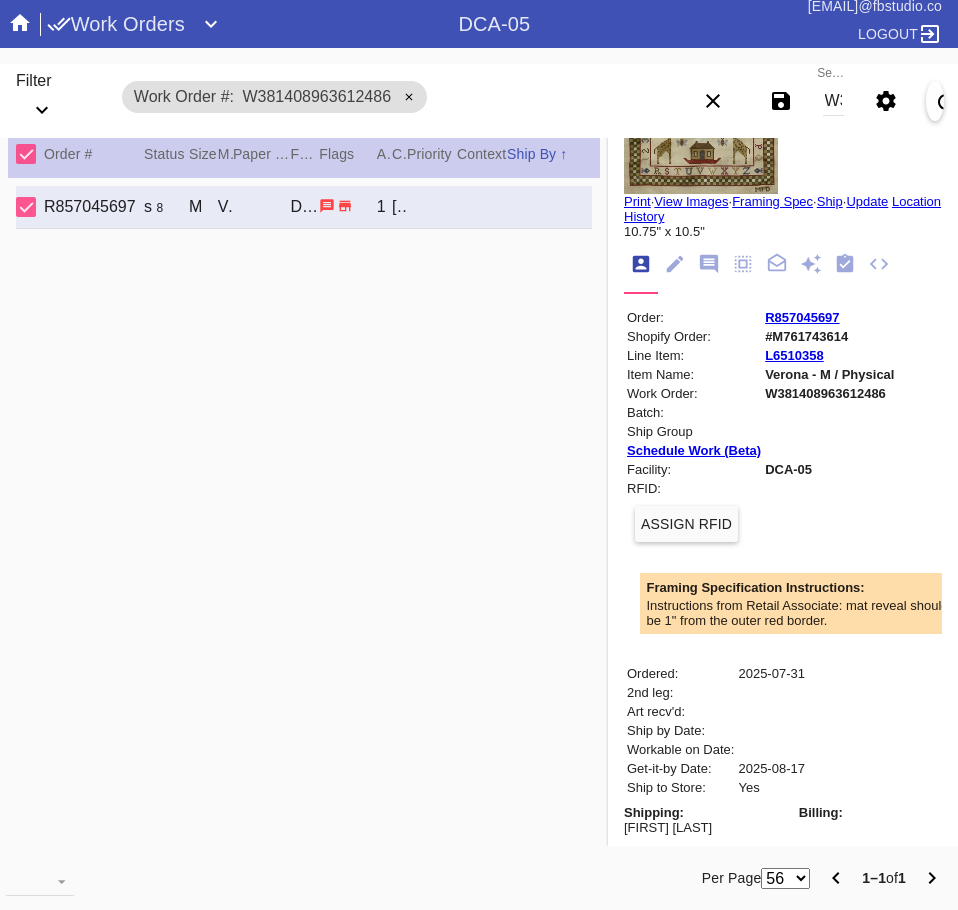 click on "W381408963612486" at bounding box center [833, 101] 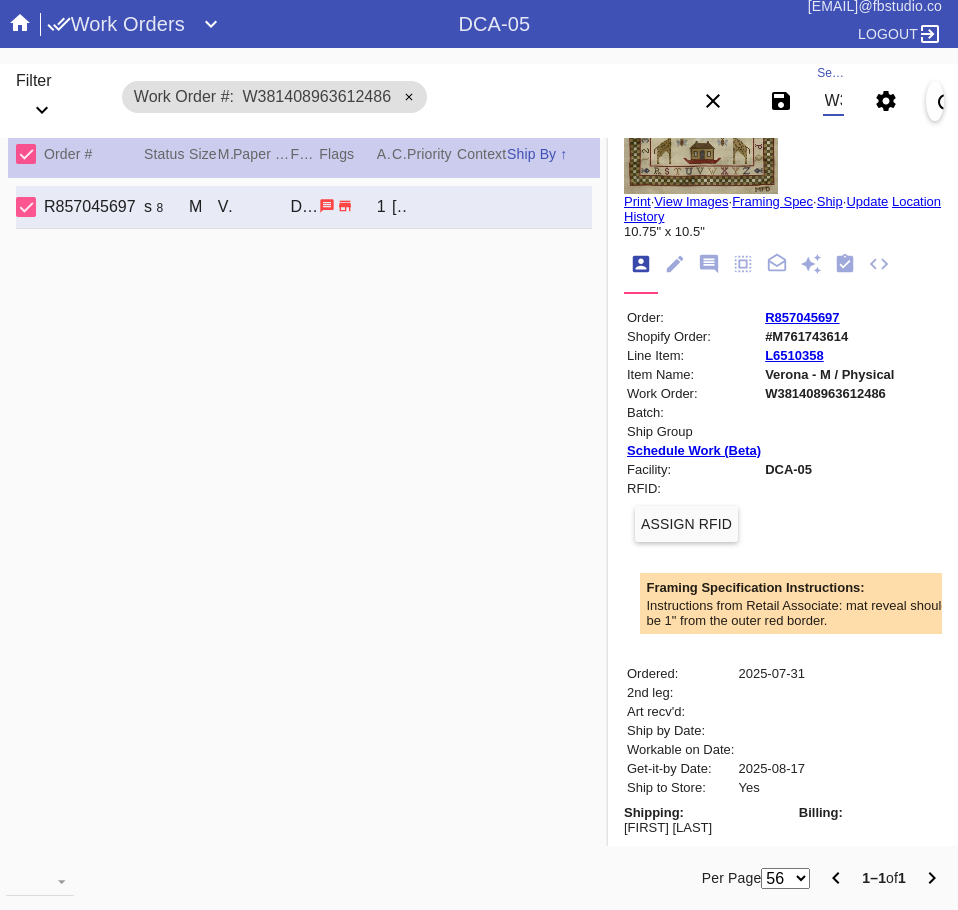 click on "W381408963612486" at bounding box center [833, 101] 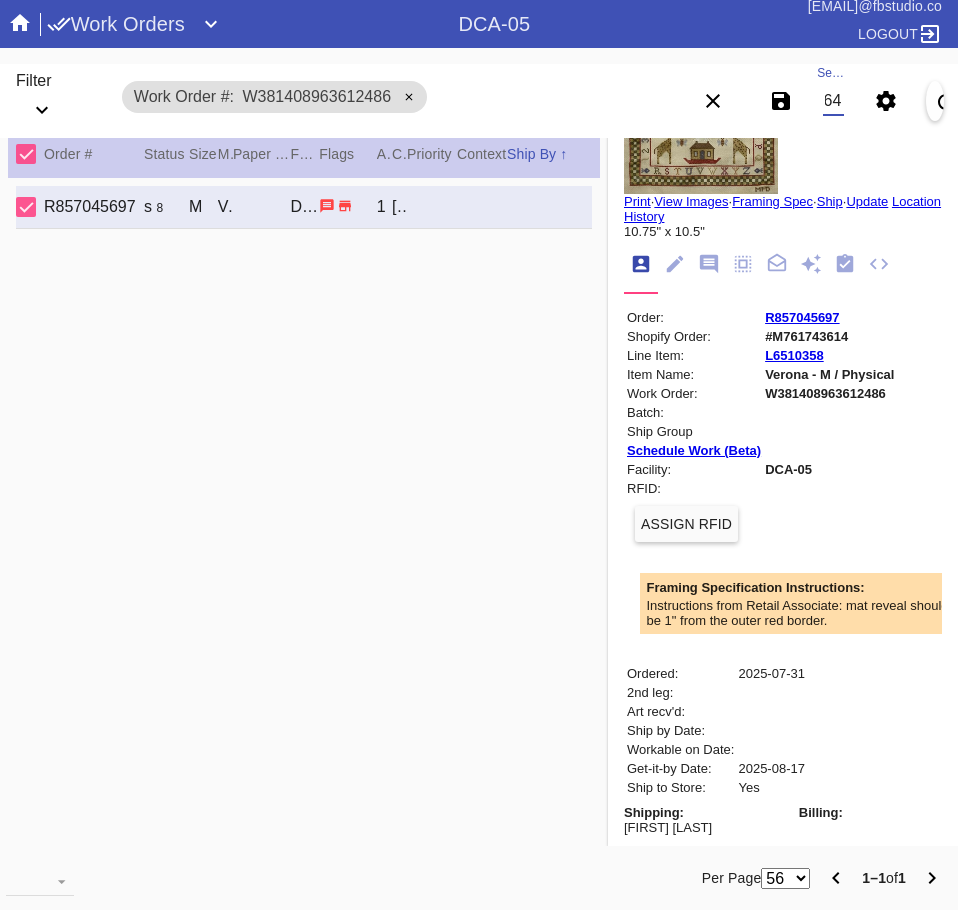 type on "W362355868736412" 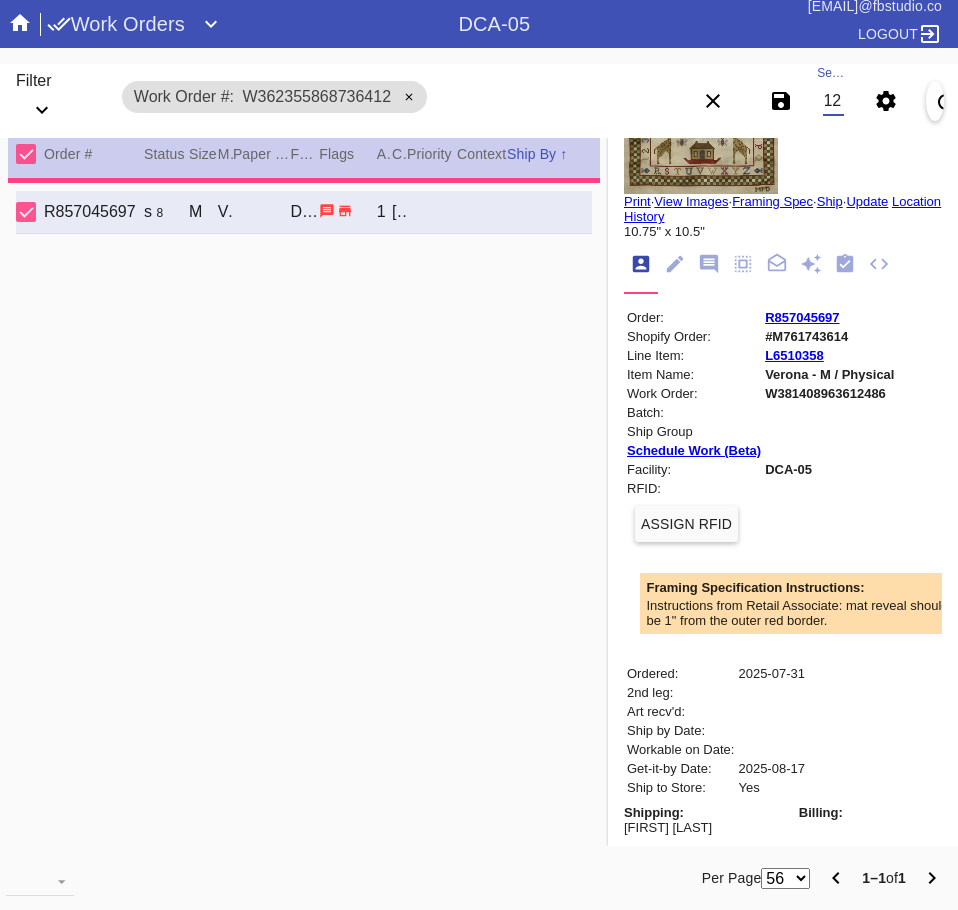 scroll, scrollTop: 0, scrollLeft: 0, axis: both 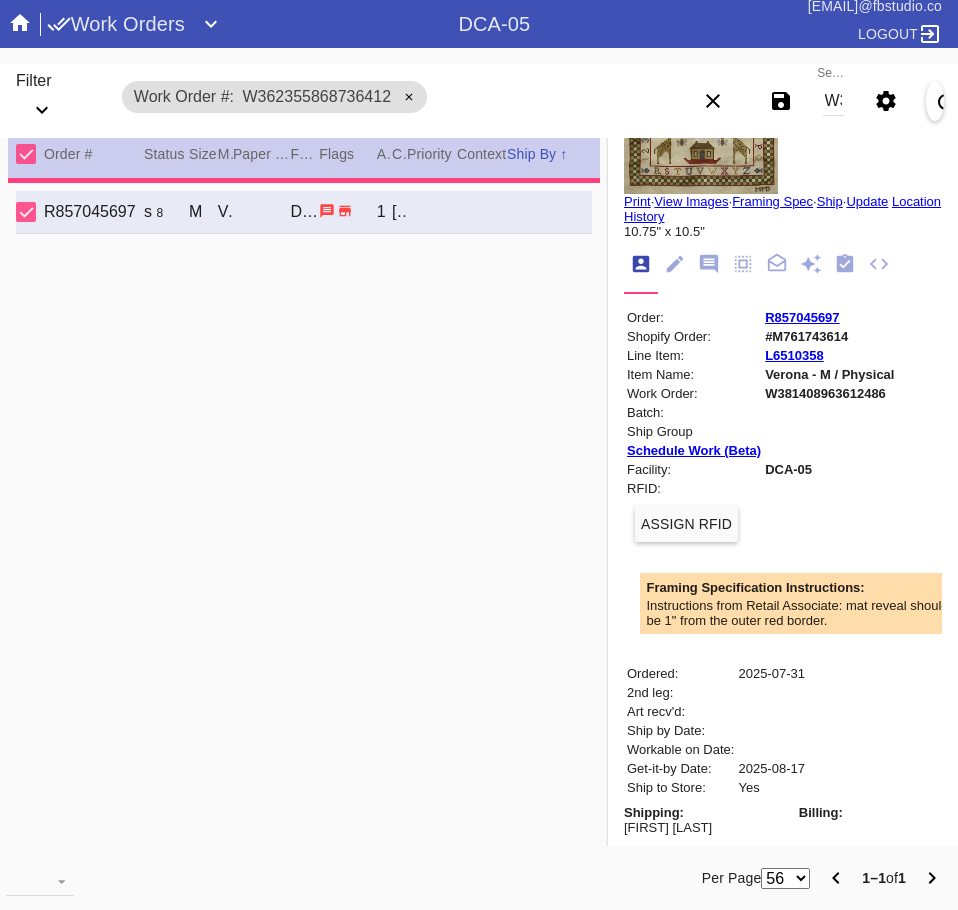 type on "4.0" 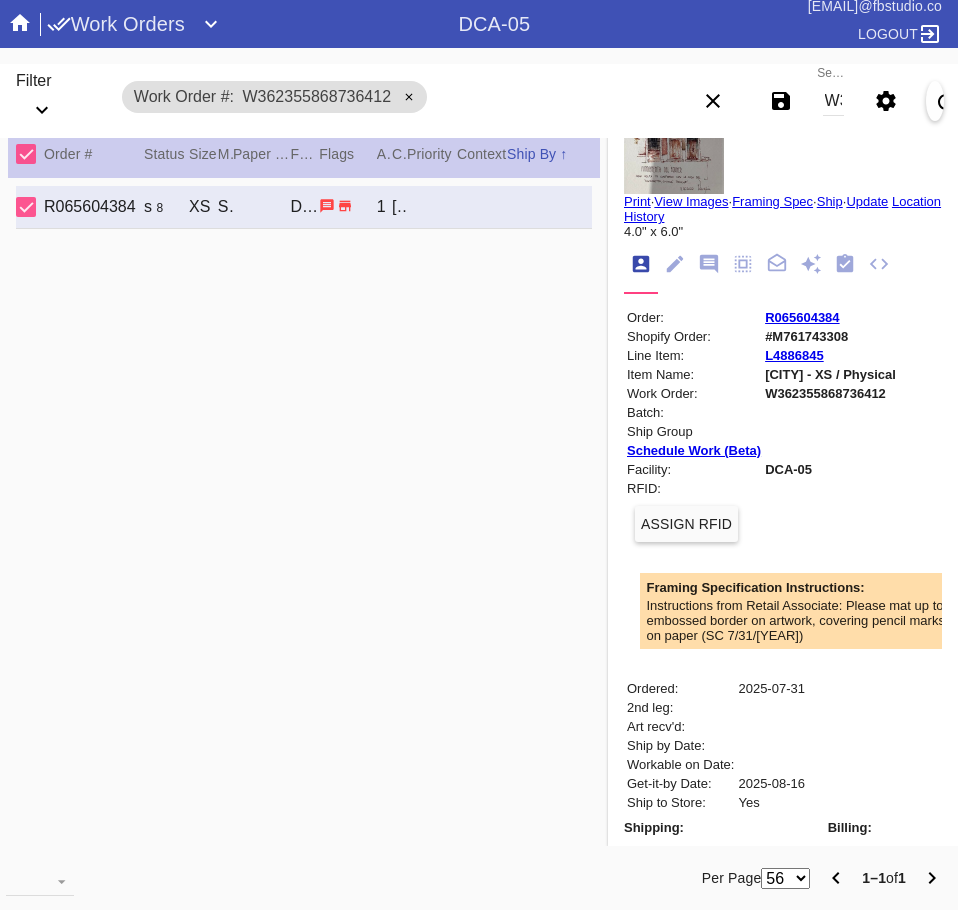 click on "Search W362355868736412" at bounding box center [833, 101] 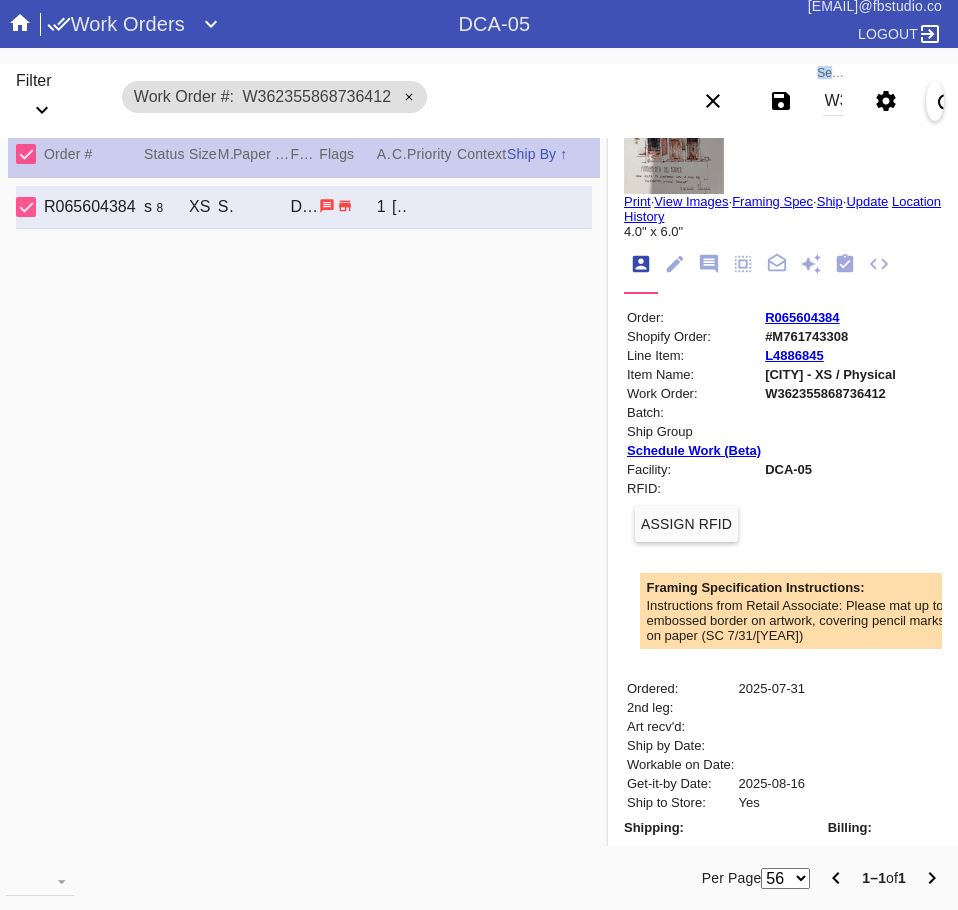 click on "Search W362355868736412" at bounding box center [833, 101] 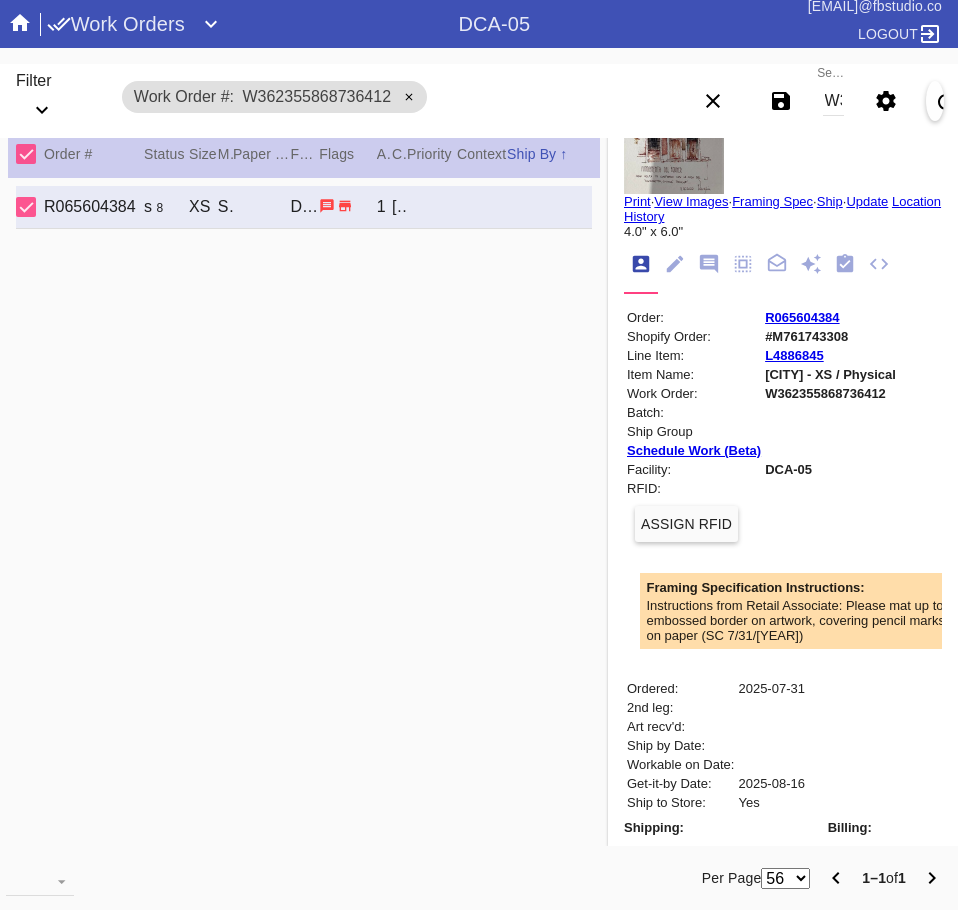 click on "W362355868736412" at bounding box center (833, 101) 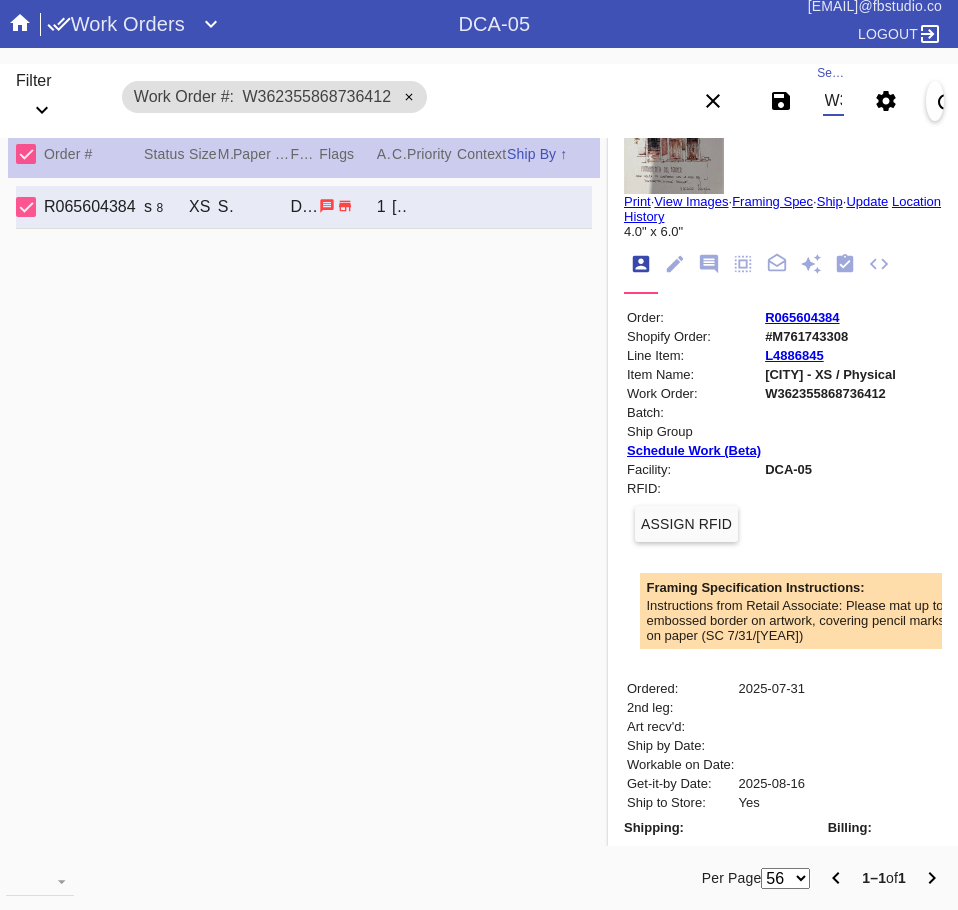 click on "W362355868736412" at bounding box center (833, 101) 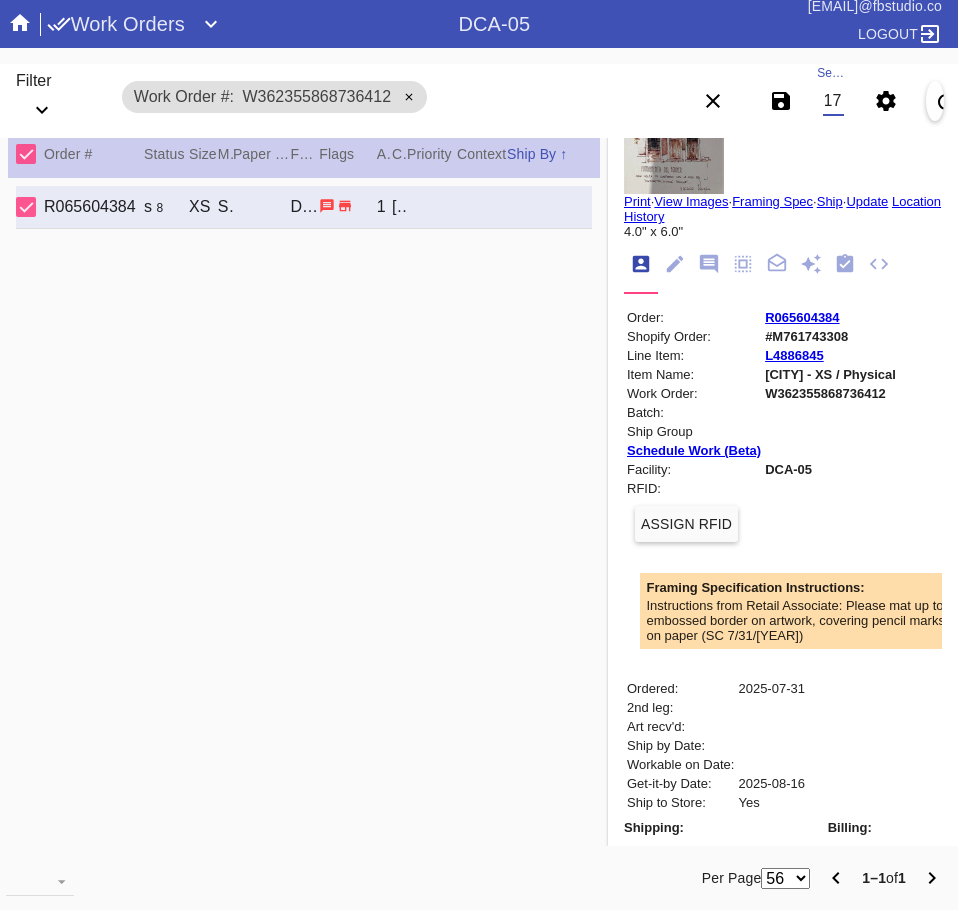 type on "W625988367171799" 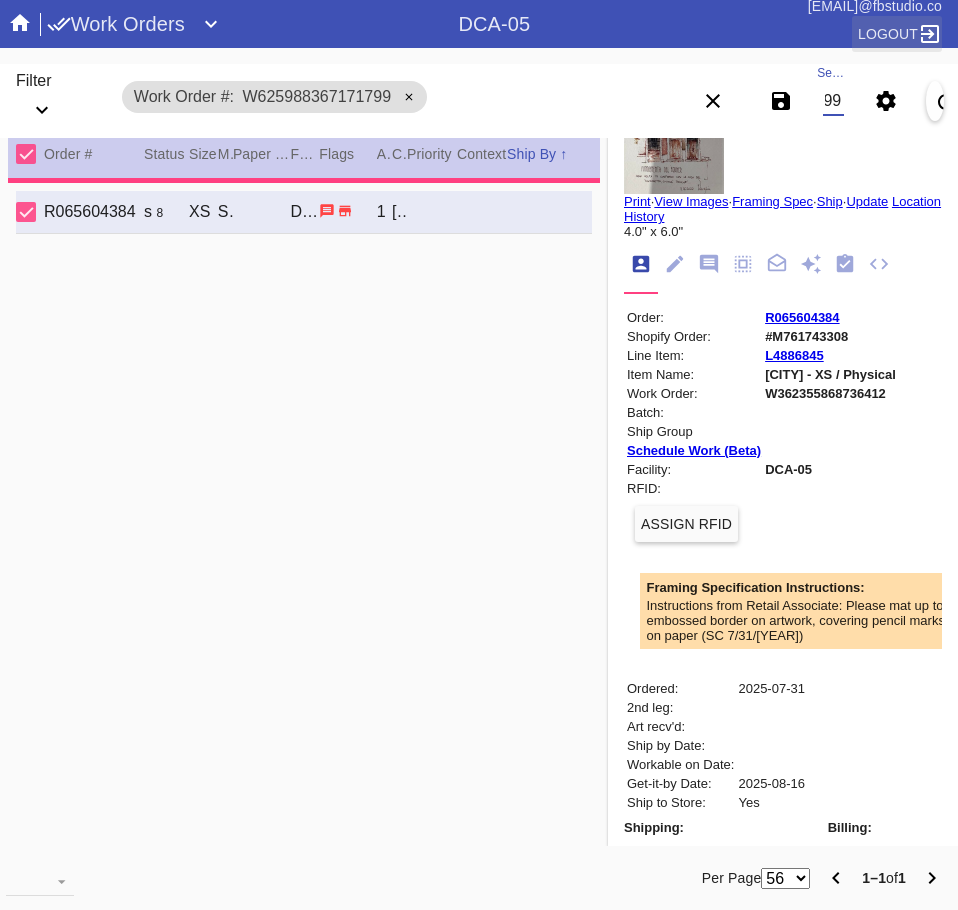 type on "18.625" 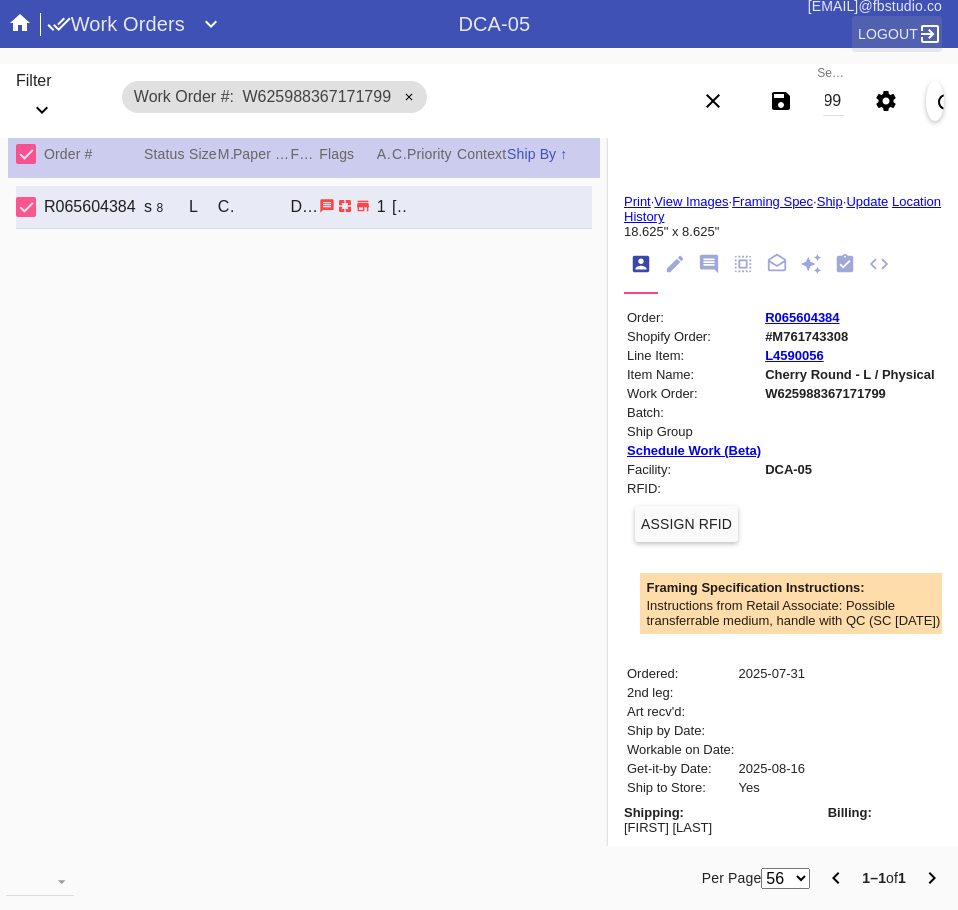 scroll, scrollTop: 0, scrollLeft: 0, axis: both 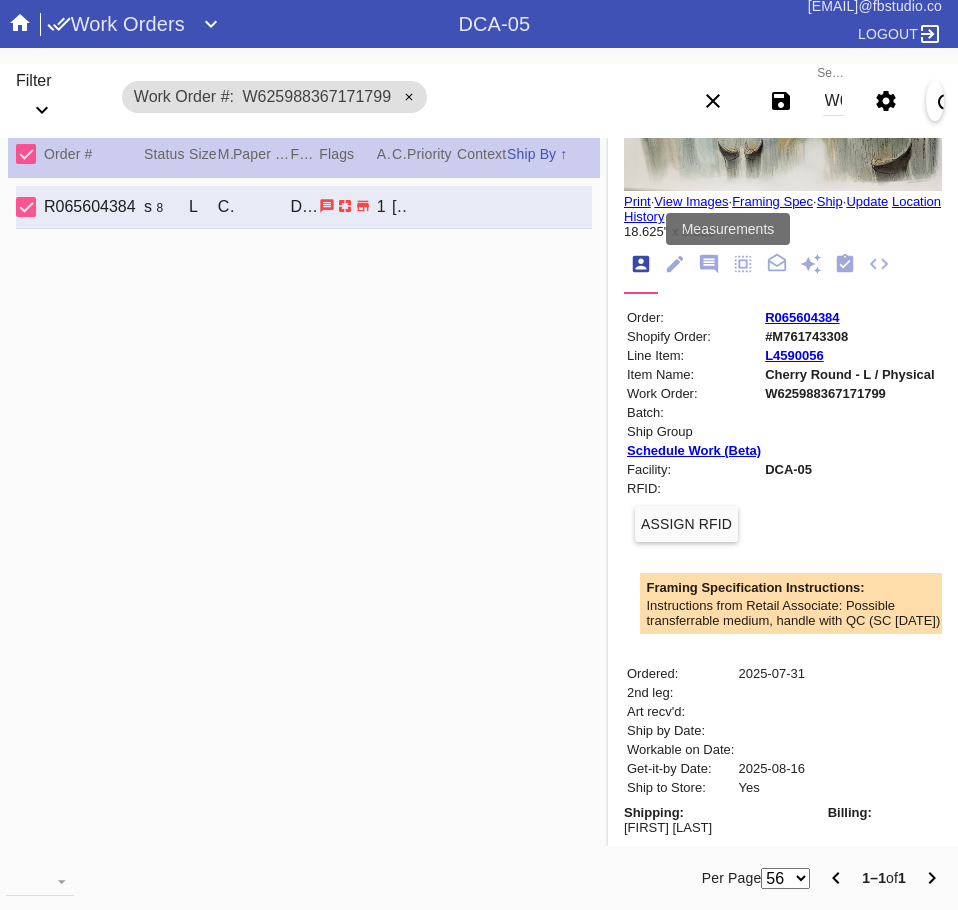 click 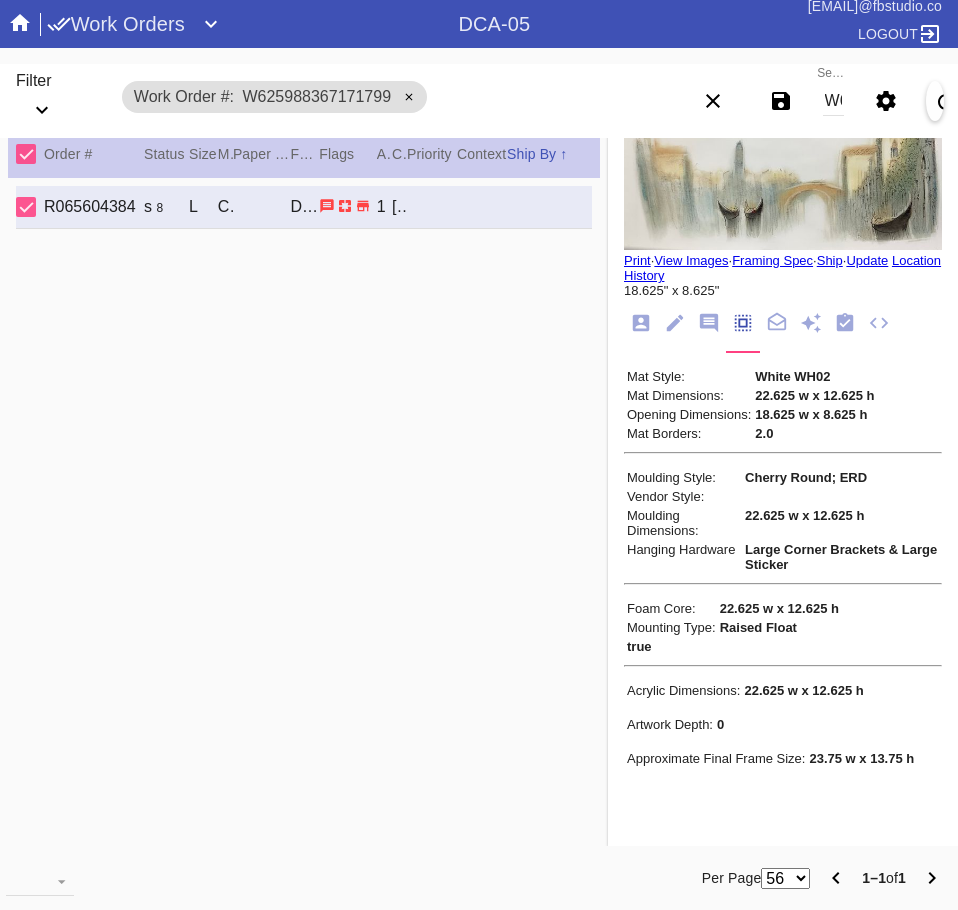 scroll, scrollTop: 40, scrollLeft: 0, axis: vertical 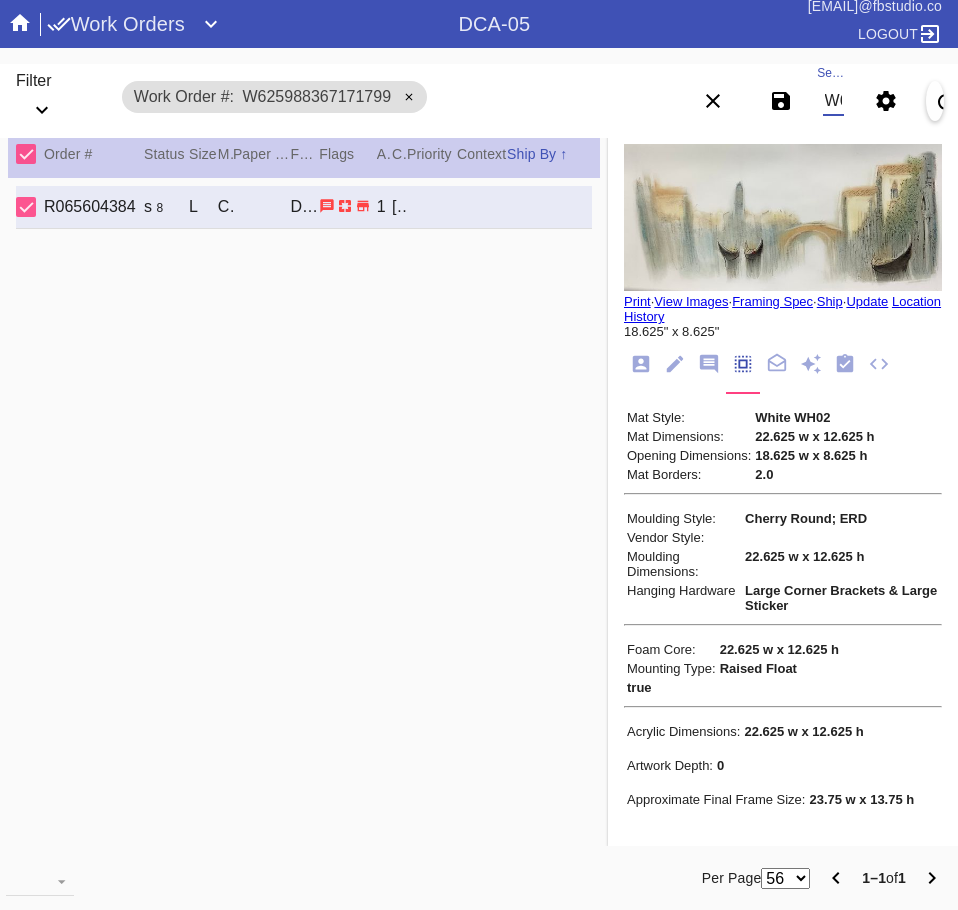 click on "W625988367171799" at bounding box center (833, 101) 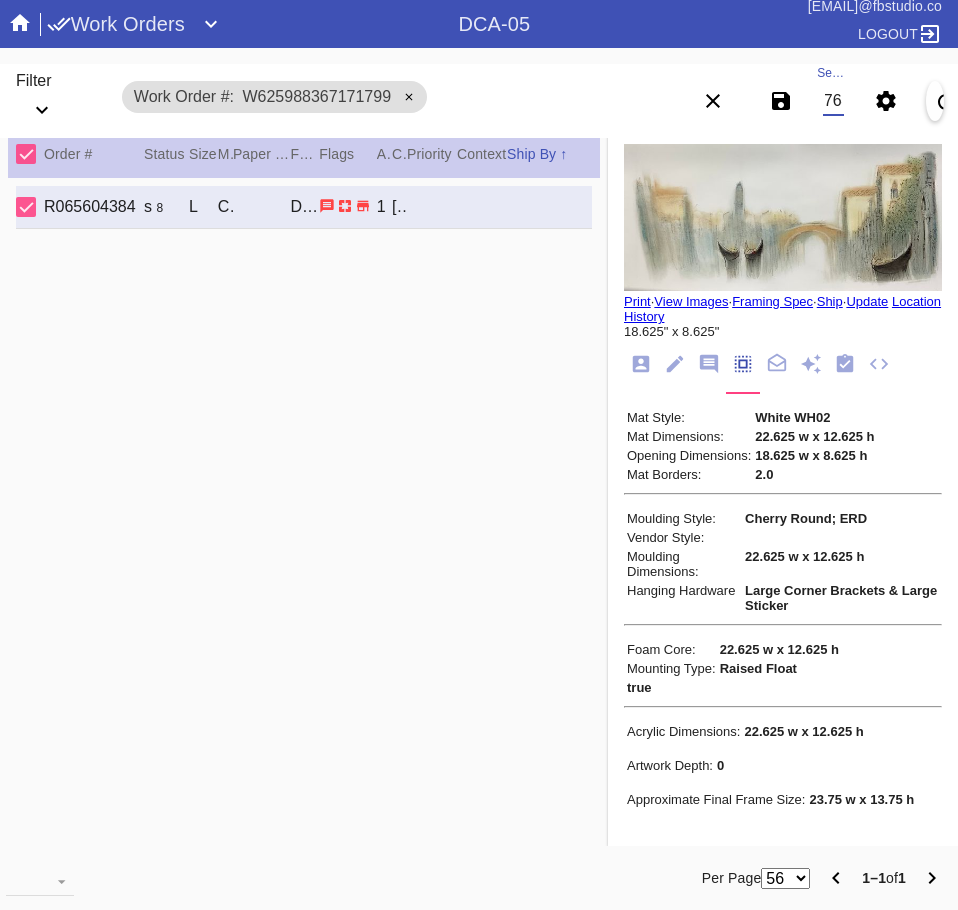 type on "W976468579764772" 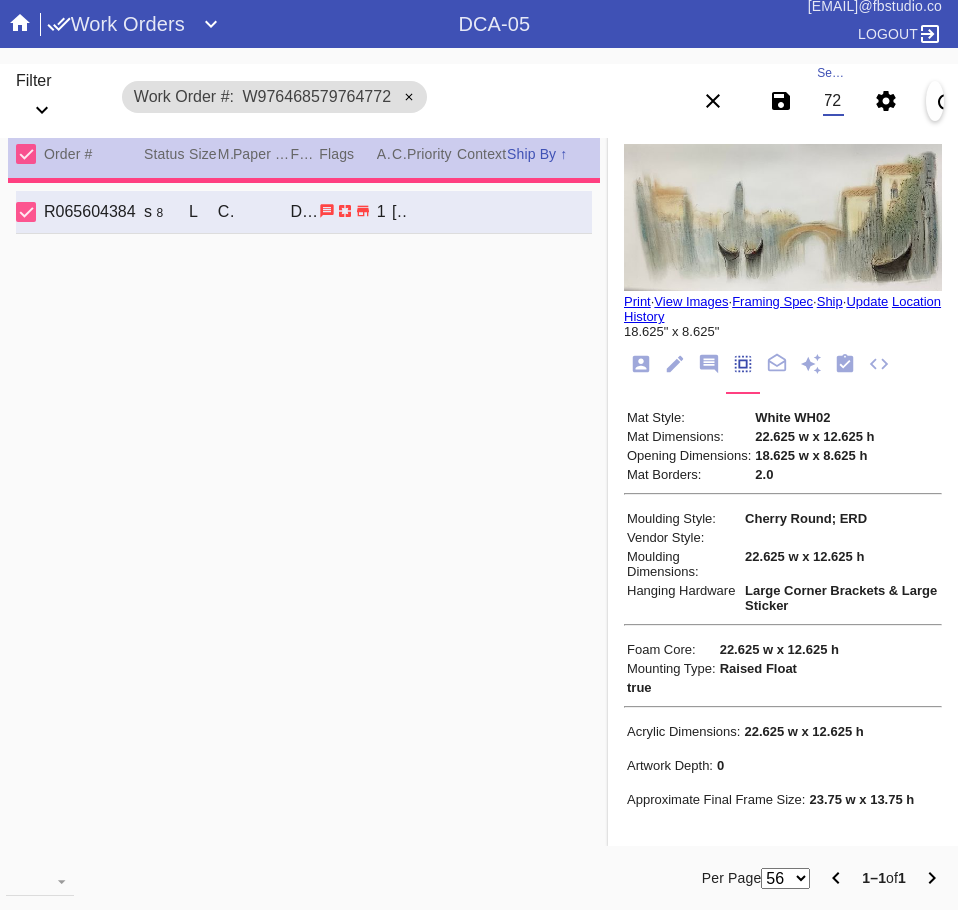 scroll, scrollTop: 0, scrollLeft: 0, axis: both 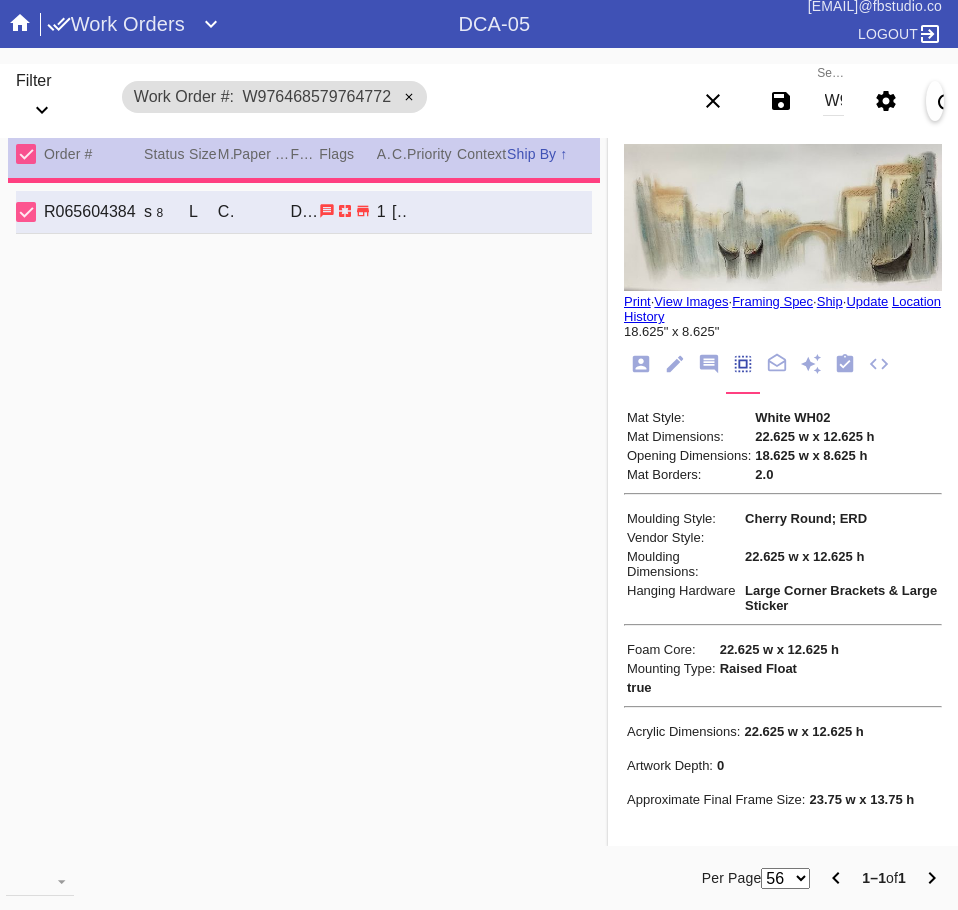 type on "5.5" 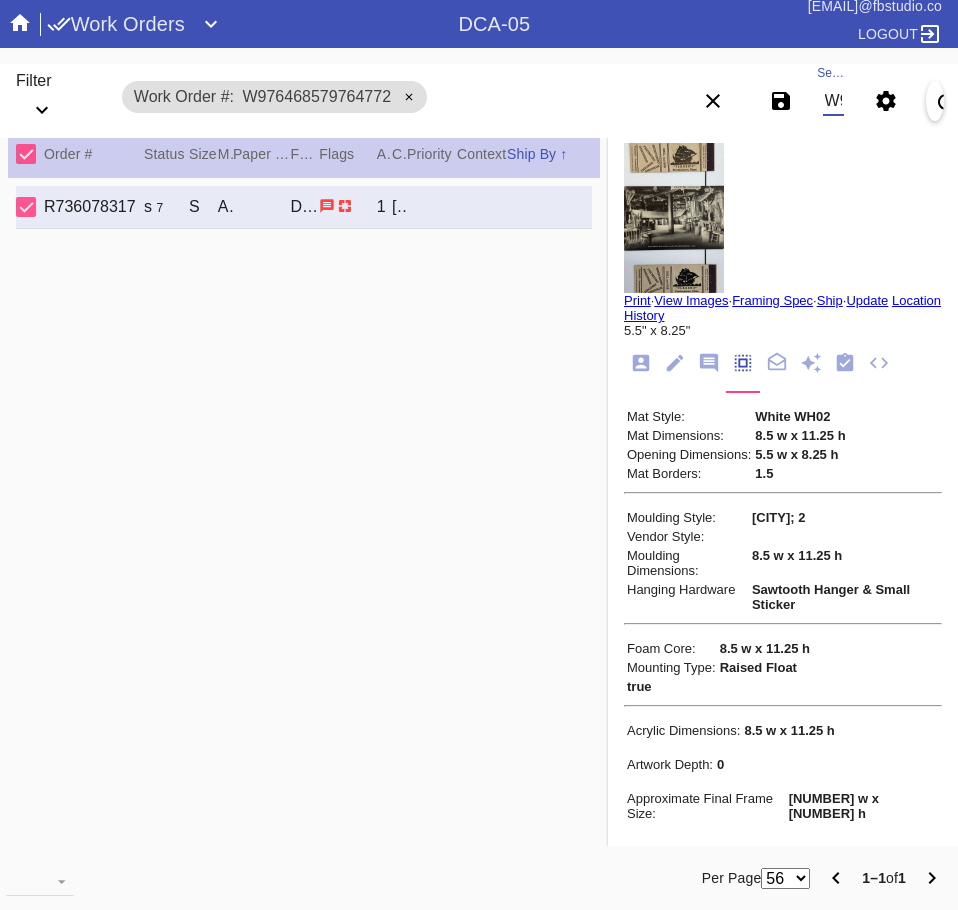 click on "W976468579764772" at bounding box center [833, 101] 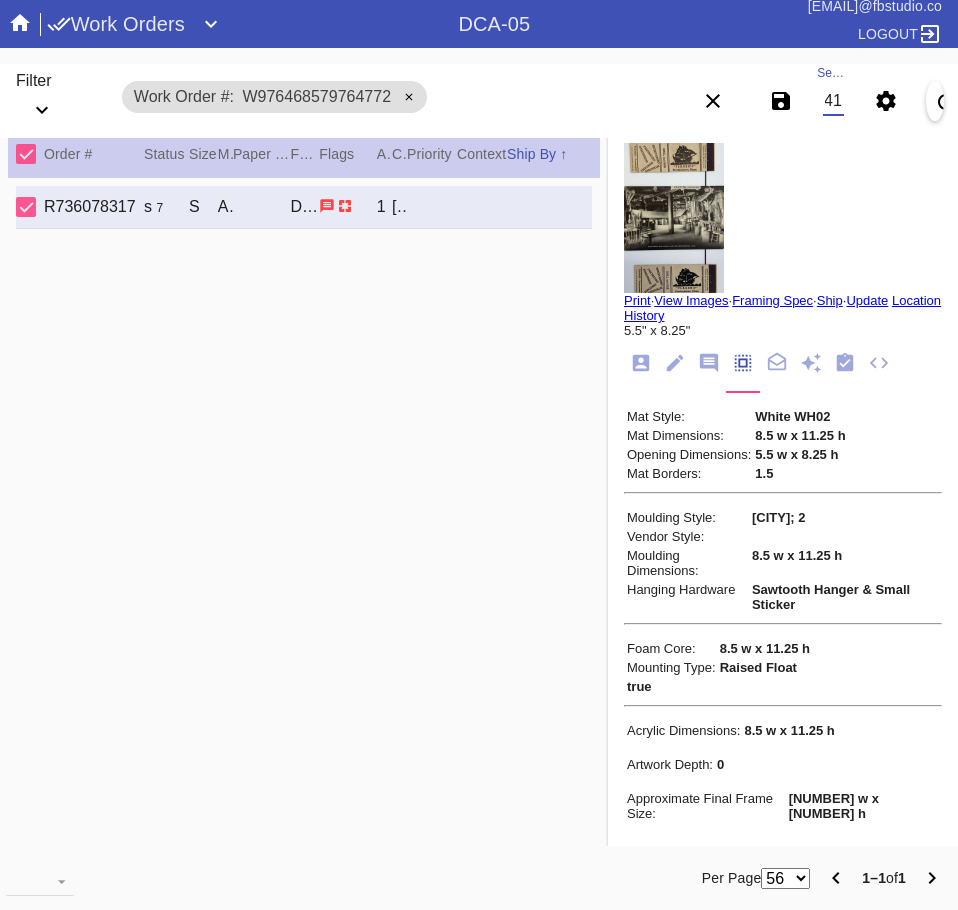 scroll, scrollTop: 0, scrollLeft: 132, axis: horizontal 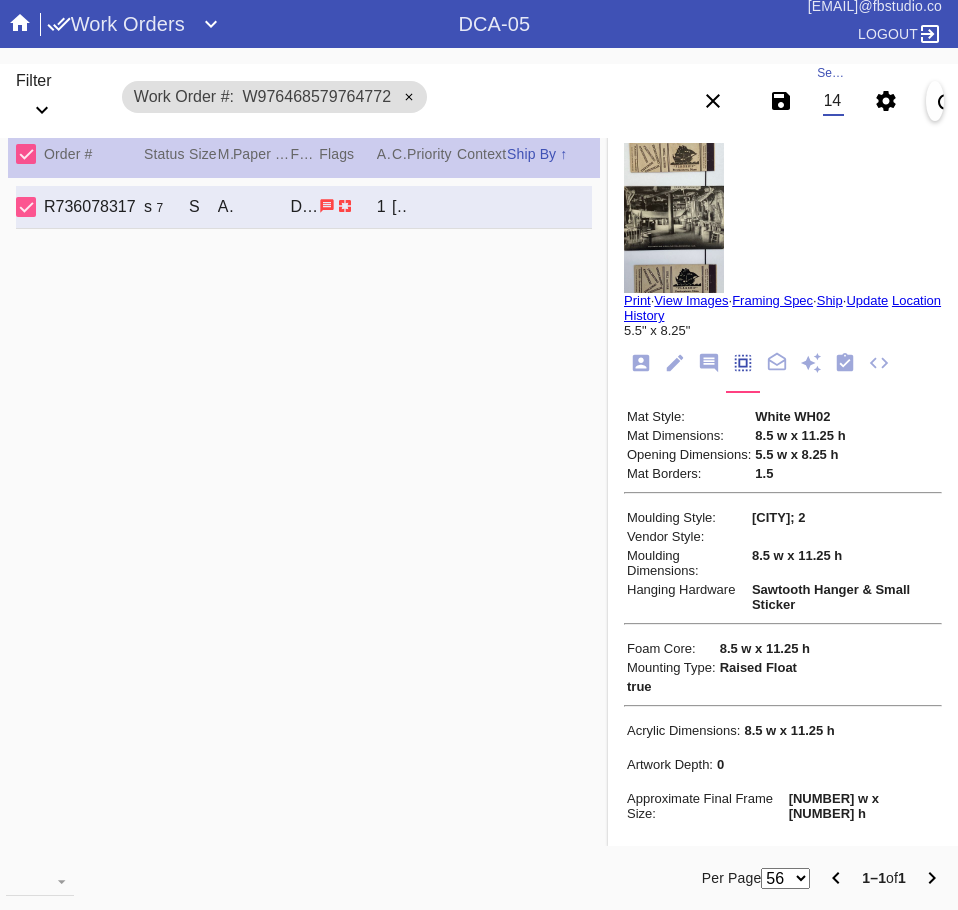 type on "W819675541238514" 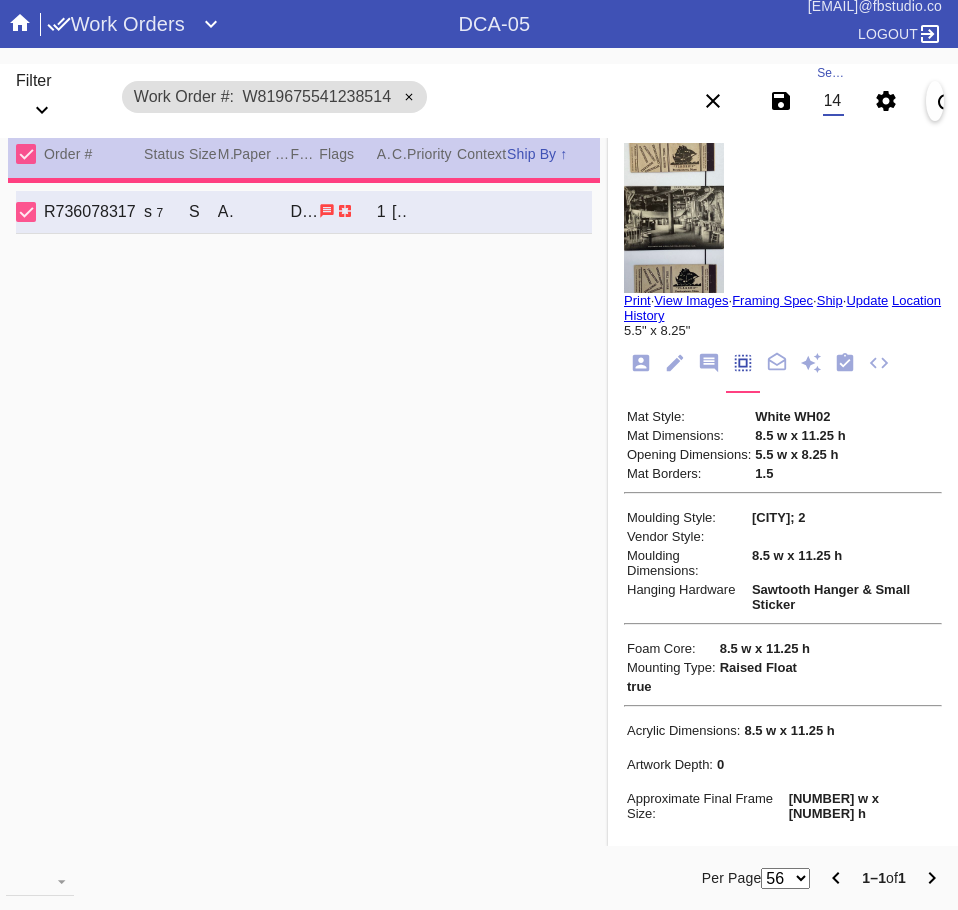 type on "11.625" 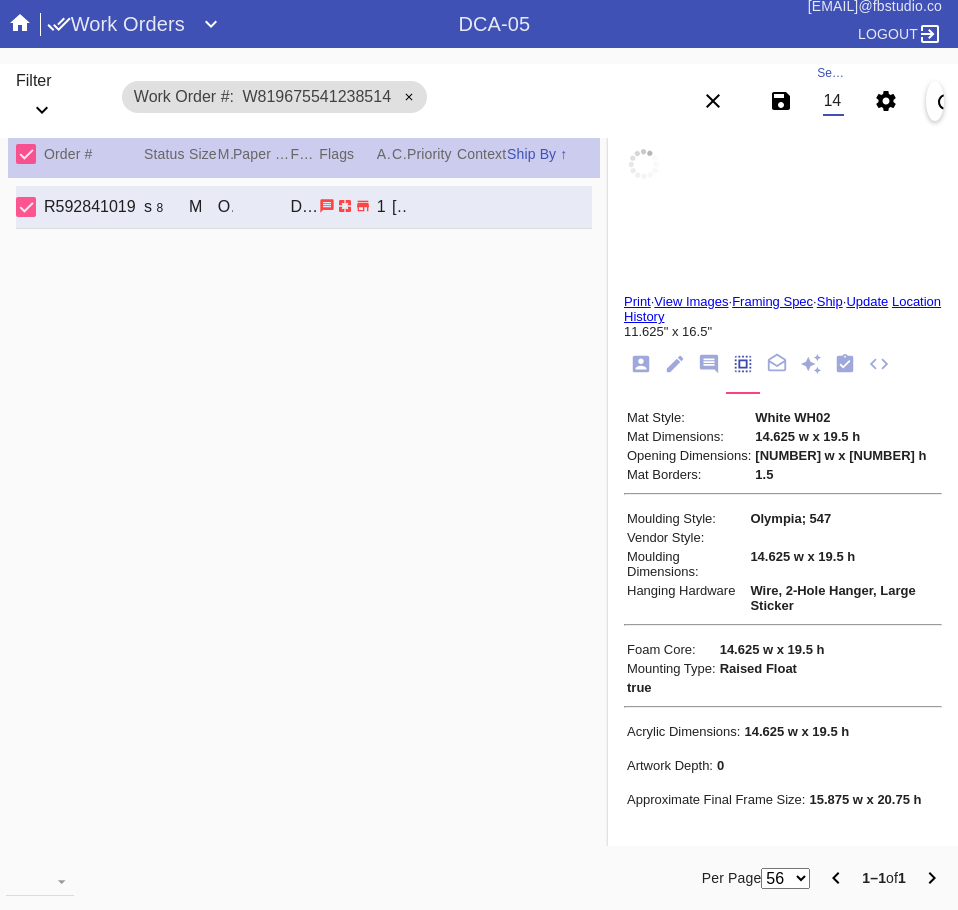 scroll, scrollTop: 0, scrollLeft: 0, axis: both 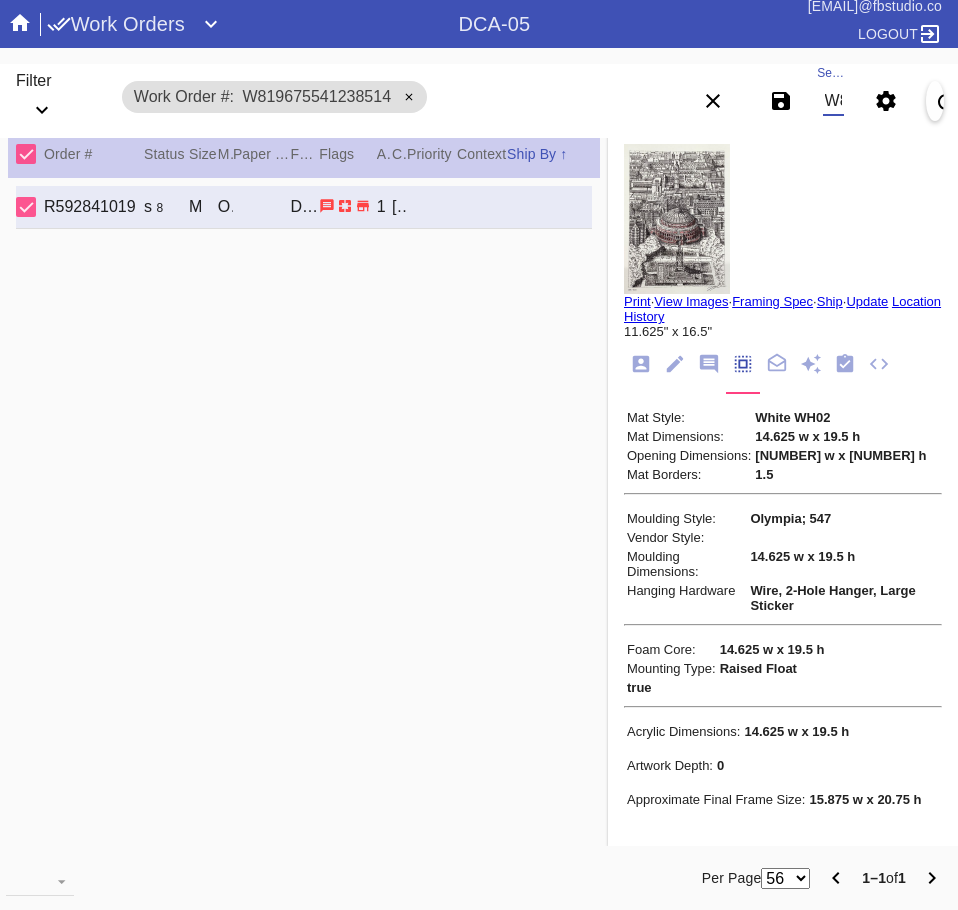click on "W819675541238514" at bounding box center [833, 101] 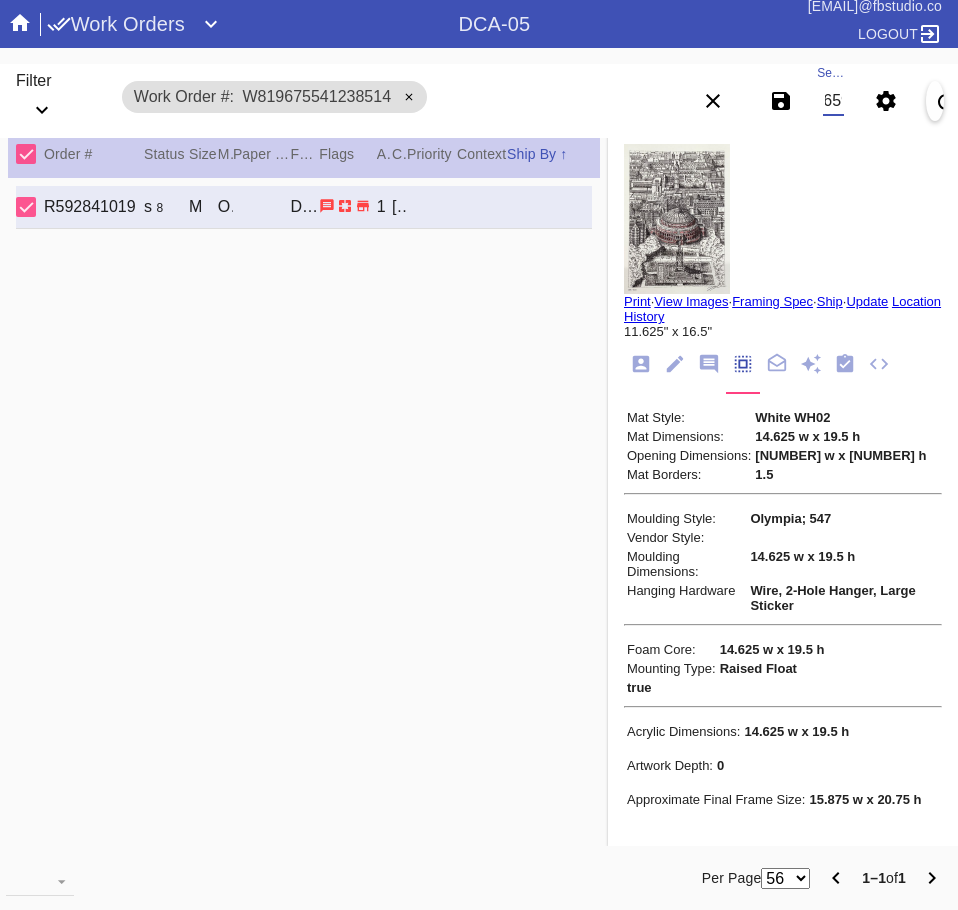 scroll, scrollTop: 0, scrollLeft: 130, axis: horizontal 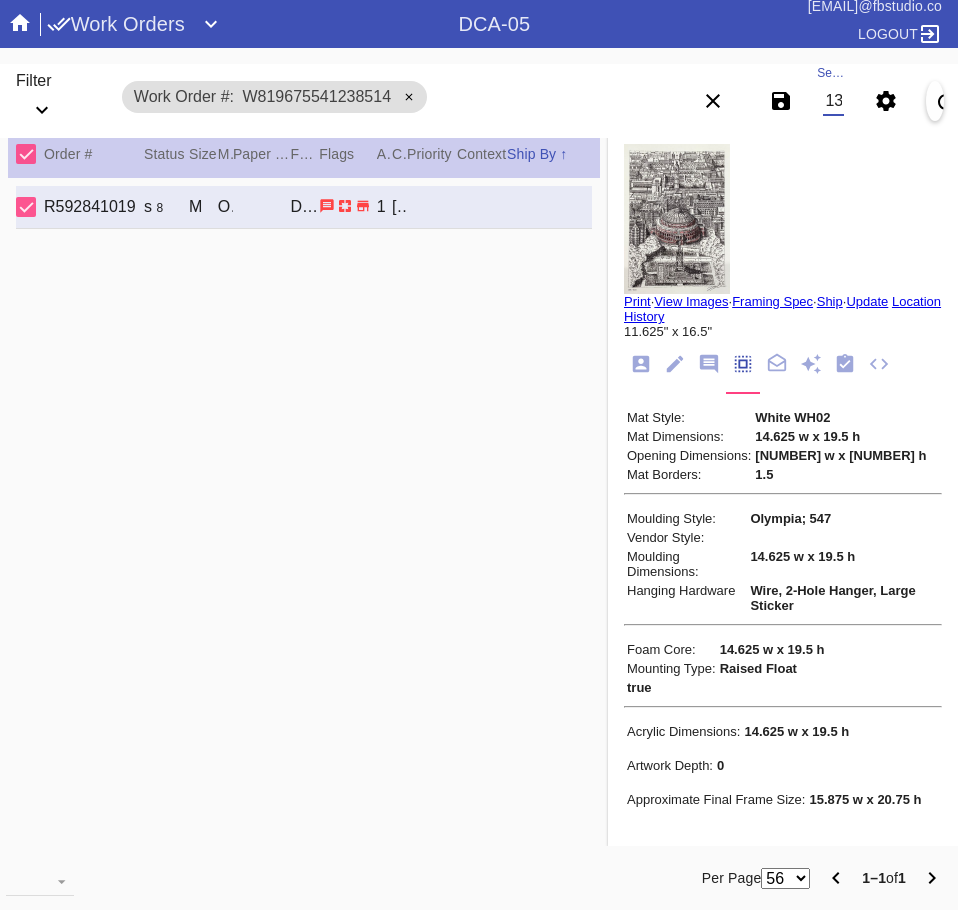 type on "W184765913907113" 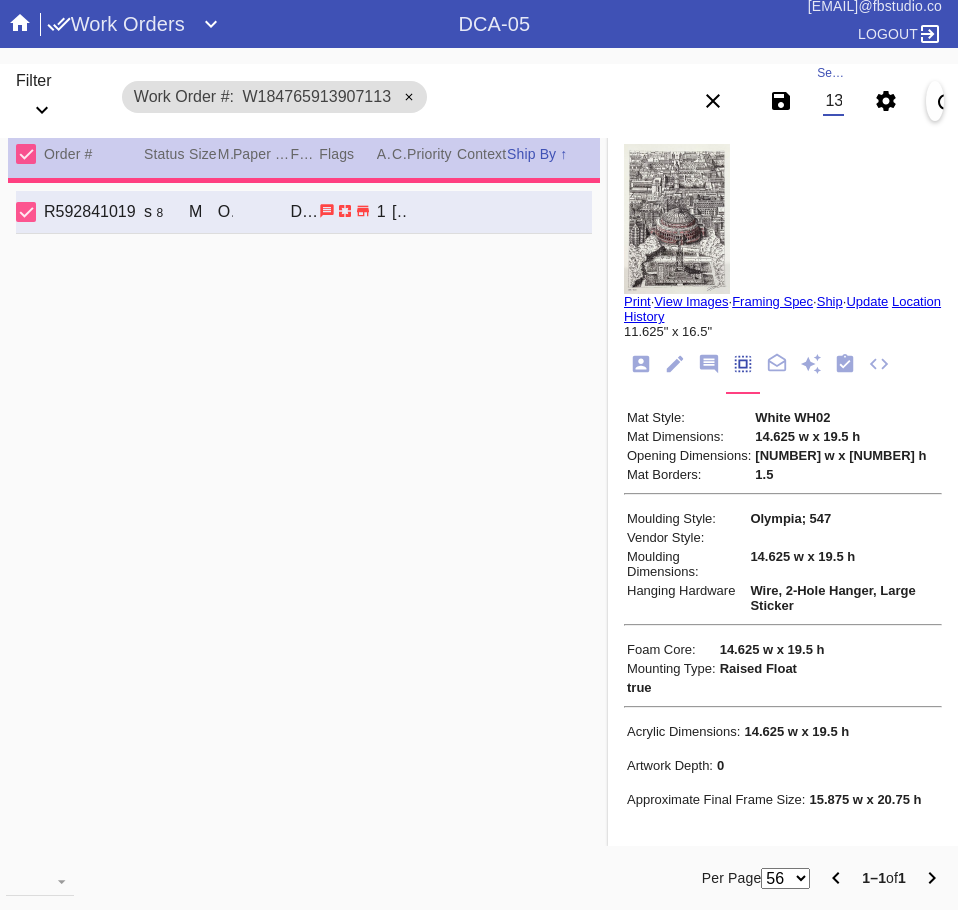 type on "15.0" 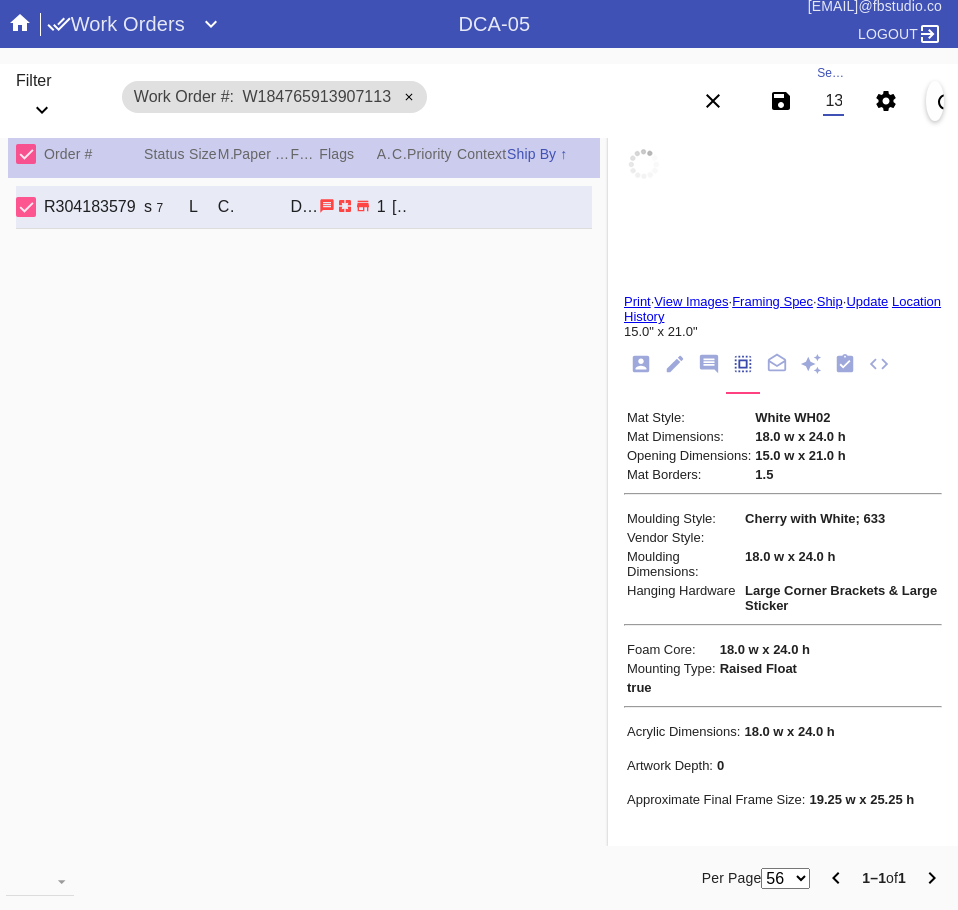 scroll, scrollTop: 0, scrollLeft: 0, axis: both 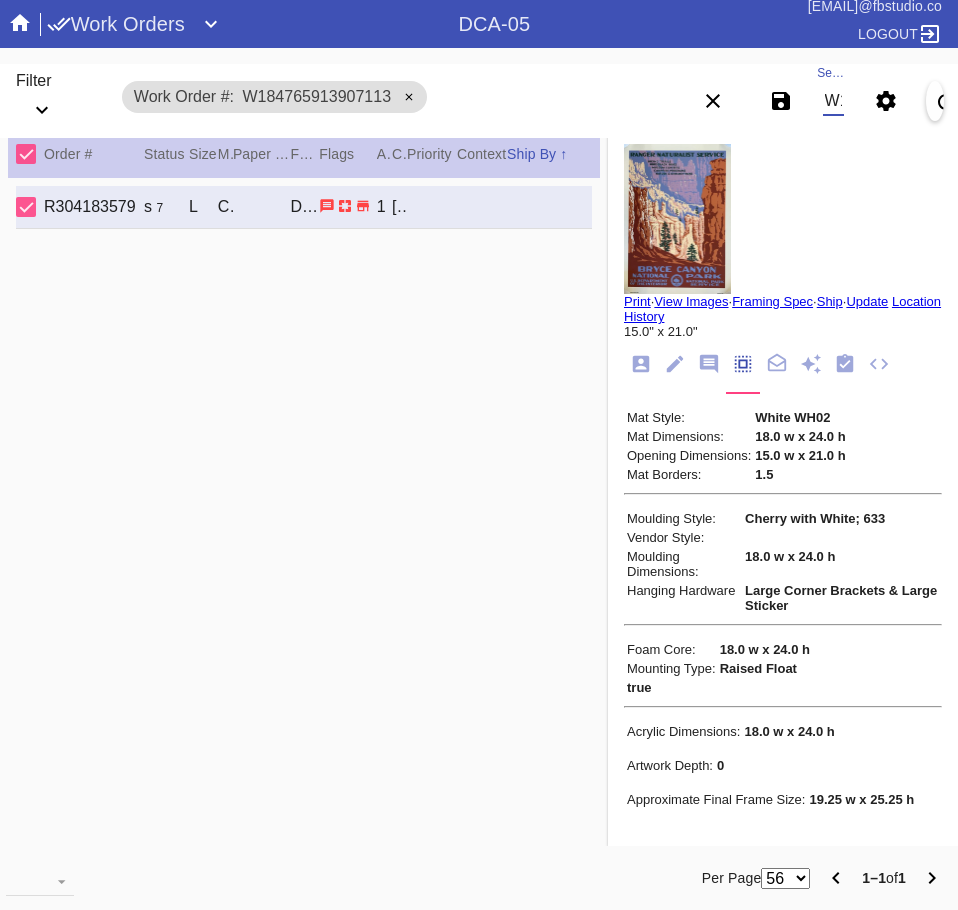 click on "W184765913907113" at bounding box center (833, 101) 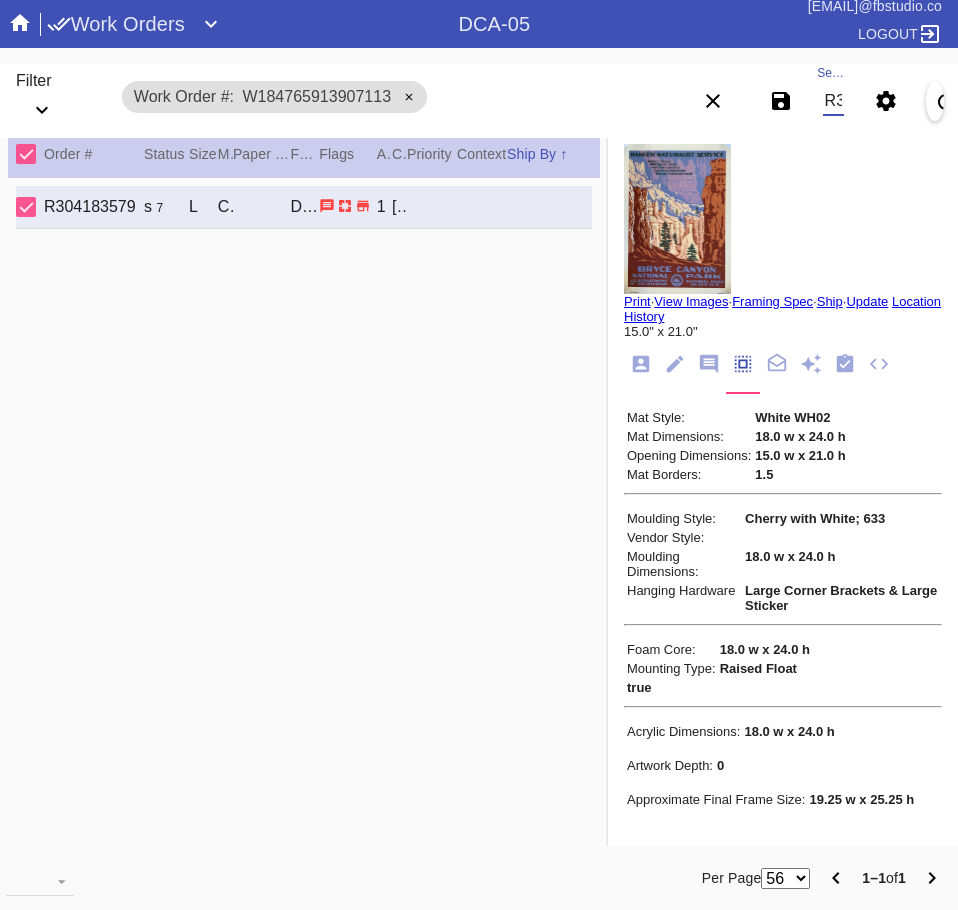 scroll, scrollTop: 0, scrollLeft: 75, axis: horizontal 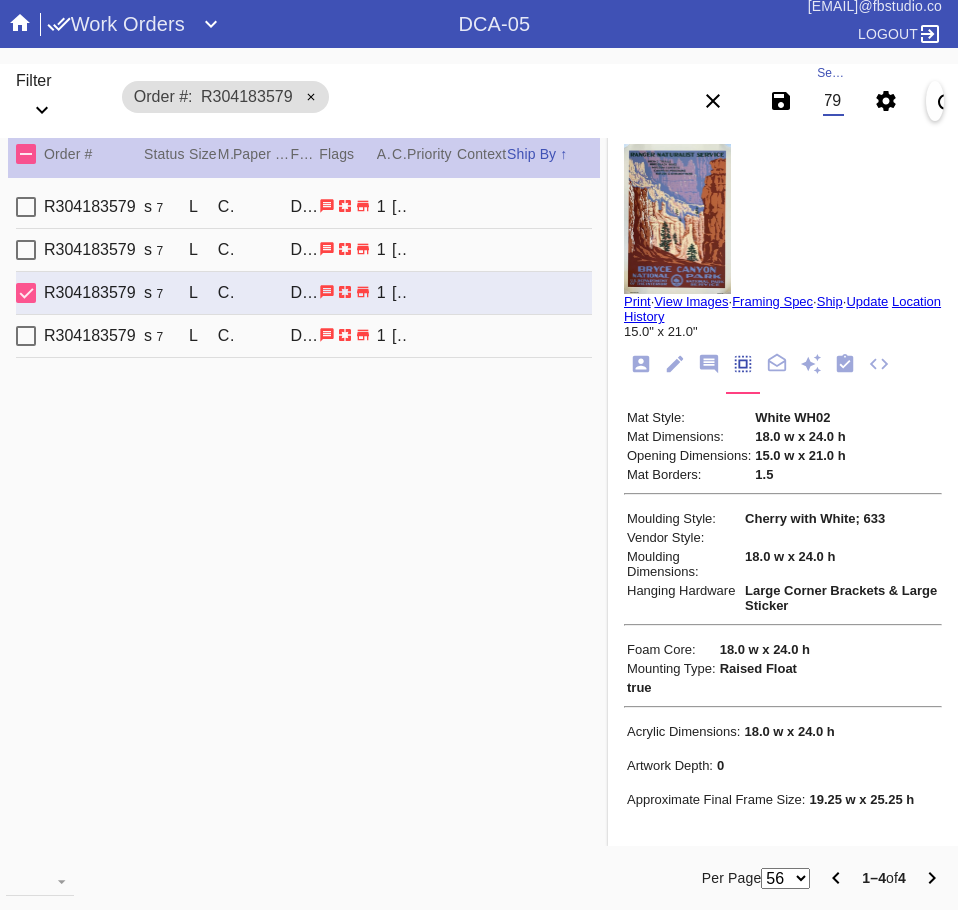 click on "R304183579 R349 s   7 L Cherry with White / White DCA-05 1 Erika Williams" at bounding box center (304, 336) 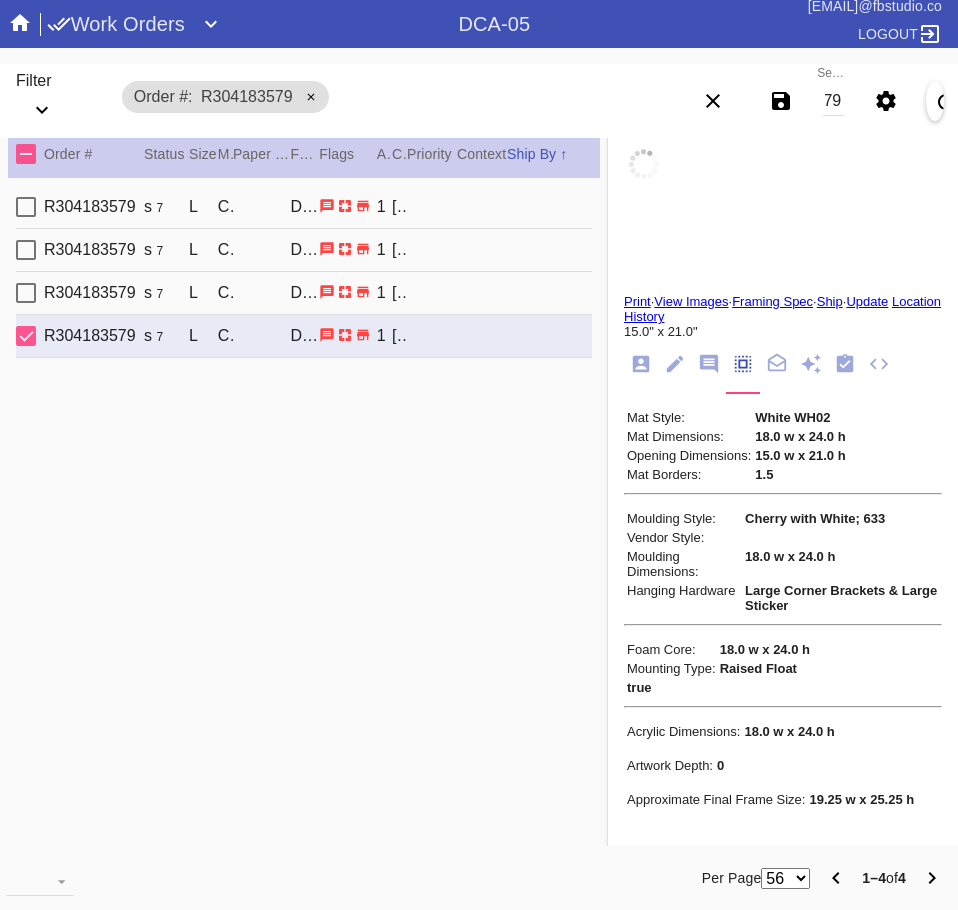scroll, scrollTop: 0, scrollLeft: 0, axis: both 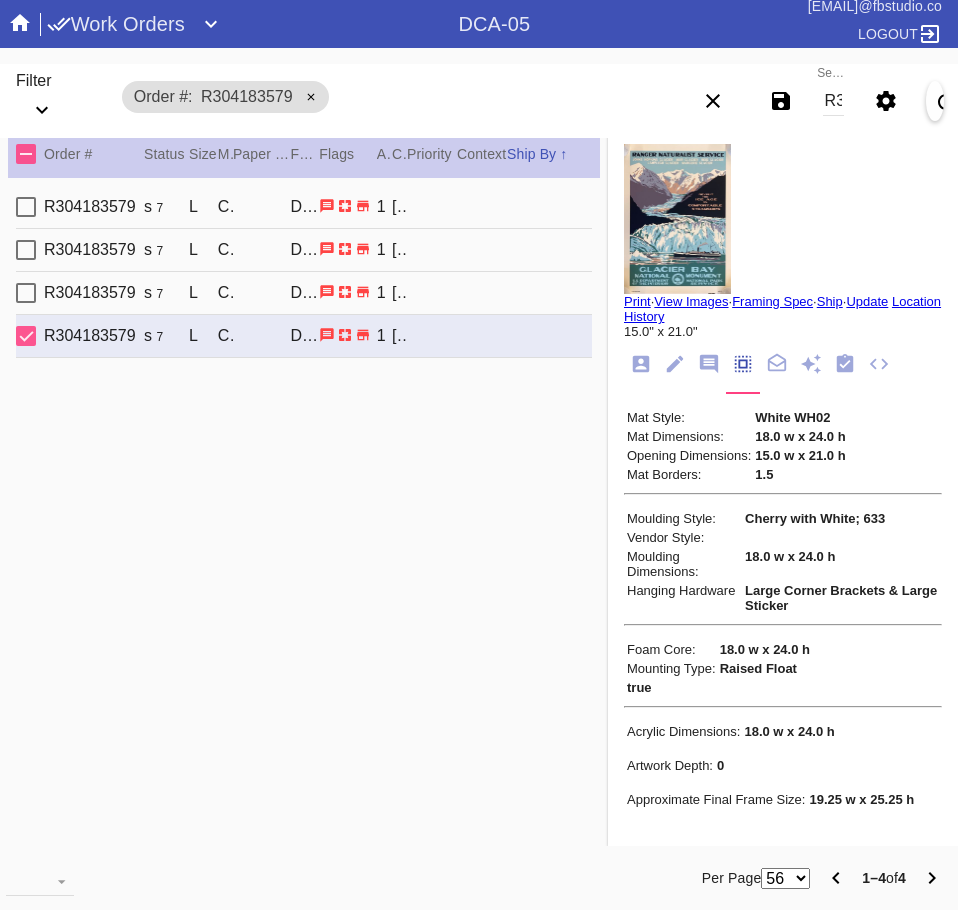 click on "R304183579 R347 s   7 L Cherry with White / White DCA-05 1 Erika Williams" at bounding box center (304, 250) 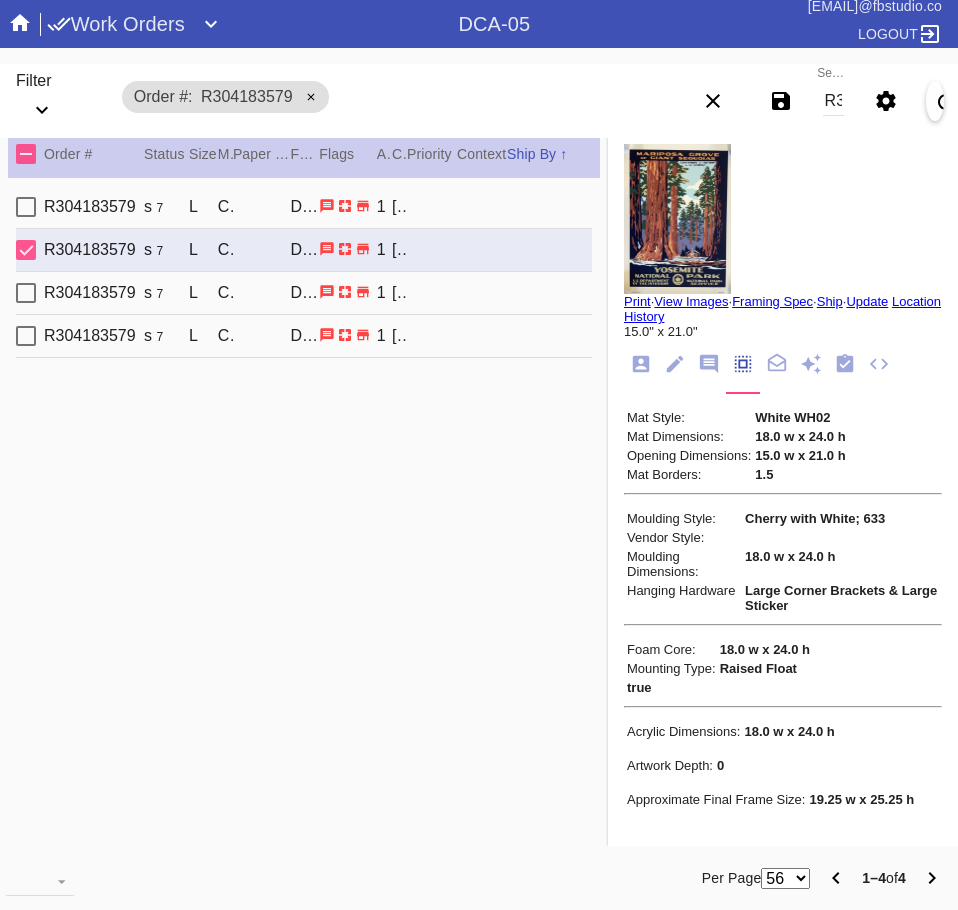 click on "R304183579 R346 s   7 L Cherry with White / White DCA-05 1 Erika Williams" at bounding box center [304, 207] 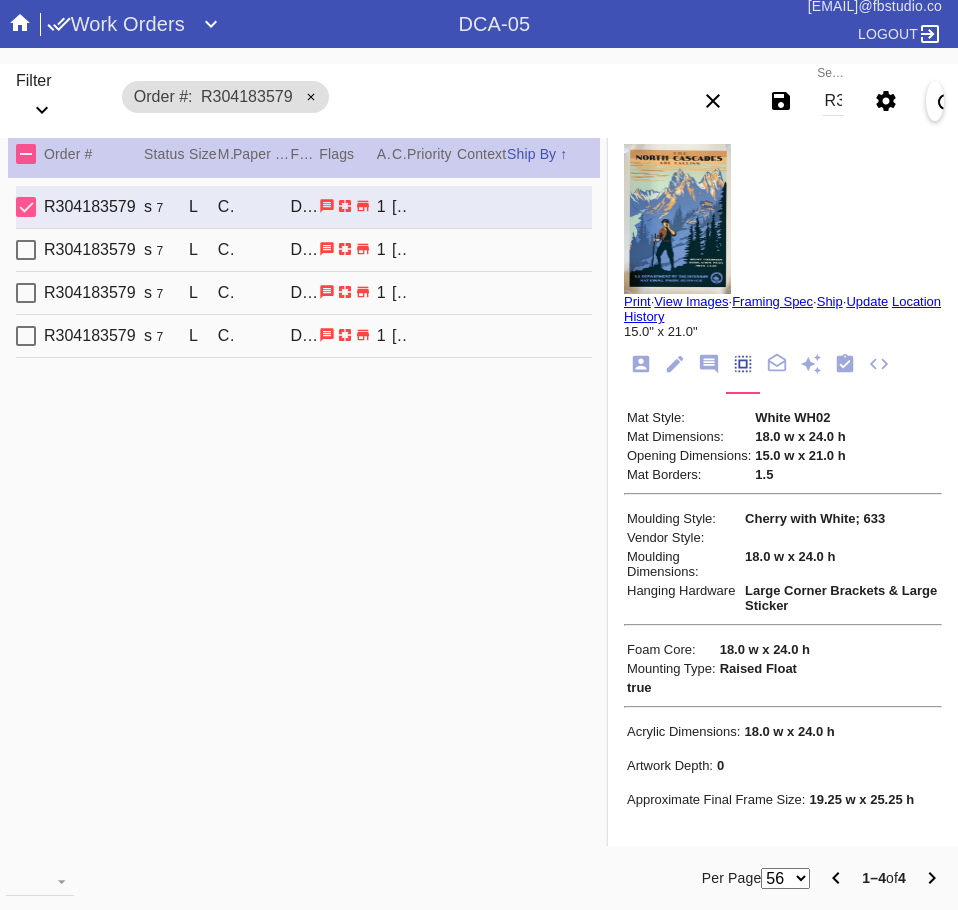 click on "R304183579 R349 s   7 L Cherry with White / White DCA-05 1 Erika Williams" at bounding box center [304, 336] 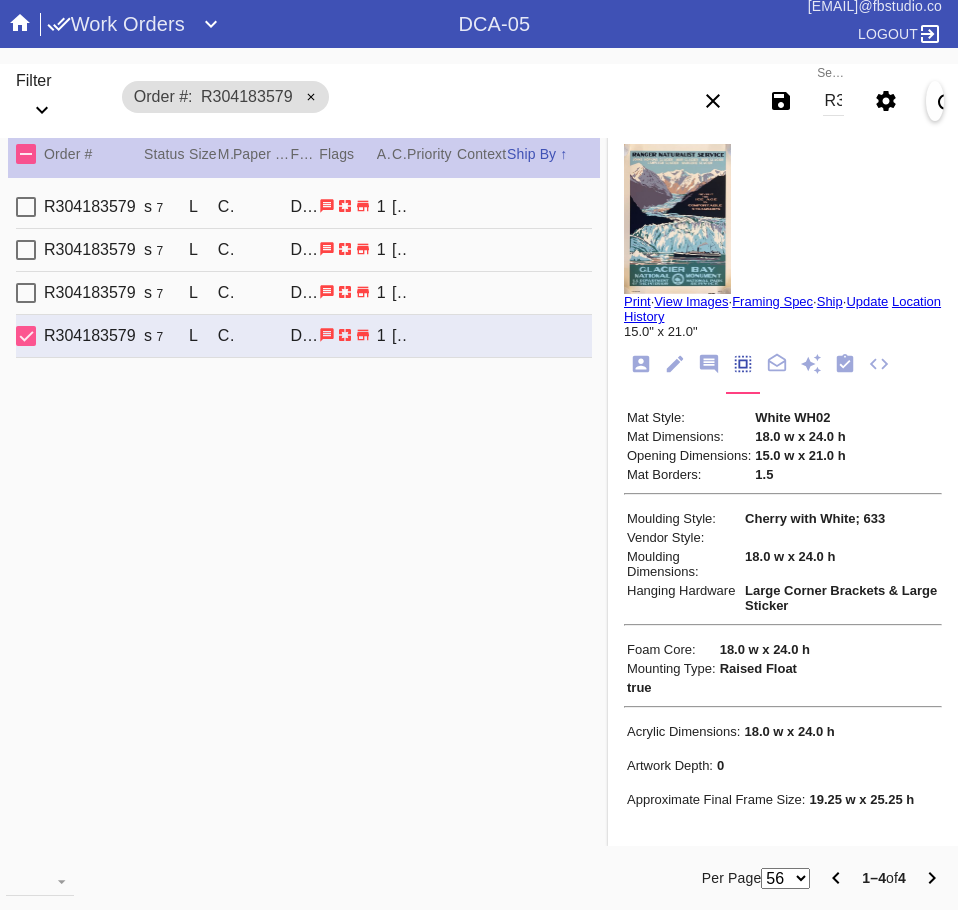 click on "R304183579 R348 s   7 L Cherry with White / White DCA-05 1 Erika Williams" at bounding box center [304, 293] 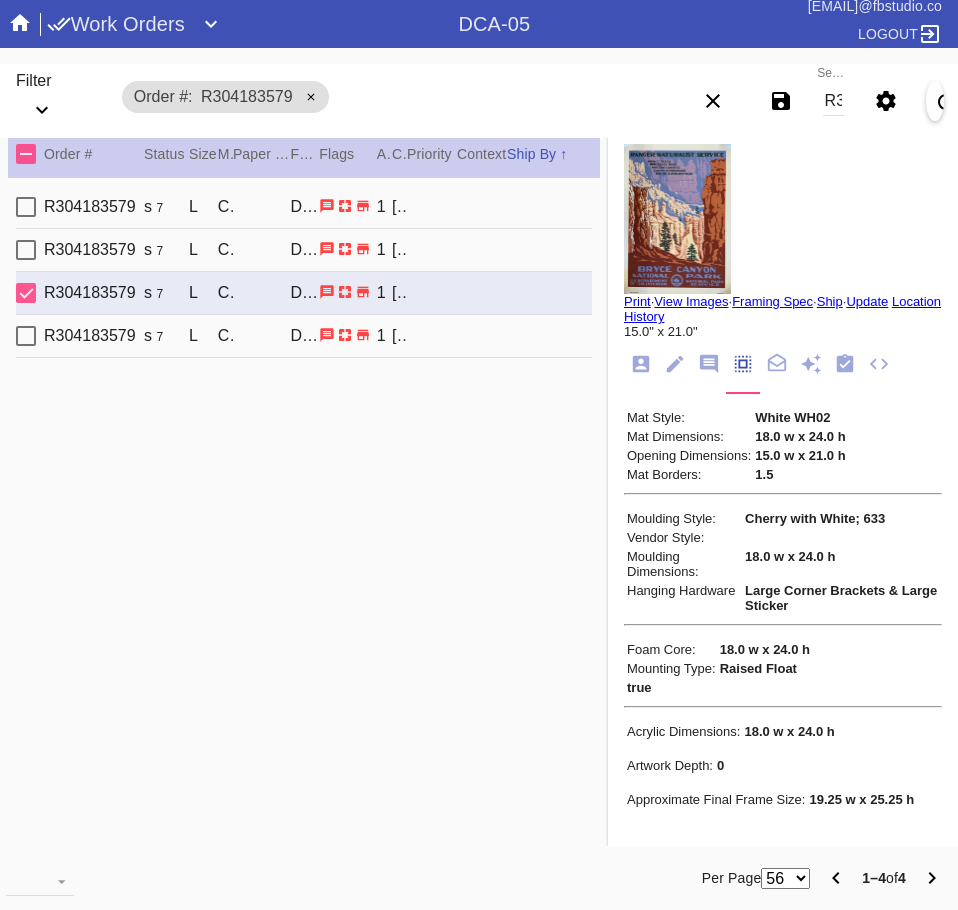 click on "R304183579 R347 s   7 L Cherry with White / White DCA-05 1 Erika Williams" at bounding box center (304, 250) 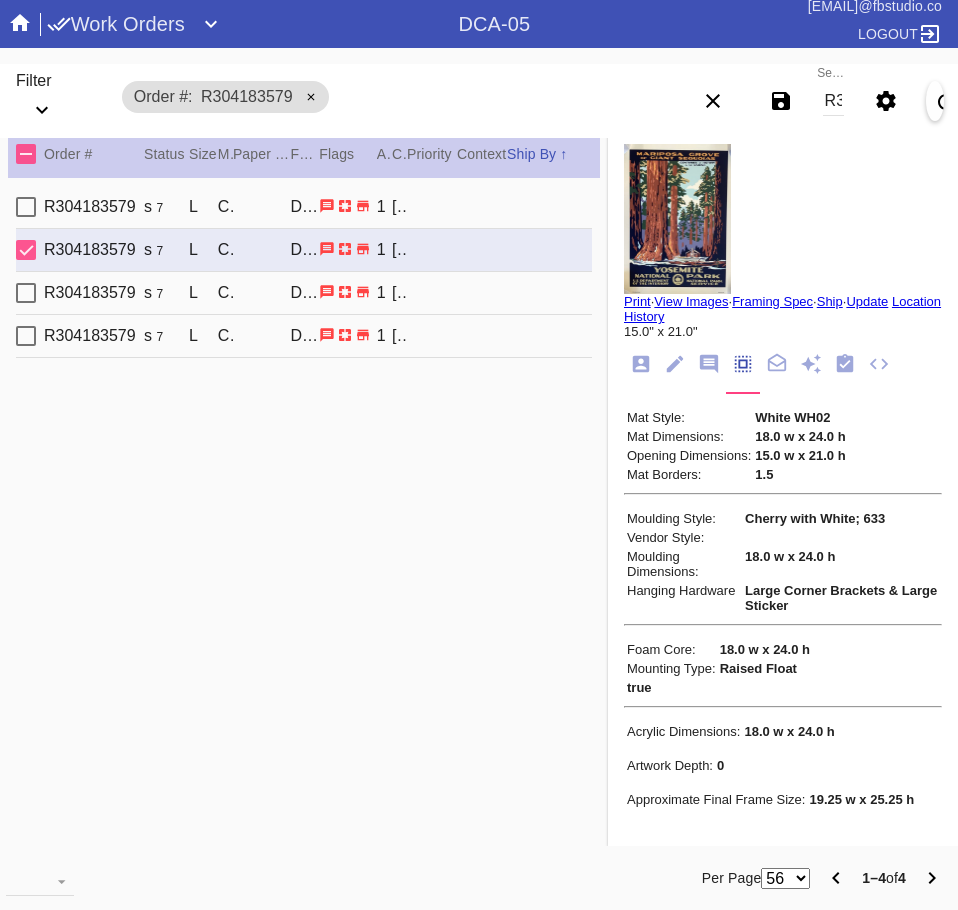 click on "R304183579 R346 s   7 L Cherry with White / White DCA-05 1 Erika Williams" at bounding box center [304, 207] 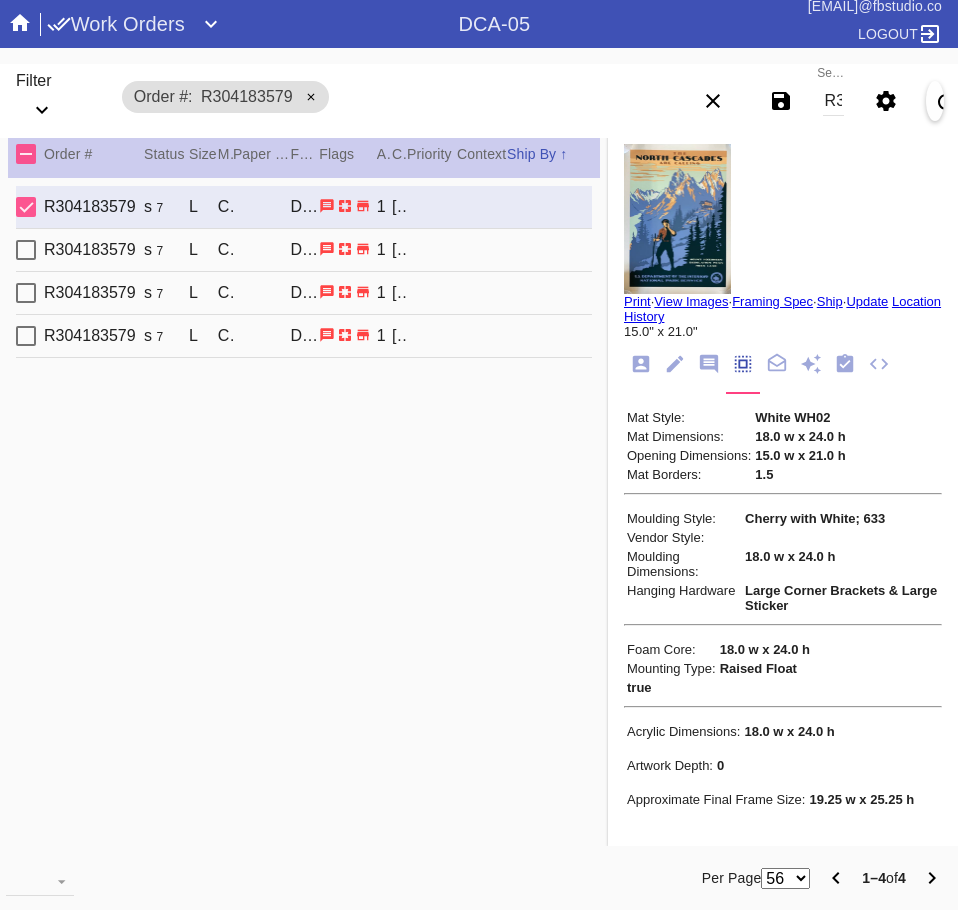 click on "R304183579" at bounding box center (833, 101) 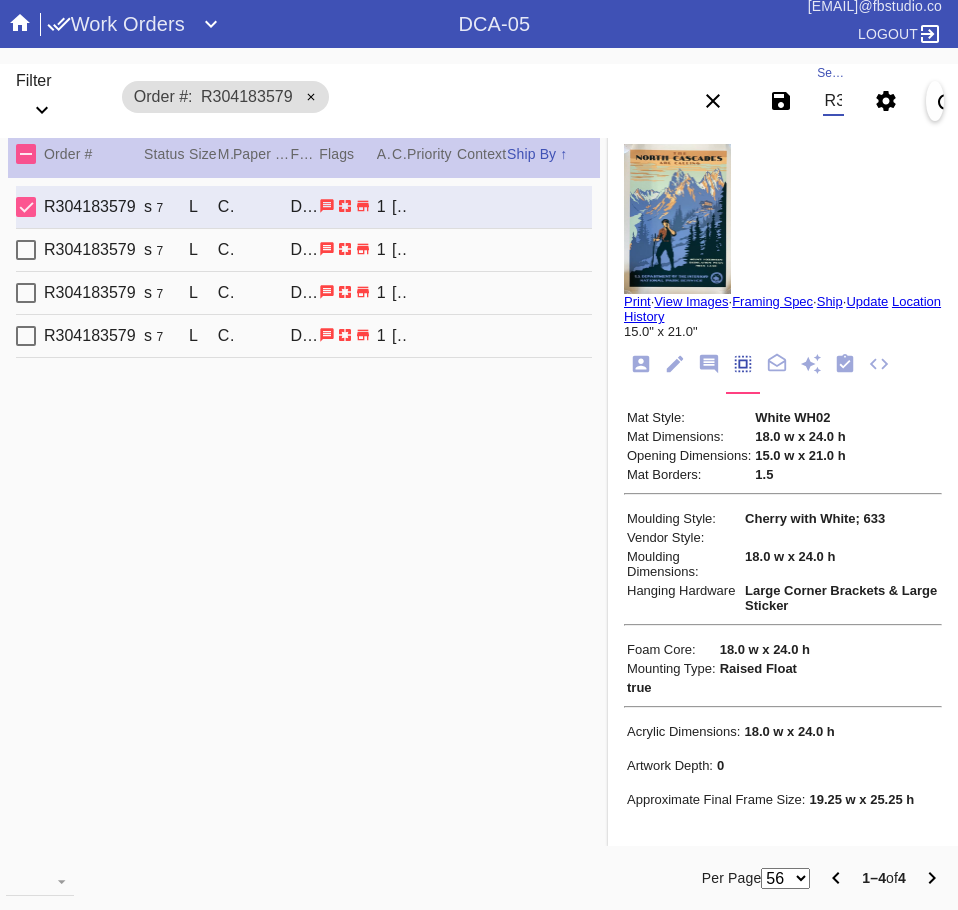 click on "R304183579" at bounding box center [833, 101] 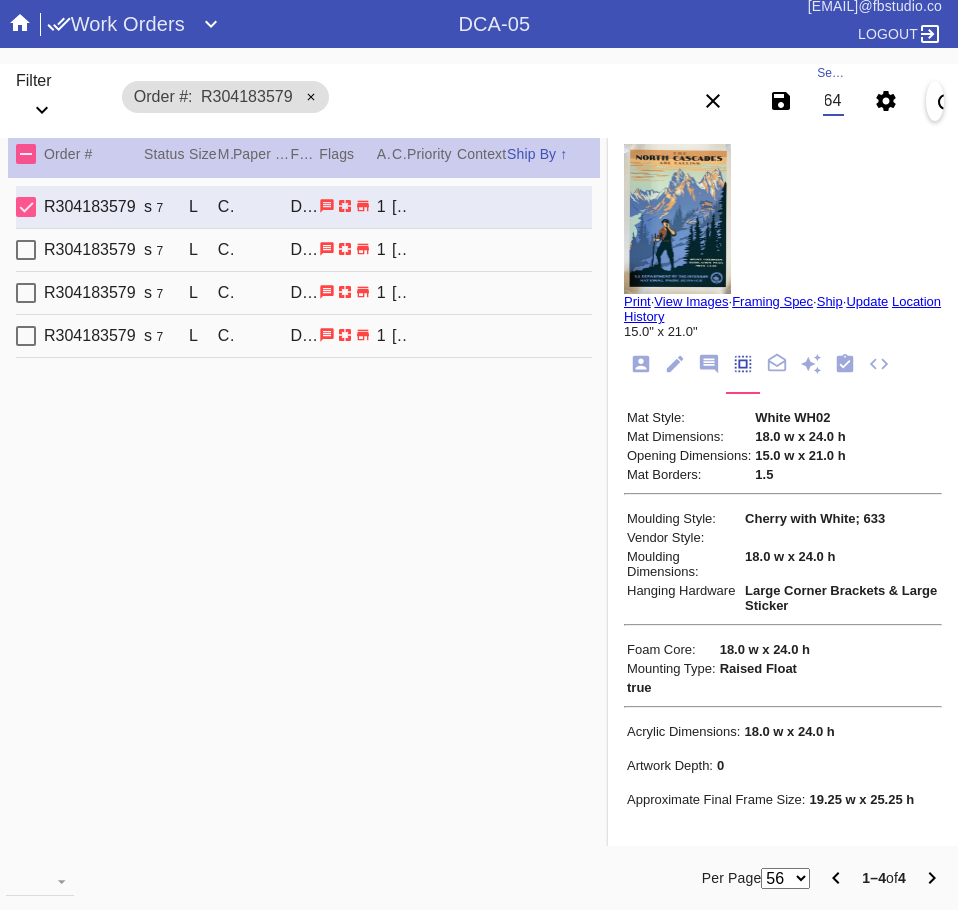 scroll, scrollTop: 0, scrollLeft: 132, axis: horizontal 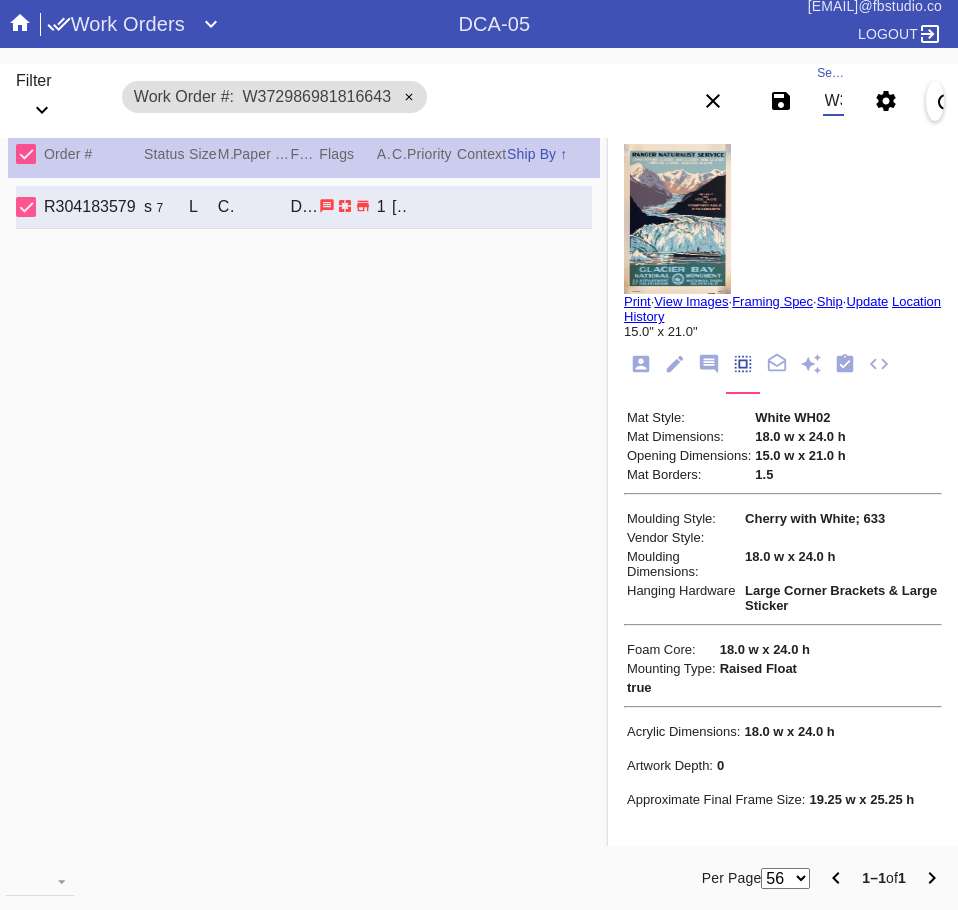 click on "W372986981816643" at bounding box center (833, 101) 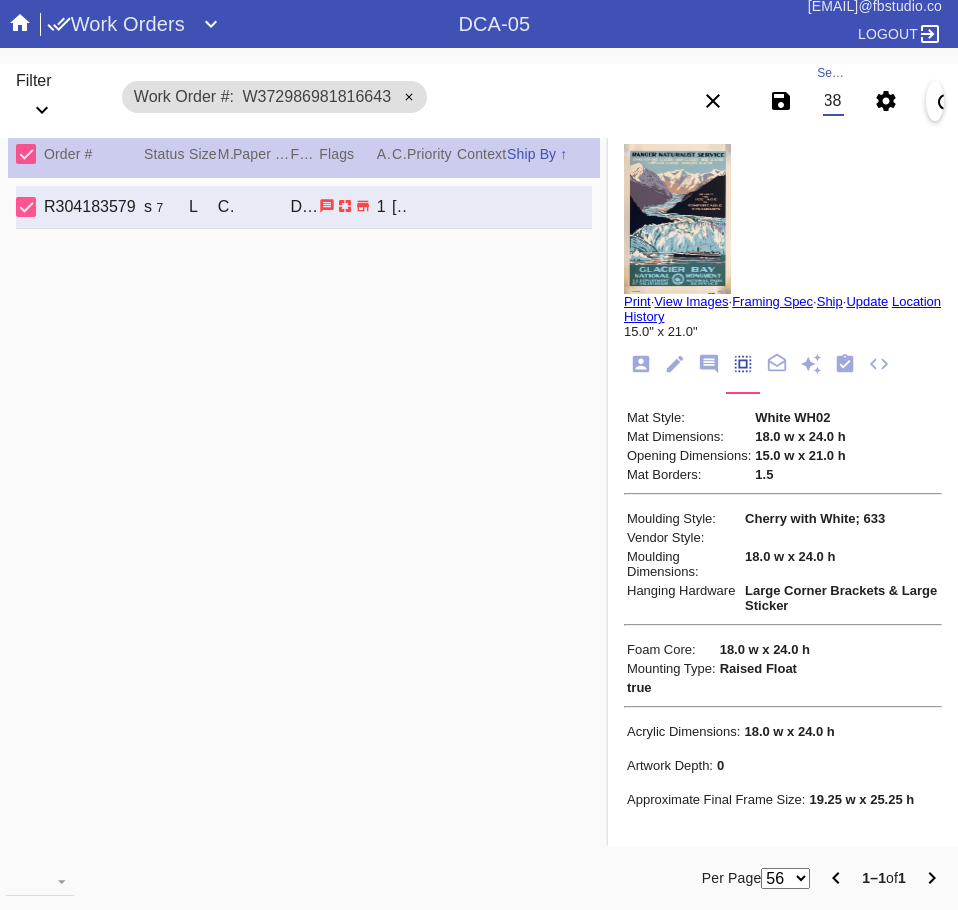 scroll, scrollTop: 0, scrollLeft: 132, axis: horizontal 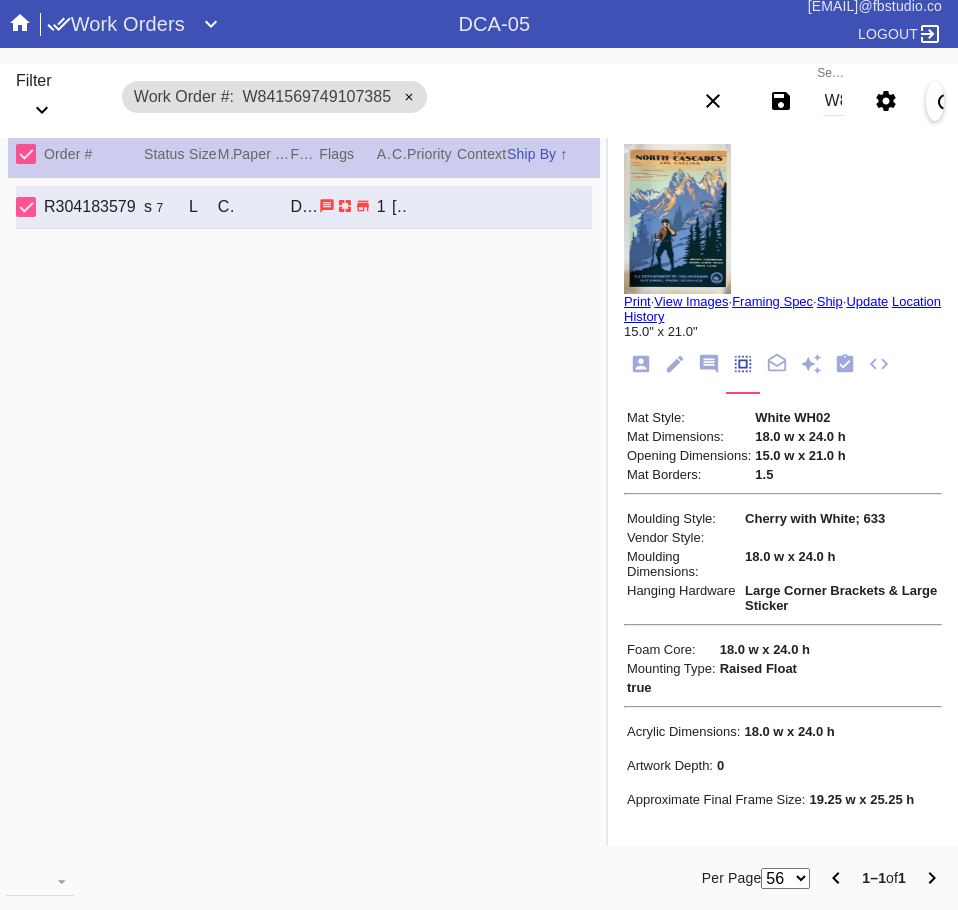 click on "W841569749107385" at bounding box center [833, 101] 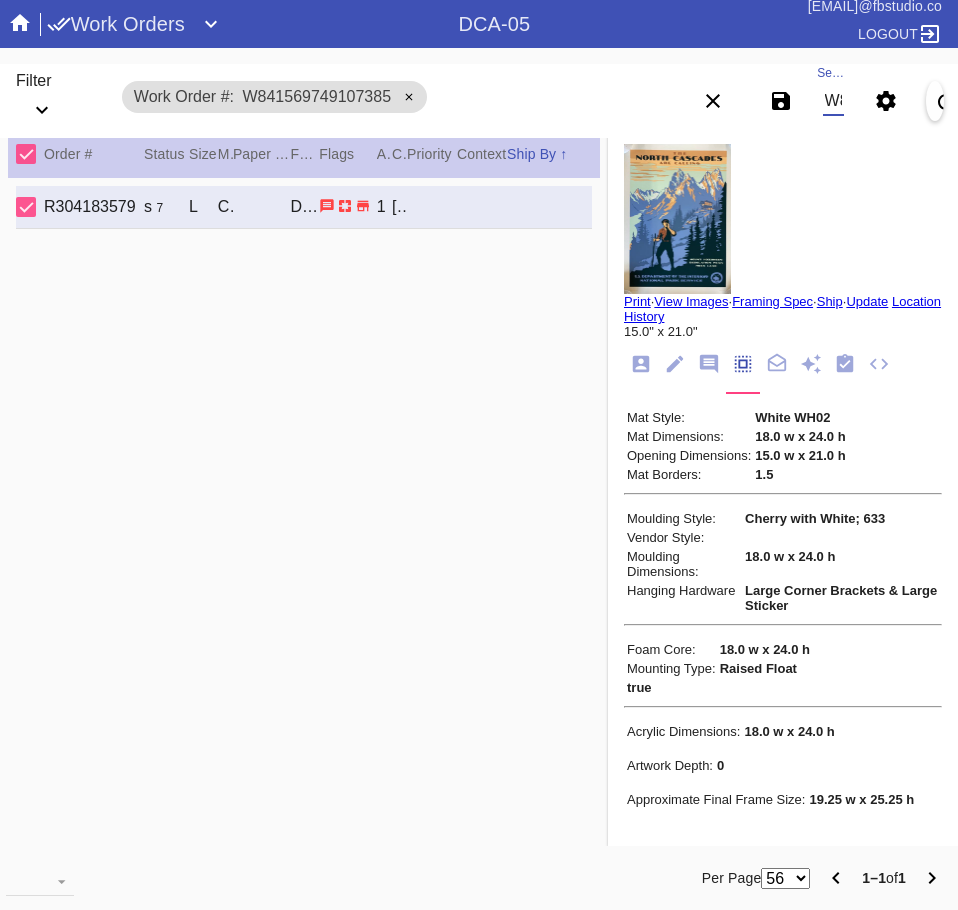 click on "W841569749107385" at bounding box center (833, 101) 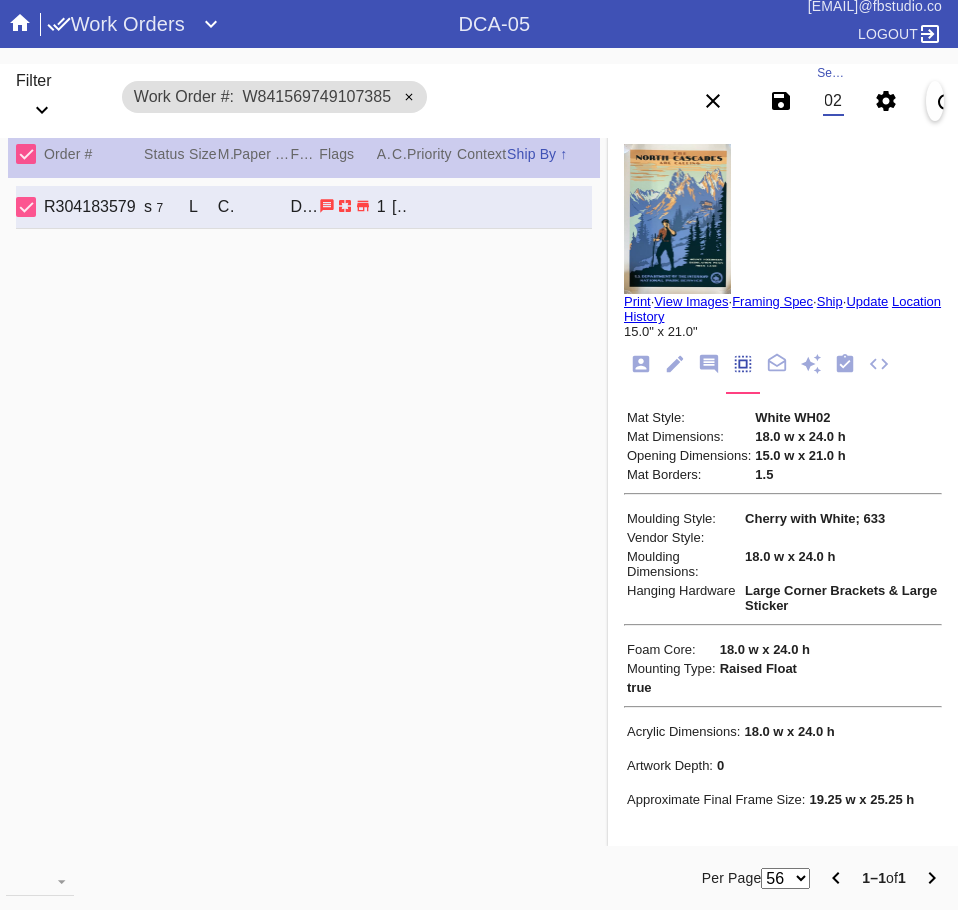 scroll, scrollTop: 0, scrollLeft: 132, axis: horizontal 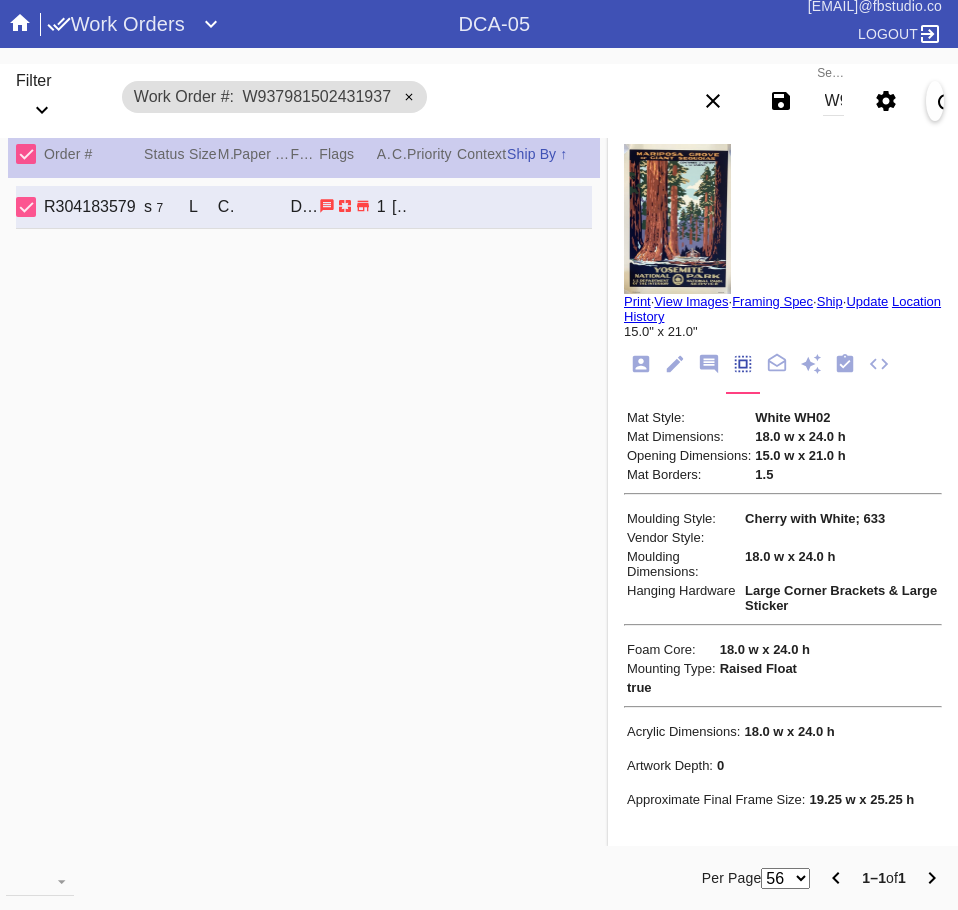 click on "W937981502431937" at bounding box center (833, 101) 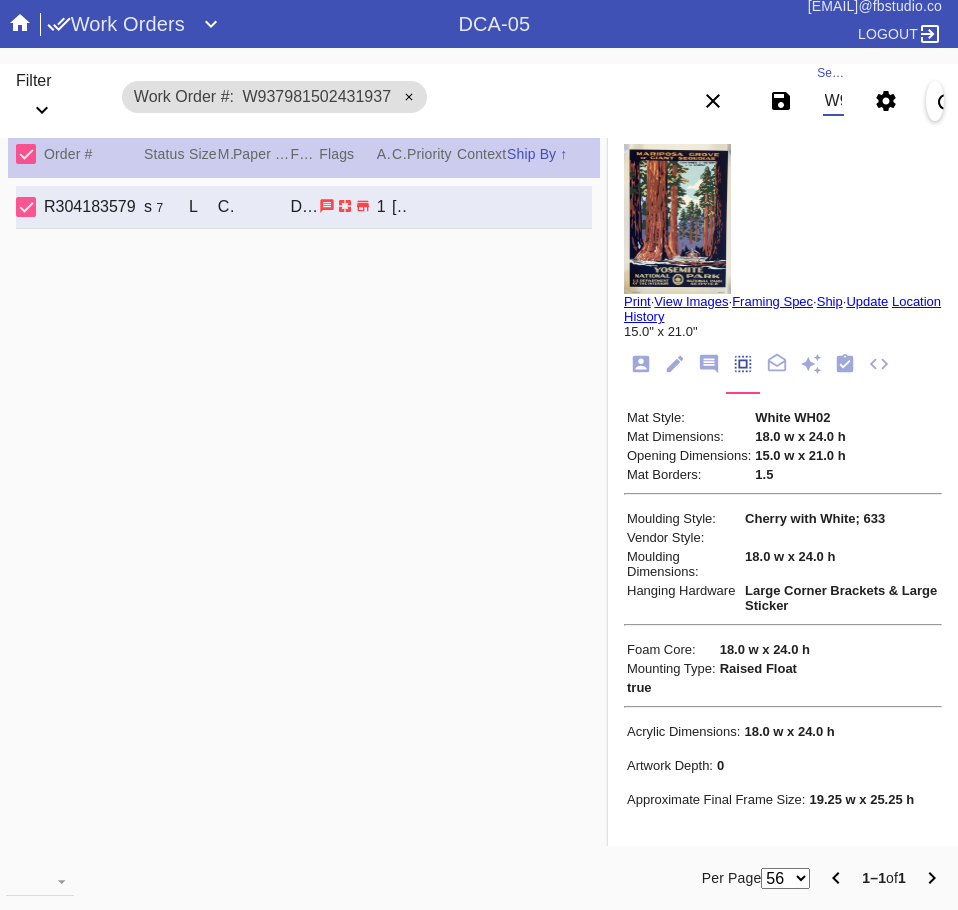 click on "W937981502431937" at bounding box center (833, 101) 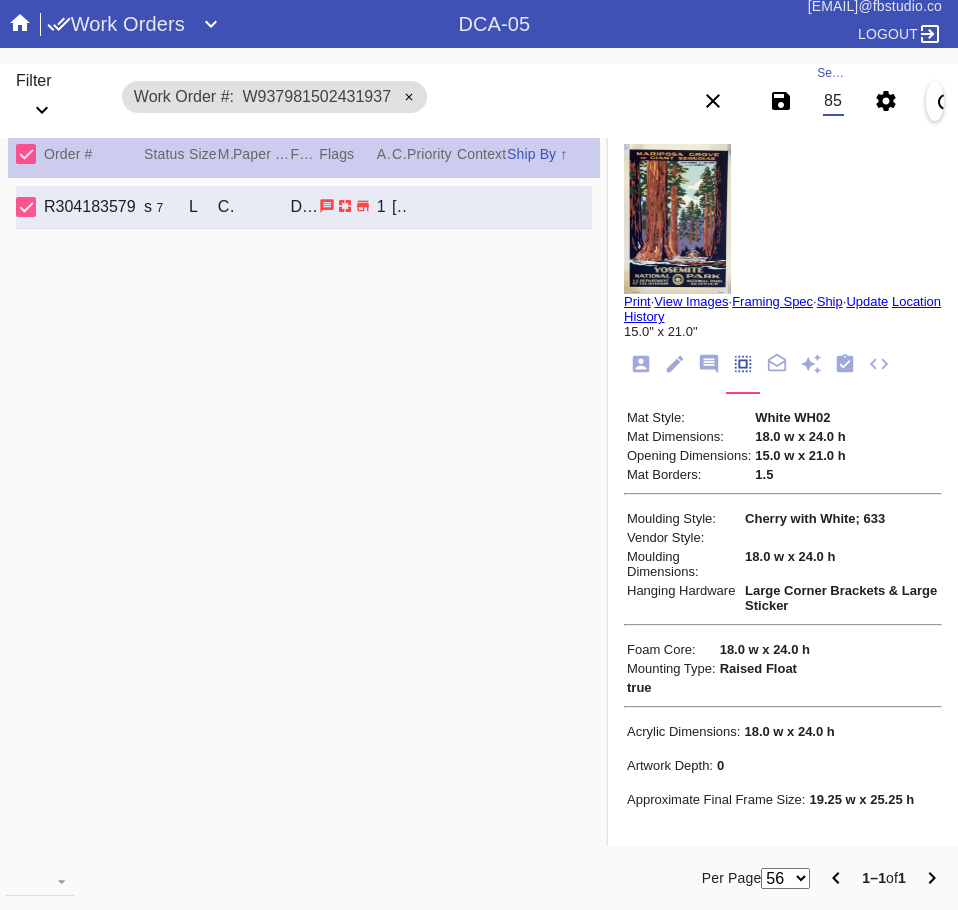 type on "W494286857888765" 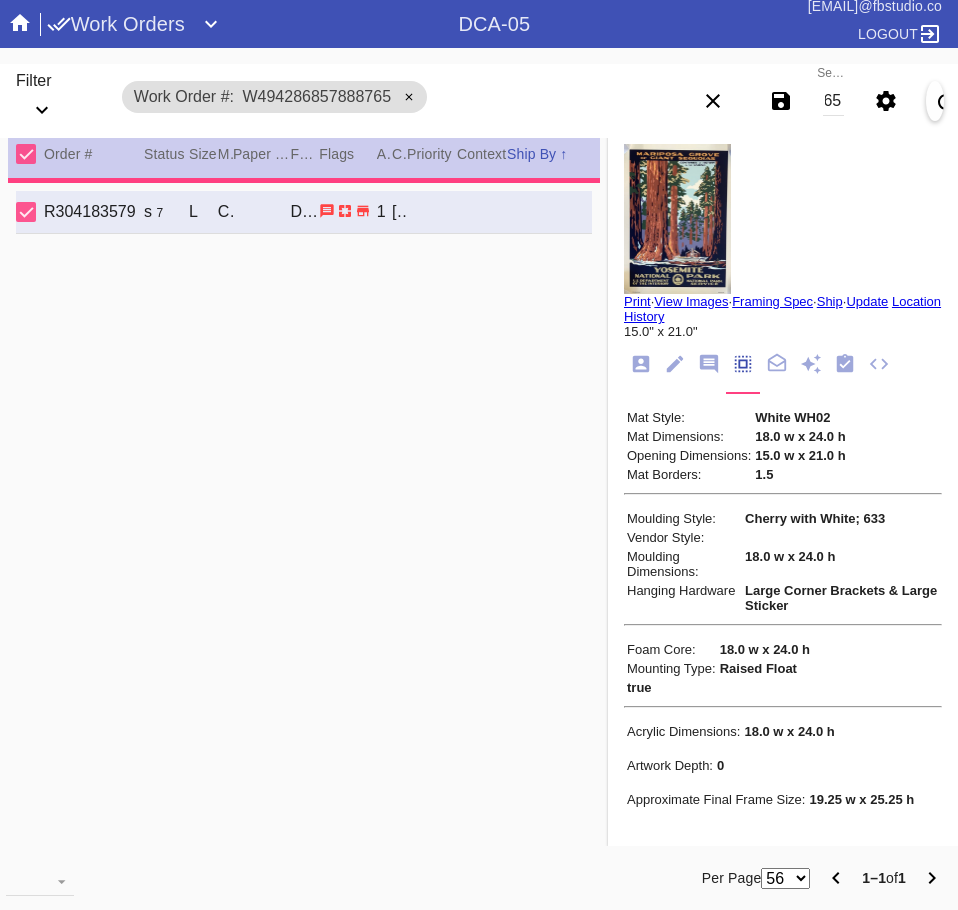 scroll, scrollTop: 0, scrollLeft: 0, axis: both 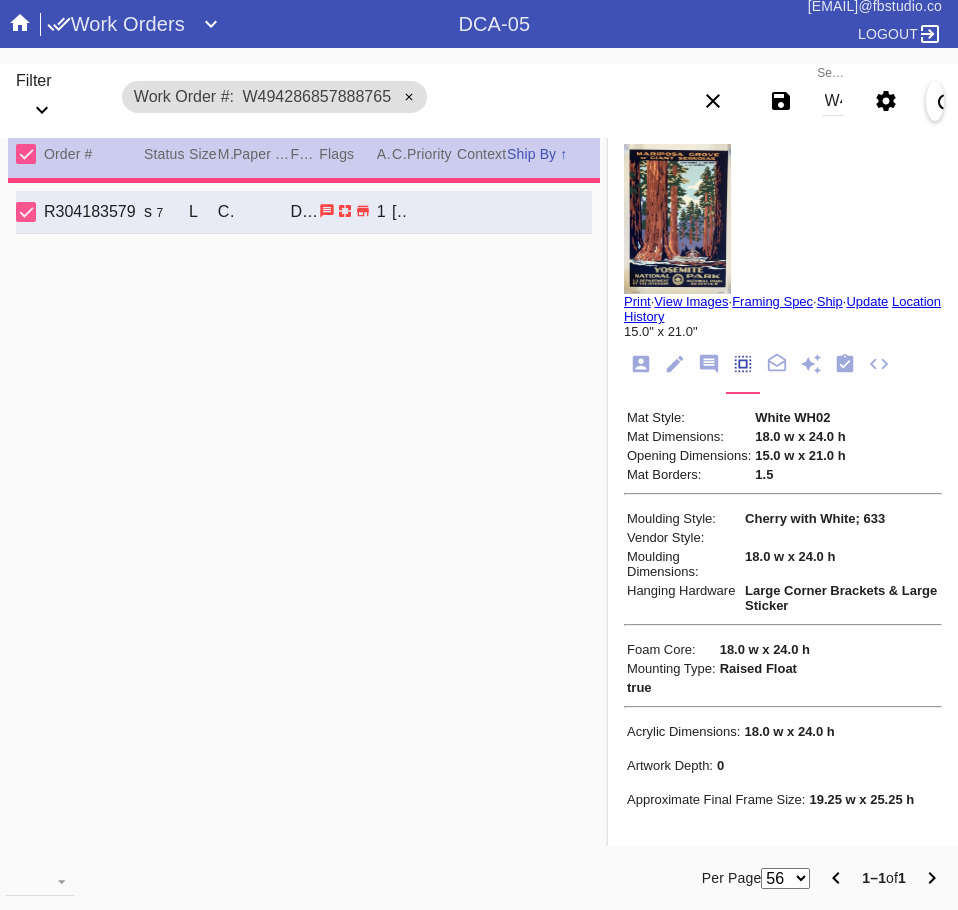 type on "3.0" 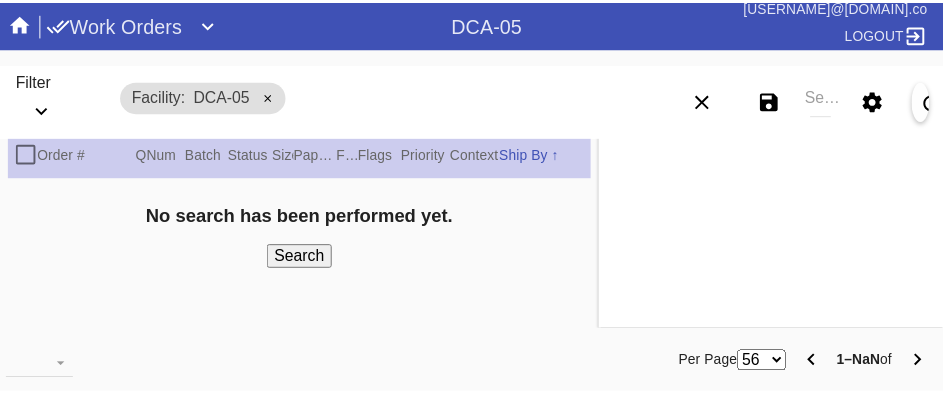 scroll, scrollTop: 0, scrollLeft: 0, axis: both 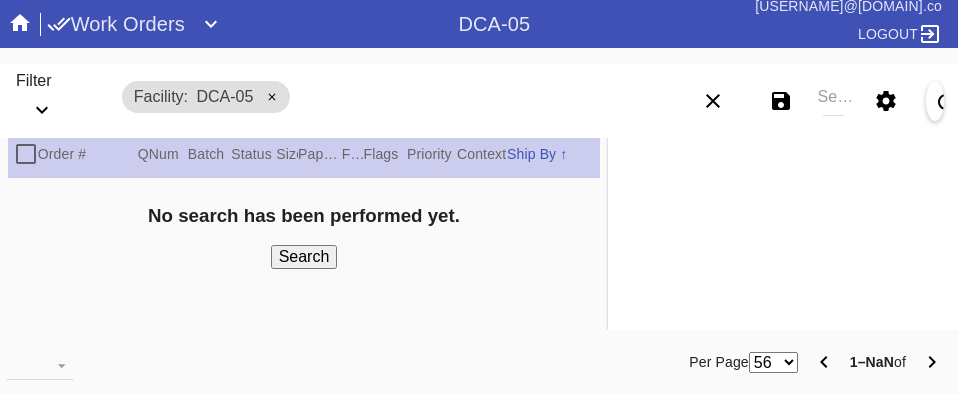 click on "Work Orders" at bounding box center [116, 24] 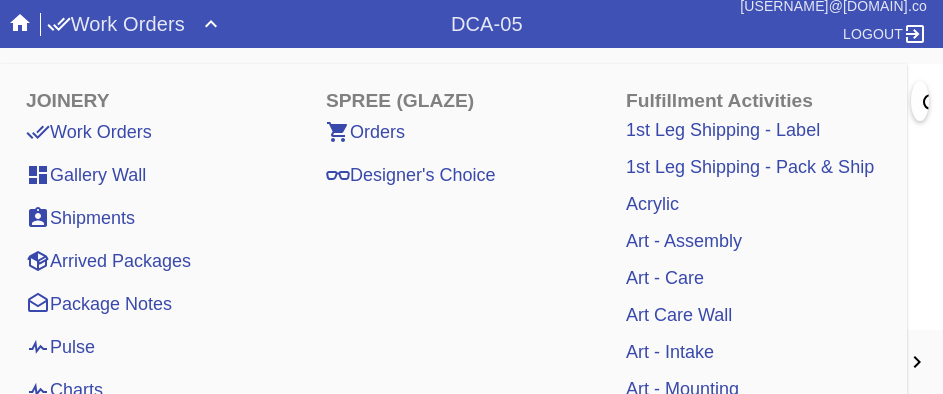 click on "Art - Intake" at bounding box center (670, 352) 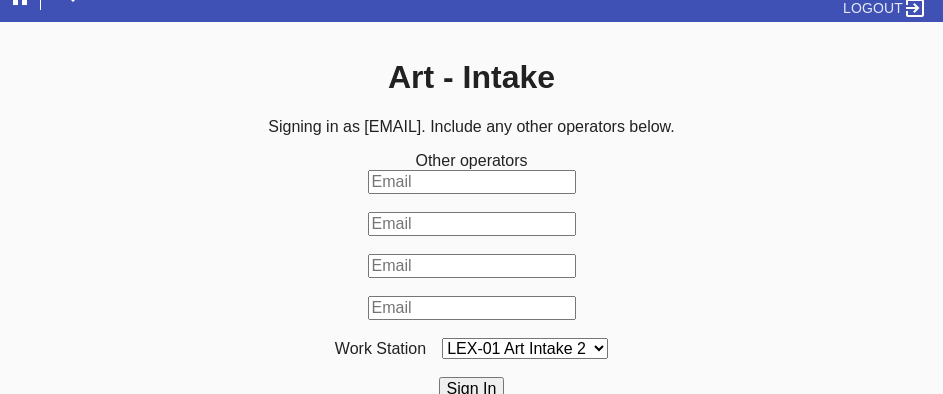 scroll, scrollTop: 33, scrollLeft: 0, axis: vertical 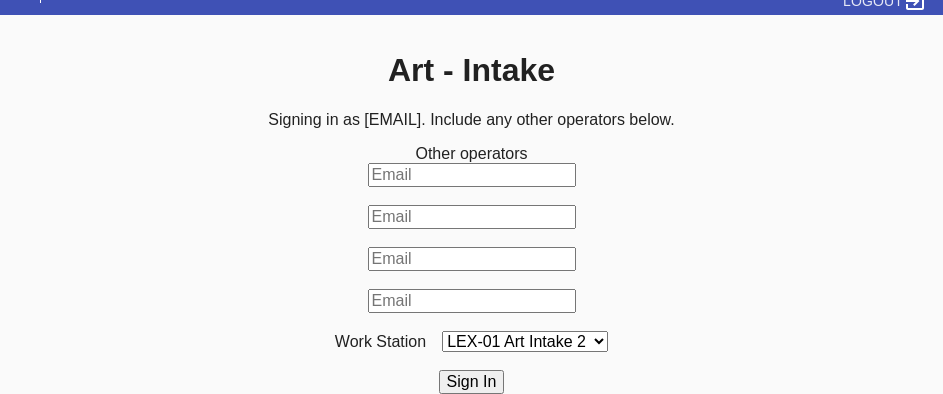 click on "LEX-01 Art Intake 2
LEX-01 Art Intake 3
LEX-01 Art Intake 4
LEX-01 Art Intake 5
DCA-05 Art Intake 3
LAS-01 Art Intake 1
DCA-05 Art Intake 1
DCA-05 Art Intake 2
LEX-01 Art Intake 1
LAS-01 Art Intake 2
LAS-01 Art Intake 3" at bounding box center [525, 341] 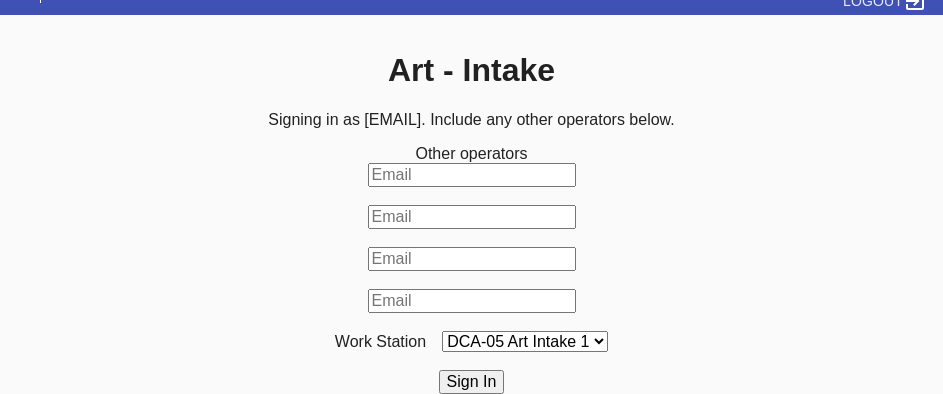 click on "LEX-01 Art Intake 2
LEX-01 Art Intake 3
LEX-01 Art Intake 4
LEX-01 Art Intake 5
DCA-05 Art Intake 3
LAS-01 Art Intake 1
DCA-05 Art Intake 1
DCA-05 Art Intake 2
LEX-01 Art Intake 1
LAS-01 Art Intake 2
LAS-01 Art Intake 3" at bounding box center [525, 341] 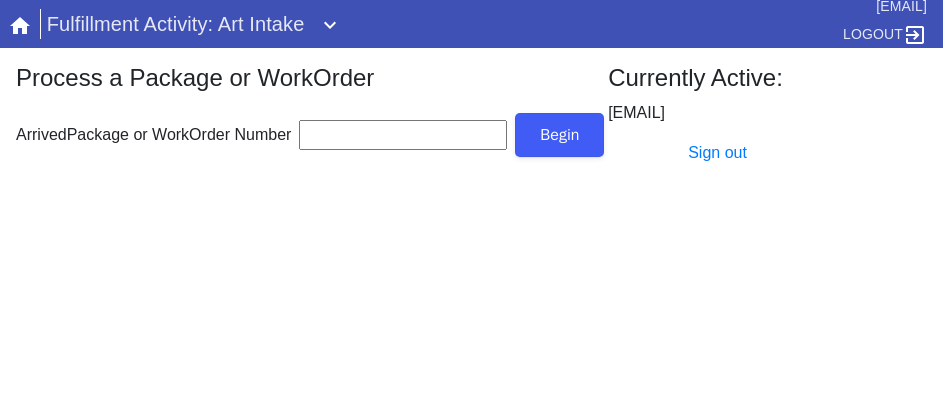 scroll, scrollTop: 0, scrollLeft: 0, axis: both 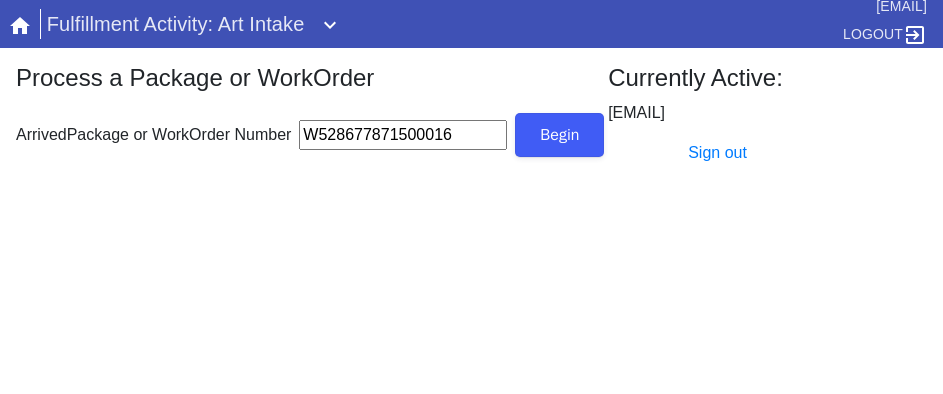 type on "W528677871500016" 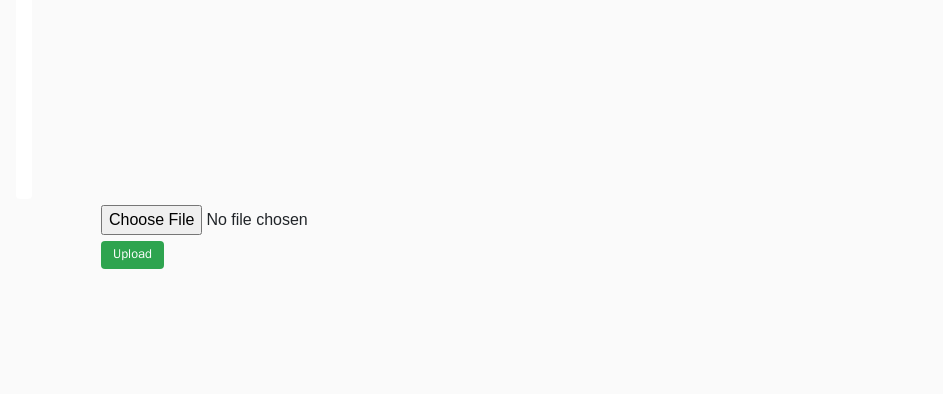 scroll, scrollTop: 600, scrollLeft: 0, axis: vertical 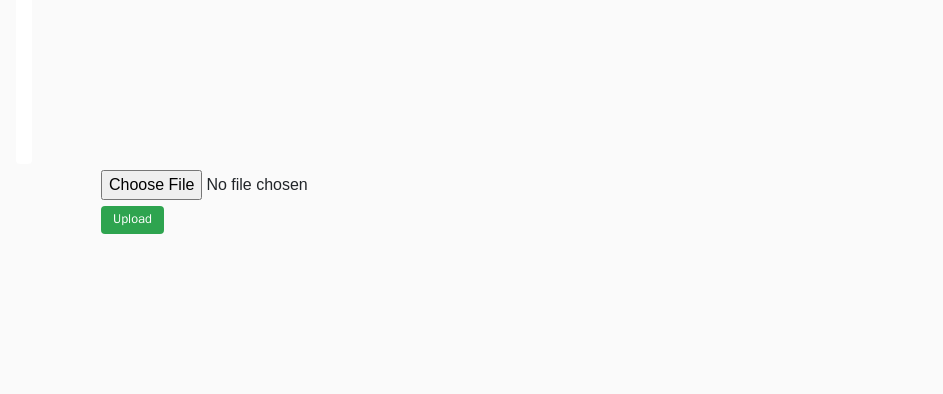 click on "Upload" at bounding box center [471, 164] 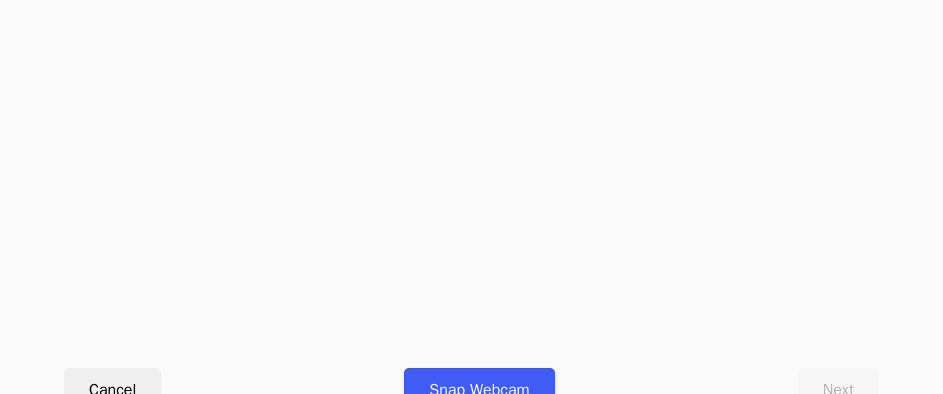 scroll, scrollTop: 912, scrollLeft: 0, axis: vertical 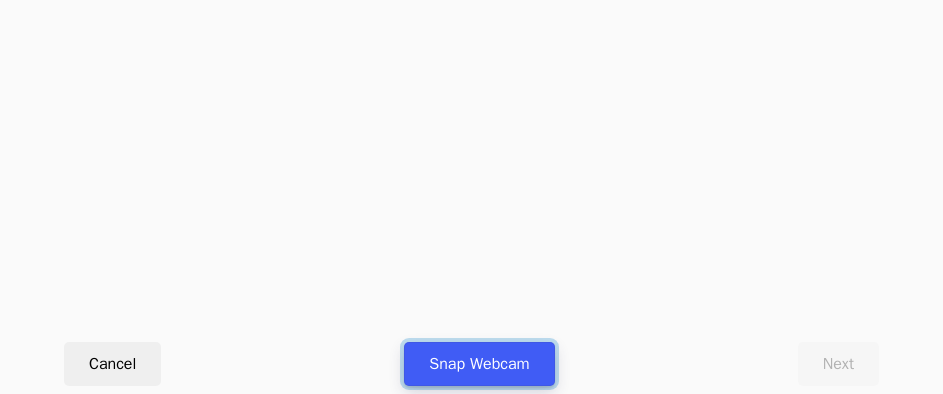 drag, startPoint x: 464, startPoint y: 359, endPoint x: 464, endPoint y: 386, distance: 27 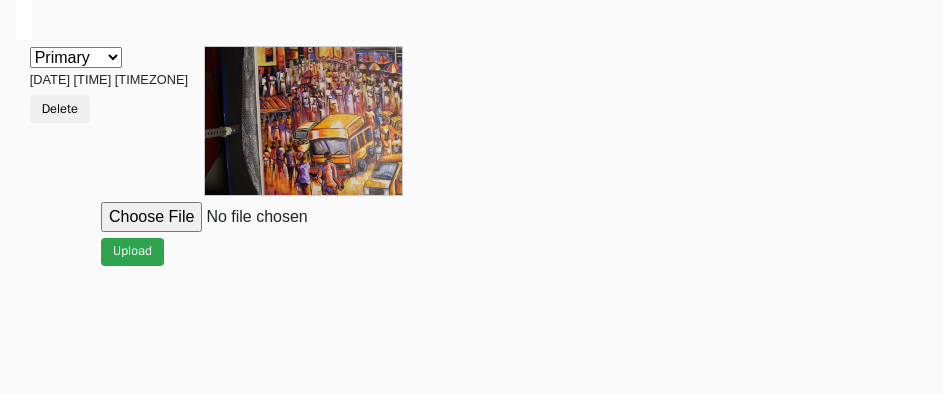 scroll, scrollTop: 912, scrollLeft: 0, axis: vertical 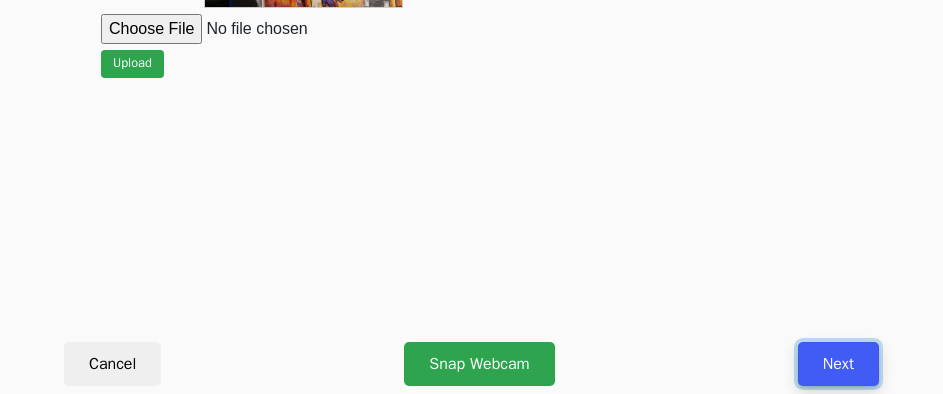 click on "Next" at bounding box center (838, 364) 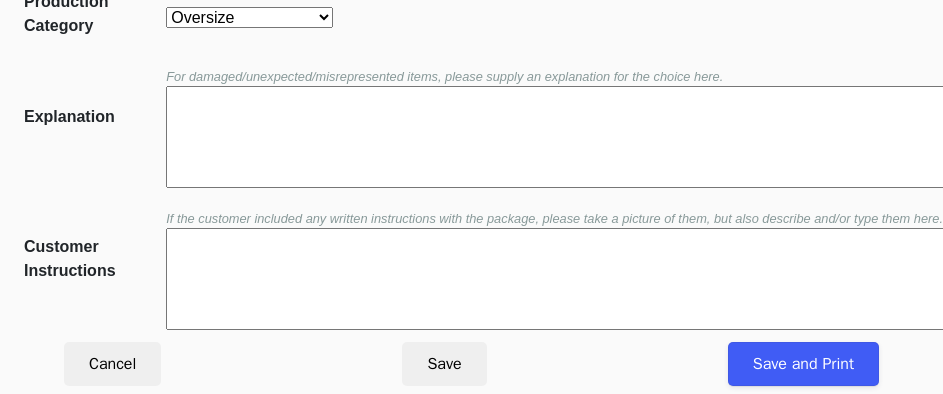 scroll, scrollTop: 452, scrollLeft: 0, axis: vertical 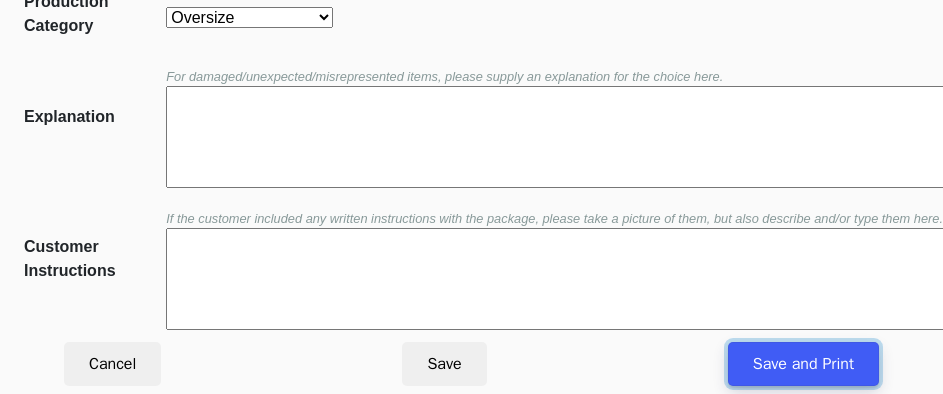 click on "Save and Print" at bounding box center [803, 364] 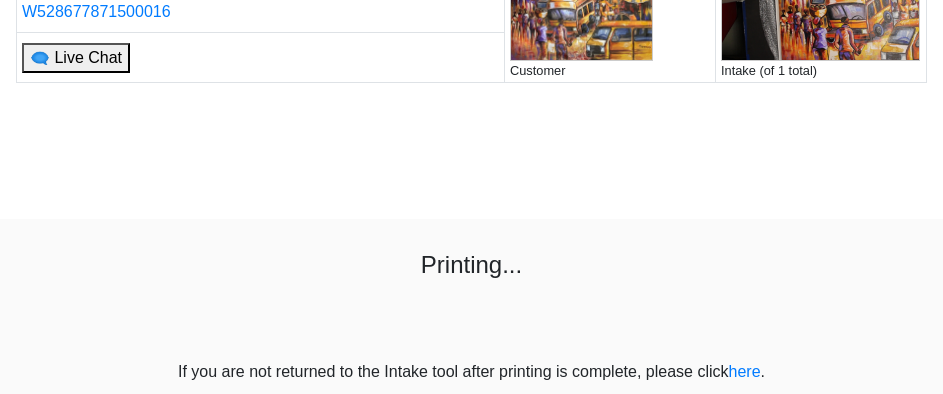 scroll, scrollTop: 0, scrollLeft: 0, axis: both 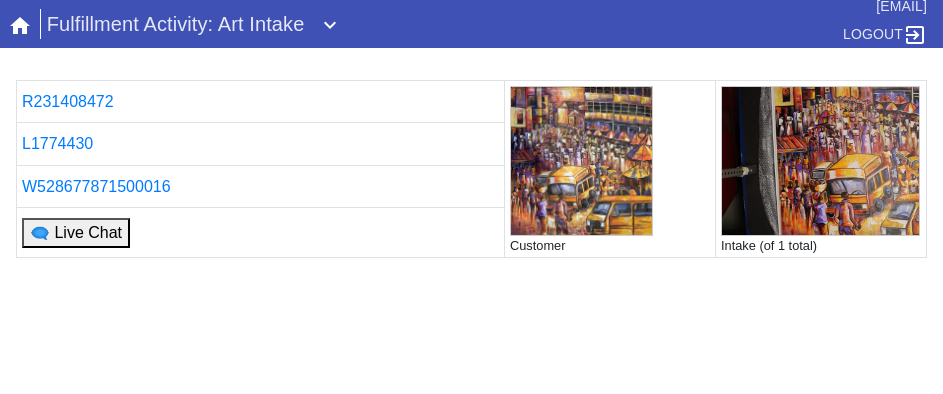 click on "R231408472 Customer Intake (of 1 total) L1774430 W528677871500016 🗨 Live Chat Printing... If you are not returned to the Intake tool after printing is complete, please click  here ." at bounding box center (471, 319) 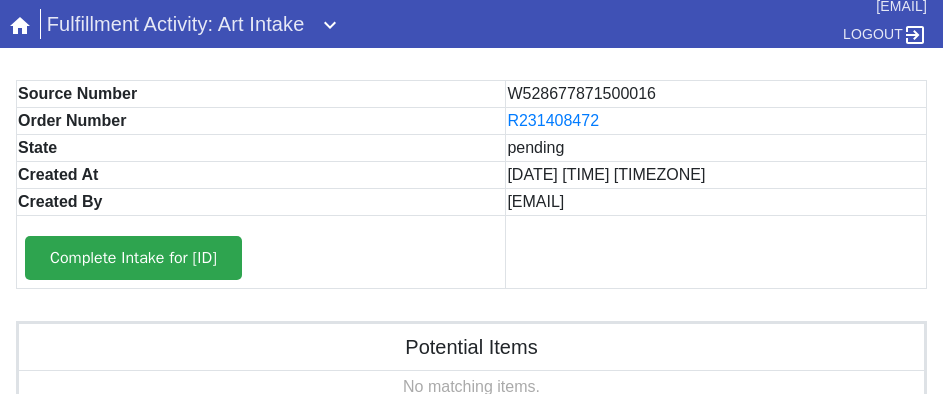 scroll, scrollTop: 0, scrollLeft: 0, axis: both 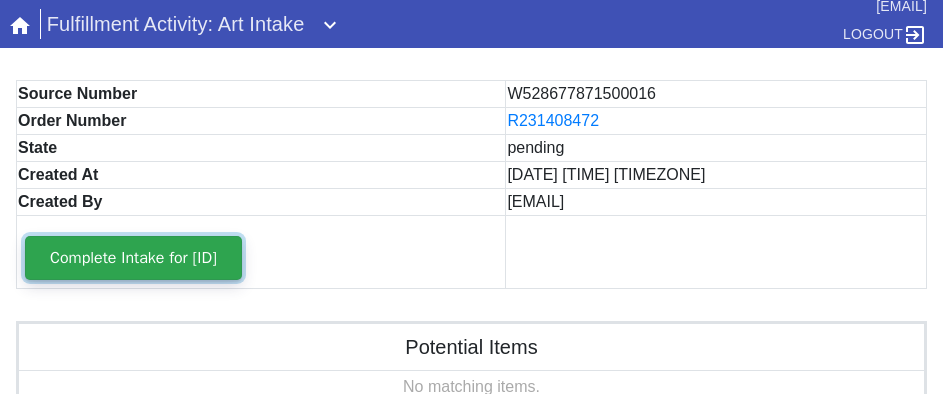 click on "Complete Intake for [ID]" at bounding box center (133, 258) 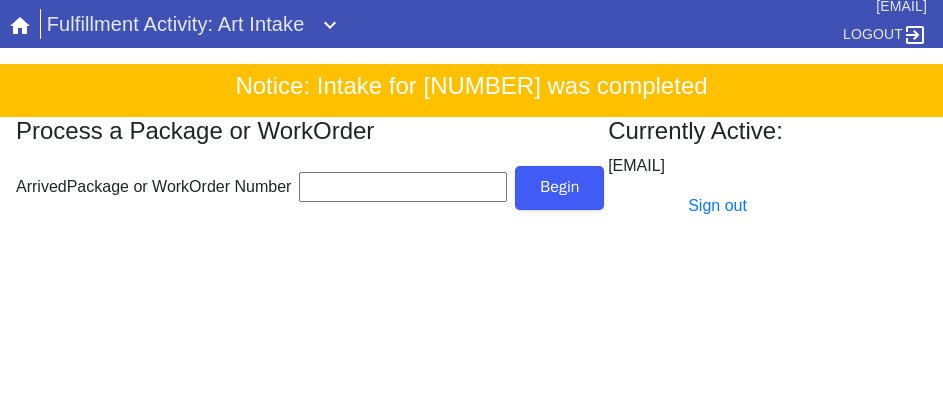 scroll, scrollTop: 0, scrollLeft: 0, axis: both 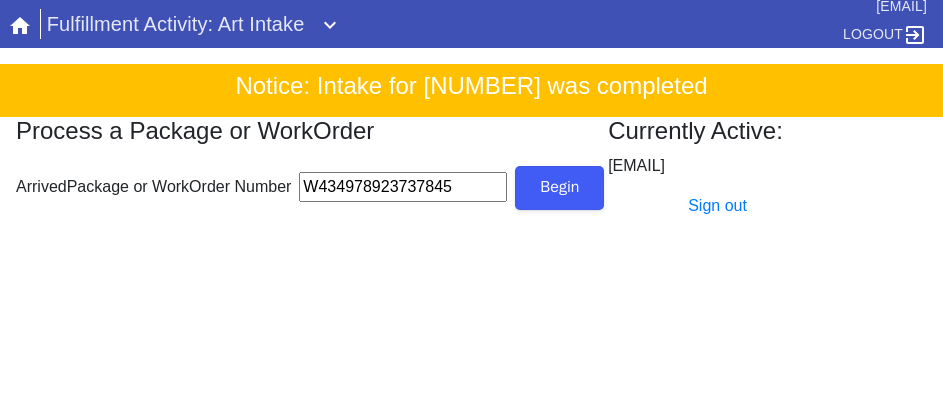 type on "W434978923737845" 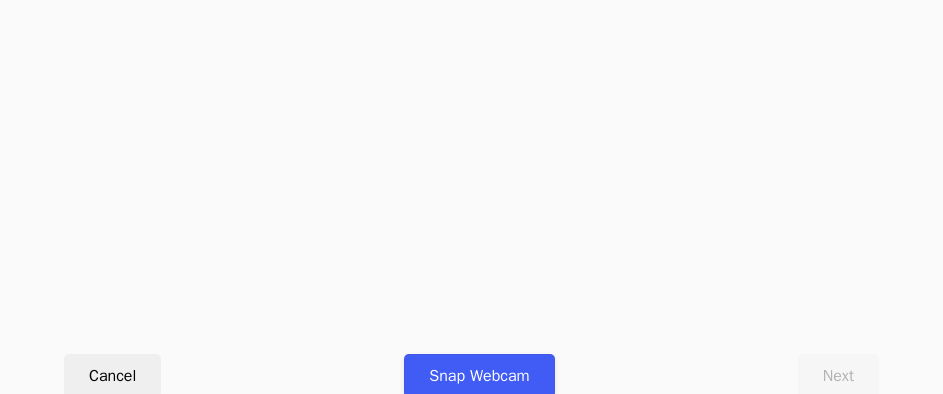 scroll, scrollTop: 912, scrollLeft: 0, axis: vertical 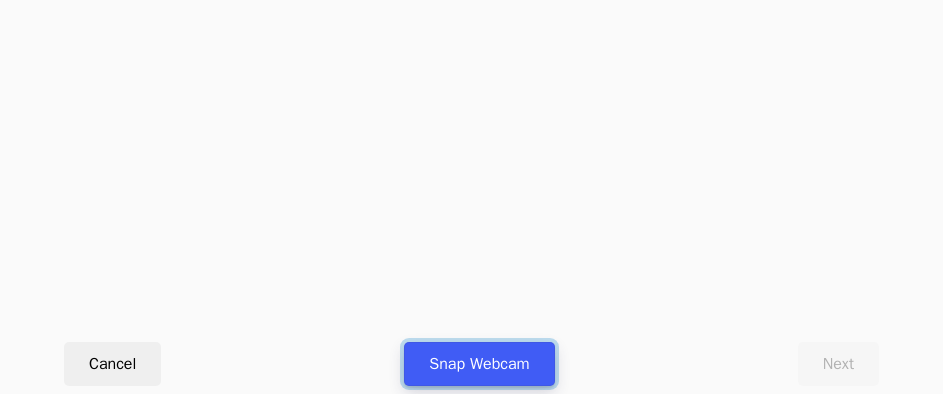 click on "Snap Webcam" at bounding box center [479, 364] 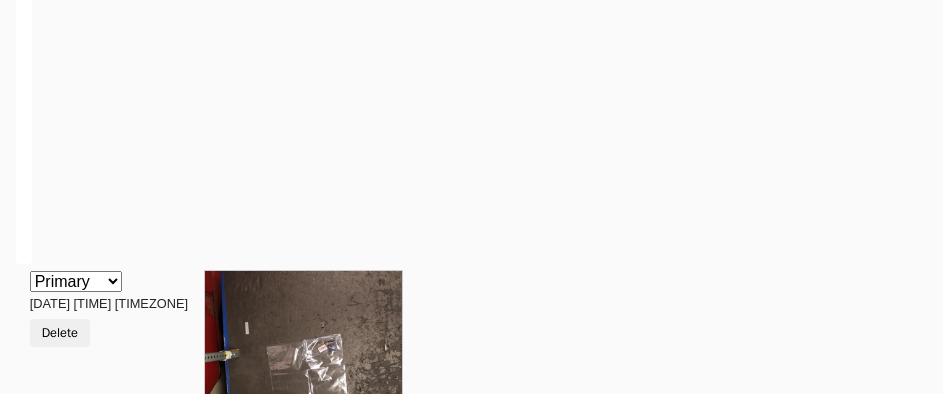 scroll, scrollTop: 912, scrollLeft: 0, axis: vertical 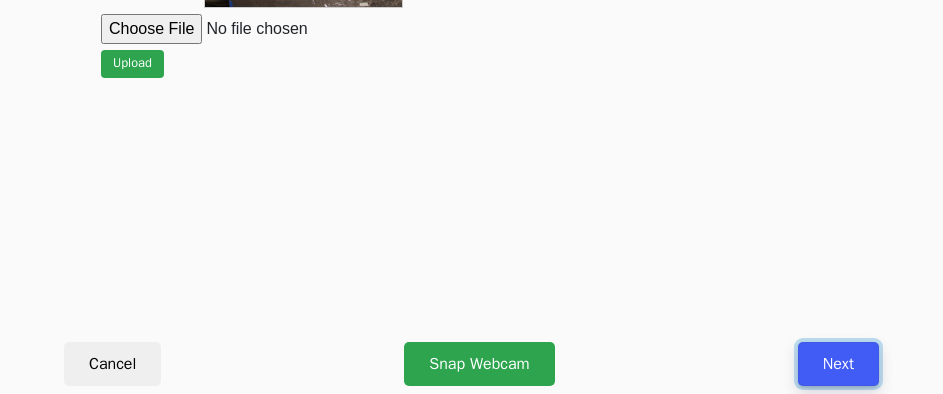 click on "Next" at bounding box center [838, 364] 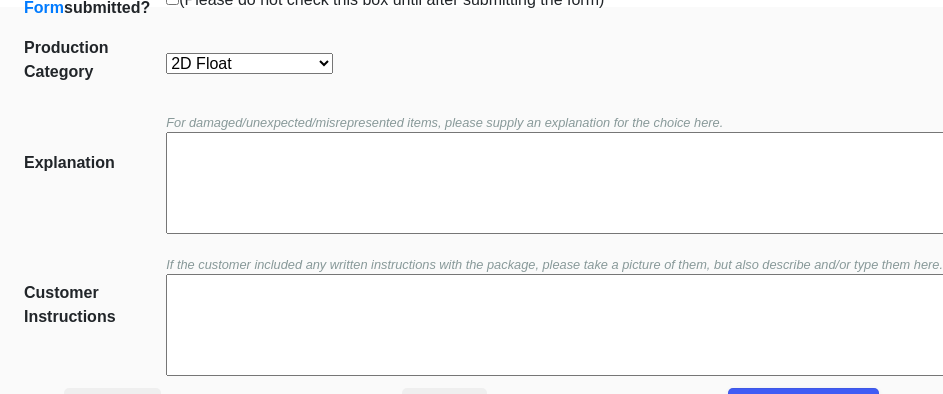 scroll, scrollTop: 352, scrollLeft: 0, axis: vertical 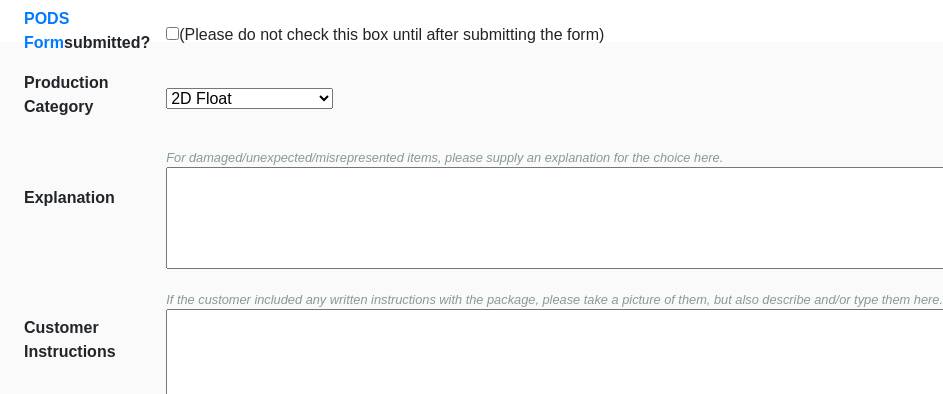 click on "2D Non-Float
Oversize
Textiles and Jerseys
Projects
Canvas
2D Clear Float
2D Float" at bounding box center [249, 98] 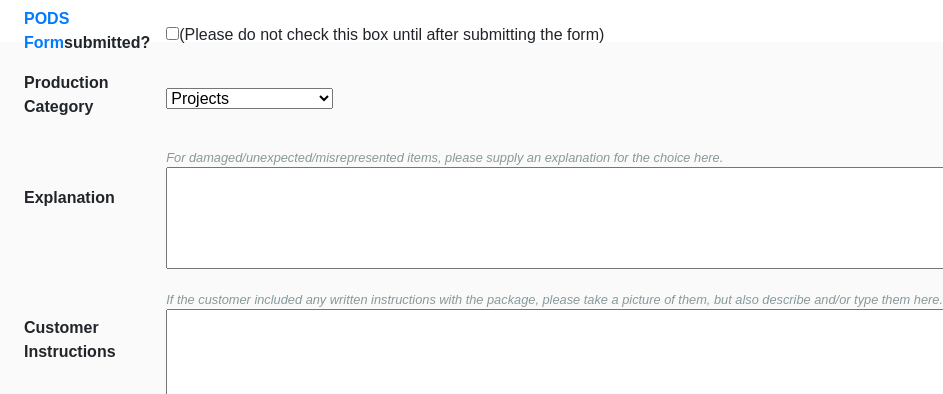 click on "2D Non-Float
Oversize
Textiles and Jerseys
Projects
Canvas
2D Clear Float
2D Float" at bounding box center (249, 98) 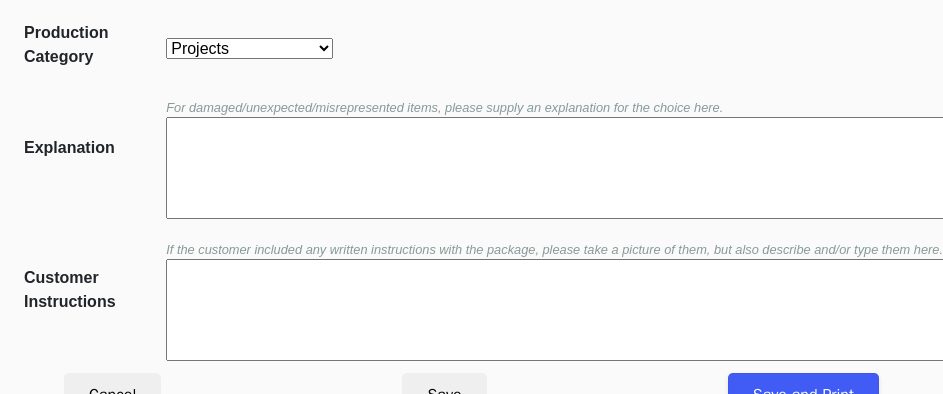 scroll, scrollTop: 452, scrollLeft: 0, axis: vertical 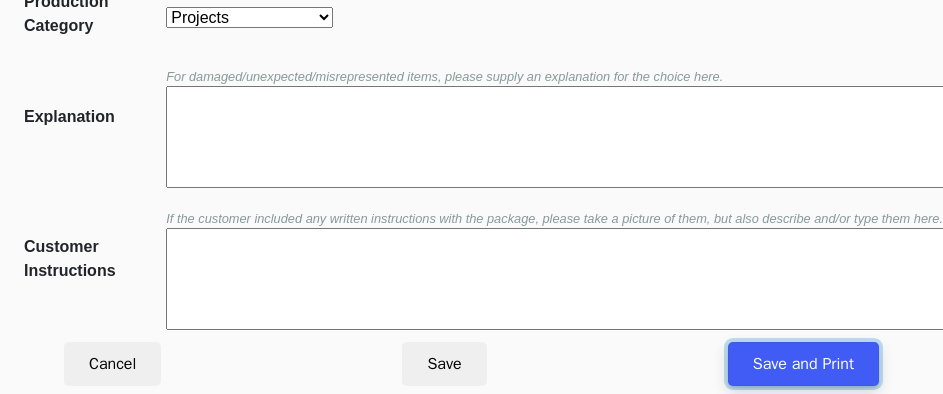 click on "Save and Print" at bounding box center (803, 364) 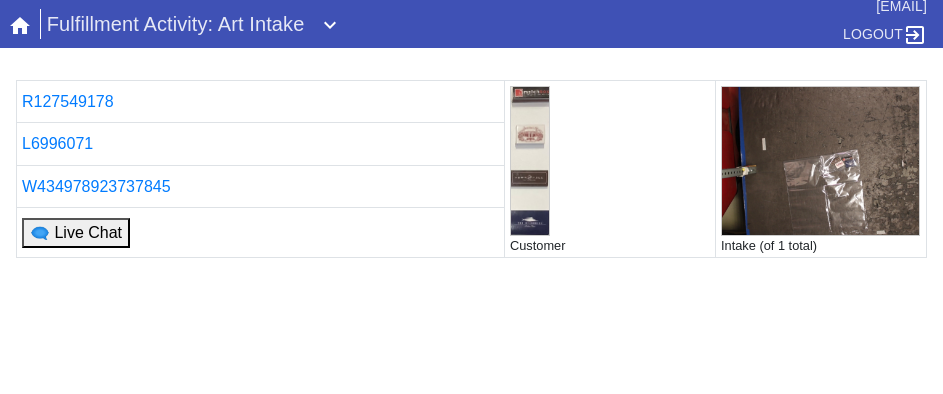 scroll, scrollTop: 0, scrollLeft: 0, axis: both 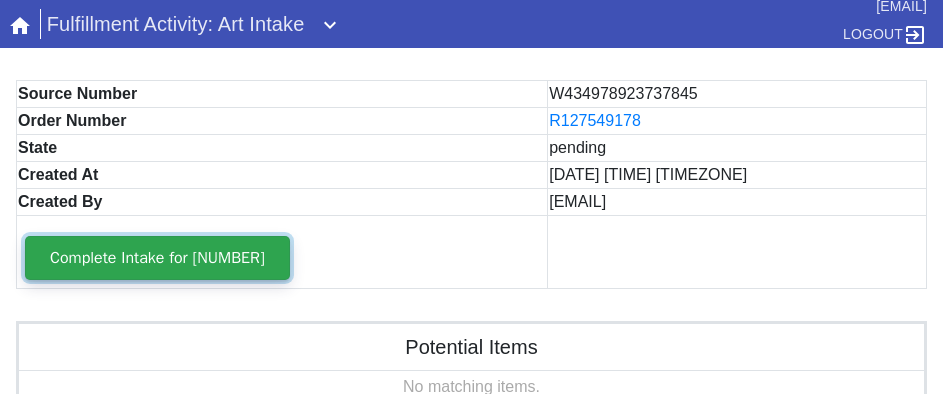 click on "Complete Intake for [NUMBER]" at bounding box center [157, 258] 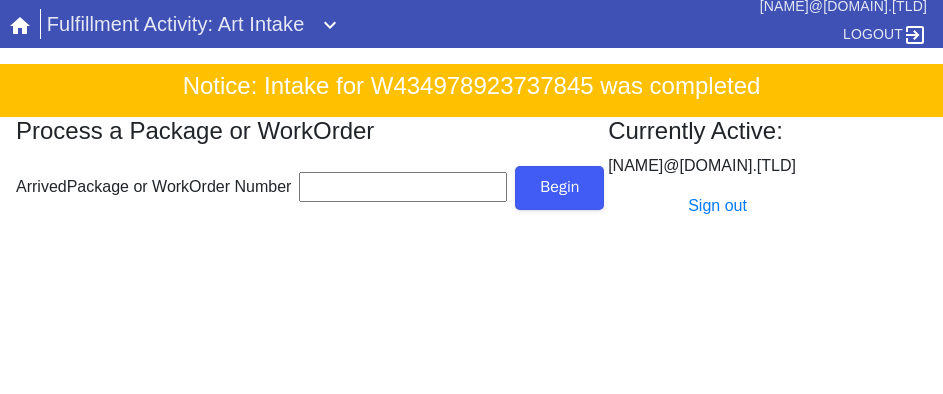 scroll, scrollTop: 0, scrollLeft: 0, axis: both 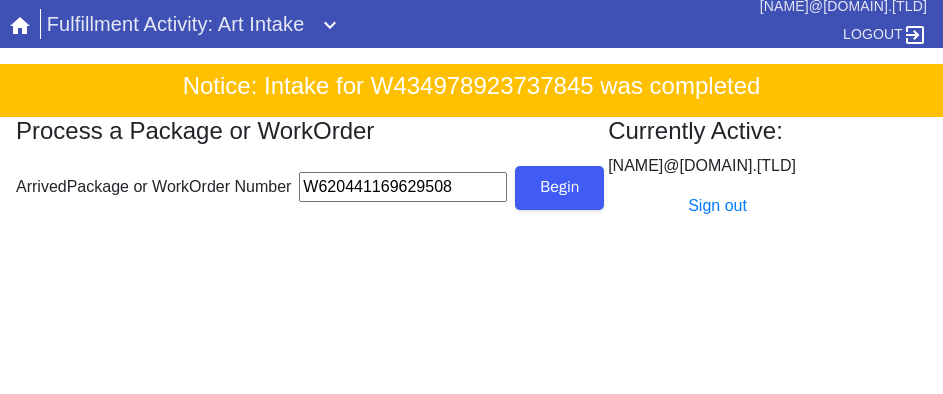 type on "W620441169629508" 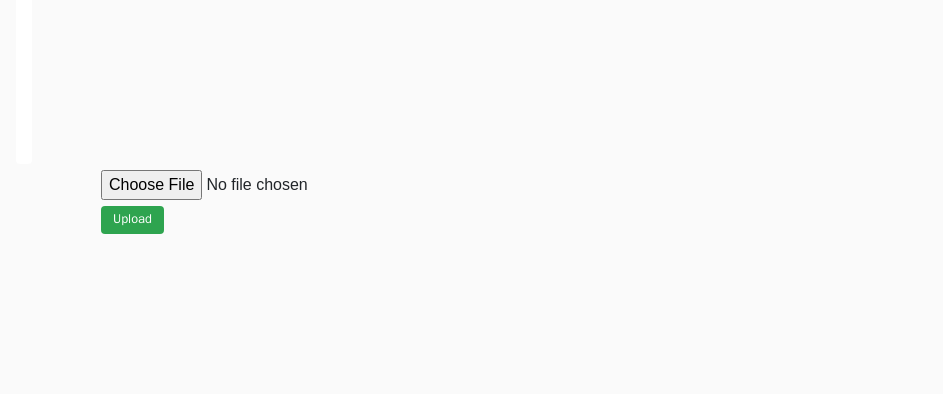 scroll, scrollTop: 900, scrollLeft: 0, axis: vertical 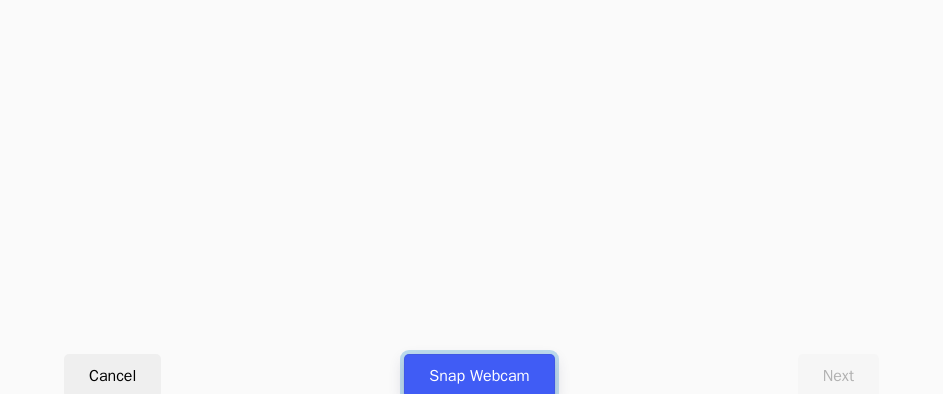 click on "Snap Webcam" at bounding box center [479, 376] 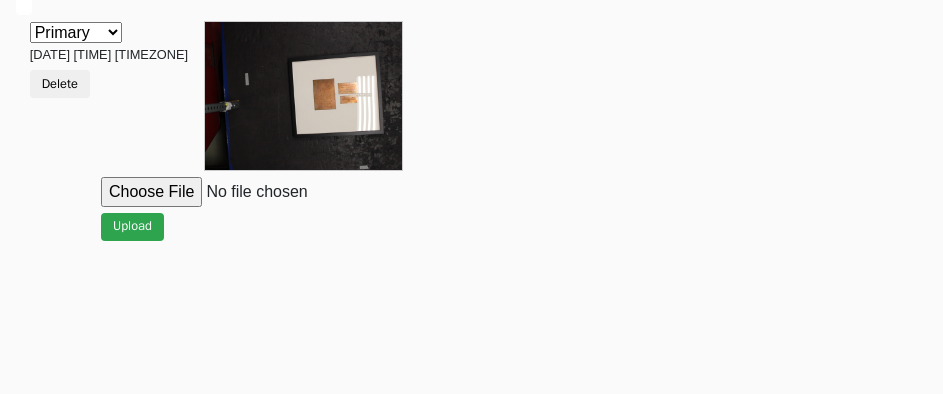 scroll, scrollTop: 912, scrollLeft: 0, axis: vertical 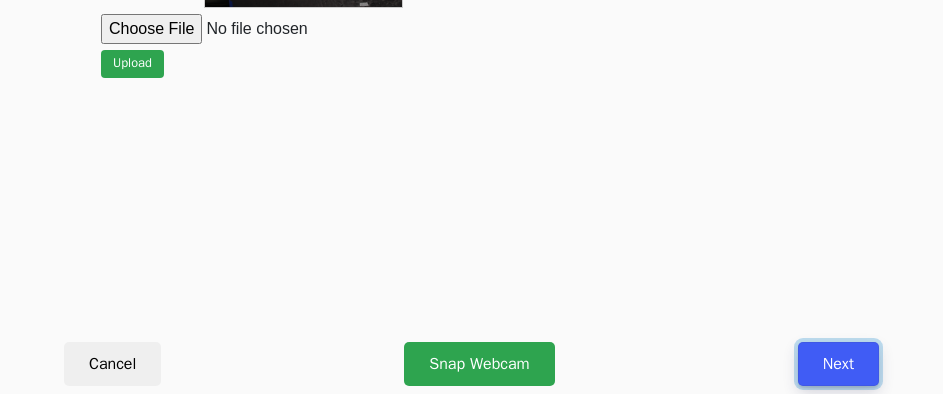 click on "Next" at bounding box center (838, 364) 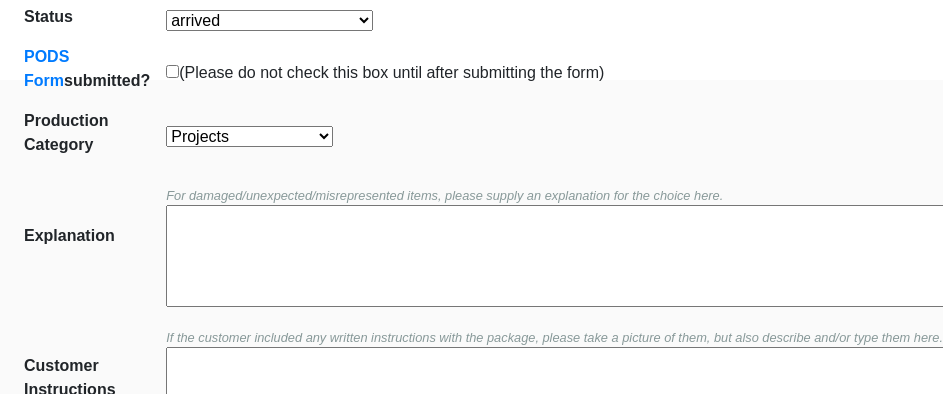 scroll, scrollTop: 452, scrollLeft: 0, axis: vertical 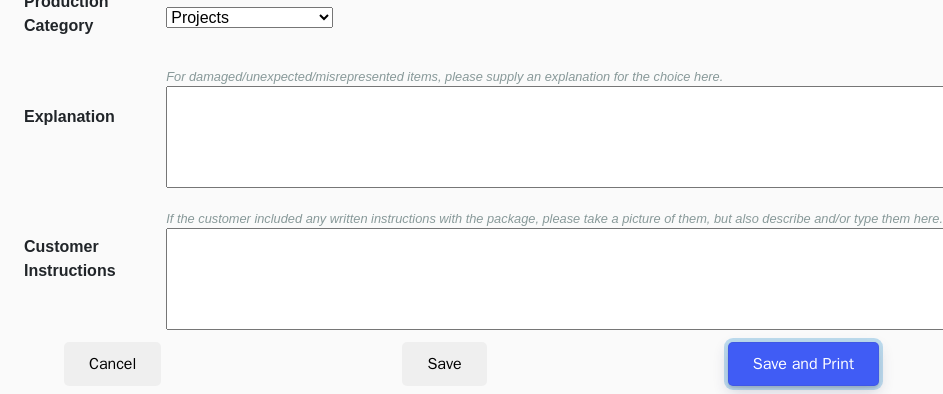 click on "Save and Print" at bounding box center [803, 364] 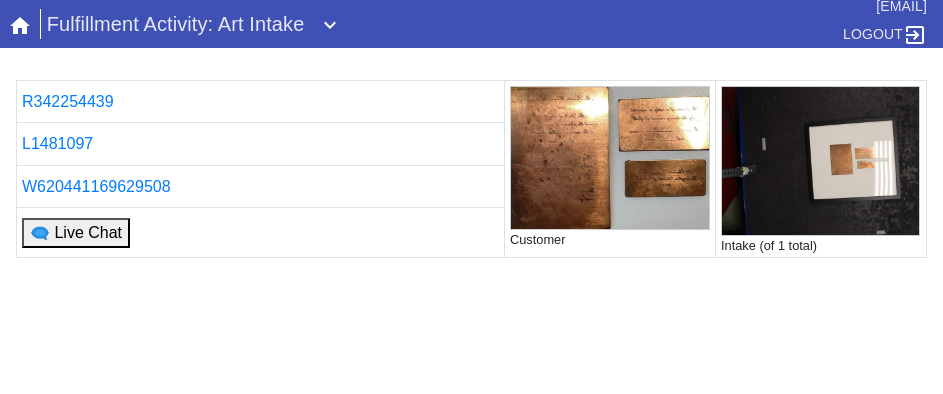 scroll, scrollTop: 181, scrollLeft: 0, axis: vertical 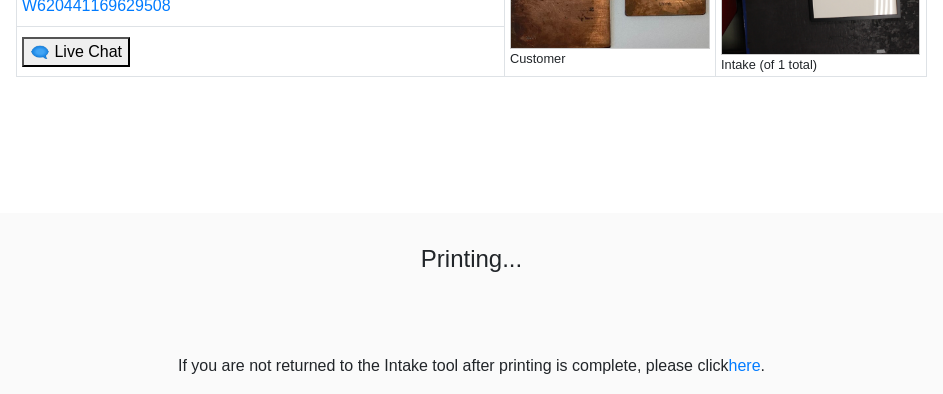 click on "R342254439 Customer Intake (of 1 total) L1481097 W620441169629508 🗨 Live Chat Printing... If you are not returned to the Intake tool after printing is complete, please click  here ." at bounding box center (471, 138) 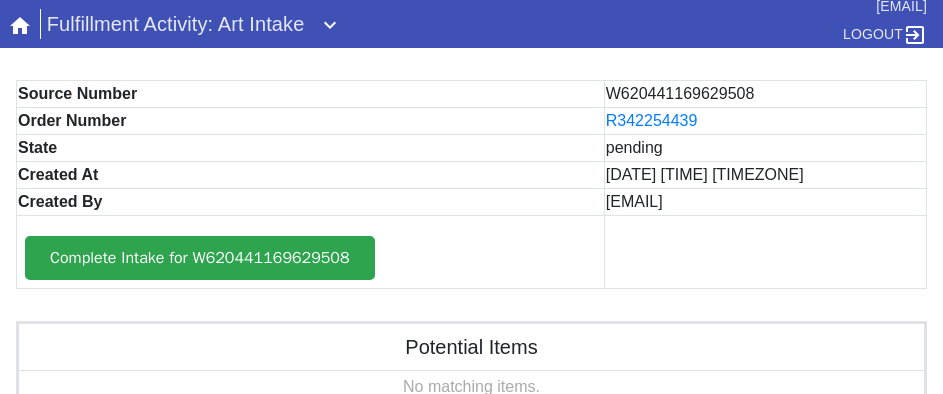 scroll, scrollTop: 0, scrollLeft: 0, axis: both 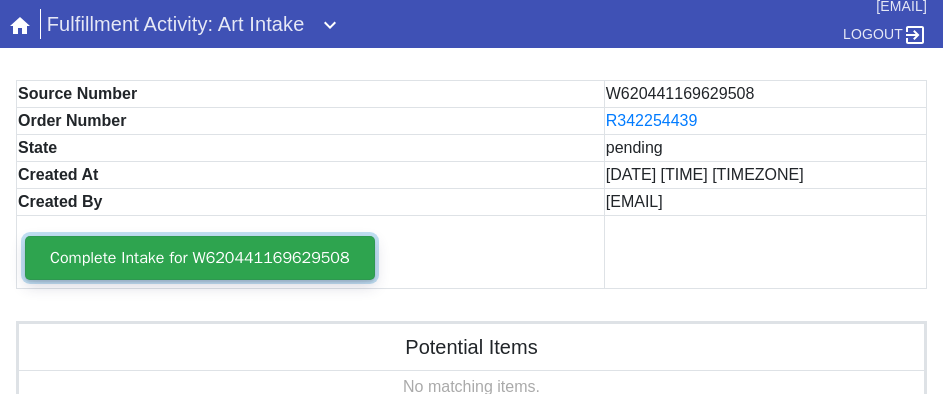 click on "Complete Intake for W620441169629508" at bounding box center (200, 258) 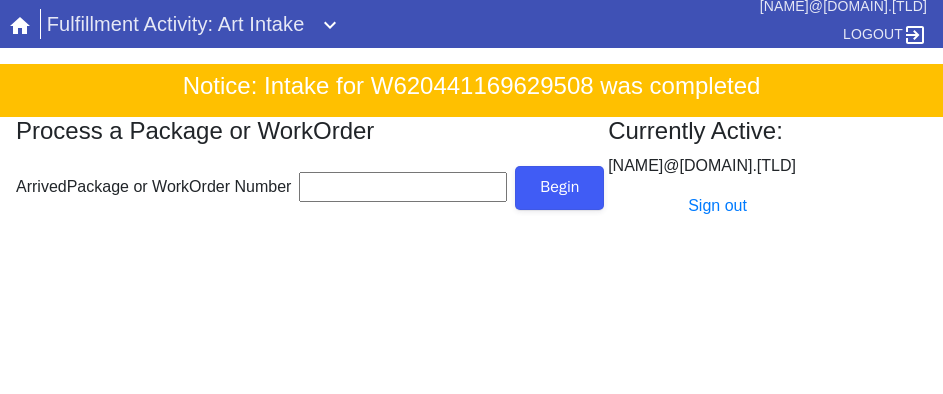 scroll, scrollTop: 0, scrollLeft: 0, axis: both 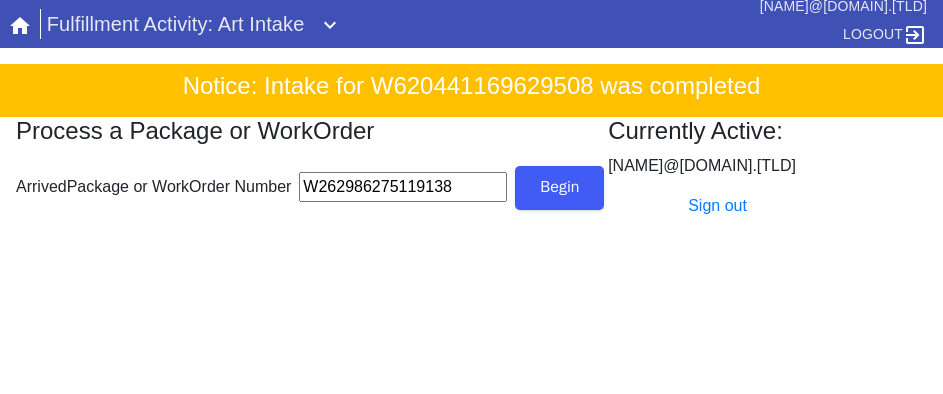 type on "W262986275119138" 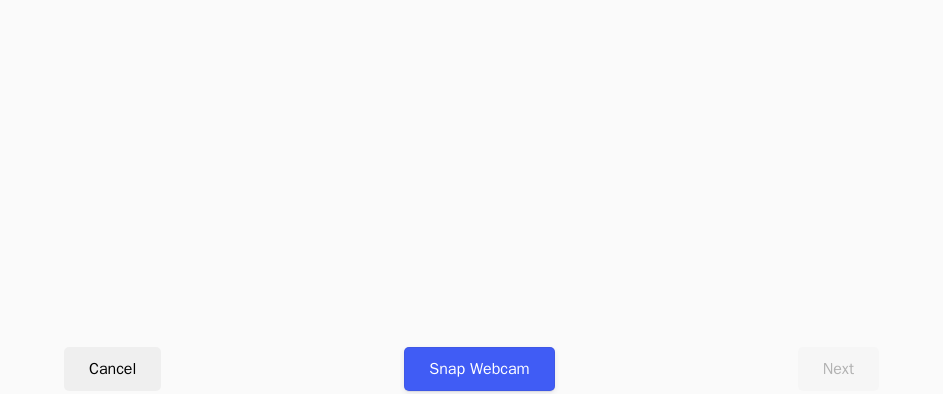 scroll, scrollTop: 912, scrollLeft: 0, axis: vertical 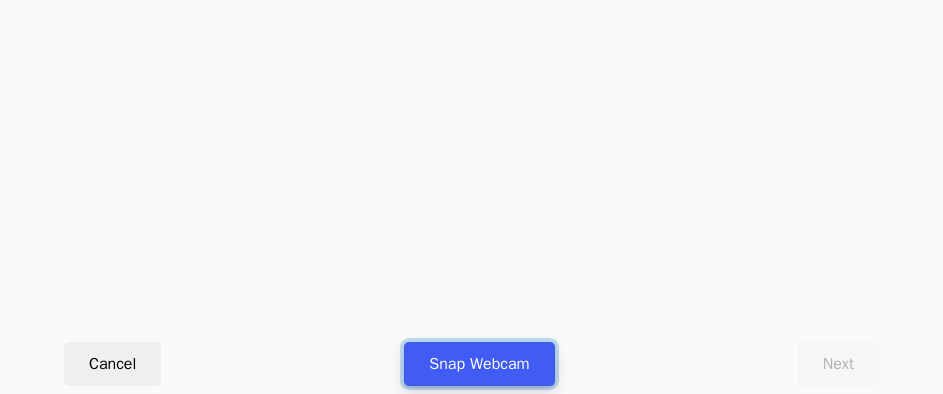 click on "Snap Webcam" at bounding box center [479, 364] 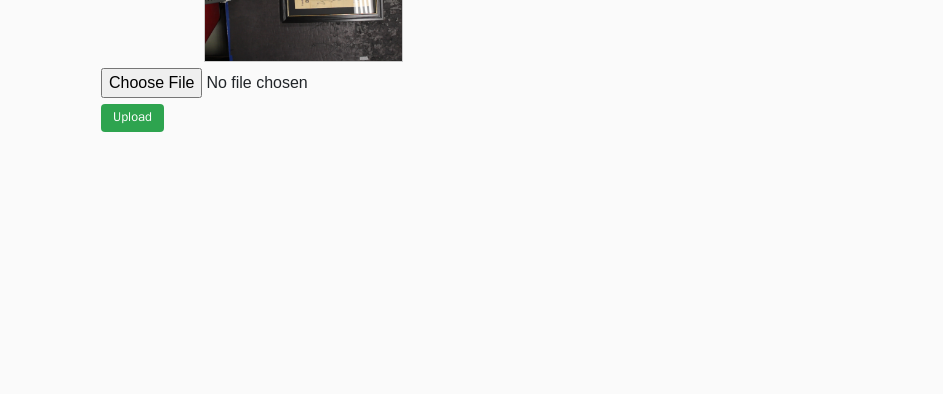 scroll, scrollTop: 912, scrollLeft: 0, axis: vertical 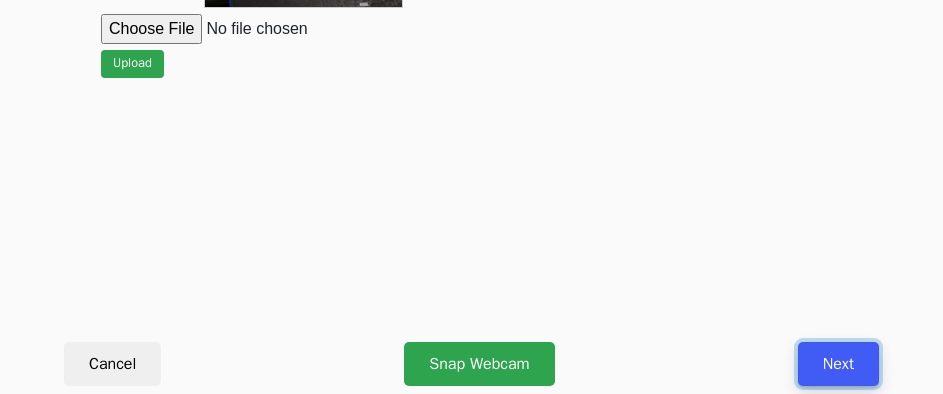 drag, startPoint x: 823, startPoint y: 364, endPoint x: 816, endPoint y: 387, distance: 24.04163 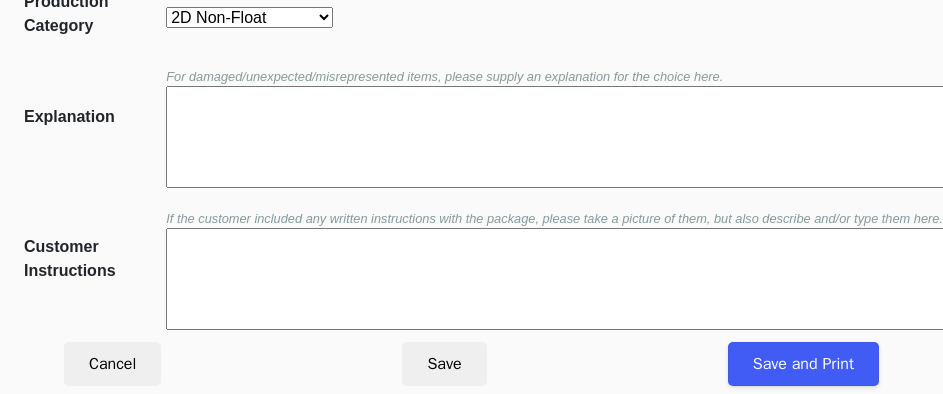 scroll, scrollTop: 452, scrollLeft: 0, axis: vertical 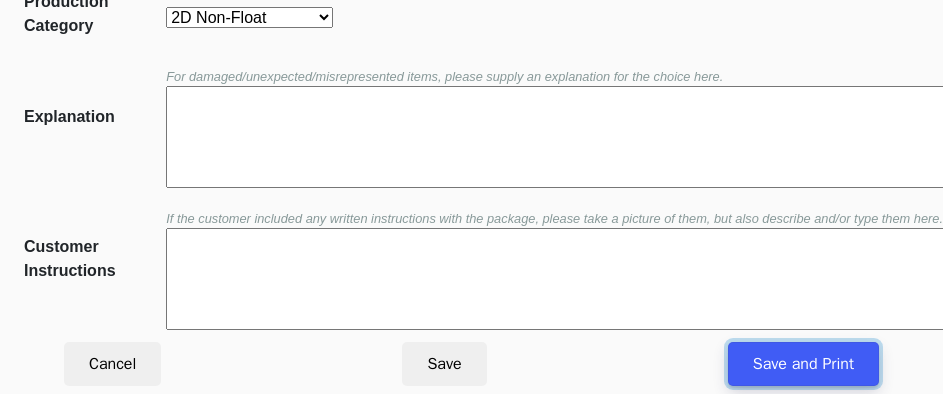 click on "Save and Print" at bounding box center [803, 364] 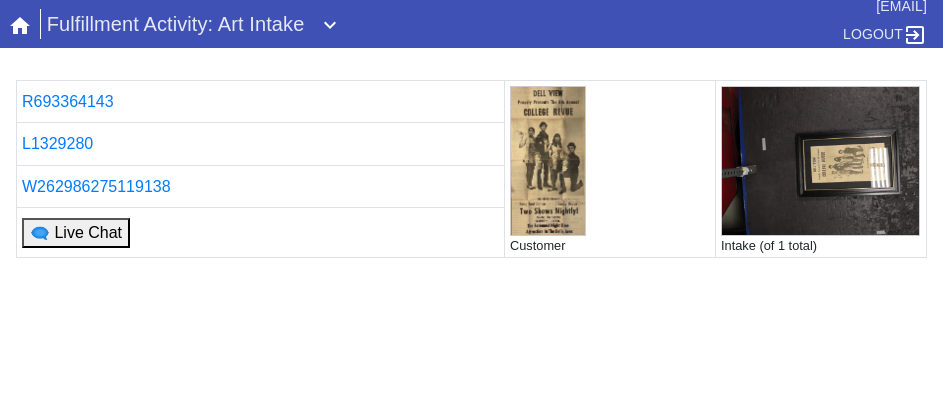 scroll, scrollTop: 0, scrollLeft: 0, axis: both 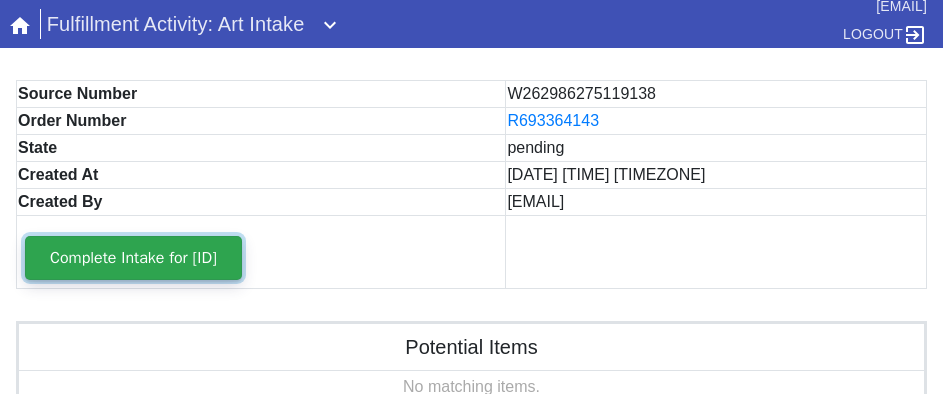 click on "Complete Intake for [ID]" at bounding box center (133, 258) 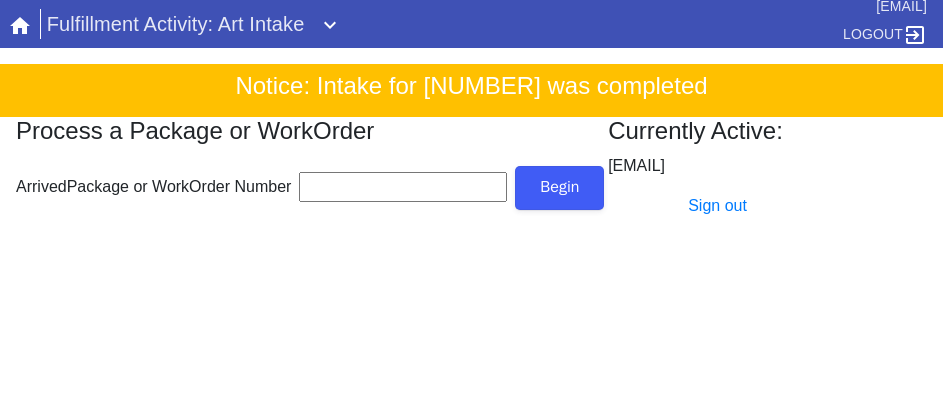scroll, scrollTop: 0, scrollLeft: 0, axis: both 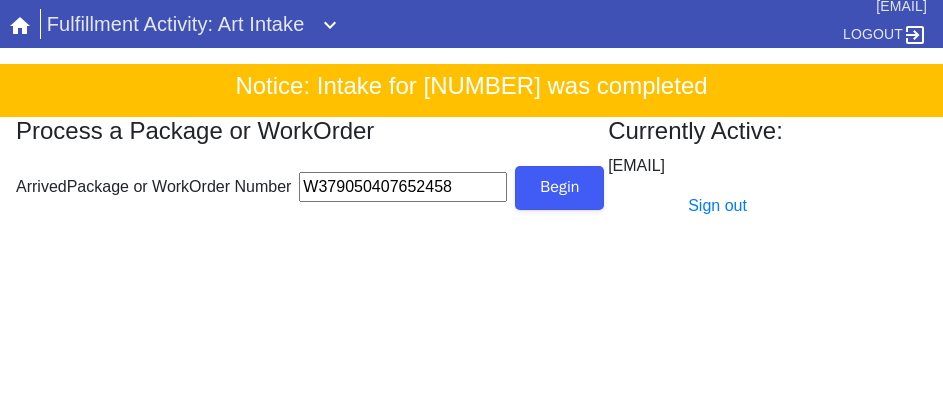 type on "W379050407652458" 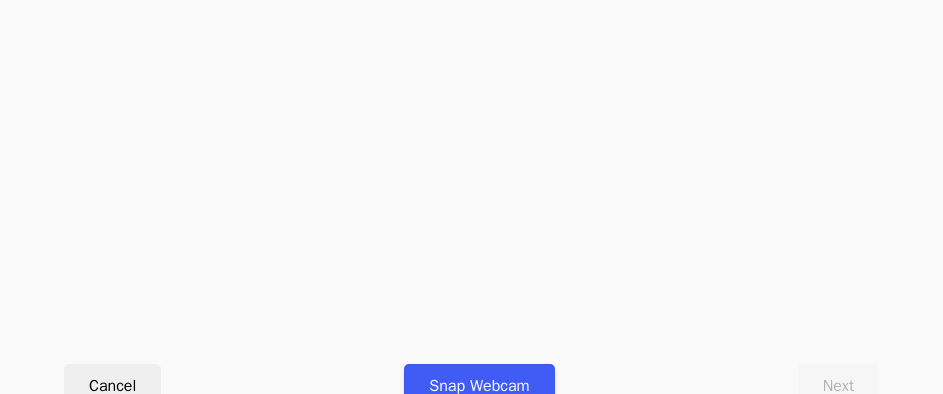 scroll, scrollTop: 912, scrollLeft: 0, axis: vertical 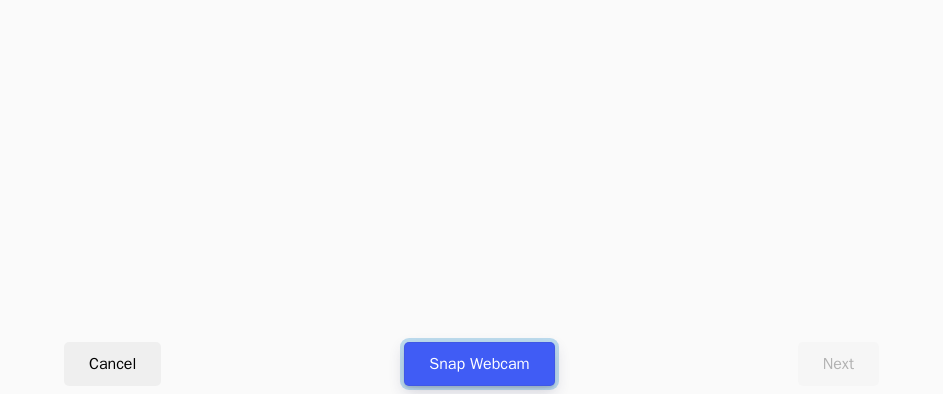 click on "Snap Webcam" at bounding box center (479, 364) 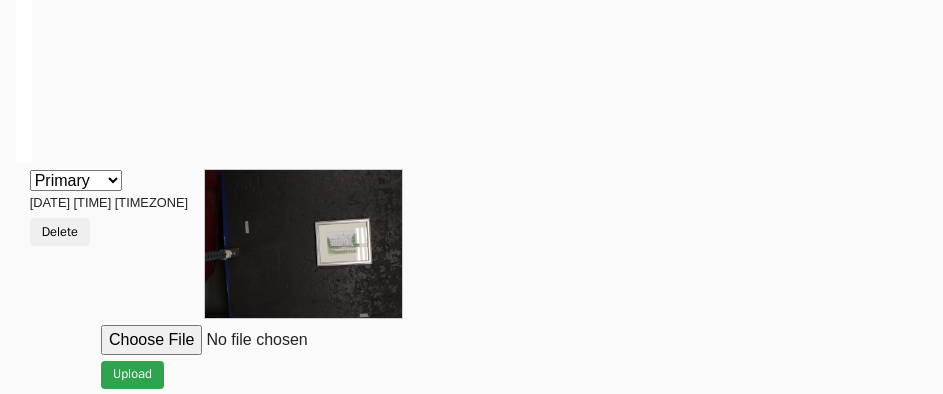 scroll, scrollTop: 912, scrollLeft: 0, axis: vertical 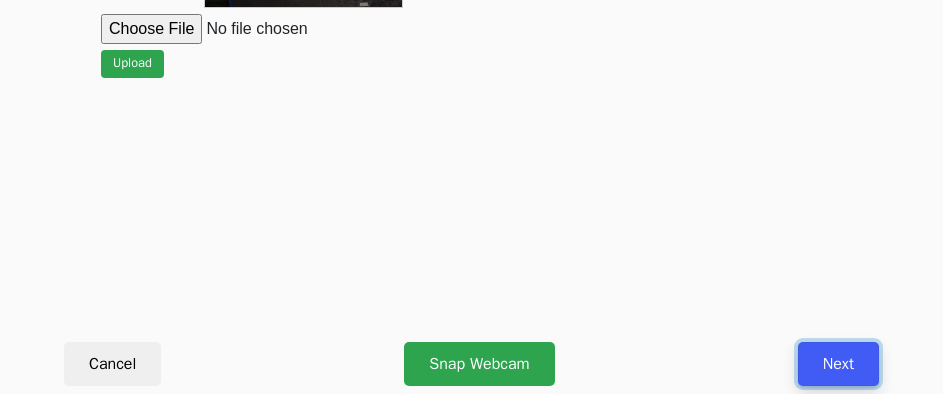 click on "Next" at bounding box center [838, 364] 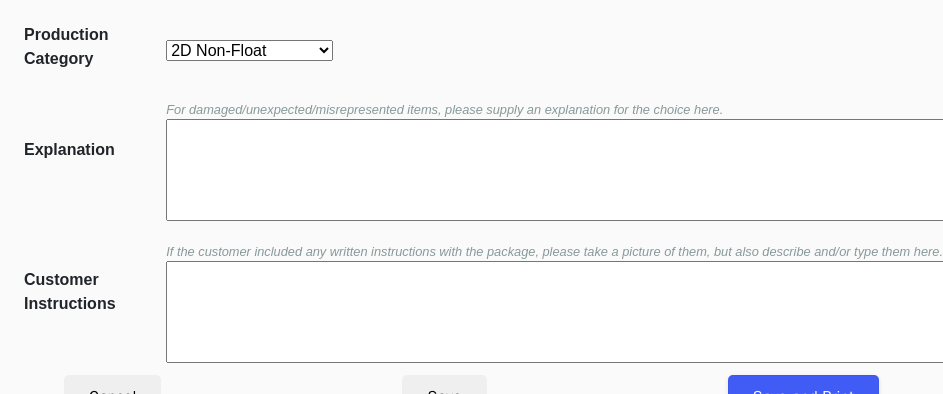 scroll, scrollTop: 452, scrollLeft: 0, axis: vertical 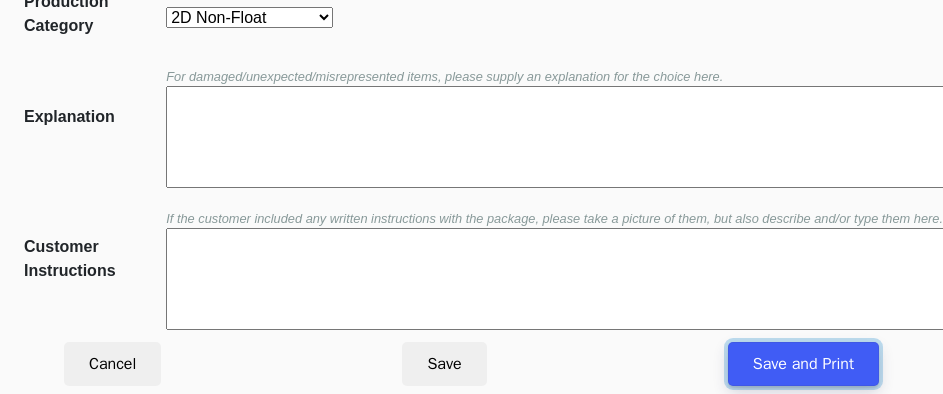 click on "Save and Print" at bounding box center (803, 364) 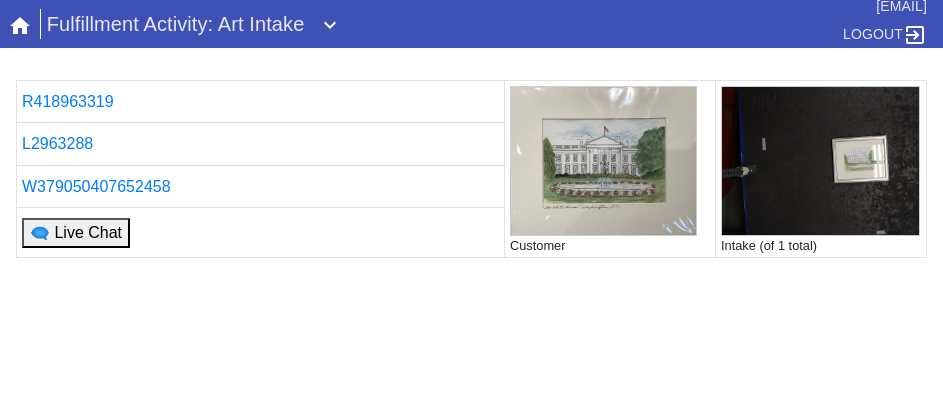 scroll, scrollTop: 0, scrollLeft: 0, axis: both 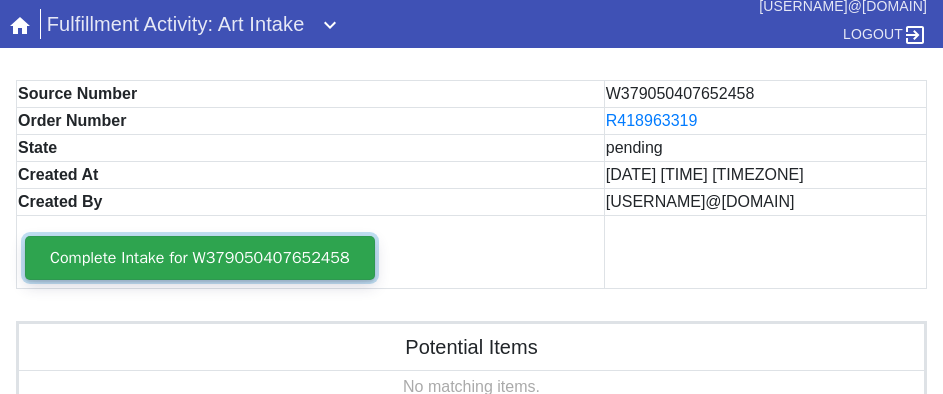 click on "Complete Intake for W379050407652458" at bounding box center (200, 258) 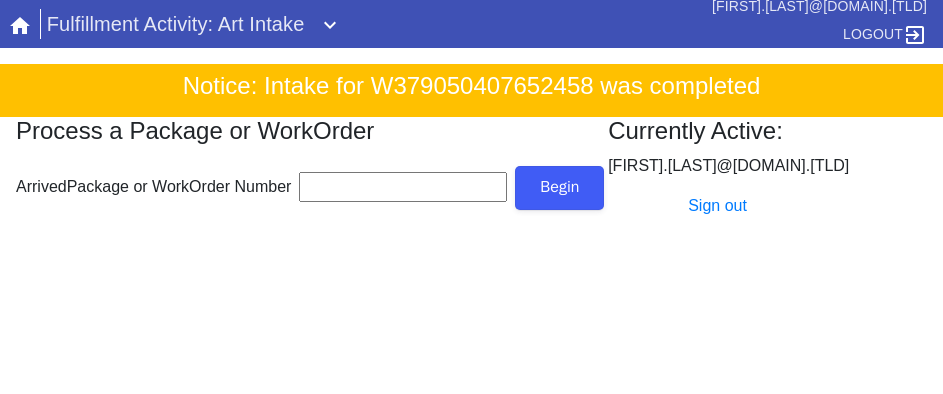 scroll, scrollTop: 0, scrollLeft: 0, axis: both 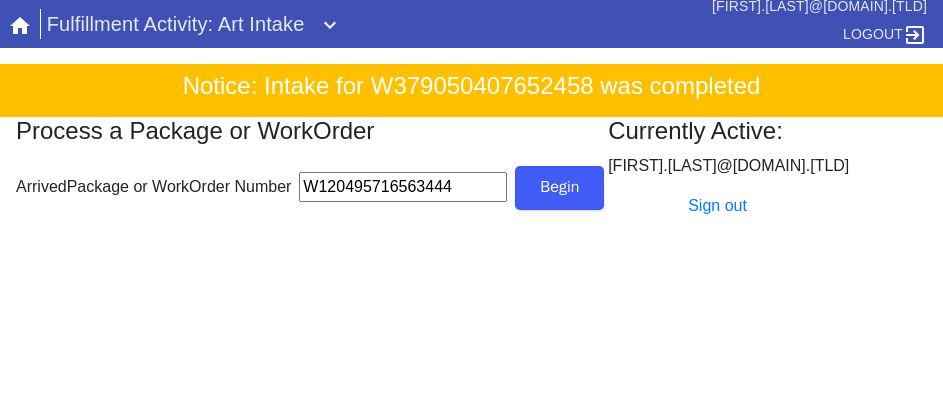 type on "W120495716563444" 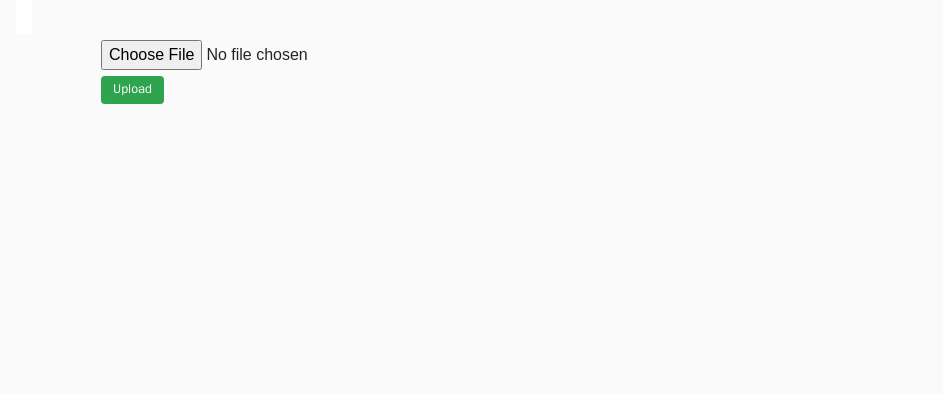 scroll, scrollTop: 912, scrollLeft: 0, axis: vertical 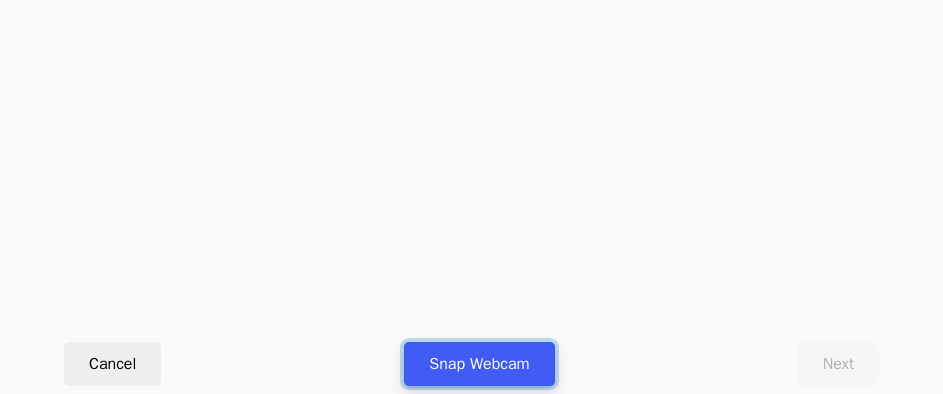click on "Snap Webcam" at bounding box center (479, 364) 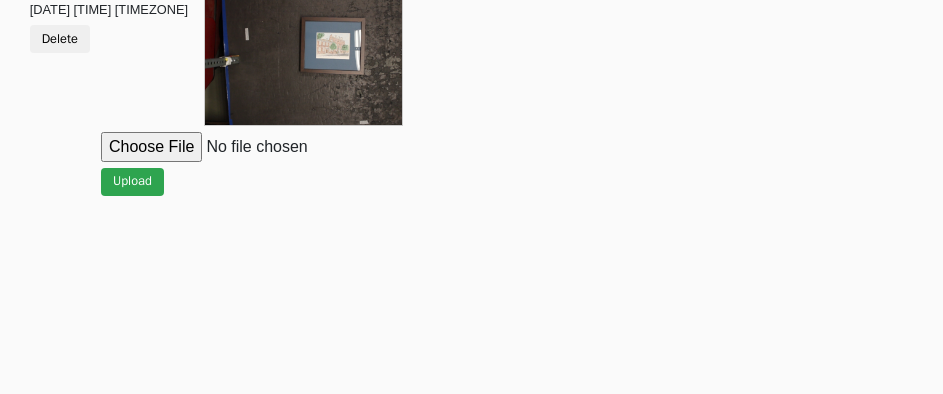 scroll, scrollTop: 912, scrollLeft: 0, axis: vertical 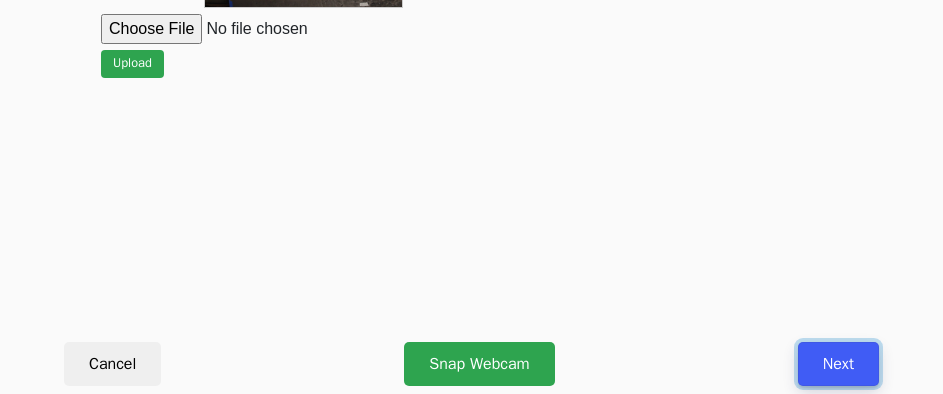 click on "Next" at bounding box center (838, 364) 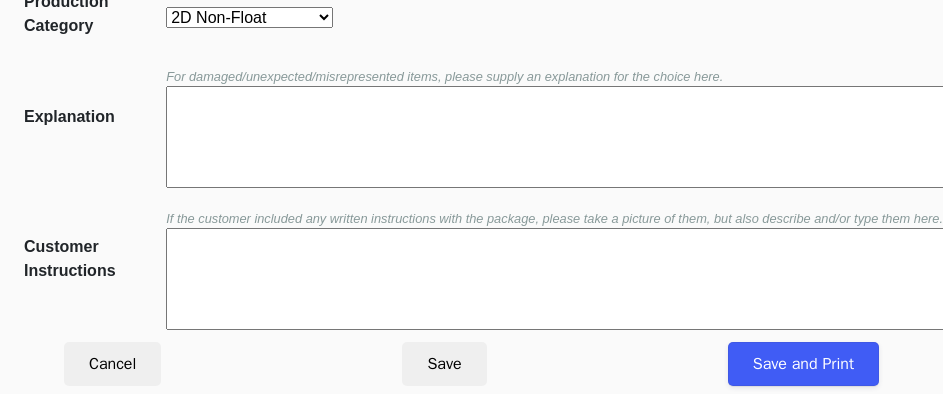scroll, scrollTop: 452, scrollLeft: 0, axis: vertical 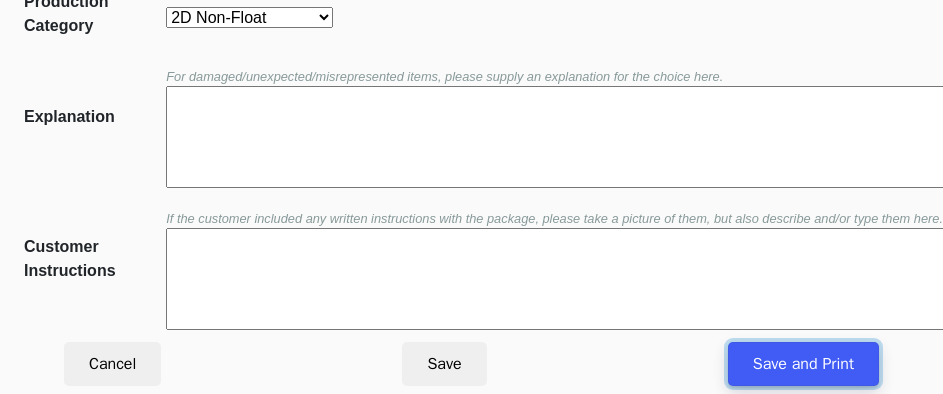 click on "Save and Print" at bounding box center (803, 364) 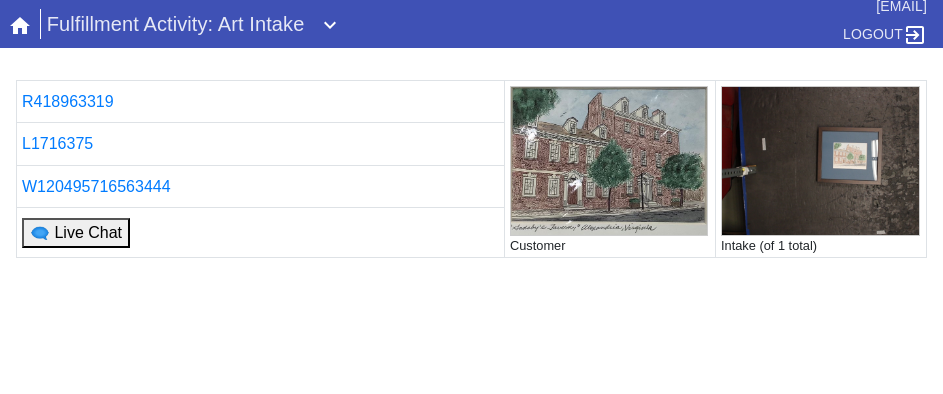 scroll, scrollTop: 0, scrollLeft: 0, axis: both 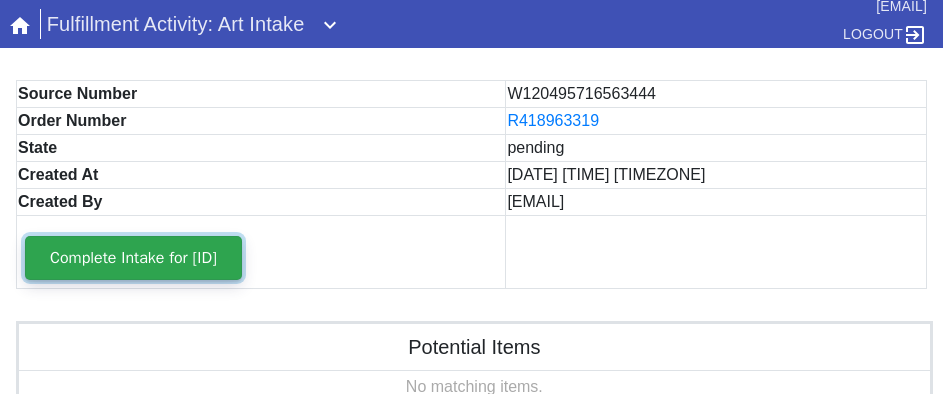 click on "Complete Intake for W120495716563444" at bounding box center [133, 258] 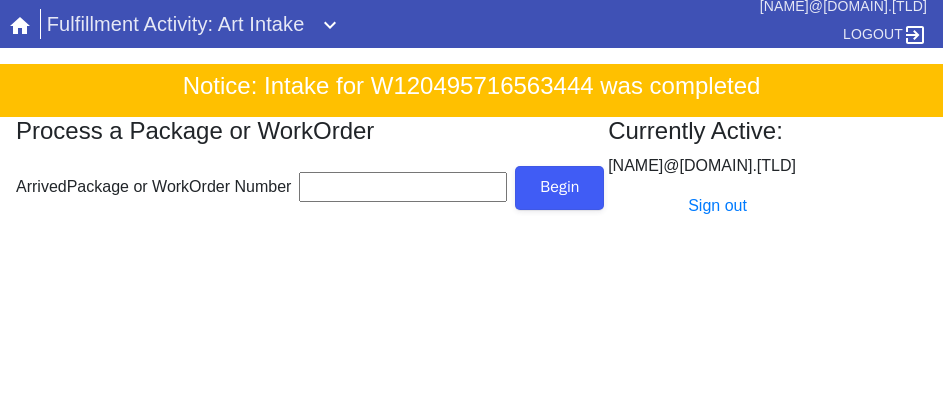 scroll, scrollTop: 0, scrollLeft: 0, axis: both 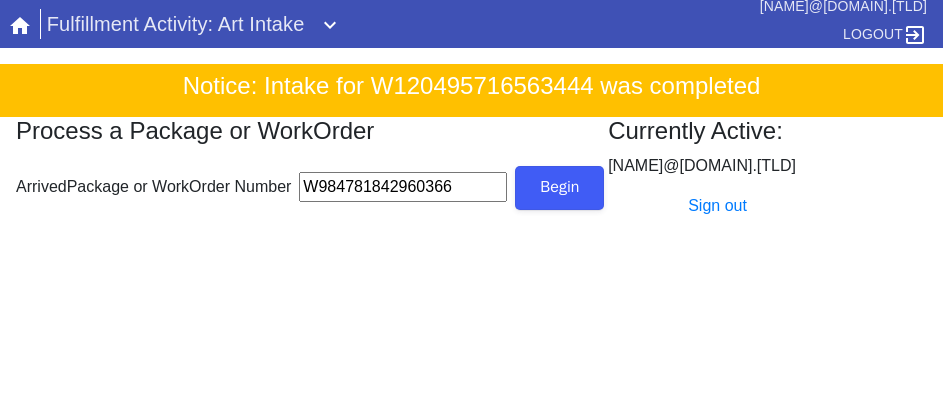 type on "W984781842960366" 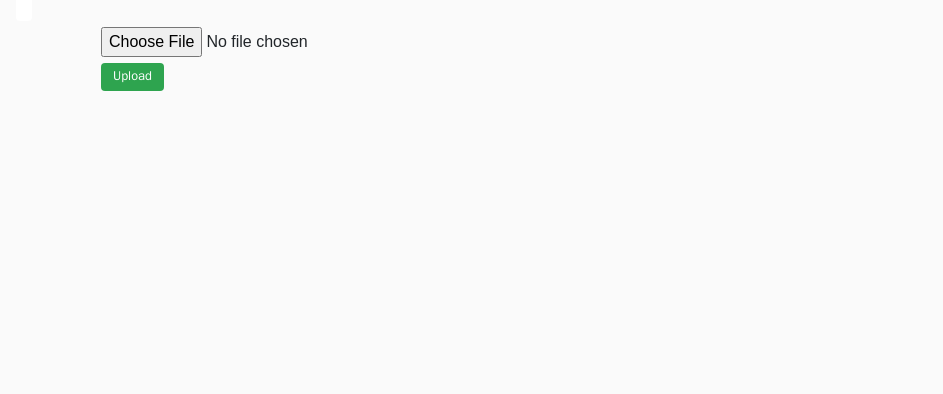 scroll, scrollTop: 912, scrollLeft: 0, axis: vertical 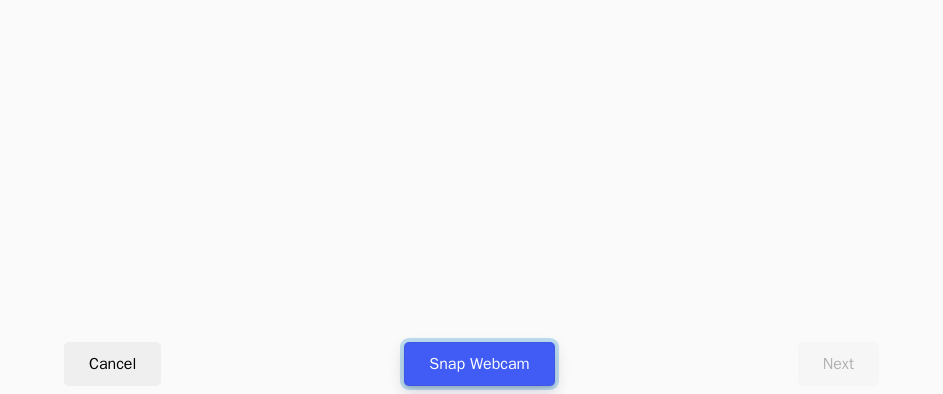 click on "Snap Webcam" at bounding box center [479, 364] 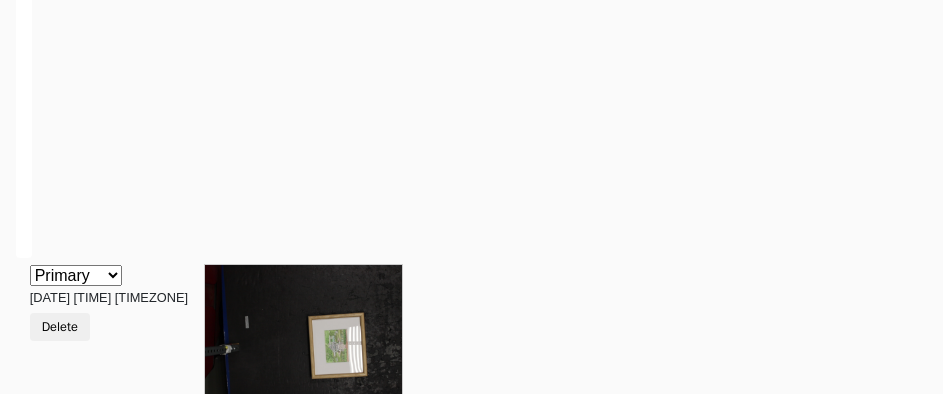 scroll, scrollTop: 912, scrollLeft: 0, axis: vertical 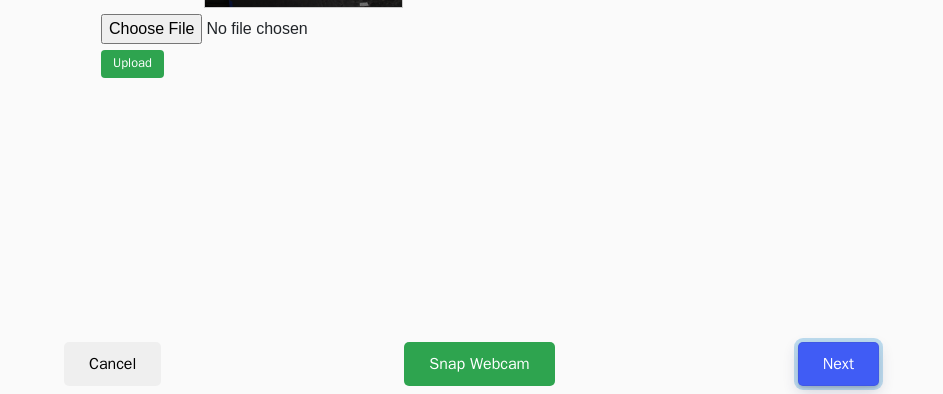 click on "Next" at bounding box center (838, 364) 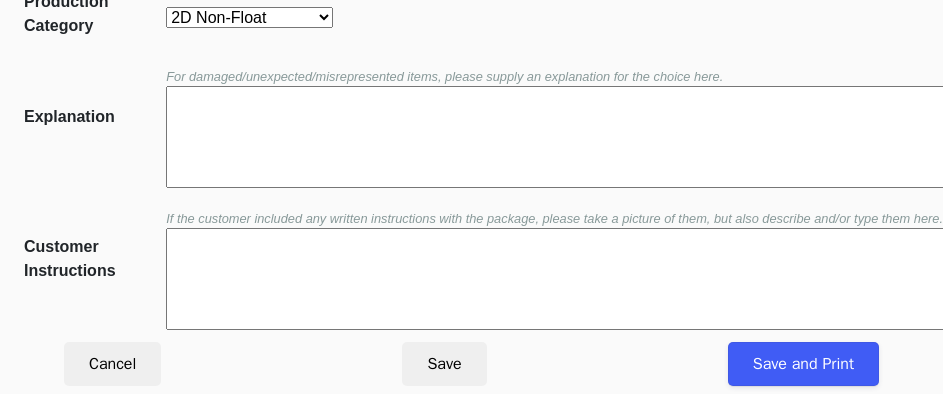 scroll, scrollTop: 452, scrollLeft: 0, axis: vertical 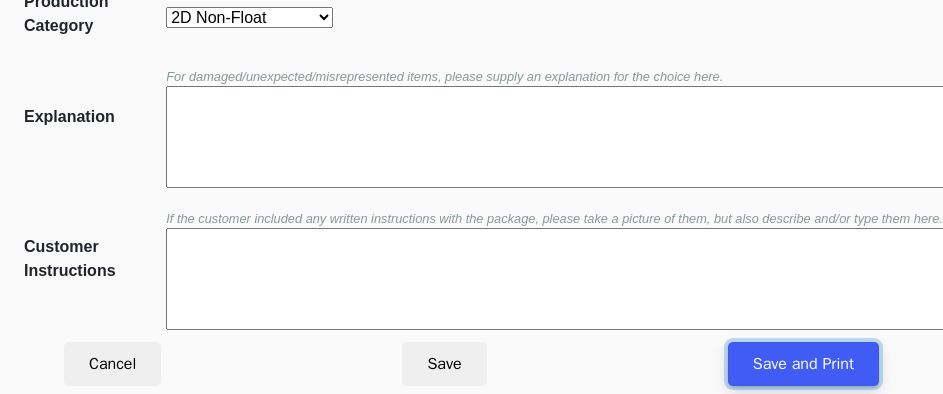 click on "Save and Print" at bounding box center (803, 364) 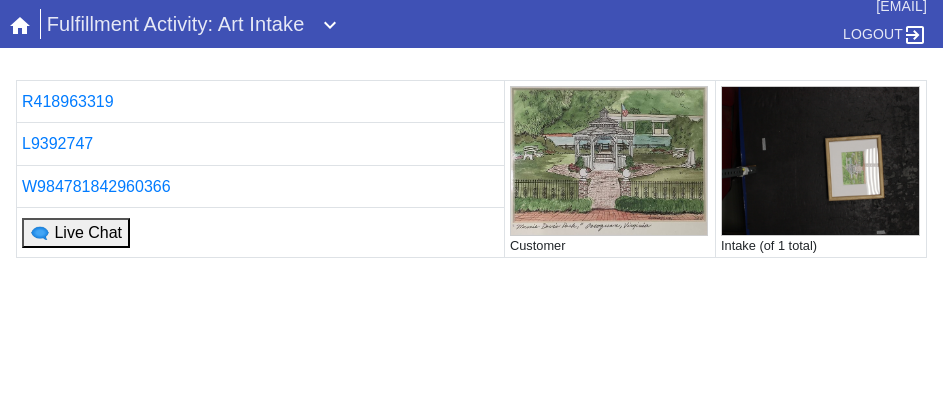 scroll, scrollTop: 0, scrollLeft: 0, axis: both 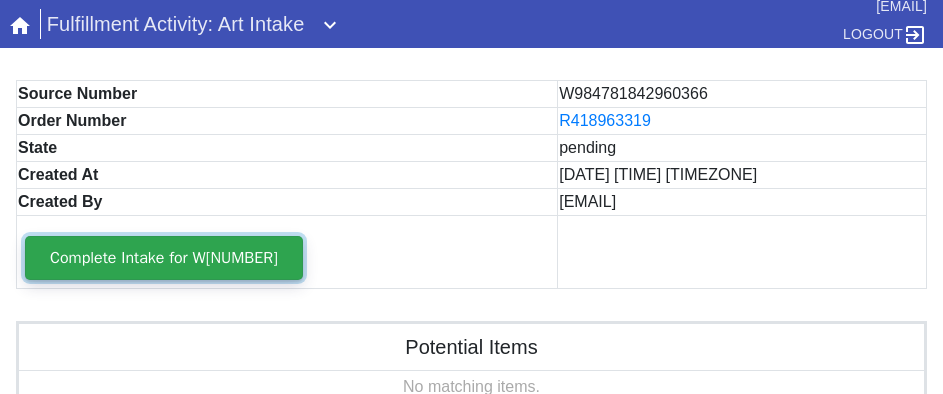 click on "Complete Intake for W[NUMBER]" at bounding box center [164, 258] 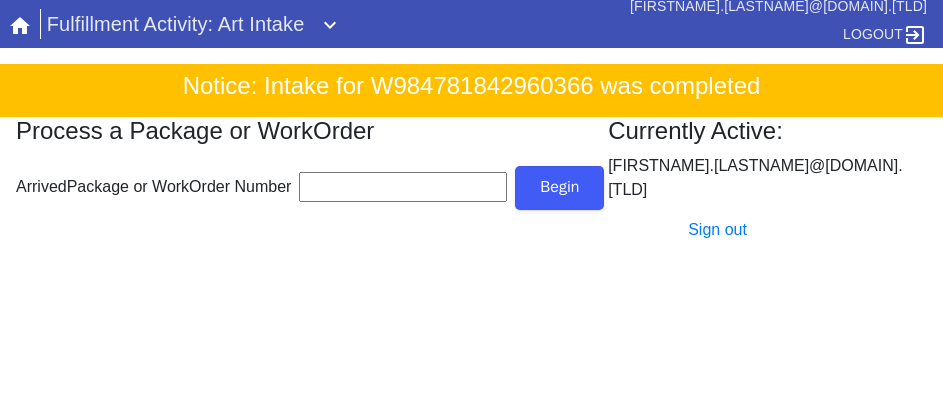 scroll, scrollTop: 0, scrollLeft: 0, axis: both 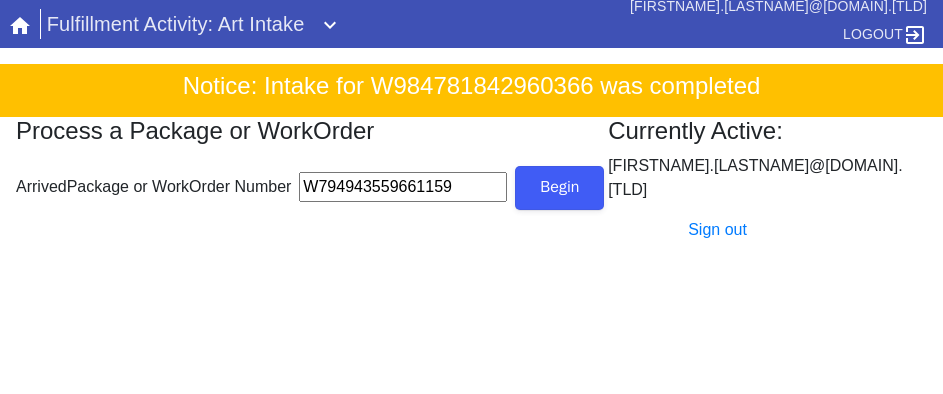 type on "W794943559661159" 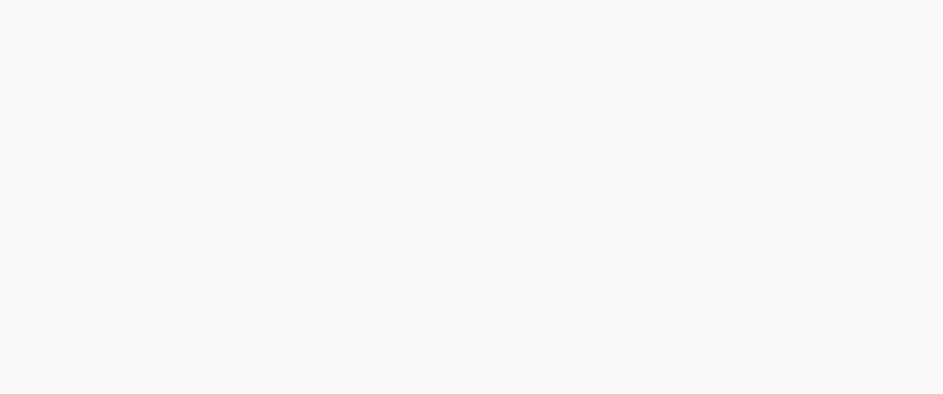 scroll, scrollTop: 912, scrollLeft: 0, axis: vertical 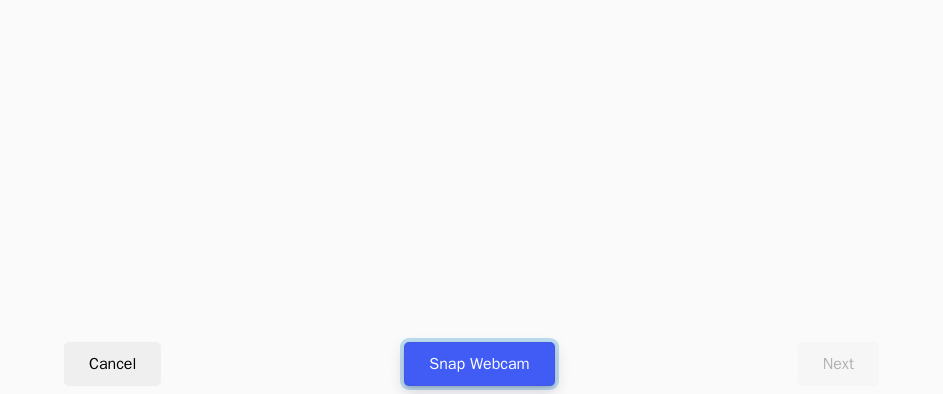 click on "Snap Webcam" at bounding box center [479, 364] 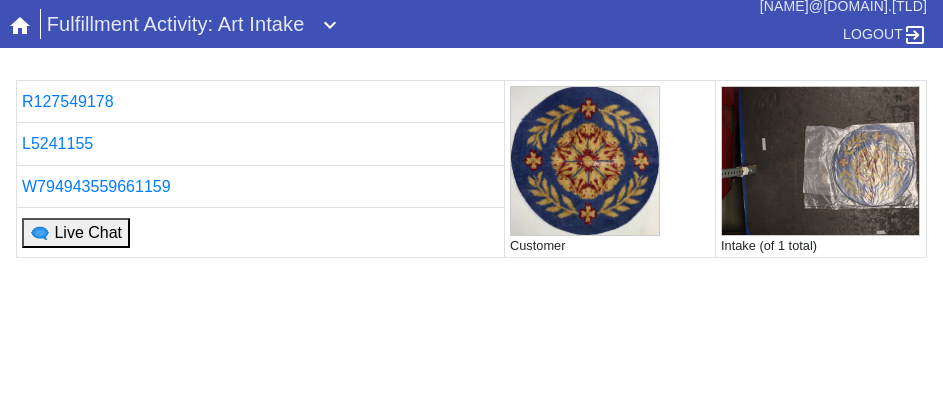 scroll, scrollTop: 0, scrollLeft: 0, axis: both 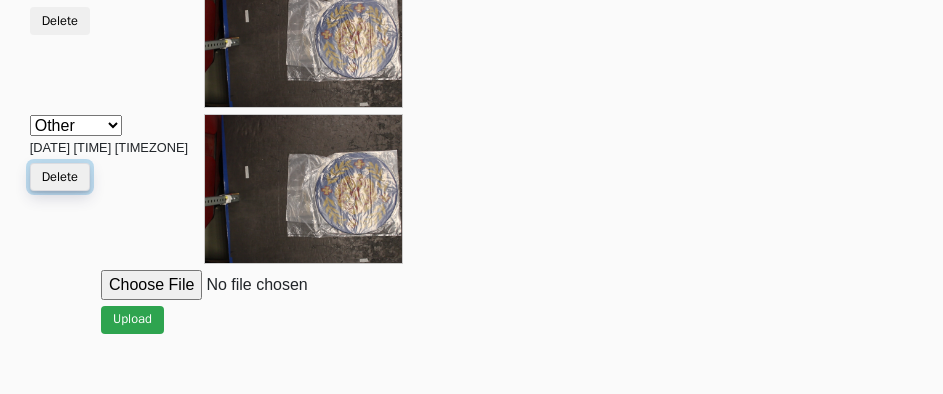 click on "Delete" at bounding box center [60, 177] 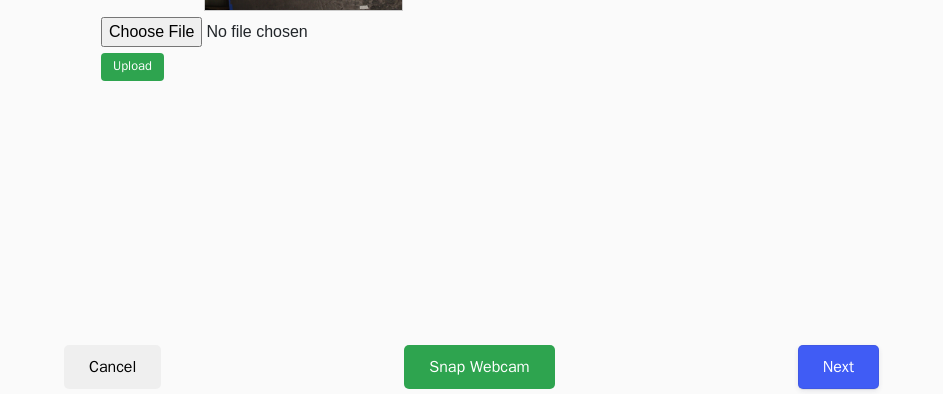 scroll, scrollTop: 912, scrollLeft: 0, axis: vertical 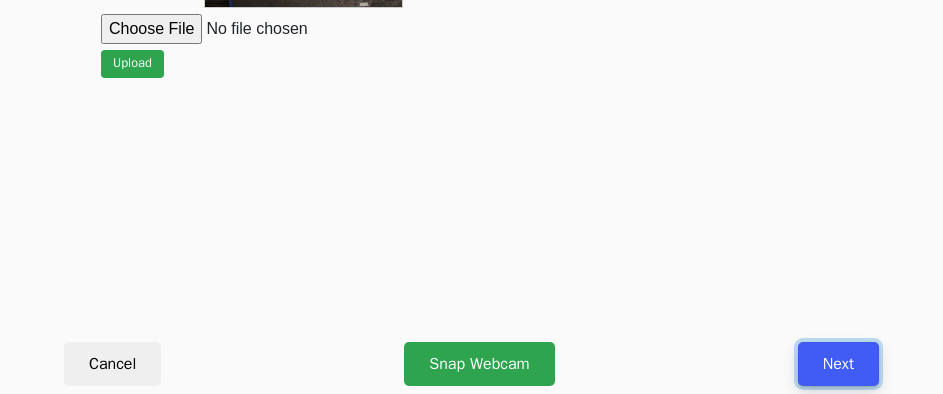click on "Next" at bounding box center [838, 364] 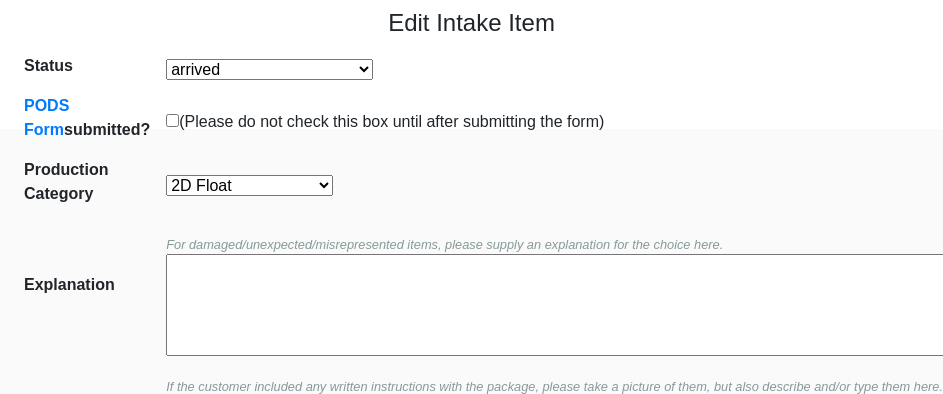 scroll, scrollTop: 300, scrollLeft: 0, axis: vertical 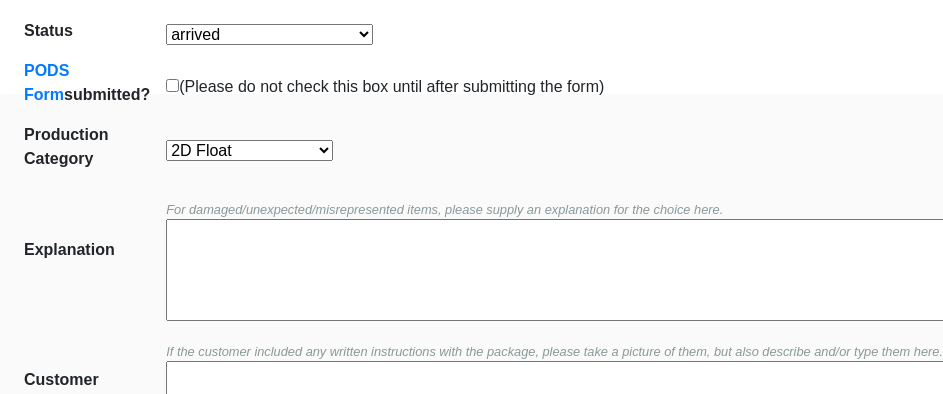 click on "2D Non-Float
Oversize
Textiles and Jerseys
Projects
Canvas
2D Clear Float
2D Float" at bounding box center [249, 150] 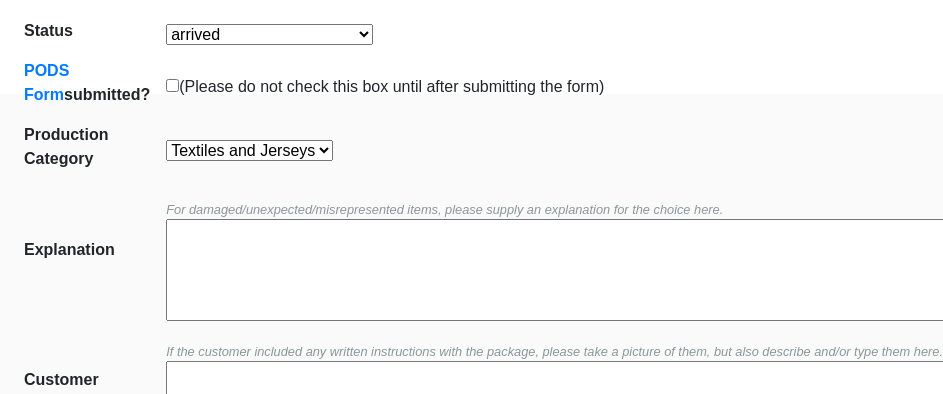 click on "2D Non-Float
Oversize
Textiles and Jerseys
Projects
Canvas
2D Clear Float
2D Float" at bounding box center (249, 150) 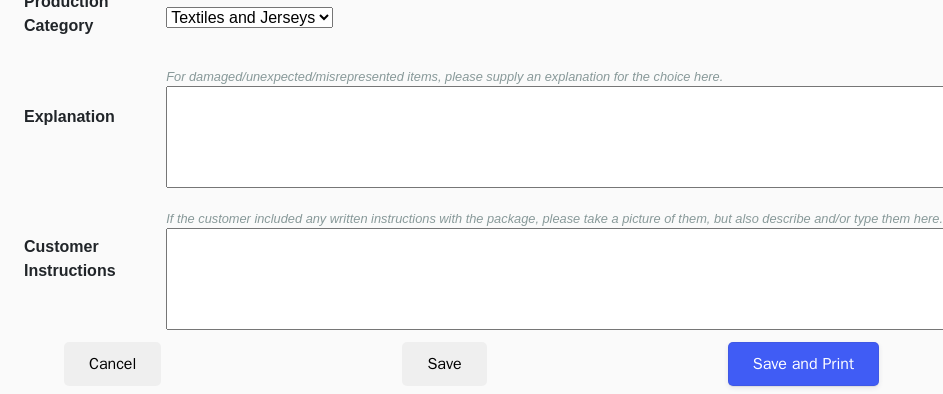 scroll, scrollTop: 452, scrollLeft: 0, axis: vertical 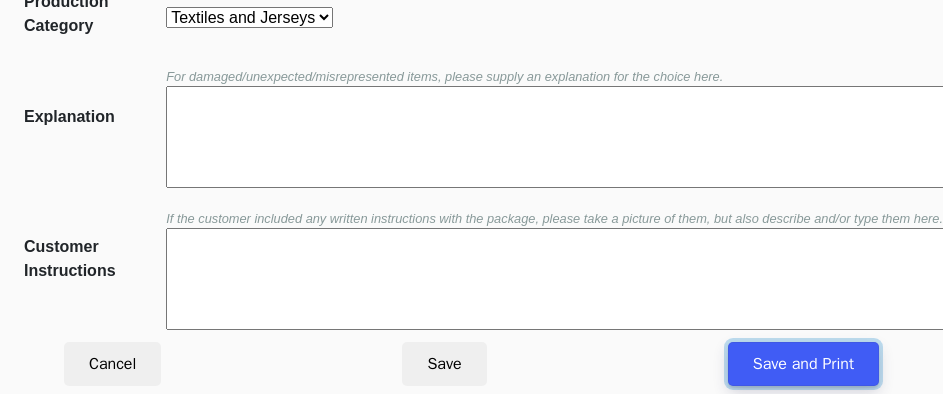 click on "Save and Print" at bounding box center [803, 364] 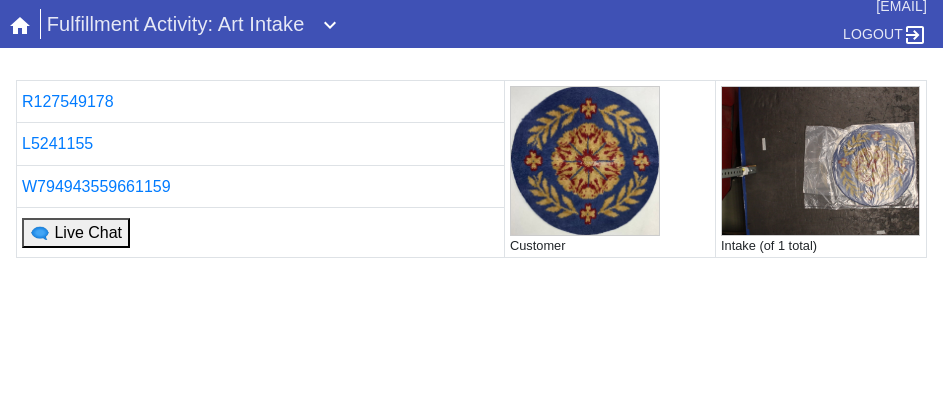 scroll, scrollTop: 0, scrollLeft: 0, axis: both 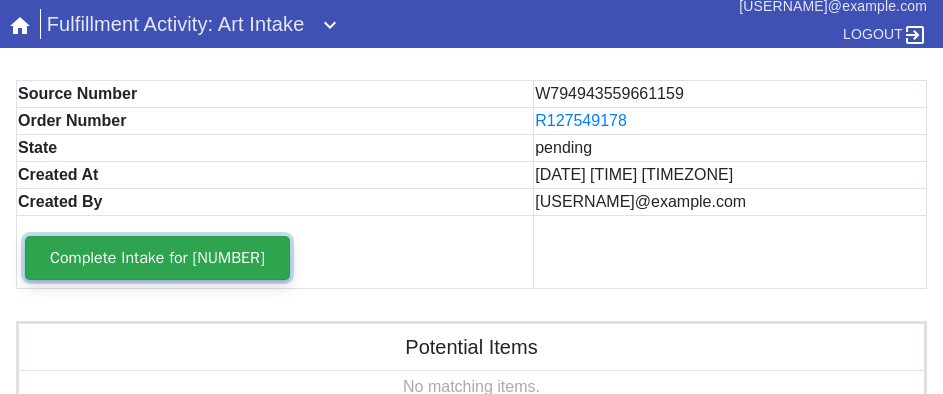 click on "Complete Intake for [NUMBER]" at bounding box center [157, 258] 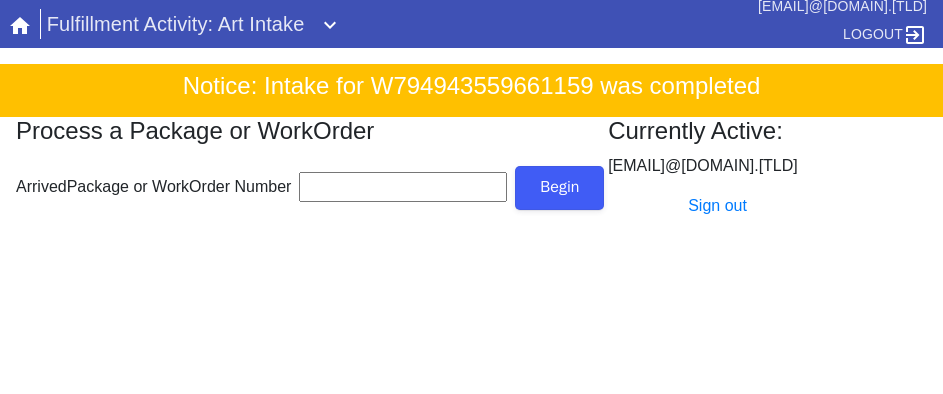 scroll, scrollTop: 0, scrollLeft: 0, axis: both 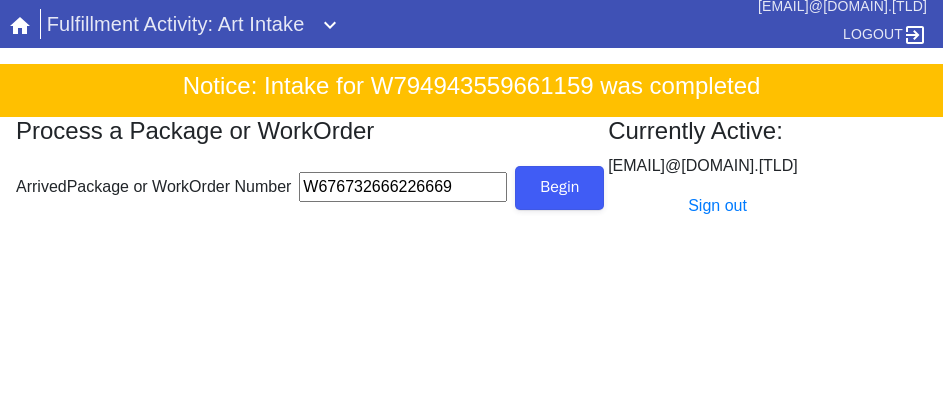 type on "W676732666226669" 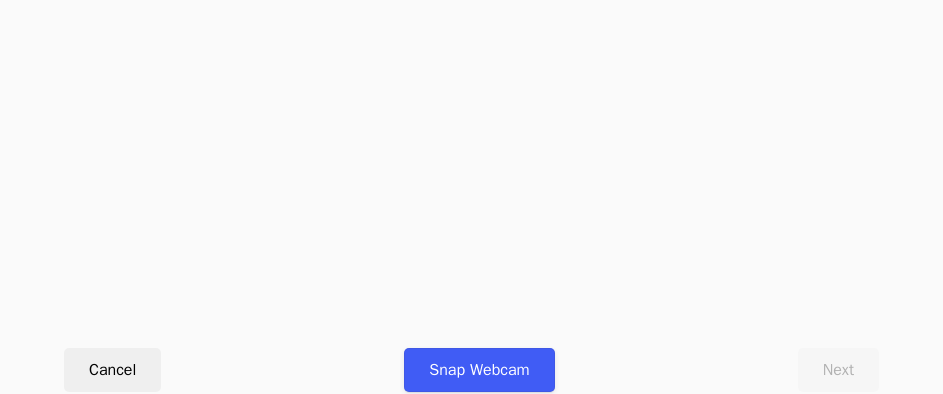 scroll, scrollTop: 912, scrollLeft: 0, axis: vertical 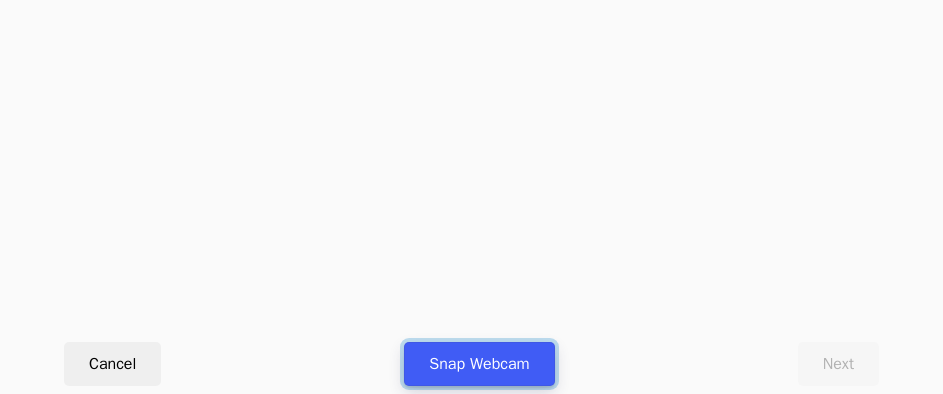 click on "Snap Webcam" at bounding box center (479, 364) 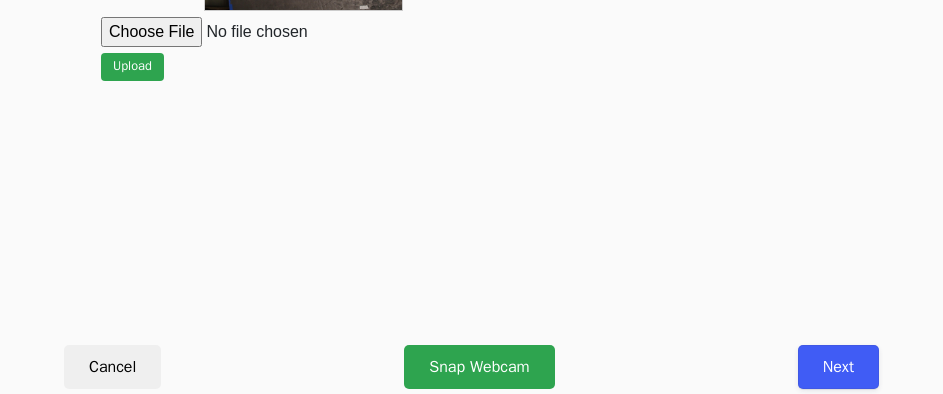 scroll, scrollTop: 912, scrollLeft: 0, axis: vertical 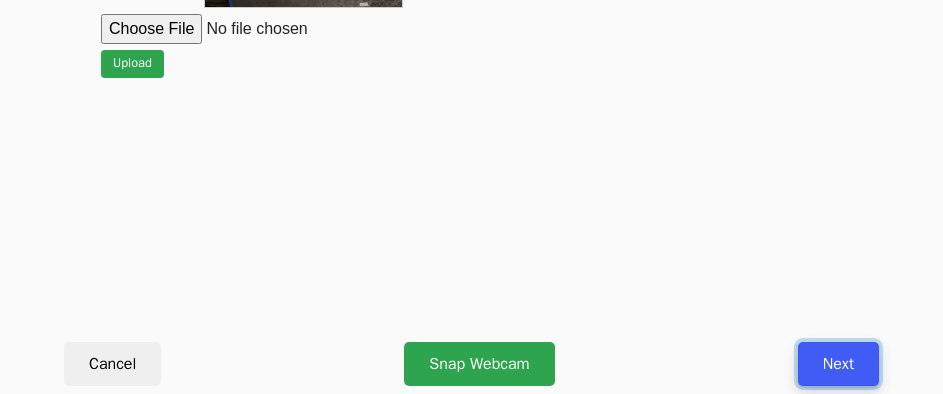 click on "Next" at bounding box center [838, 364] 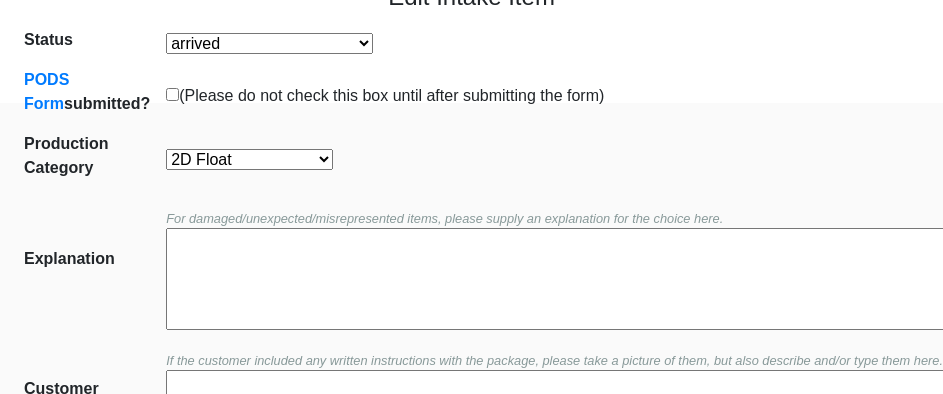 scroll, scrollTop: 300, scrollLeft: 0, axis: vertical 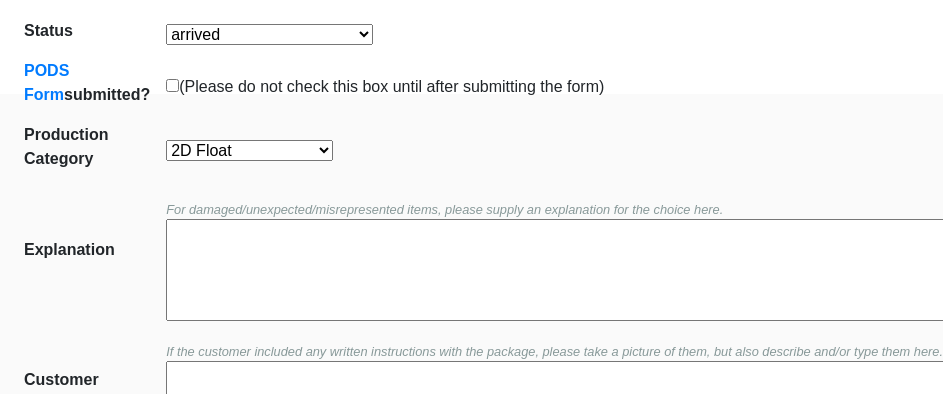 click on "2D Non-Float
Oversize
Textiles and Jerseys
Projects
Canvas
2D Clear Float
2D Float" at bounding box center [249, 150] 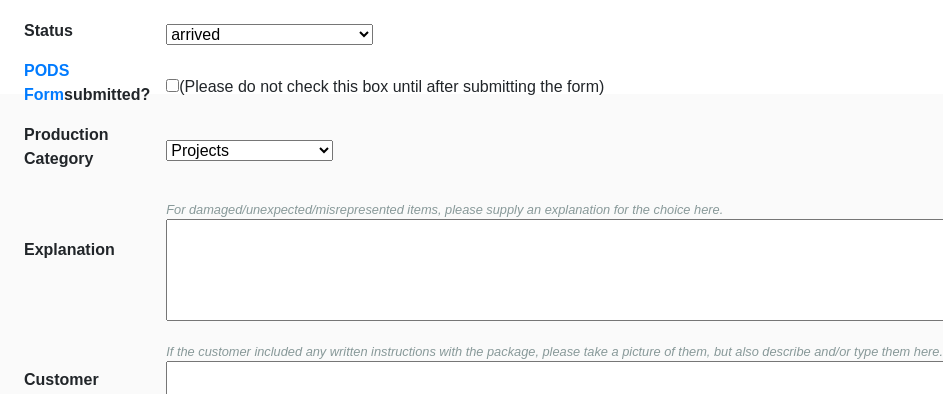 click on "2D Non-Float
Oversize
Textiles and Jerseys
Projects
Canvas
2D Clear Float
2D Float" at bounding box center [249, 150] 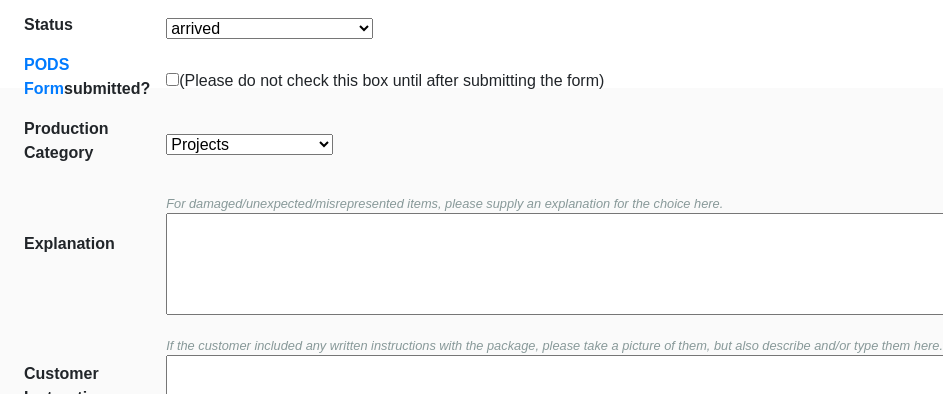 scroll, scrollTop: 452, scrollLeft: 0, axis: vertical 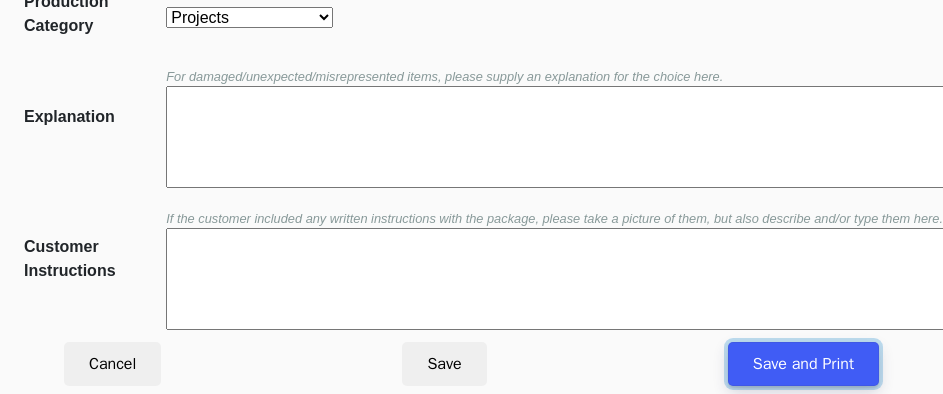 click on "Save and Print" at bounding box center [803, 364] 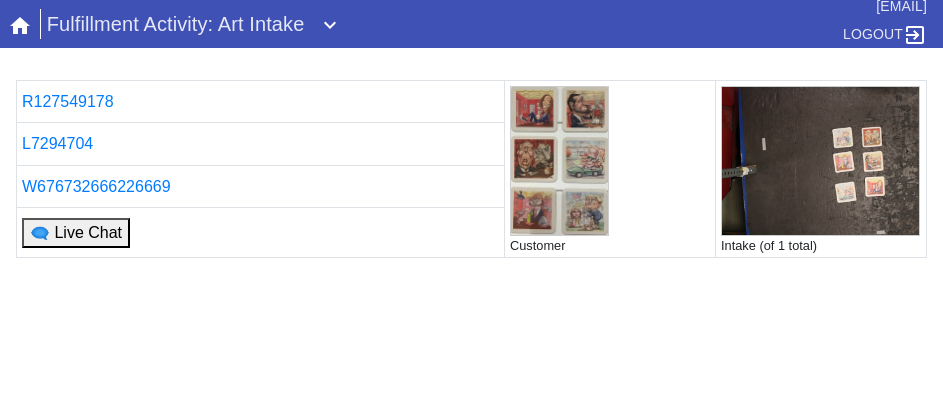 scroll, scrollTop: 0, scrollLeft: 0, axis: both 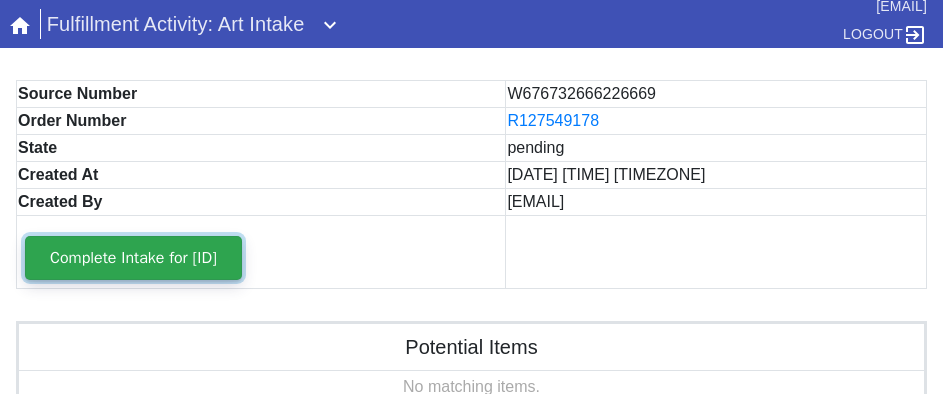 click on "Complete Intake for [ID]" at bounding box center [133, 258] 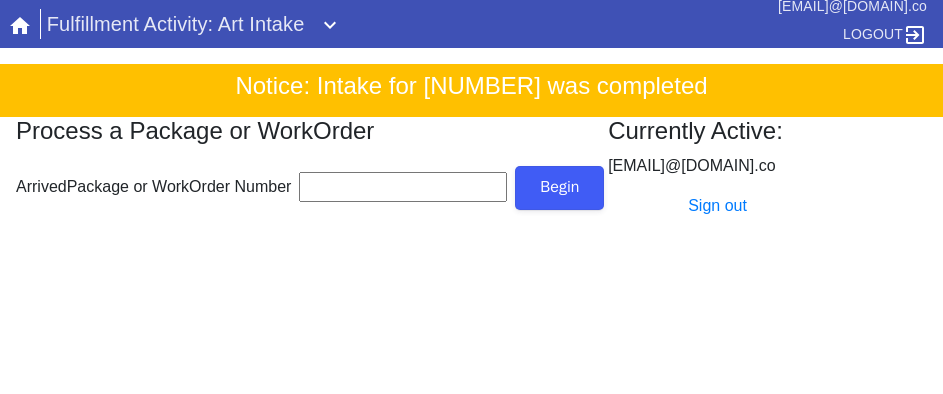 scroll, scrollTop: 0, scrollLeft: 0, axis: both 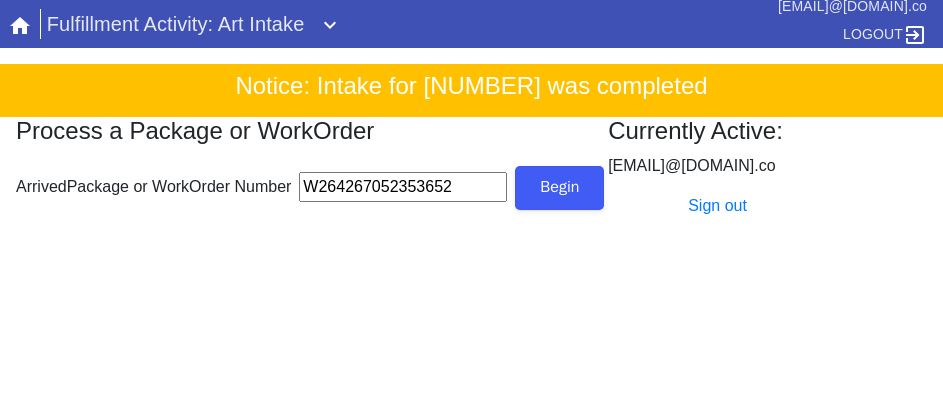 type on "W264267052353652" 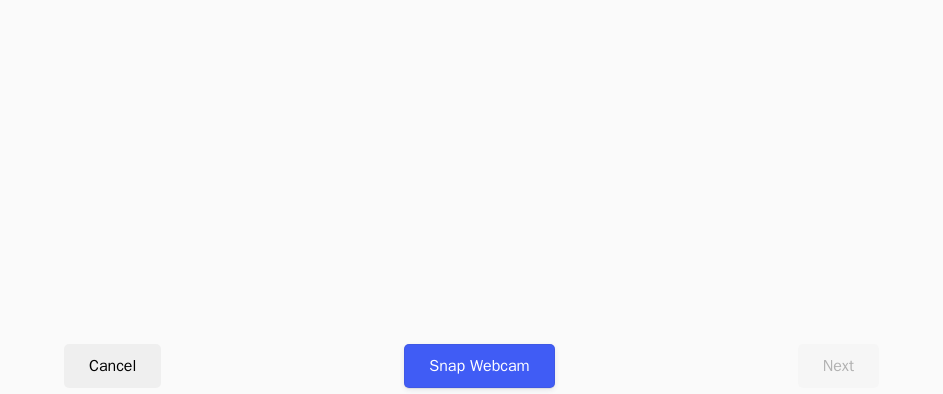 scroll, scrollTop: 912, scrollLeft: 0, axis: vertical 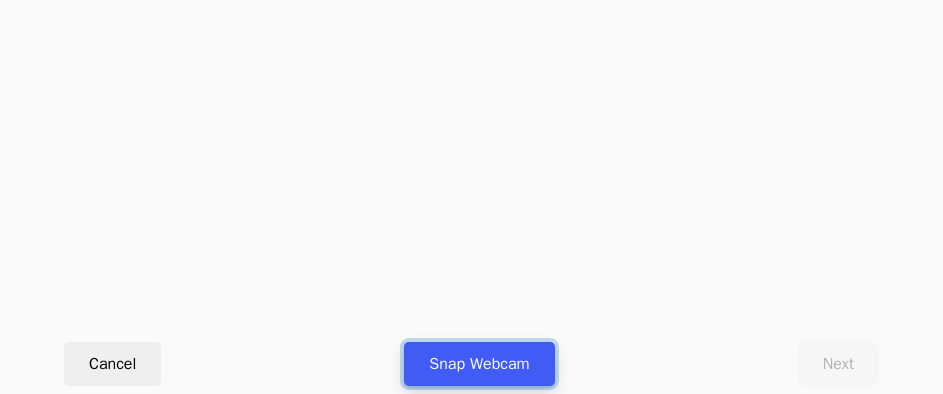 click on "Snap Webcam" at bounding box center (479, 364) 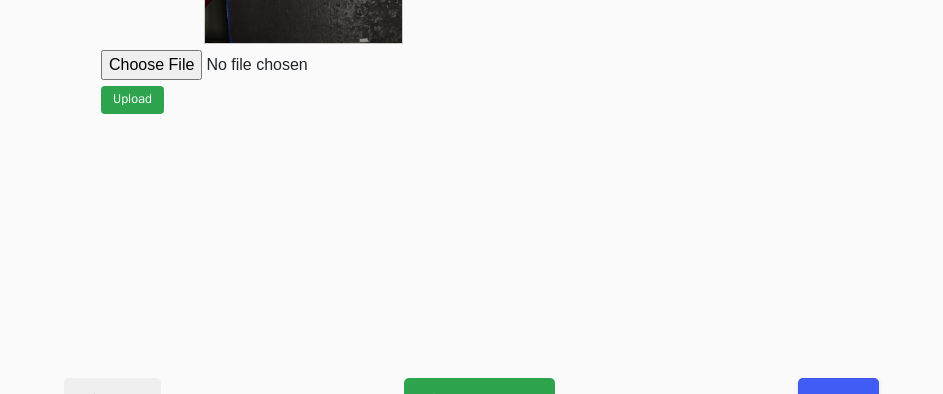 scroll, scrollTop: 912, scrollLeft: 0, axis: vertical 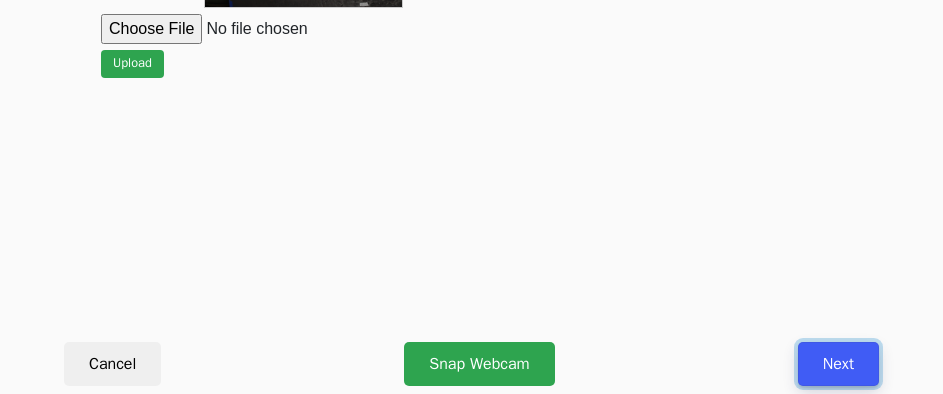 click on "Next" at bounding box center (838, 364) 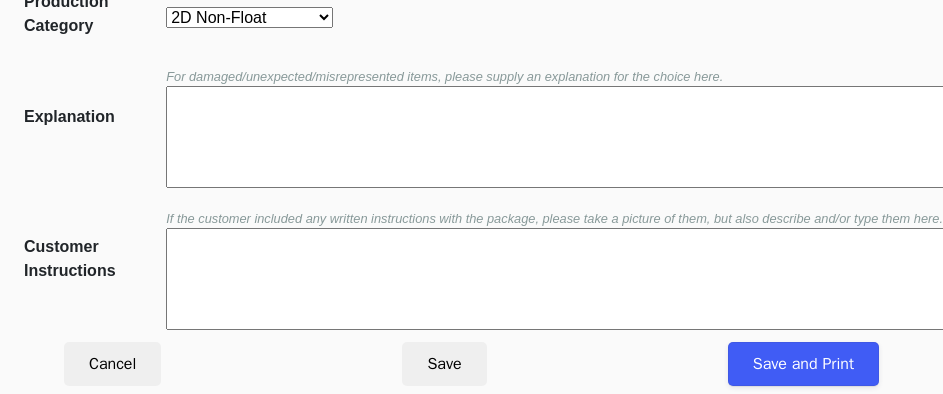 scroll, scrollTop: 452, scrollLeft: 0, axis: vertical 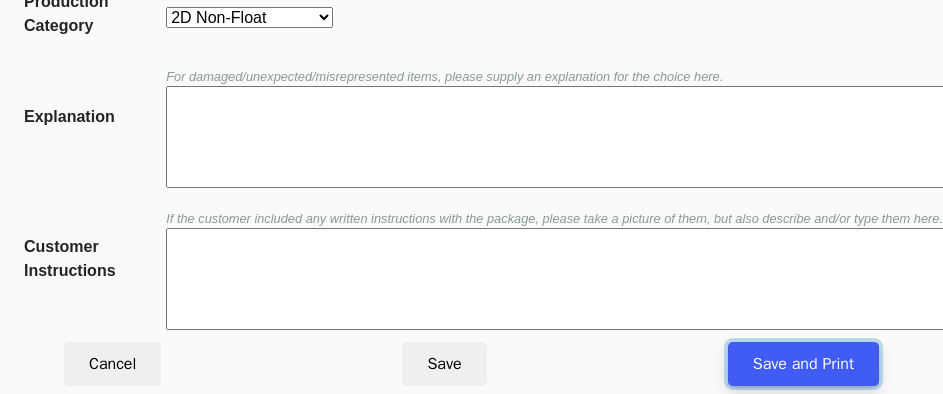 click on "Save and Print" at bounding box center [803, 364] 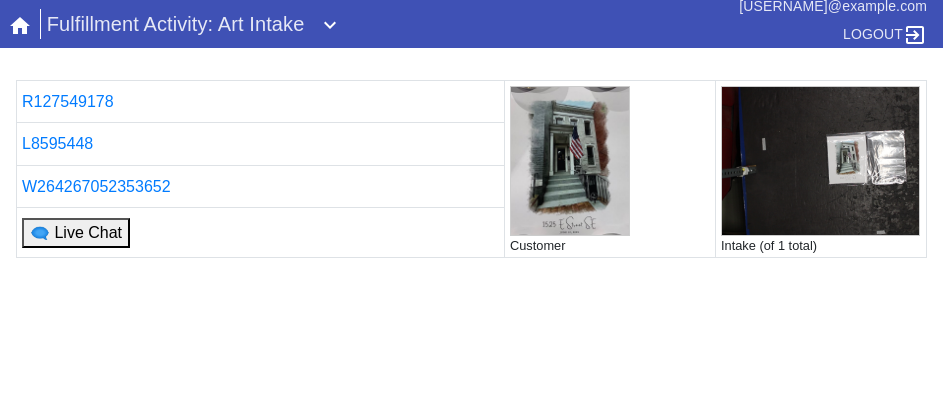 scroll, scrollTop: 0, scrollLeft: 0, axis: both 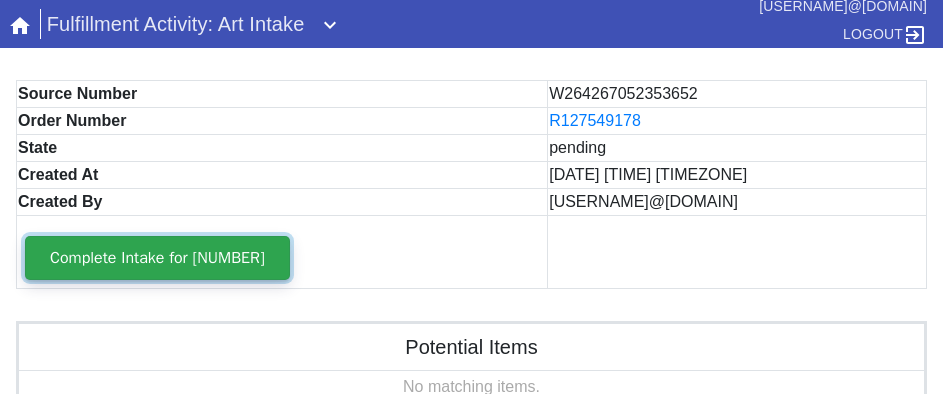 click on "Complete Intake for [NUMBER]" at bounding box center [157, 258] 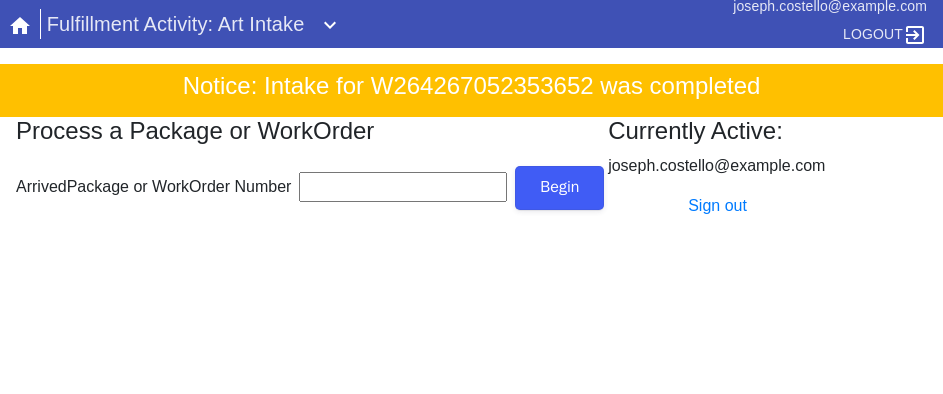 scroll, scrollTop: 0, scrollLeft: 0, axis: both 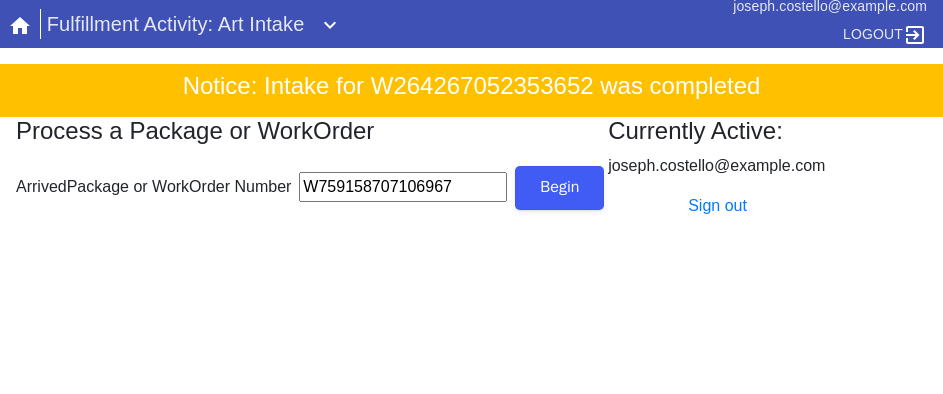 type on "W759158707106967" 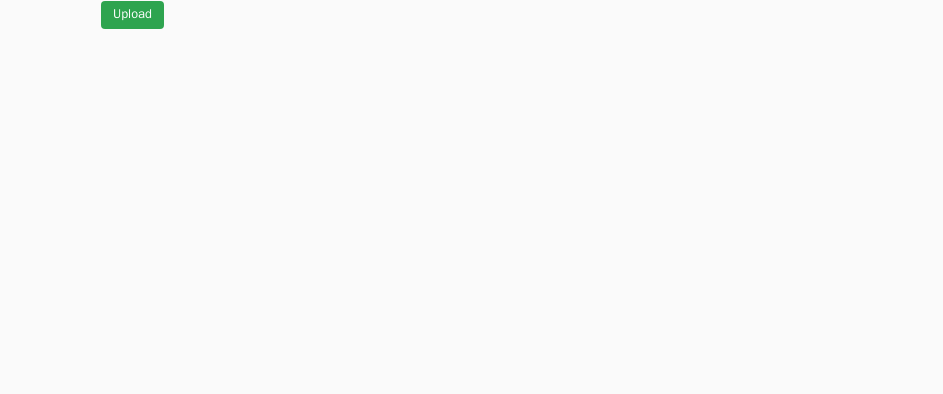 scroll, scrollTop: 912, scrollLeft: 0, axis: vertical 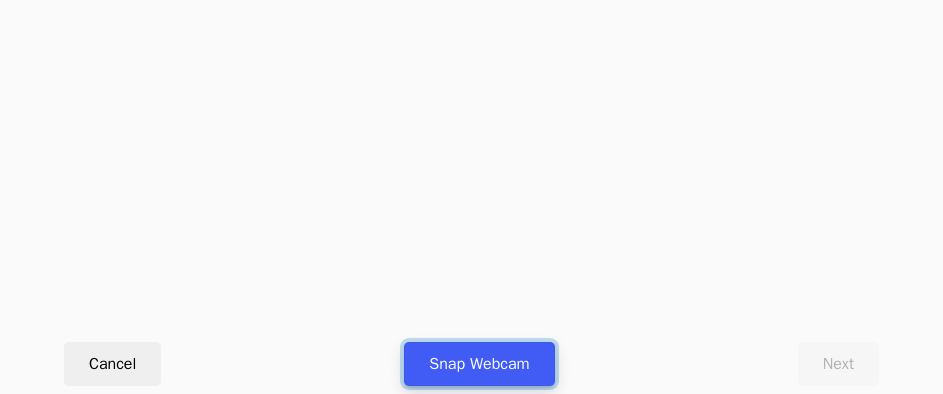 click on "Snap Webcam" at bounding box center (479, 364) 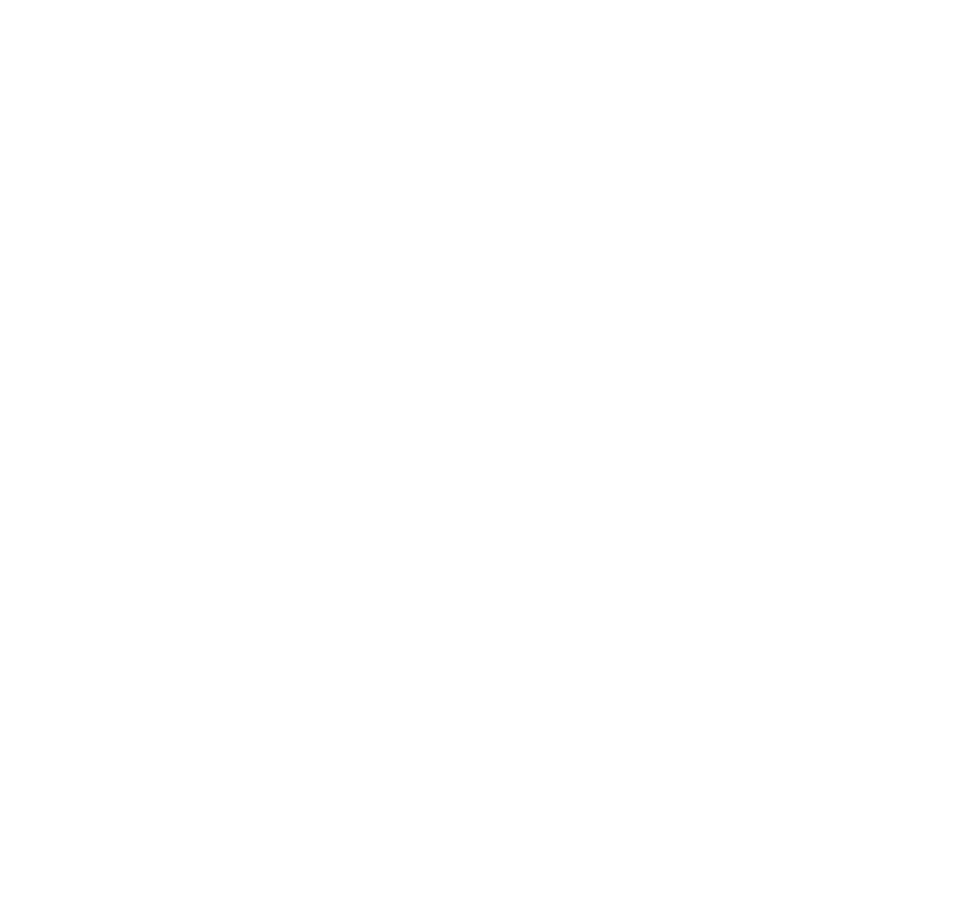 scroll, scrollTop: 0, scrollLeft: 0, axis: both 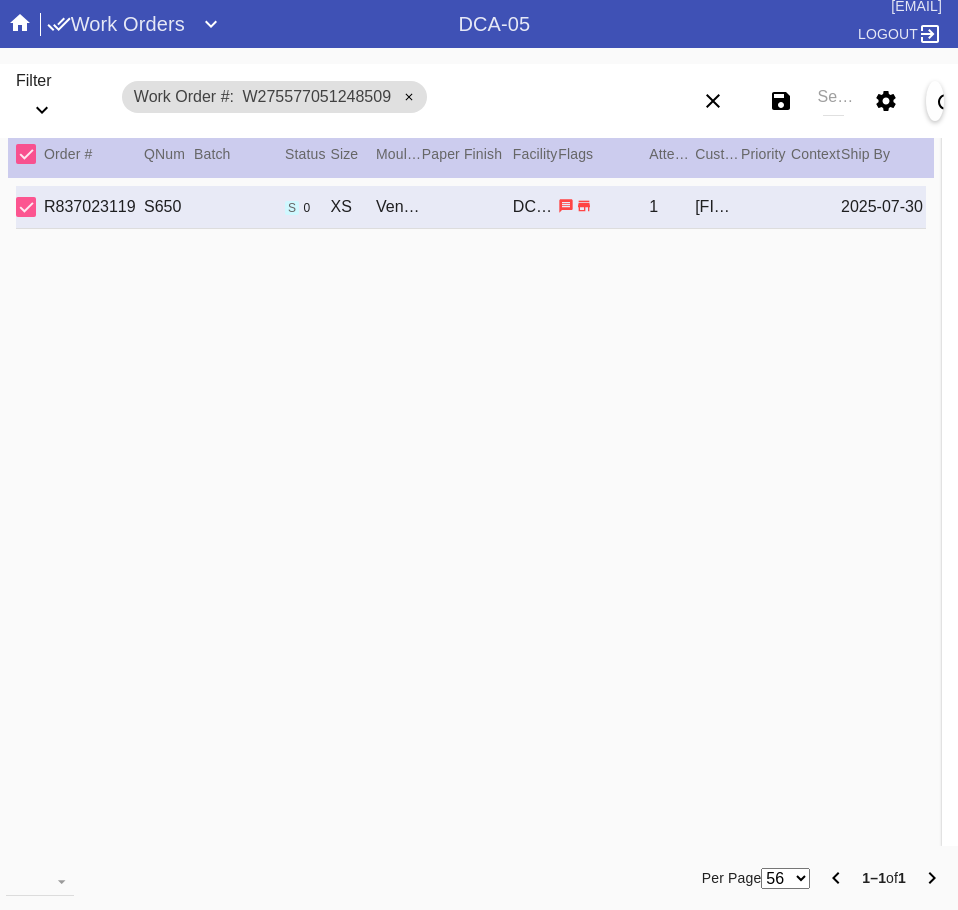 type on "2.5625" 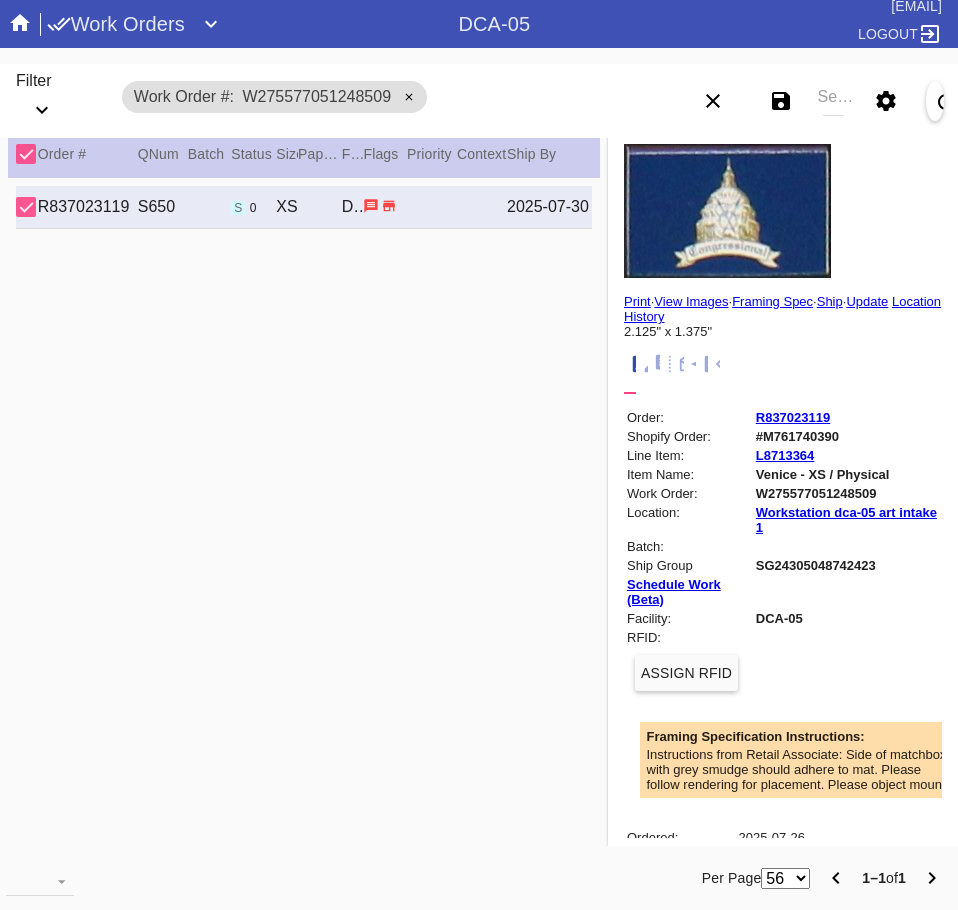 click on "Print" at bounding box center (637, 301) 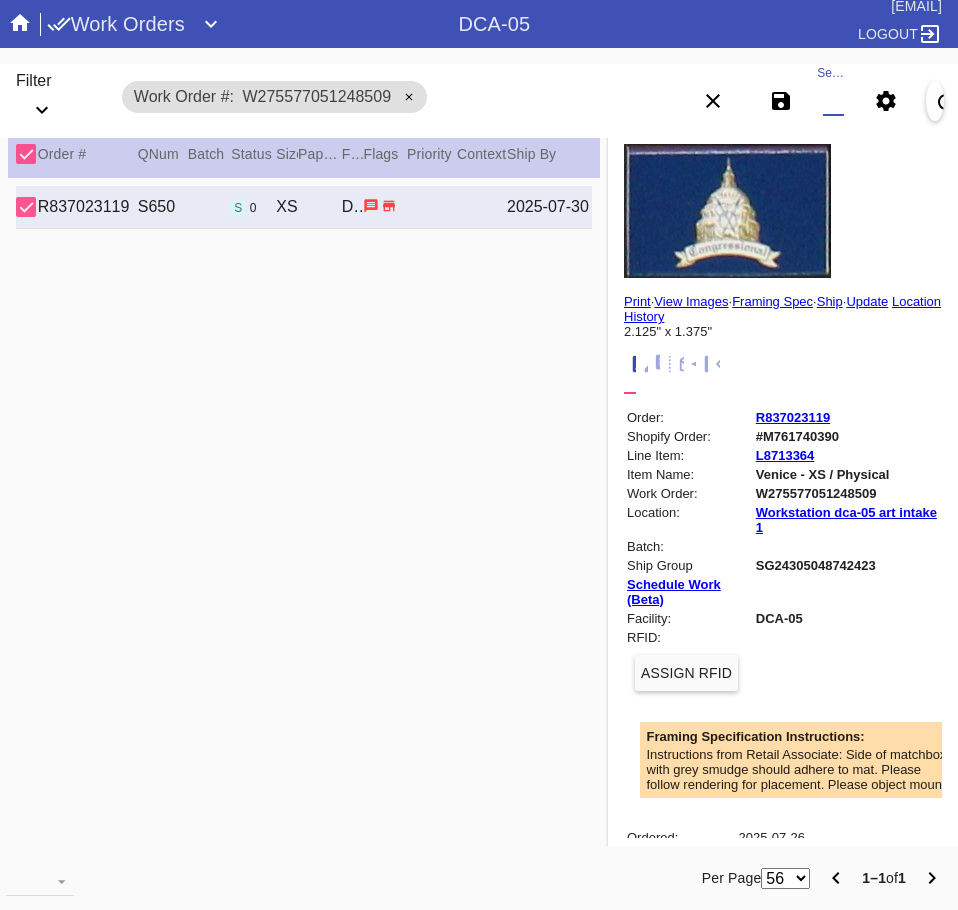 click on "Search" at bounding box center [833, 101] 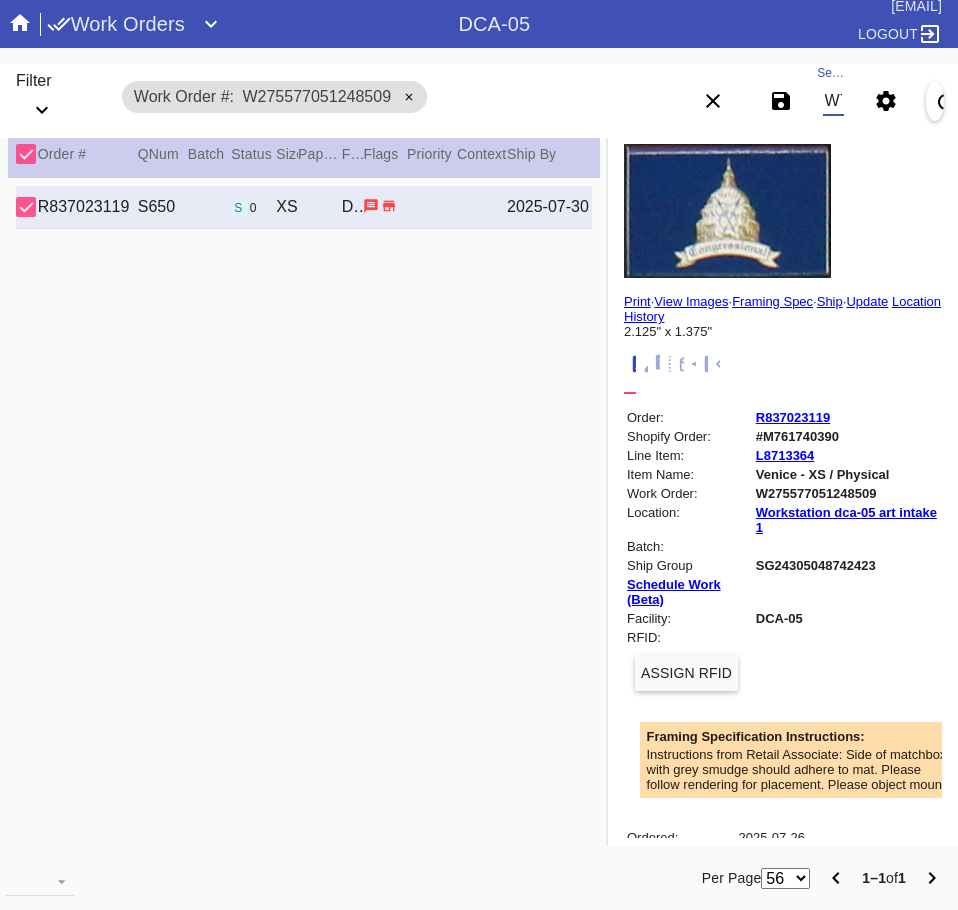 scroll, scrollTop: 0, scrollLeft: 132, axis: horizontal 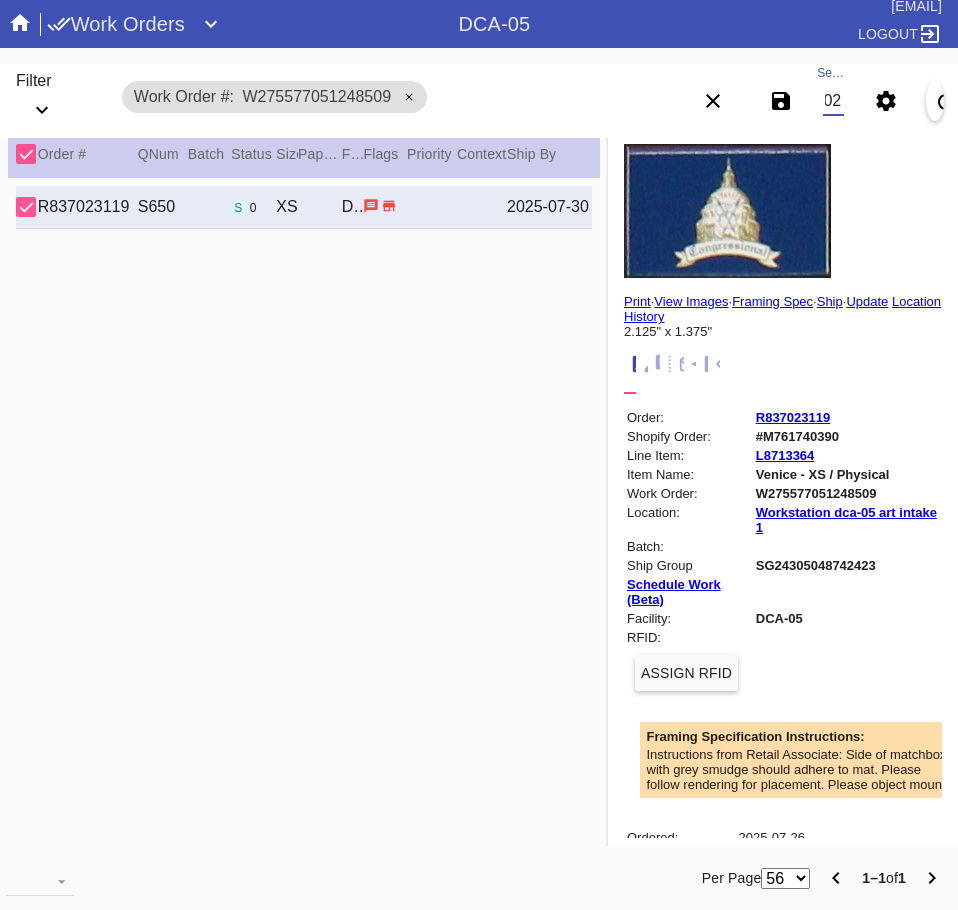 type on "W735799709660202" 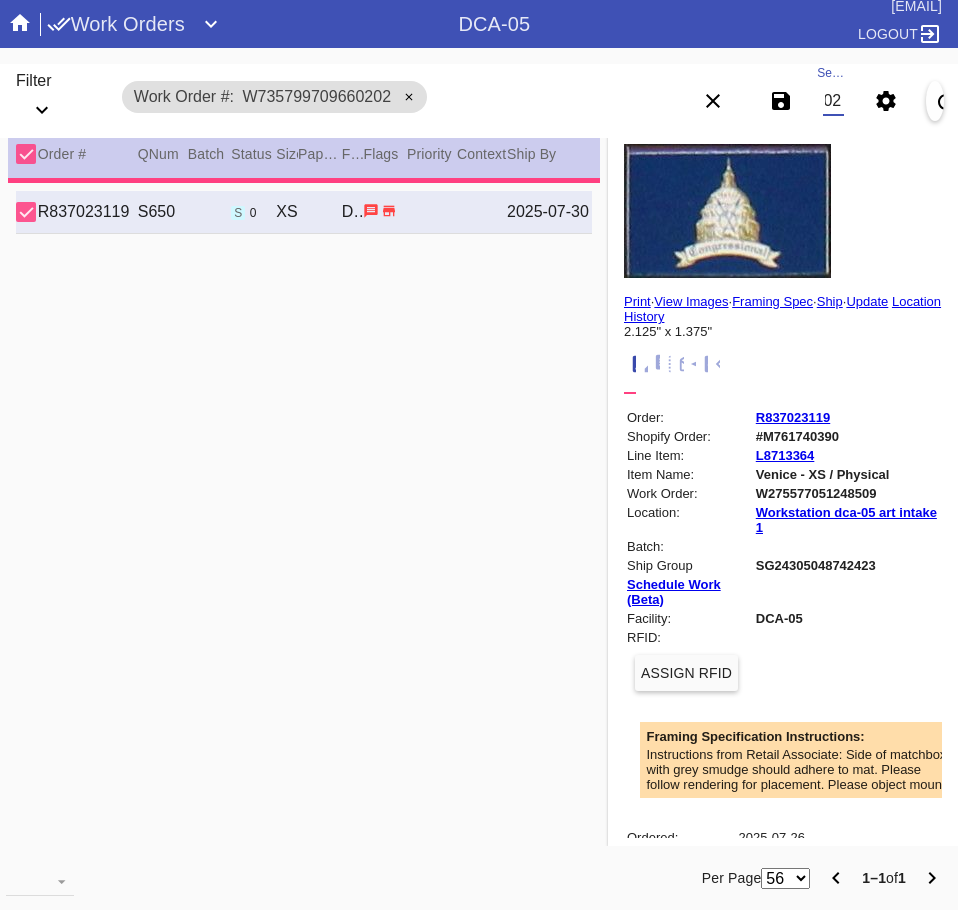 scroll, scrollTop: 0, scrollLeft: 0, axis: both 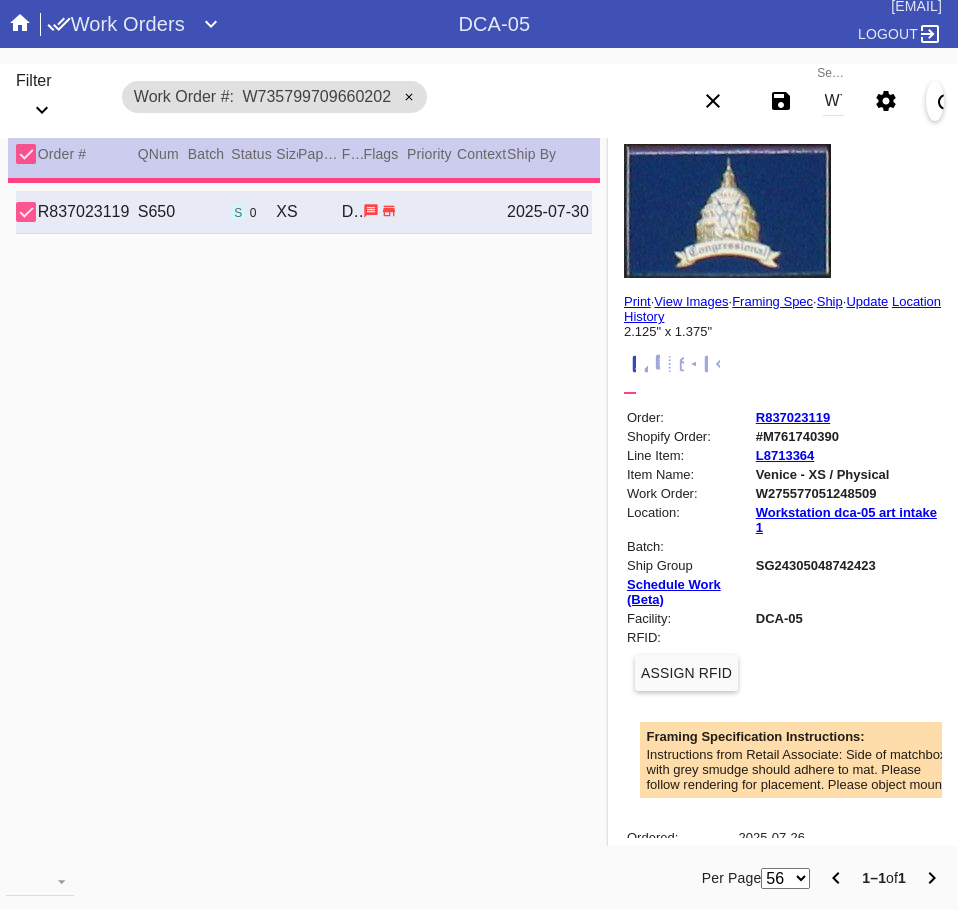 type on "2.125" 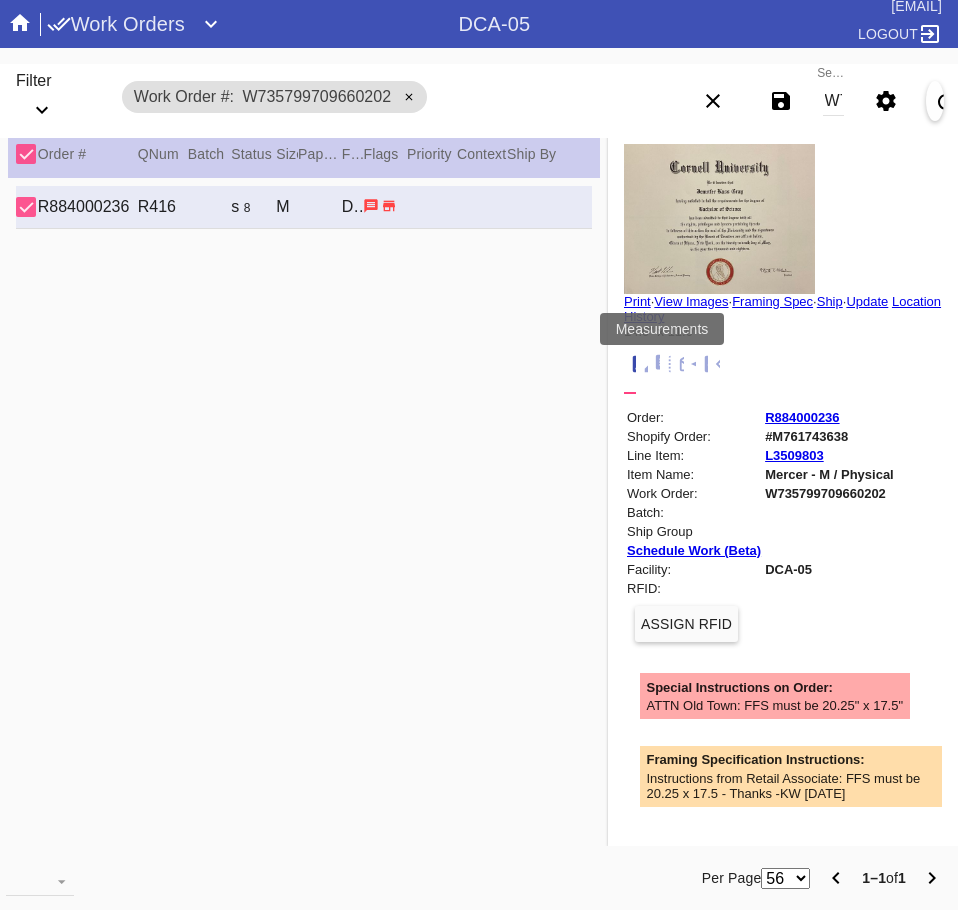 click 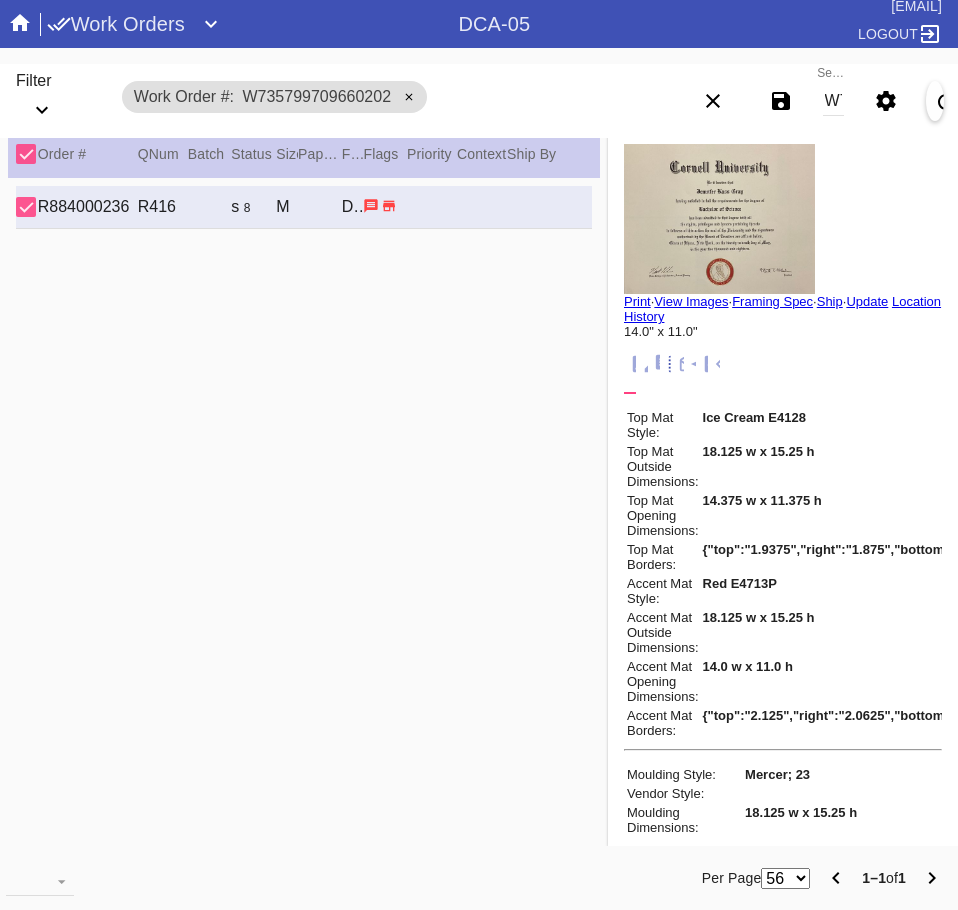 scroll, scrollTop: 172, scrollLeft: 0, axis: vertical 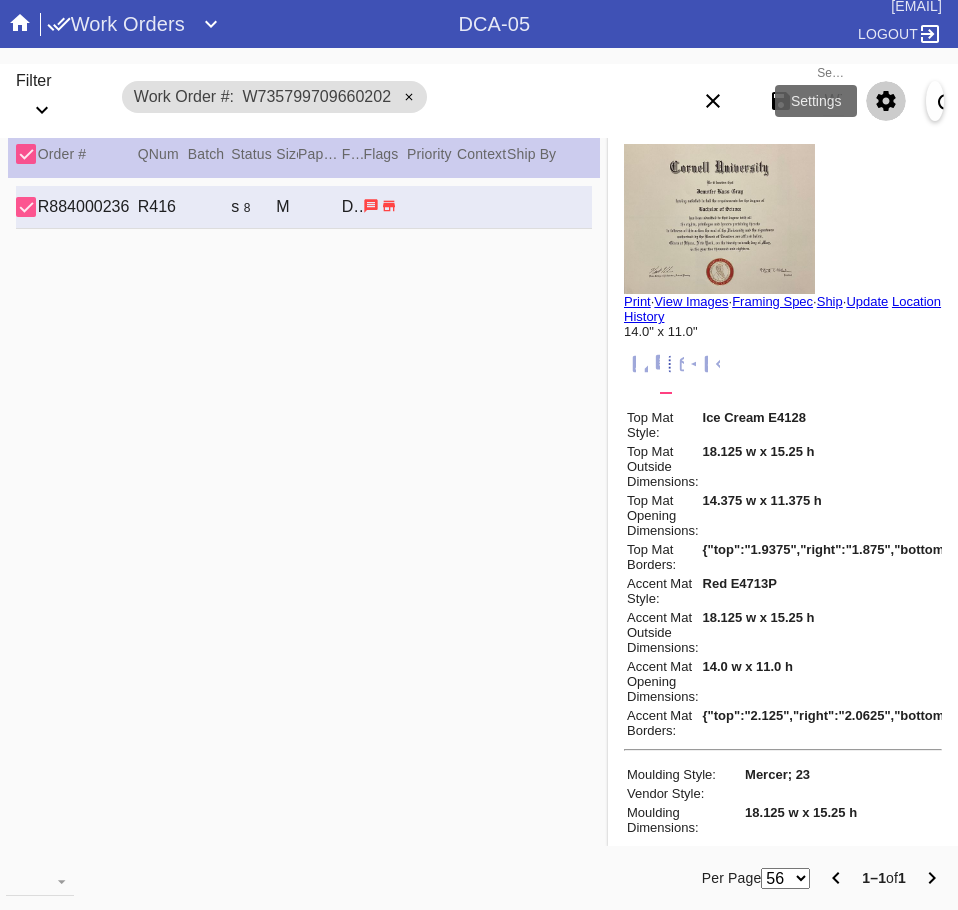 click 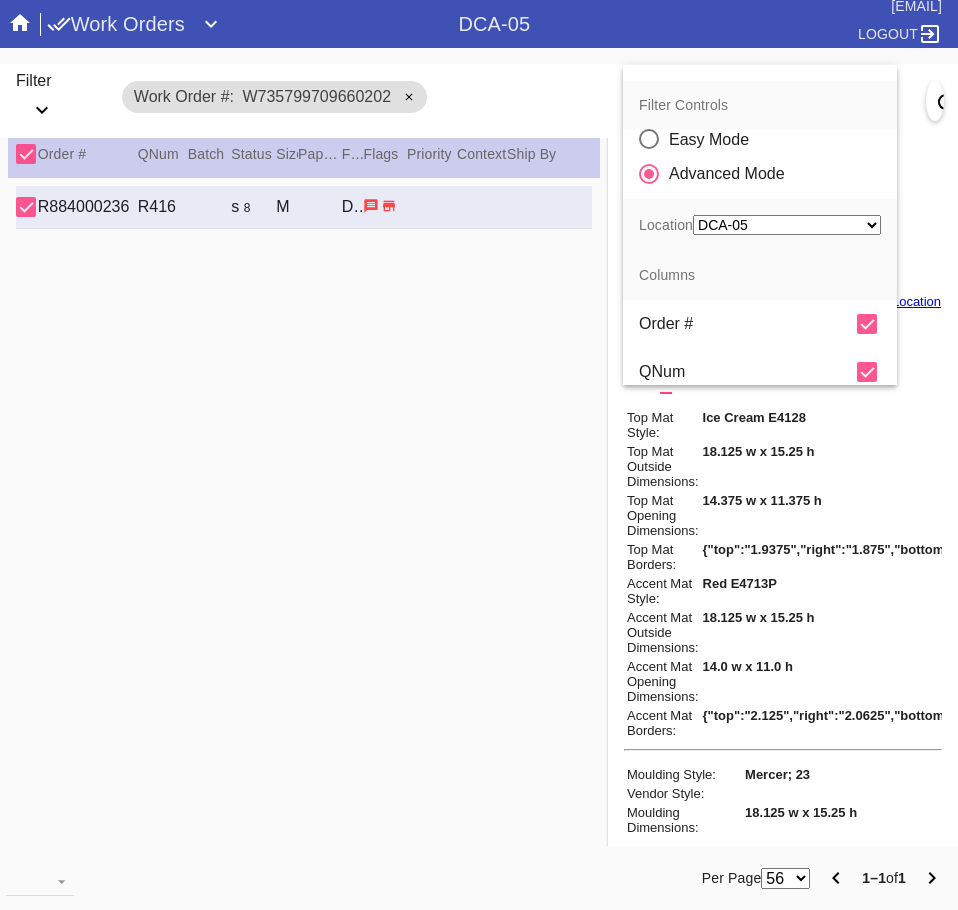 click on "QNum" at bounding box center (760, 372) 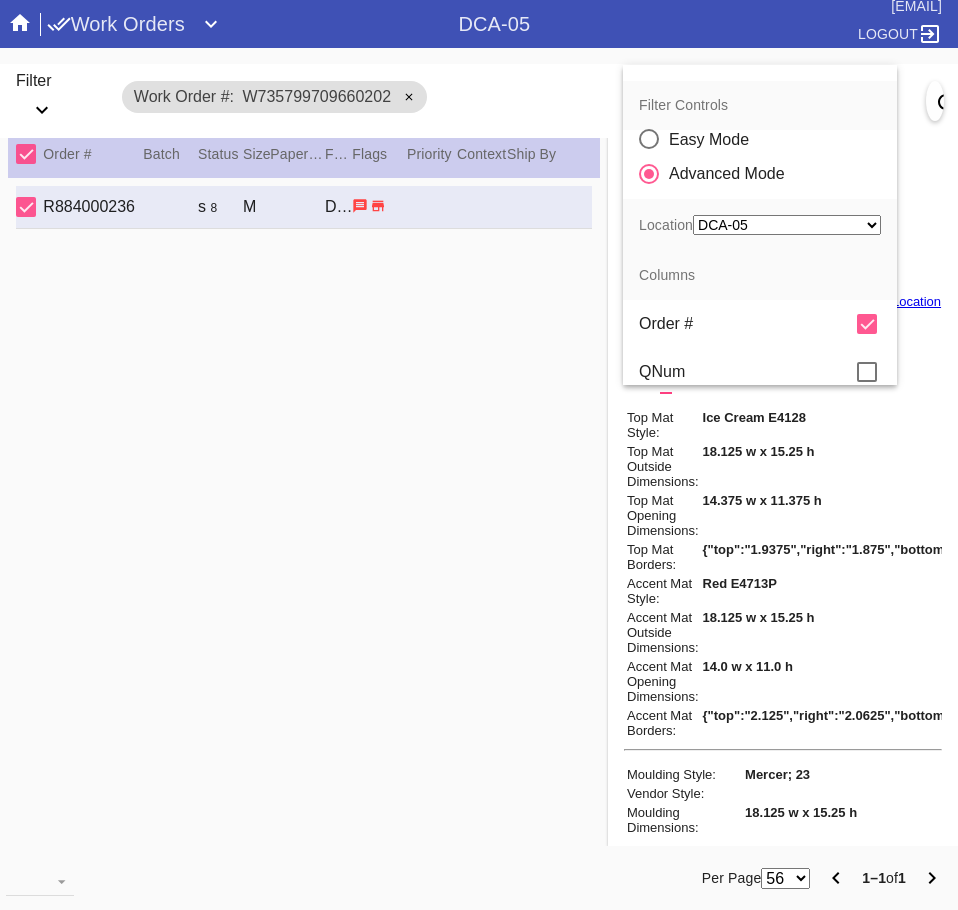 scroll, scrollTop: 200, scrollLeft: 0, axis: vertical 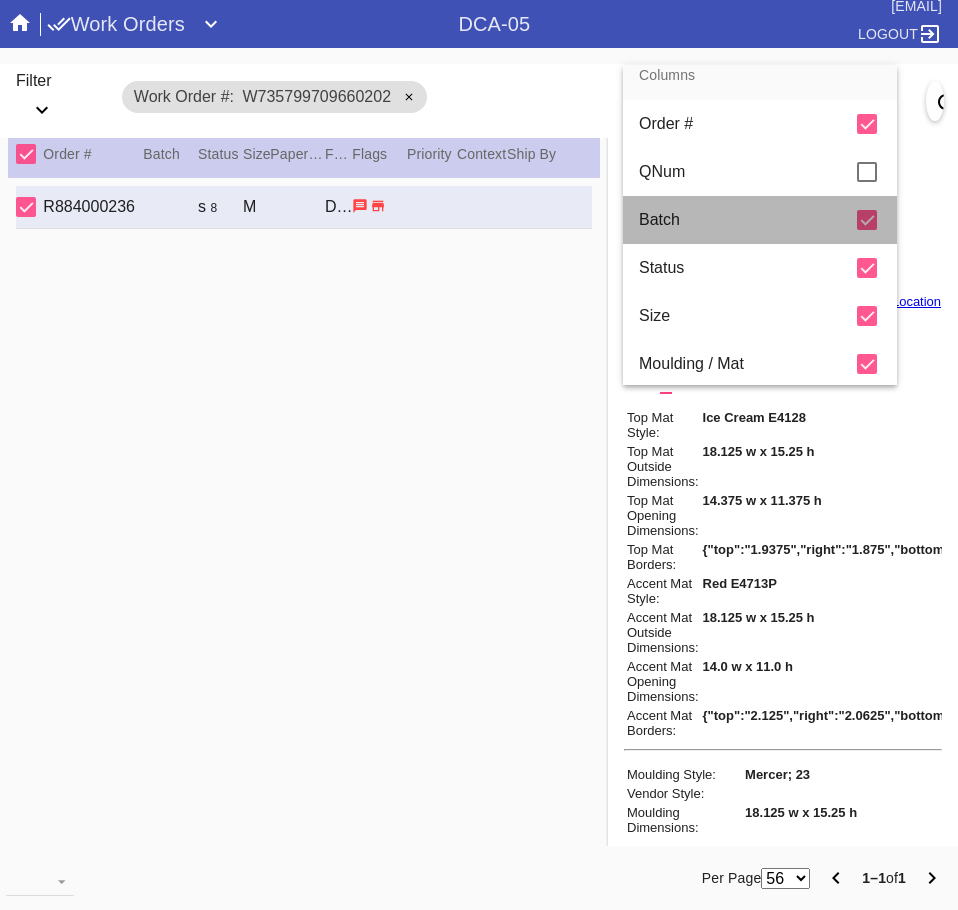 click on "Batch" at bounding box center [748, 220] 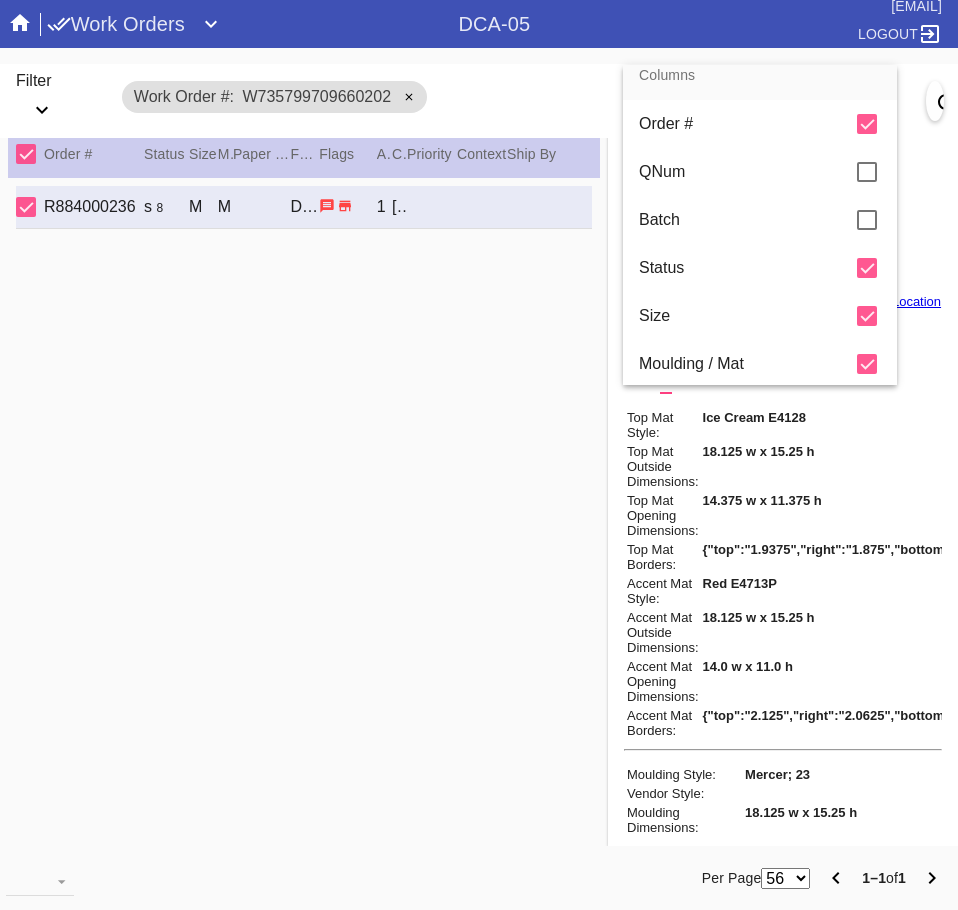click at bounding box center [479, 455] 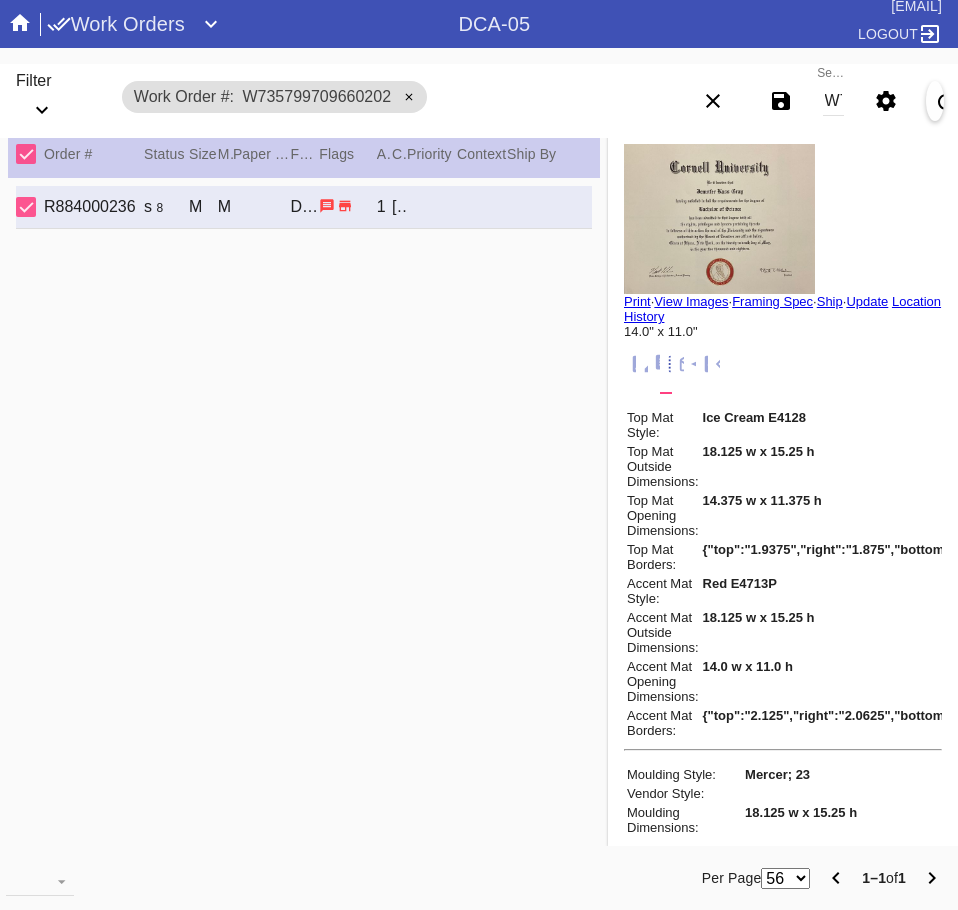 click on "W735799709660202" at bounding box center (833, 101) 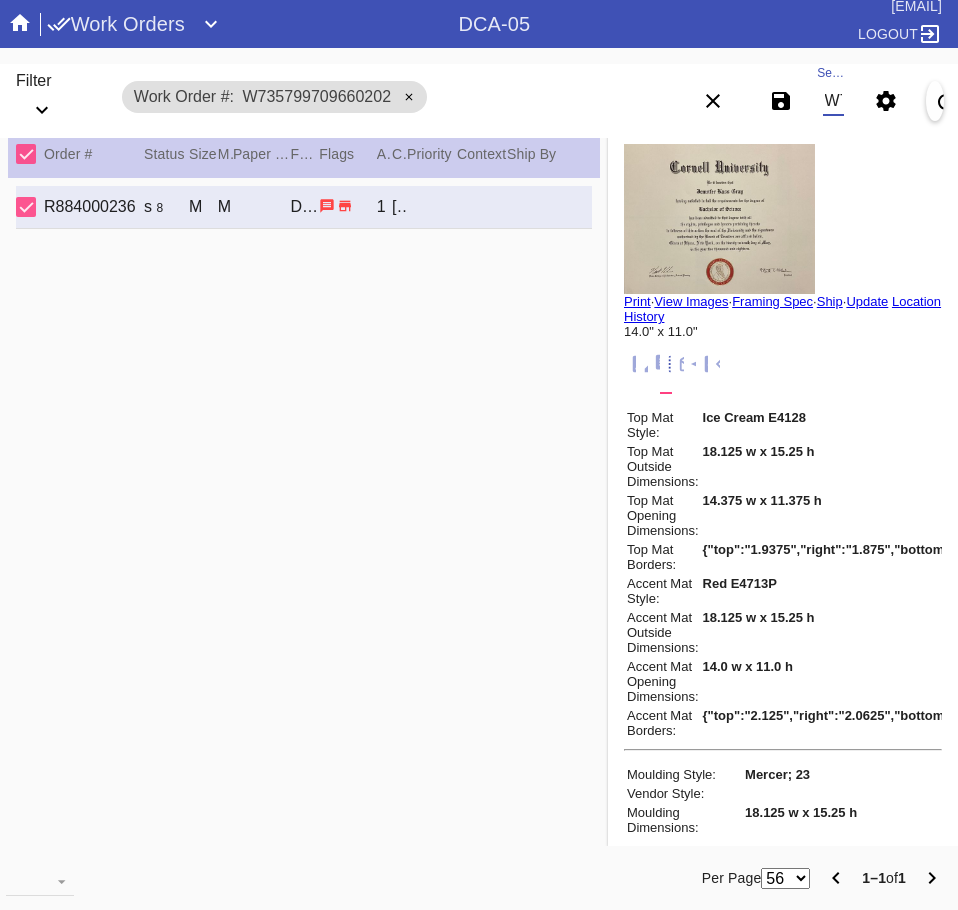 click on "W735799709660202" at bounding box center [833, 101] 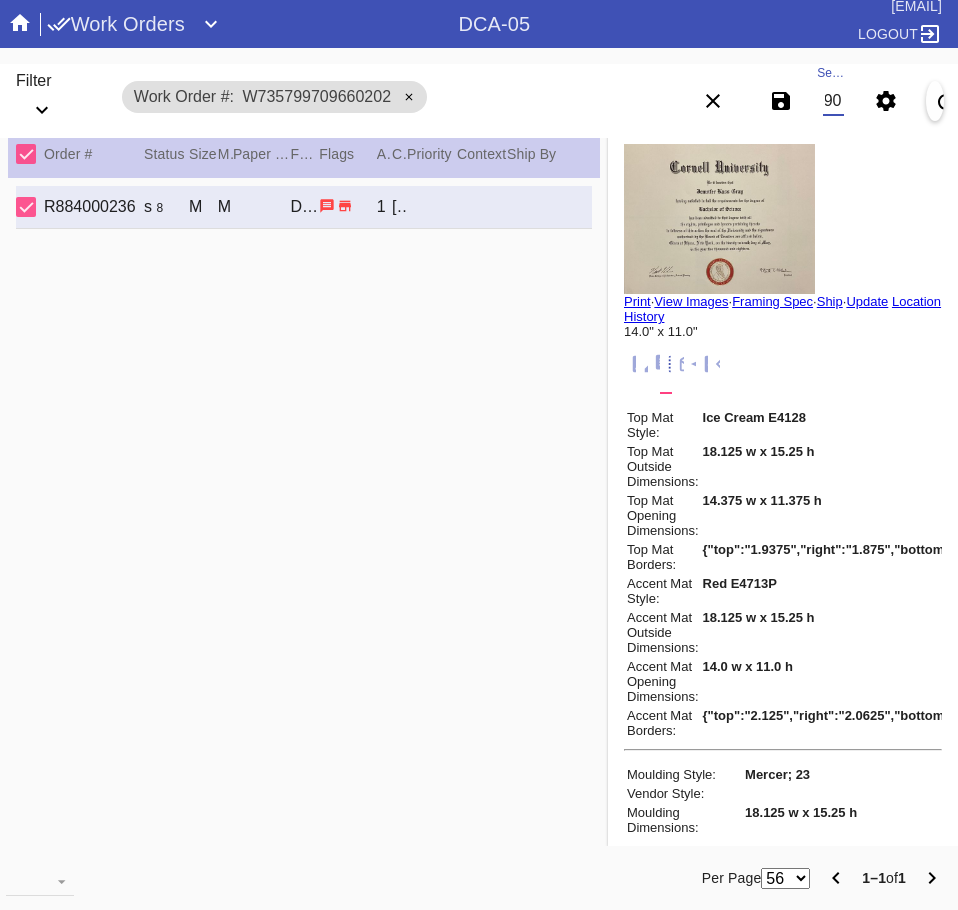 type on "W126429904890628" 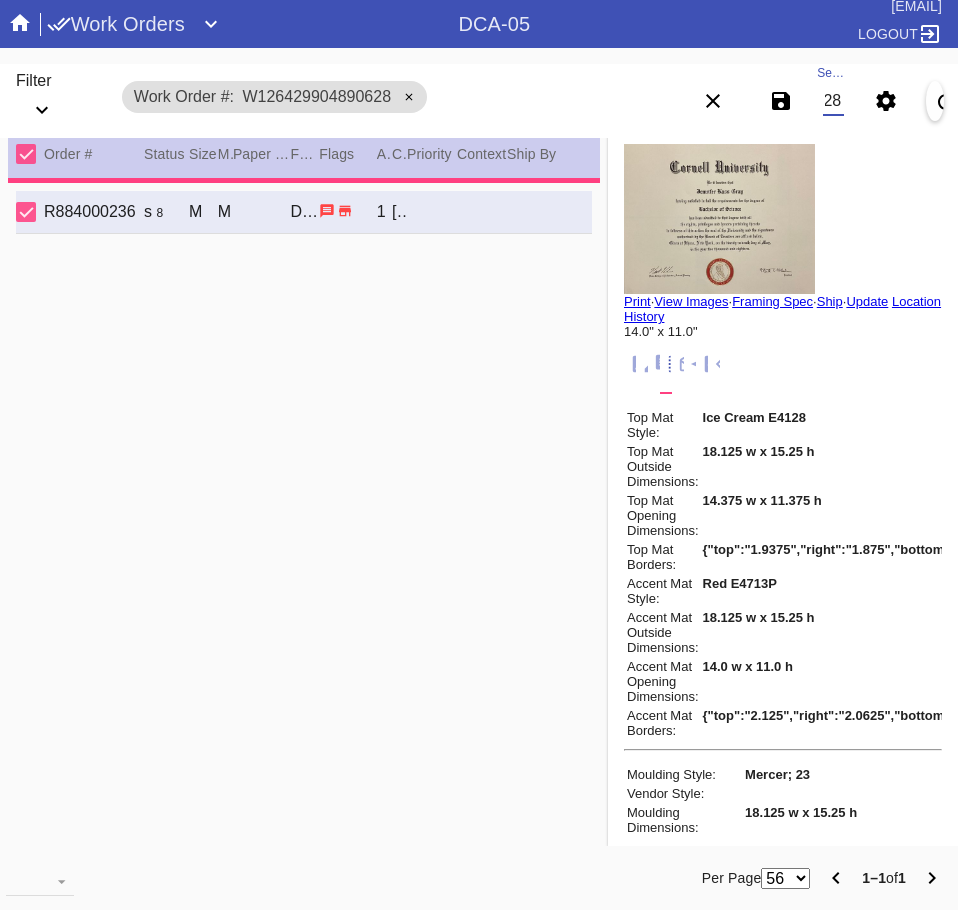 scroll, scrollTop: 0, scrollLeft: 0, axis: both 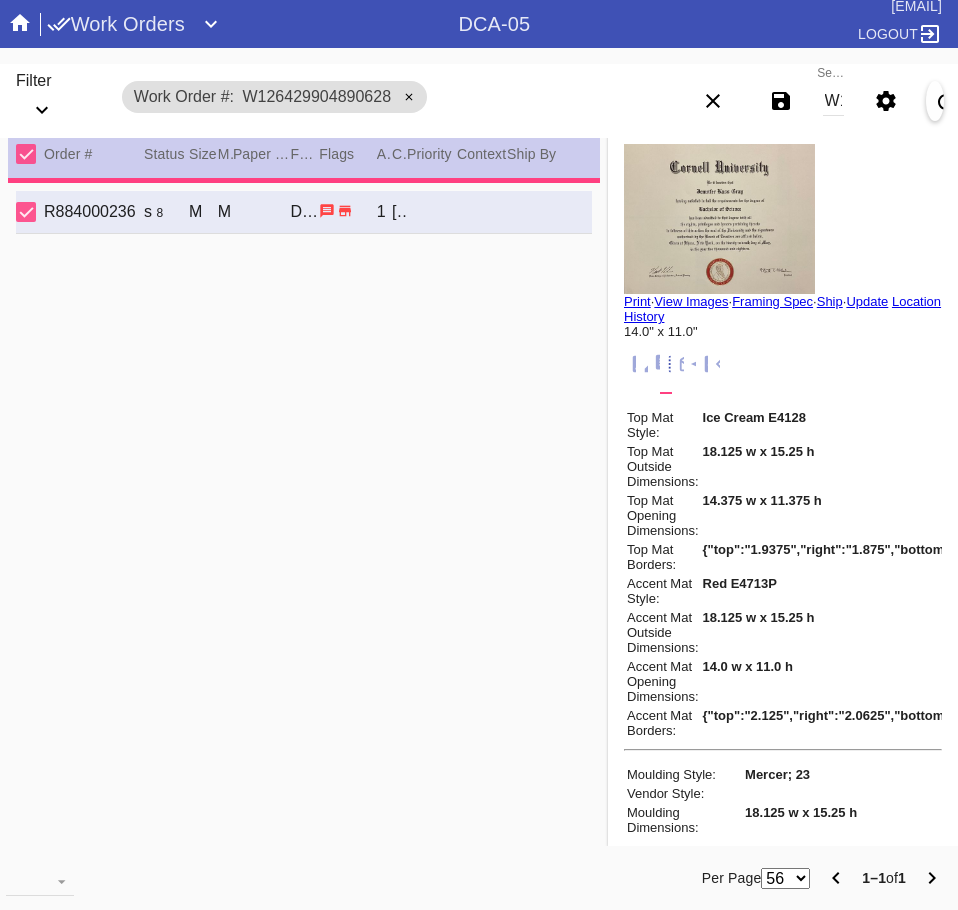 type on "1.5" 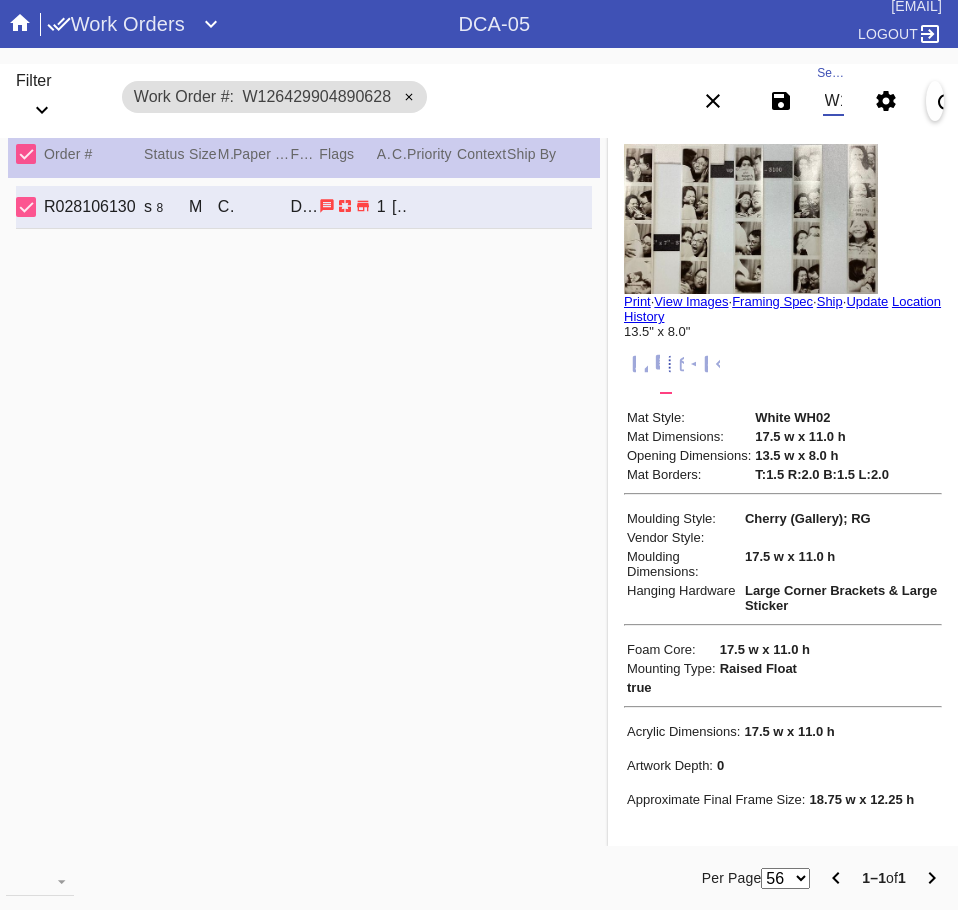 click on "W126429904890628" at bounding box center (833, 101) 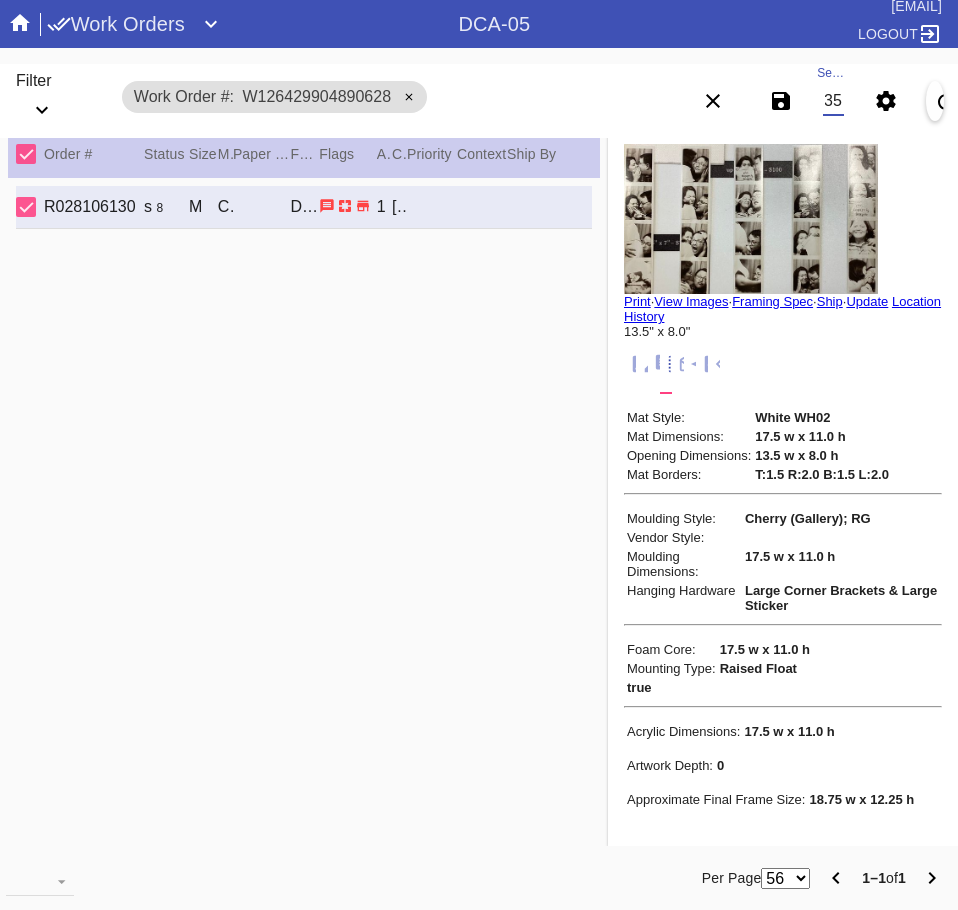 scroll, scrollTop: 0, scrollLeft: 132, axis: horizontal 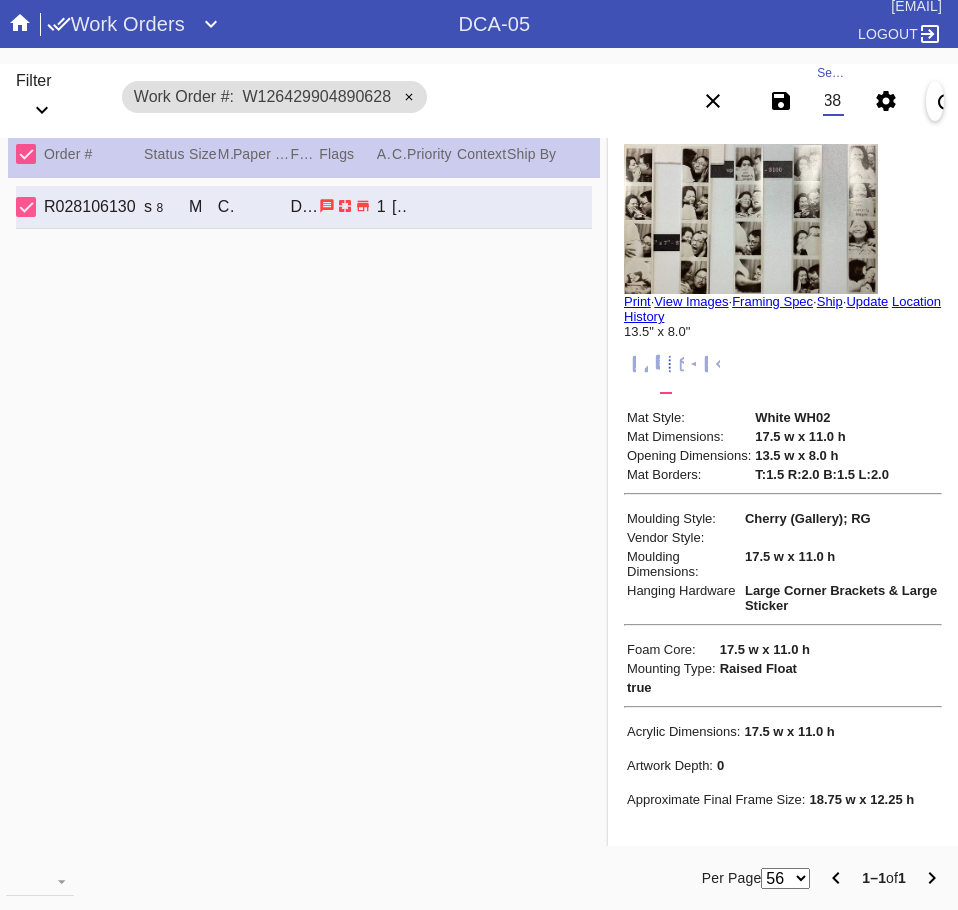 type on "W100016358906638" 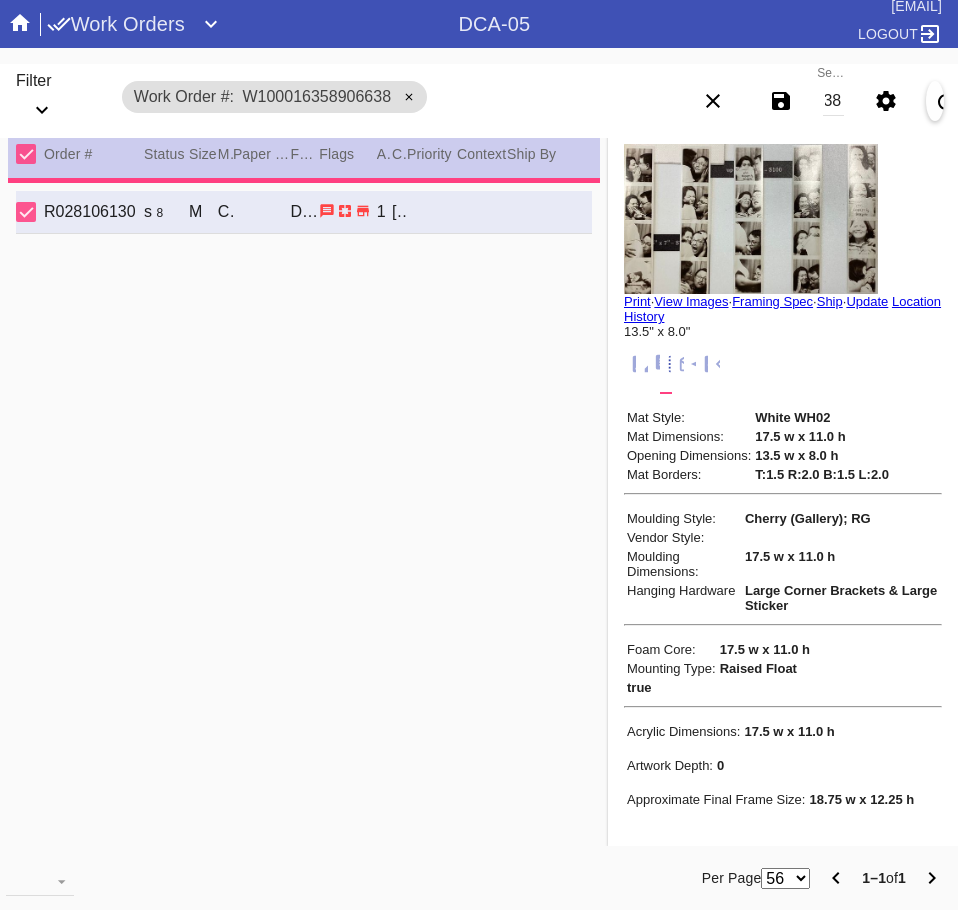 scroll, scrollTop: 0, scrollLeft: 0, axis: both 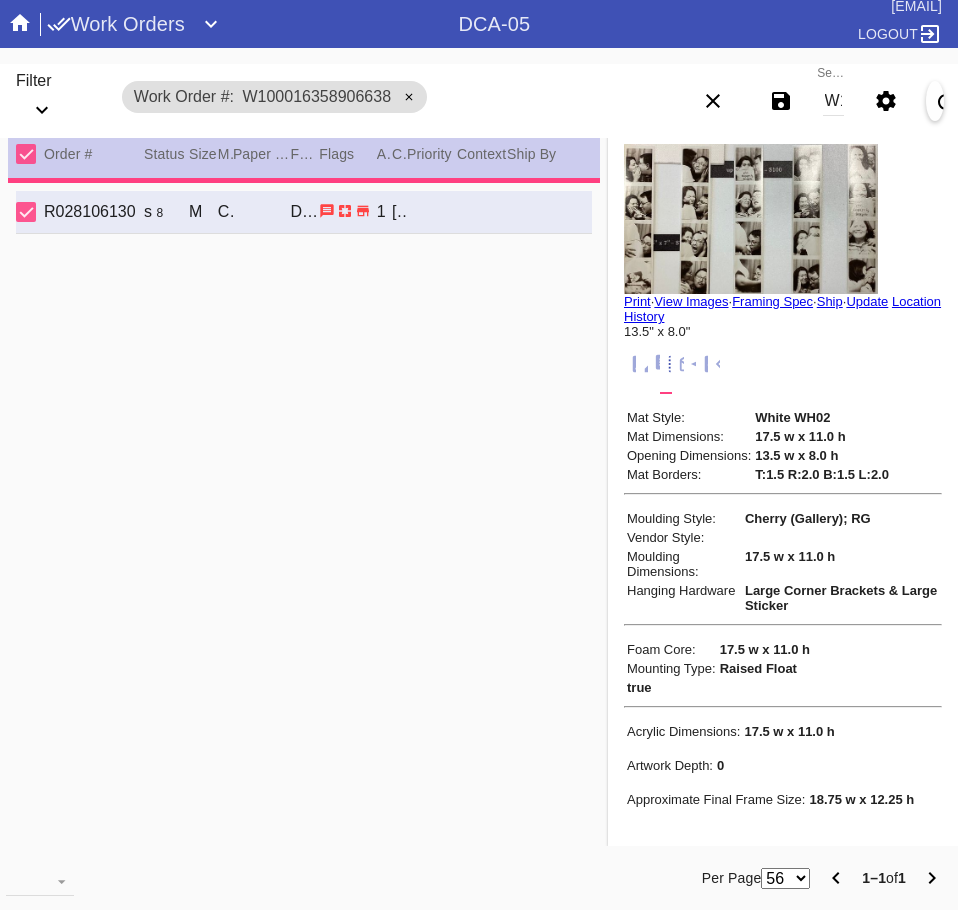 type on "1.5" 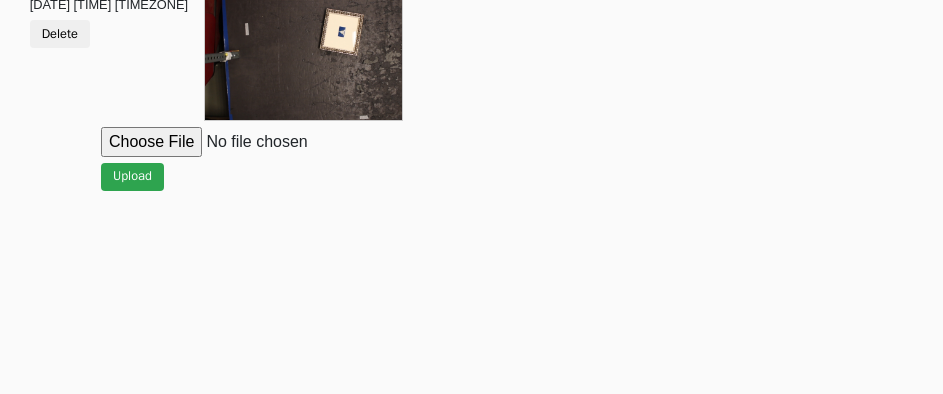 scroll, scrollTop: 912, scrollLeft: 0, axis: vertical 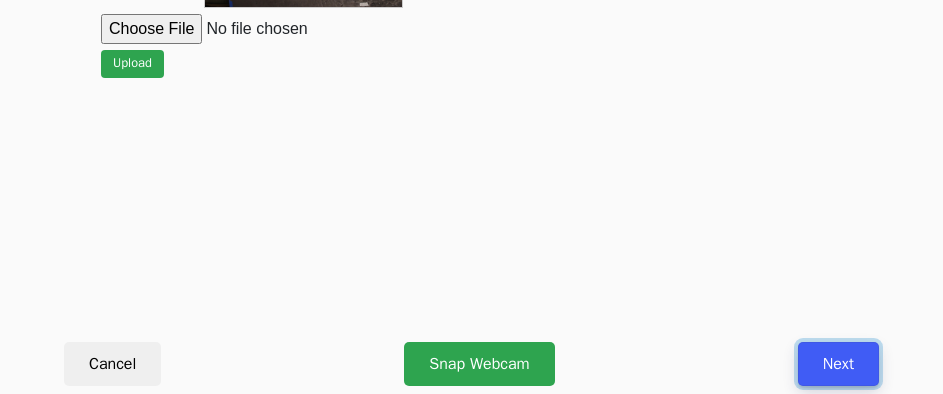 click on "Next" at bounding box center (838, 364) 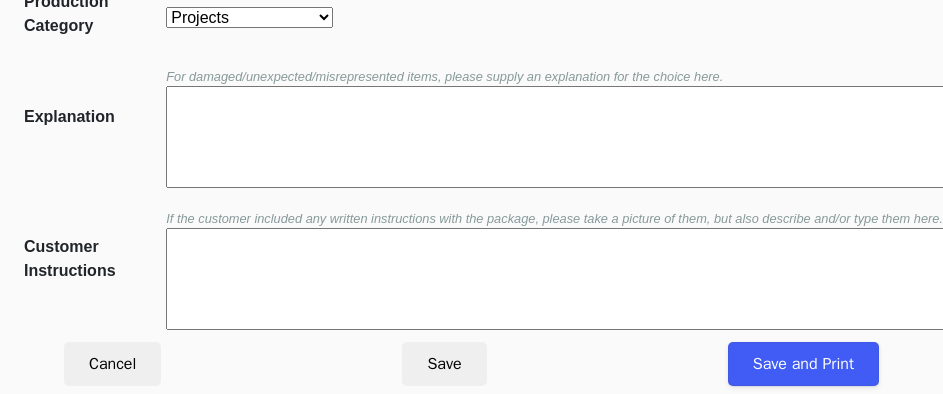 scroll, scrollTop: 452, scrollLeft: 0, axis: vertical 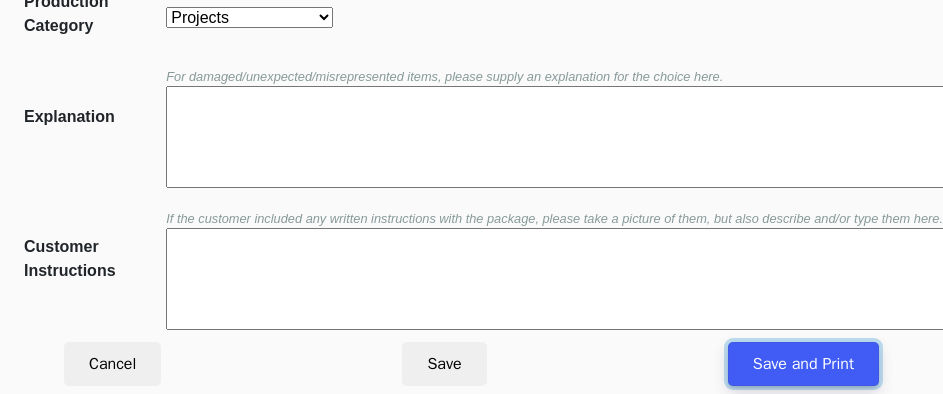 click on "Save and Print" at bounding box center [803, 364] 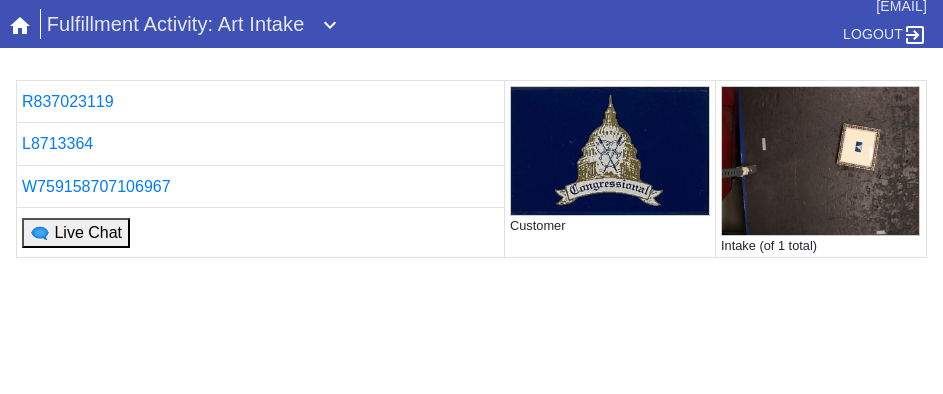 scroll, scrollTop: 0, scrollLeft: 0, axis: both 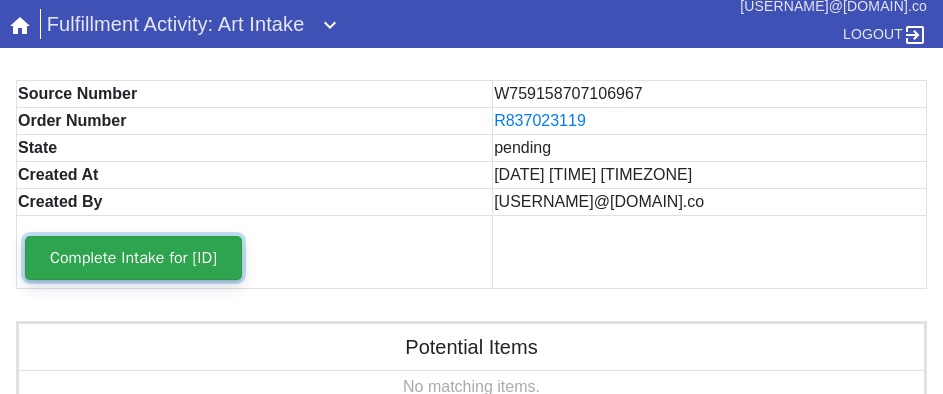 click on "Complete Intake for [ID]" at bounding box center [133, 258] 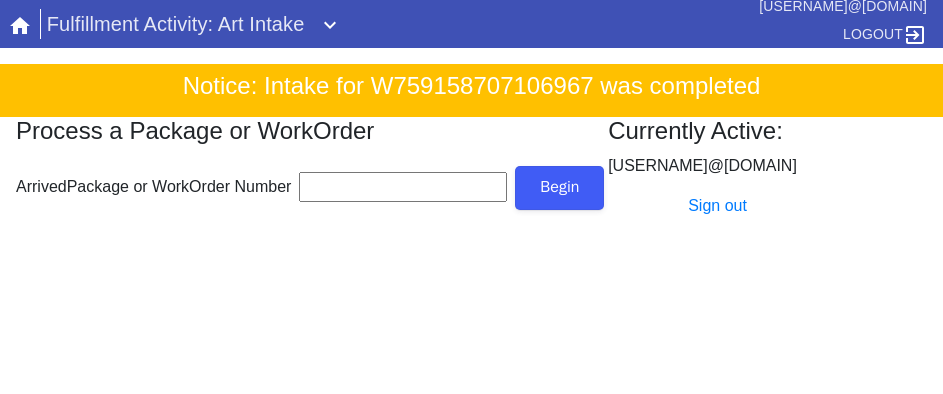 scroll, scrollTop: 0, scrollLeft: 0, axis: both 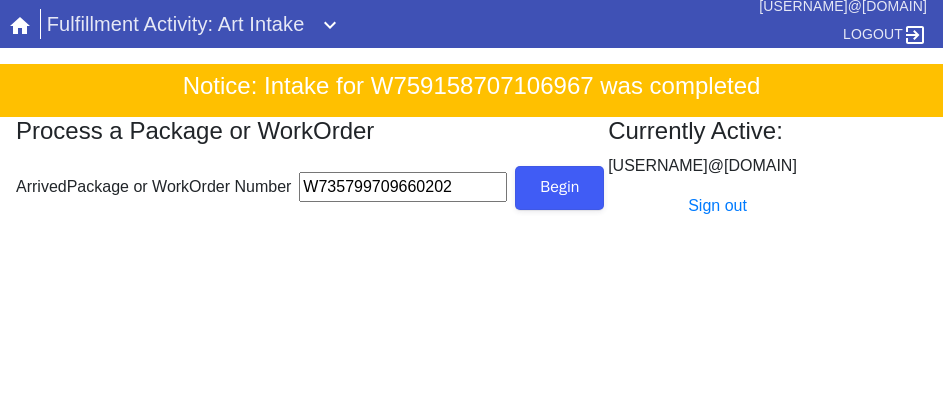type on "W735799709660202" 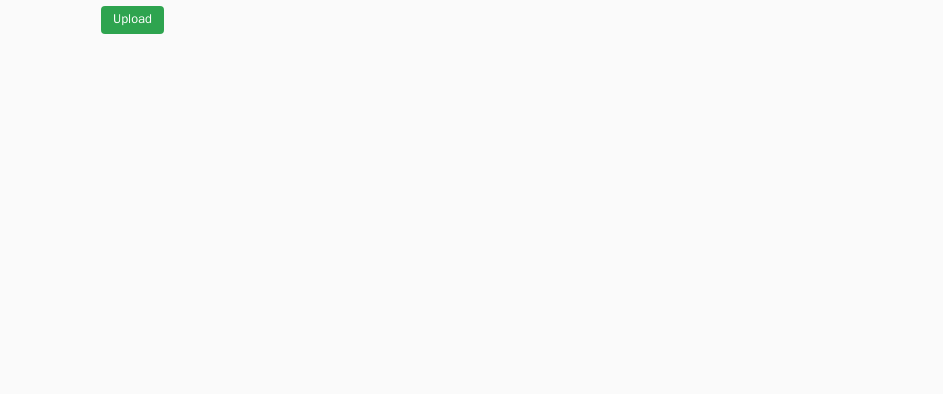 scroll, scrollTop: 912, scrollLeft: 0, axis: vertical 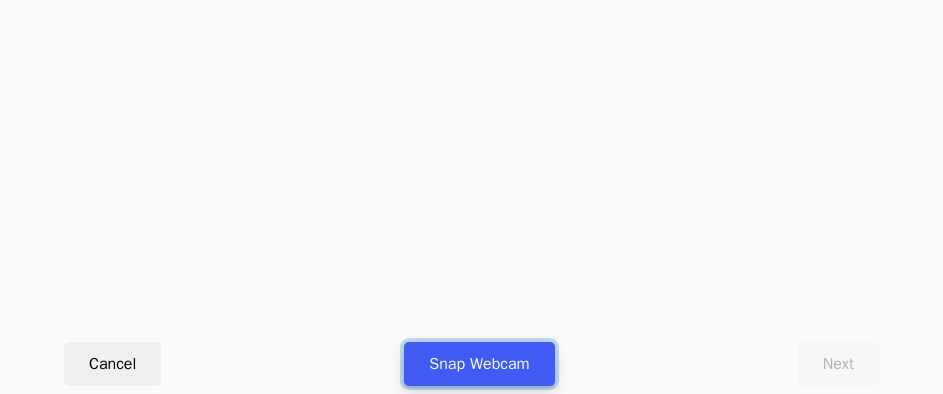 click on "Snap Webcam" at bounding box center [479, 364] 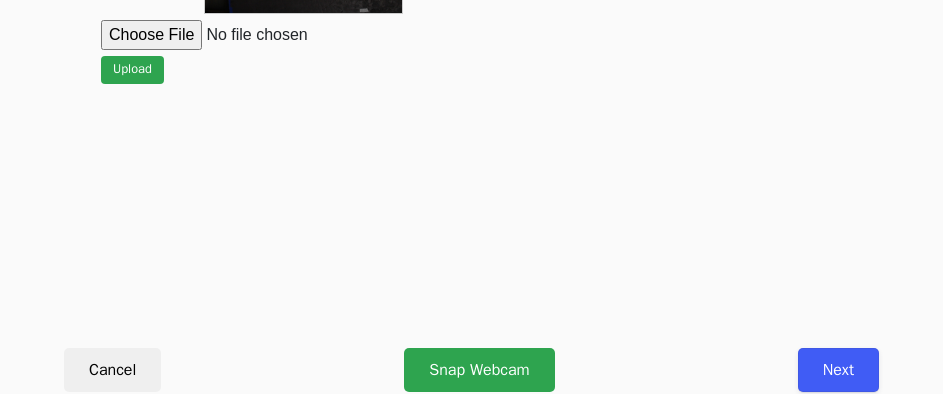 scroll, scrollTop: 912, scrollLeft: 0, axis: vertical 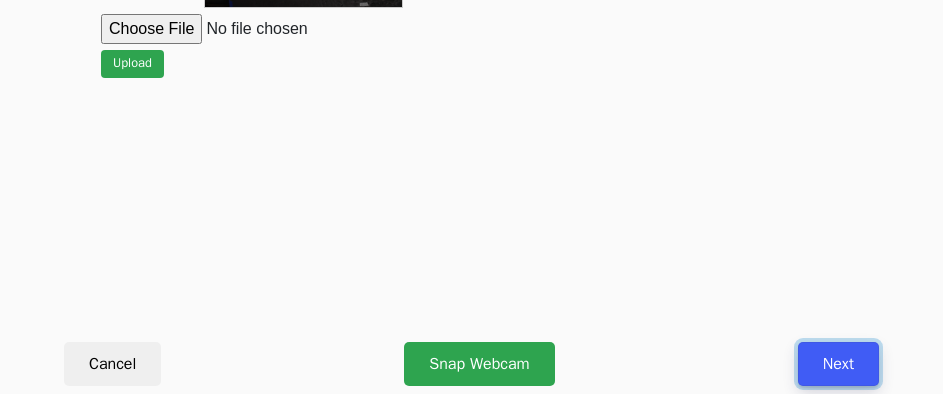 click on "Next" at bounding box center (838, 364) 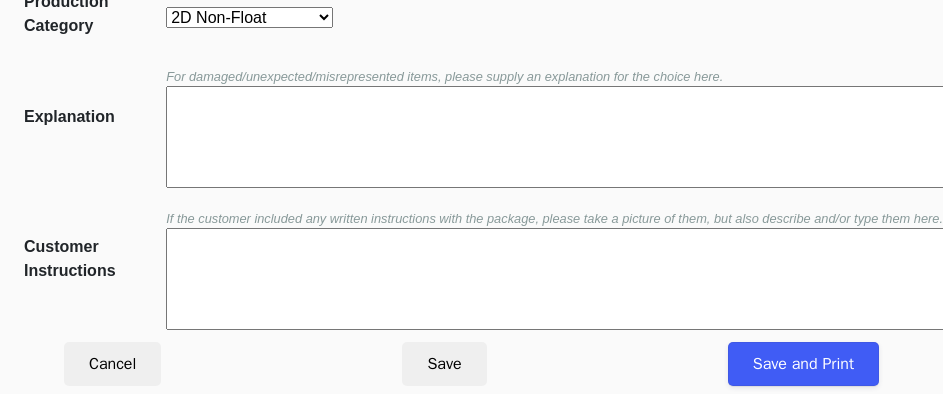 scroll, scrollTop: 452, scrollLeft: 0, axis: vertical 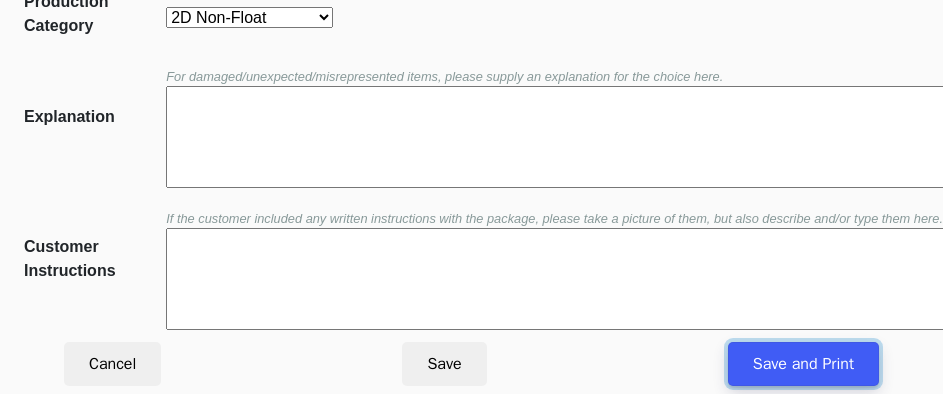 click on "Save and Print" at bounding box center (803, 364) 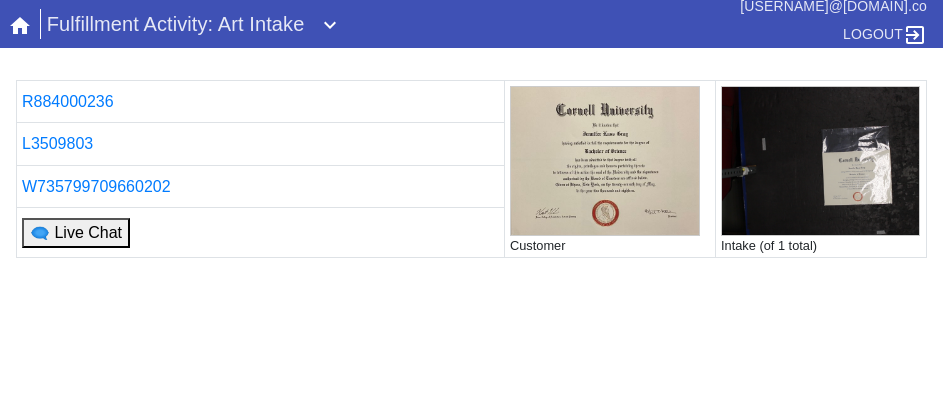 scroll, scrollTop: 0, scrollLeft: 0, axis: both 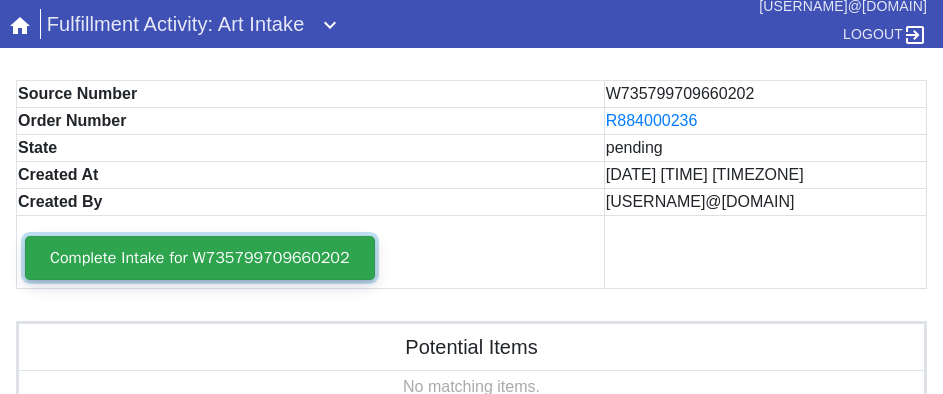 click on "Complete Intake for W735799709660202" at bounding box center [200, 258] 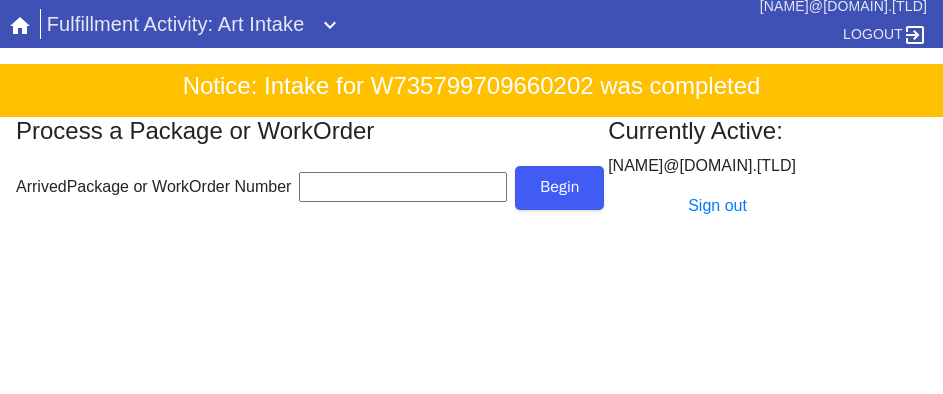 scroll, scrollTop: 0, scrollLeft: 0, axis: both 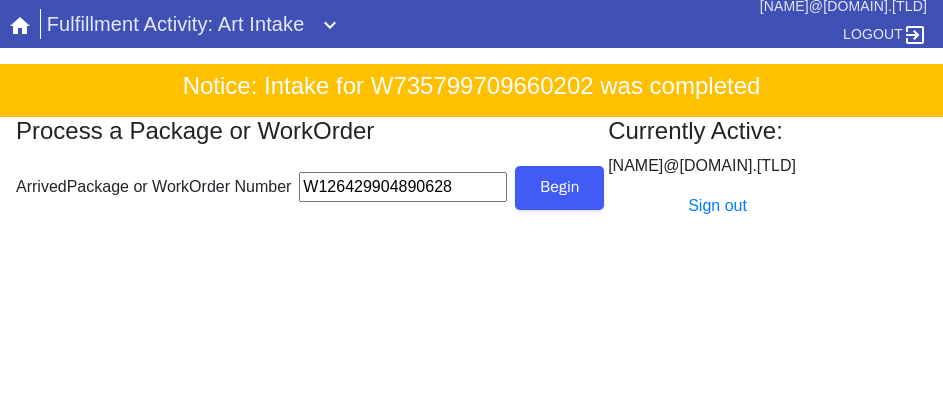 type on "W126429904890628" 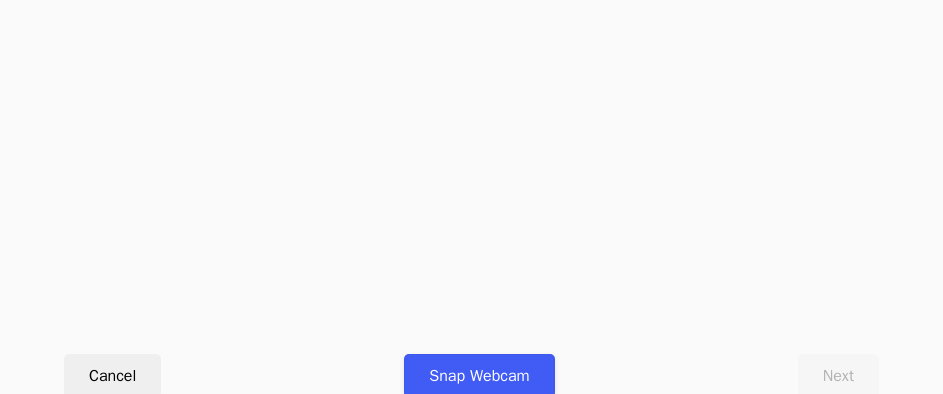 scroll, scrollTop: 912, scrollLeft: 0, axis: vertical 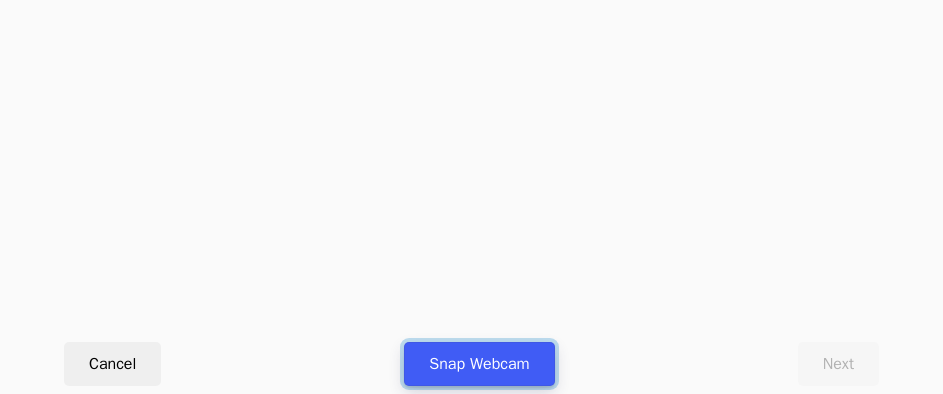 click on "Snap Webcam" at bounding box center [479, 364] 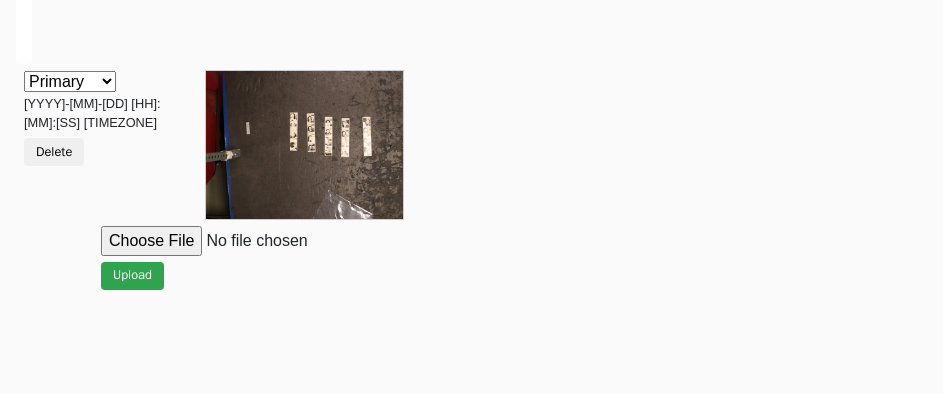 scroll, scrollTop: 912, scrollLeft: 0, axis: vertical 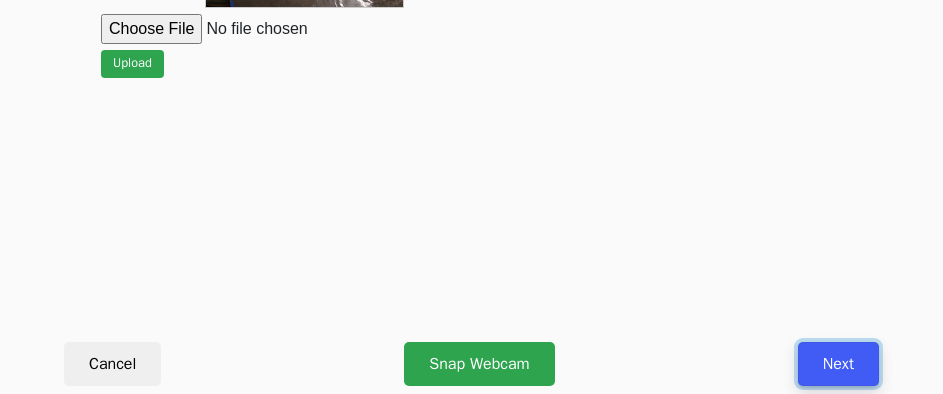 click on "Next" at bounding box center (838, 364) 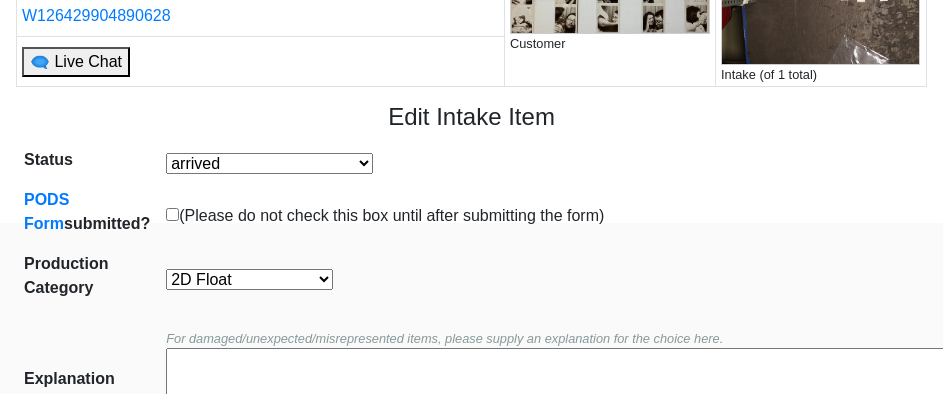scroll, scrollTop: 300, scrollLeft: 0, axis: vertical 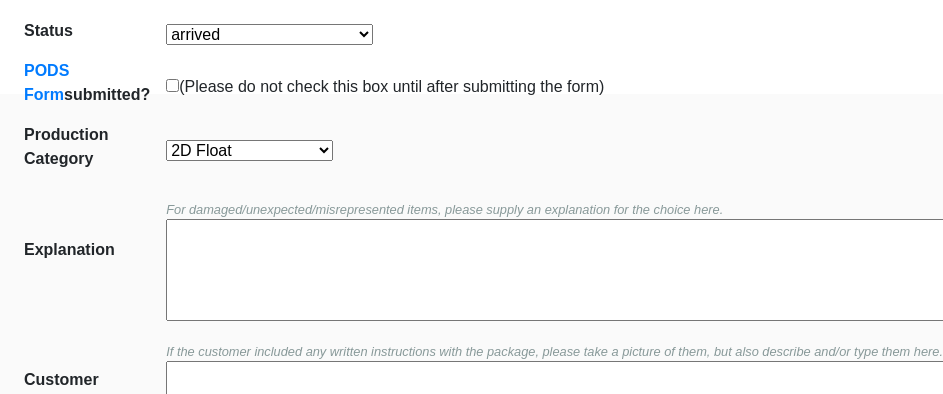 click on "2D Non-Float
Oversize
Textiles and Jerseys
Projects
Canvas
2D Clear Float
2D Float" at bounding box center [249, 150] 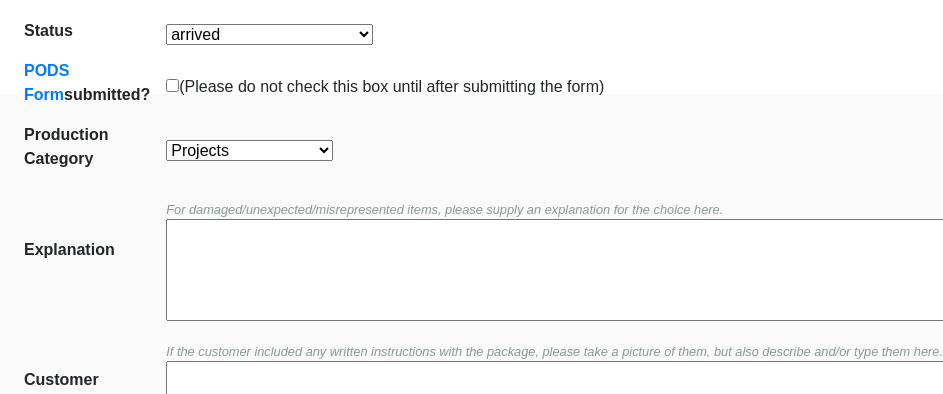 click on "2D Non-Float
Oversize
Textiles and Jerseys
Projects
Canvas
2D Clear Float
2D Float" at bounding box center (249, 150) 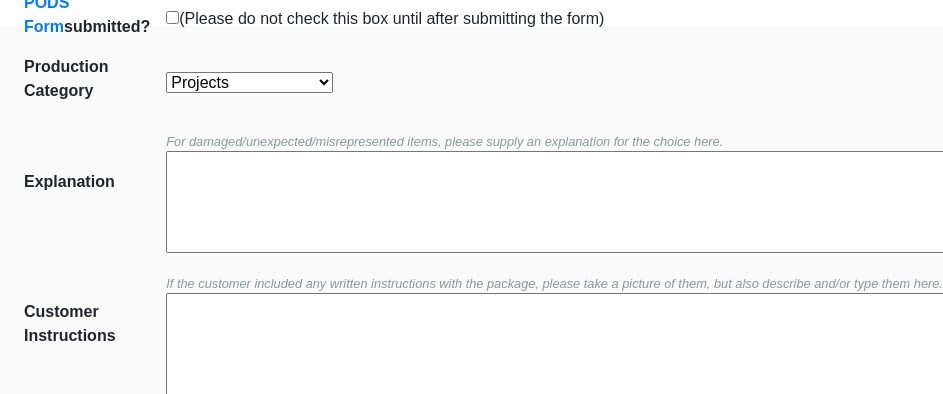 scroll, scrollTop: 452, scrollLeft: 0, axis: vertical 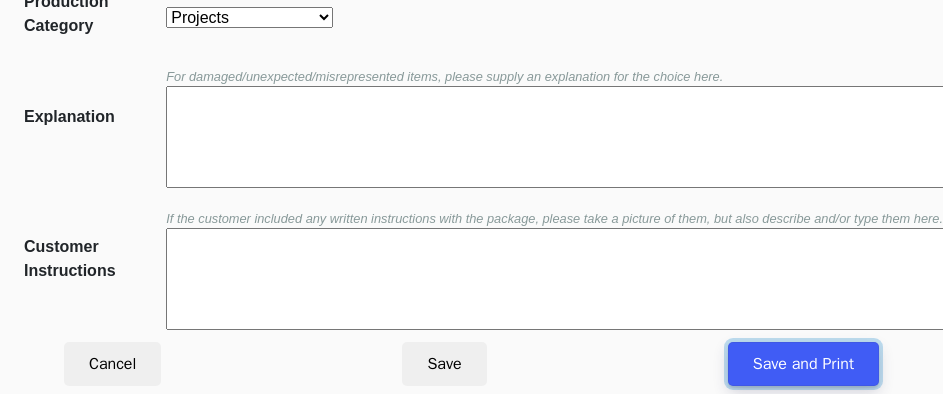 click on "Save and Print" at bounding box center (803, 364) 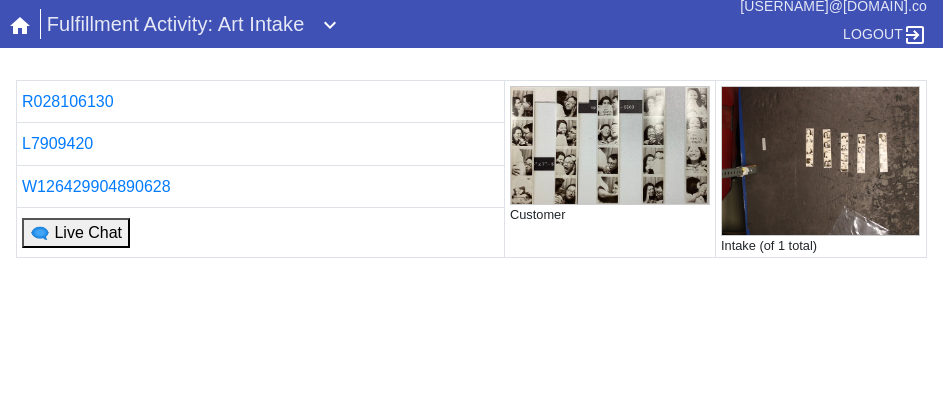 scroll, scrollTop: 0, scrollLeft: 0, axis: both 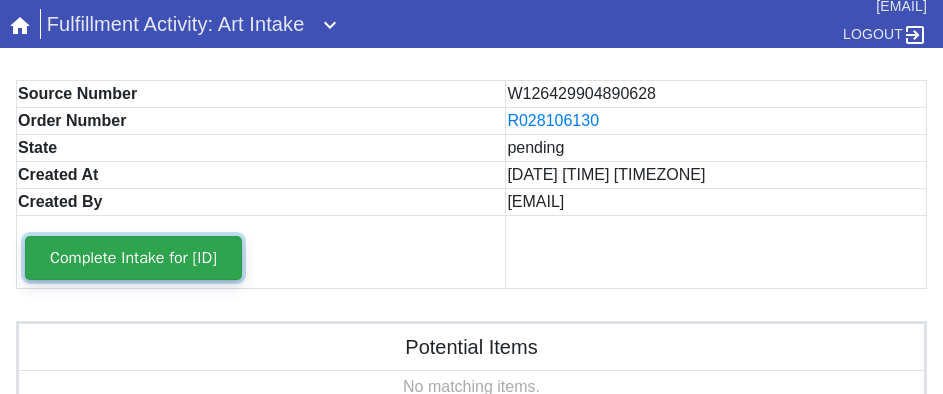 click on "Complete Intake for W126429904890628" at bounding box center (133, 258) 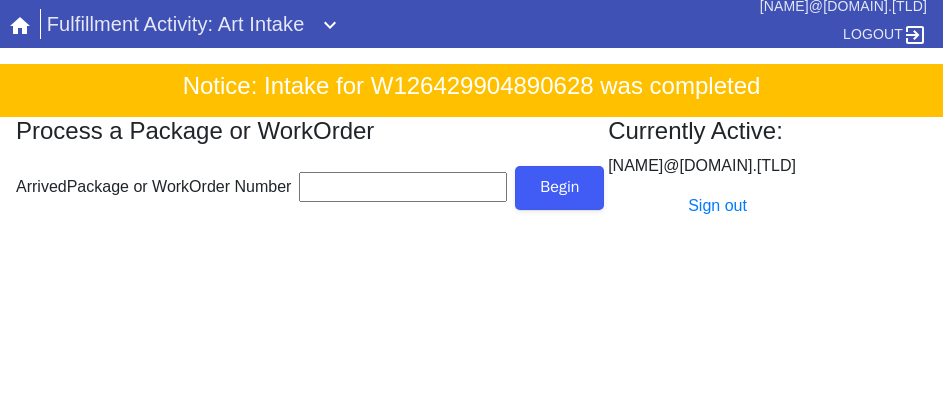scroll, scrollTop: 0, scrollLeft: 0, axis: both 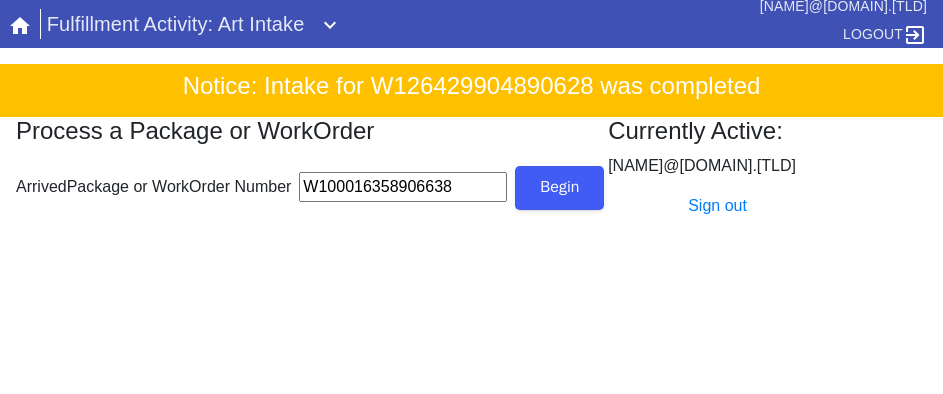 type on "W100016358906638" 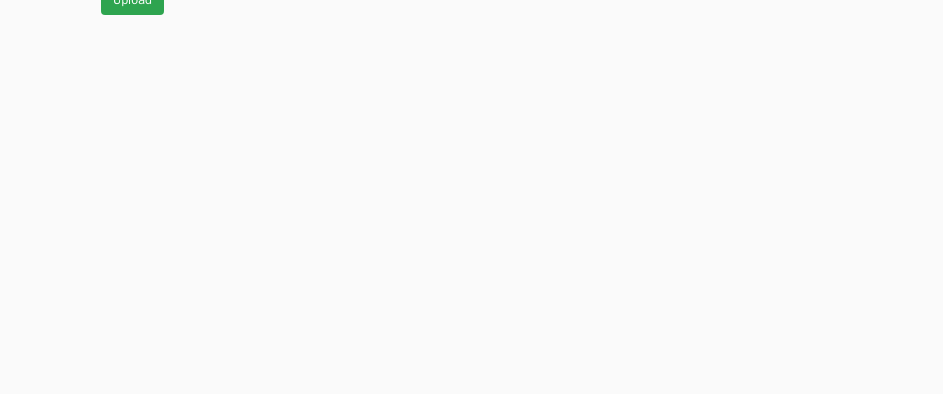 scroll, scrollTop: 912, scrollLeft: 0, axis: vertical 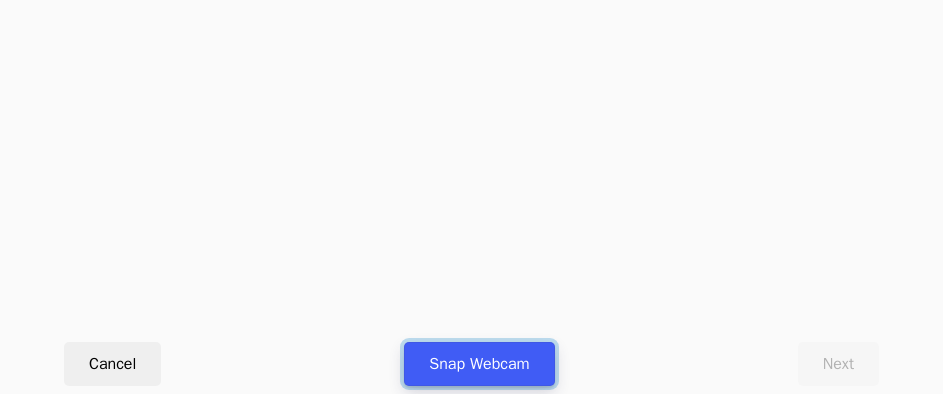 click on "Snap Webcam" at bounding box center (479, 364) 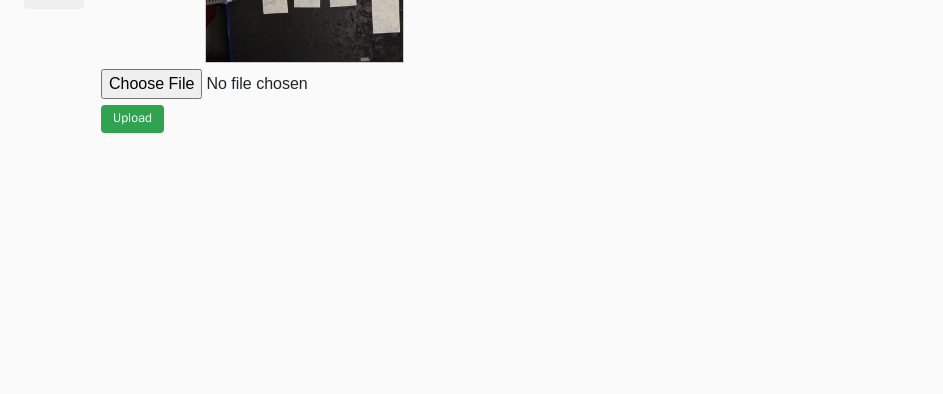 scroll, scrollTop: 912, scrollLeft: 0, axis: vertical 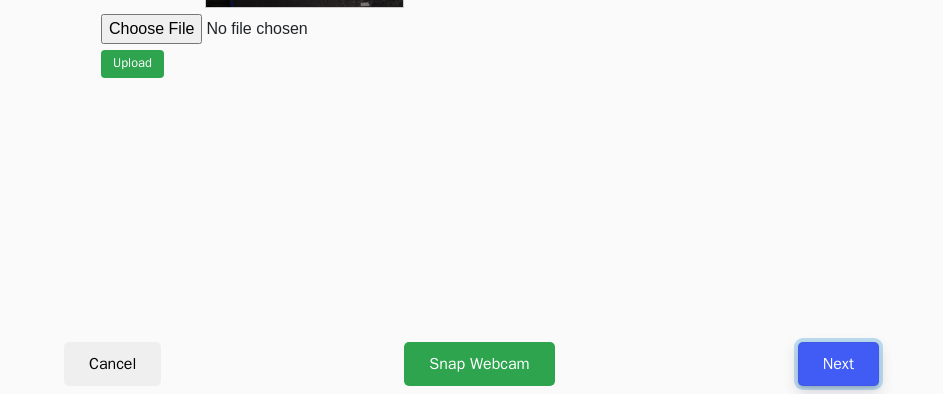click on "Next" at bounding box center (838, 364) 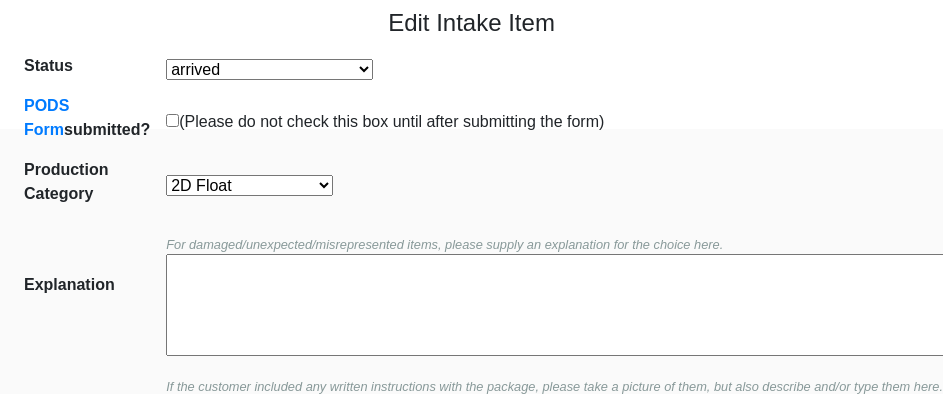 scroll, scrollTop: 300, scrollLeft: 0, axis: vertical 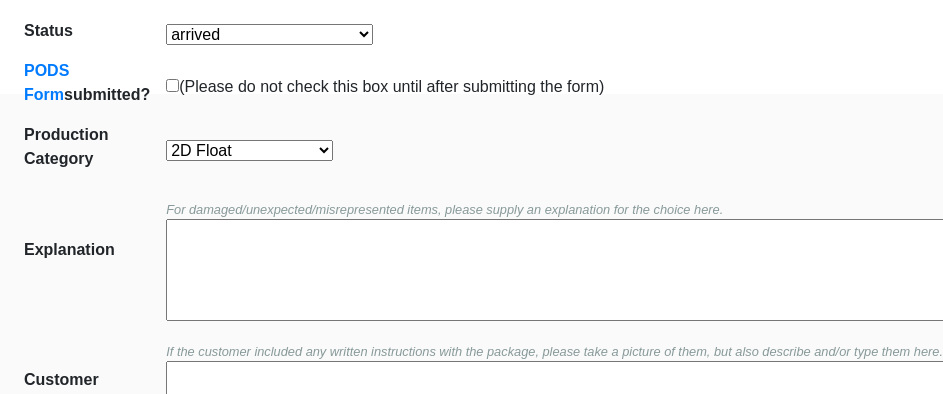 click on "2D Non-Float
Oversize
Textiles and Jerseys
Projects
Canvas
2D Clear Float
2D Float" at bounding box center (249, 150) 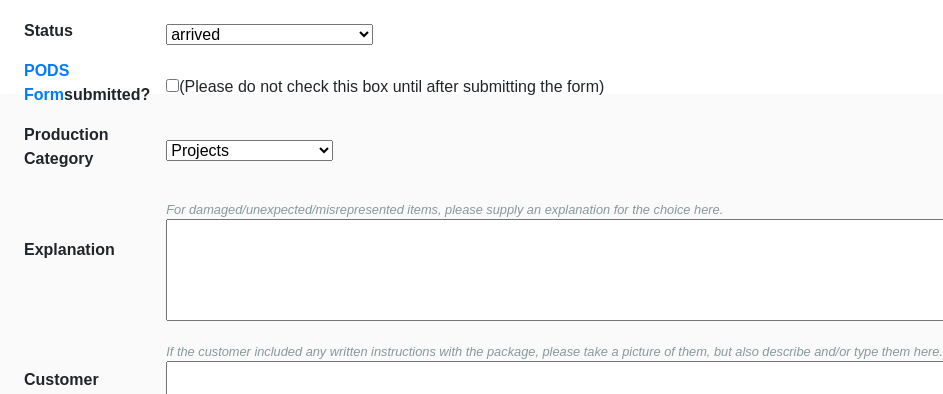 click on "2D Non-Float
Oversize
Textiles and Jerseys
Projects
Canvas
2D Clear Float
2D Float" at bounding box center [249, 150] 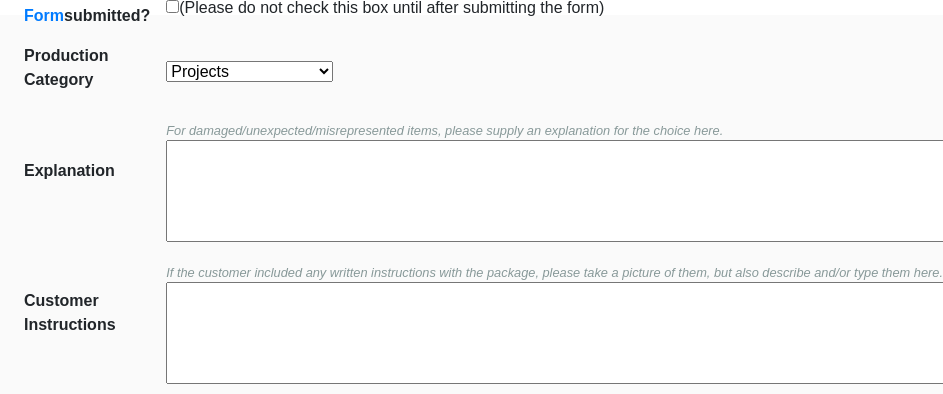 scroll, scrollTop: 452, scrollLeft: 0, axis: vertical 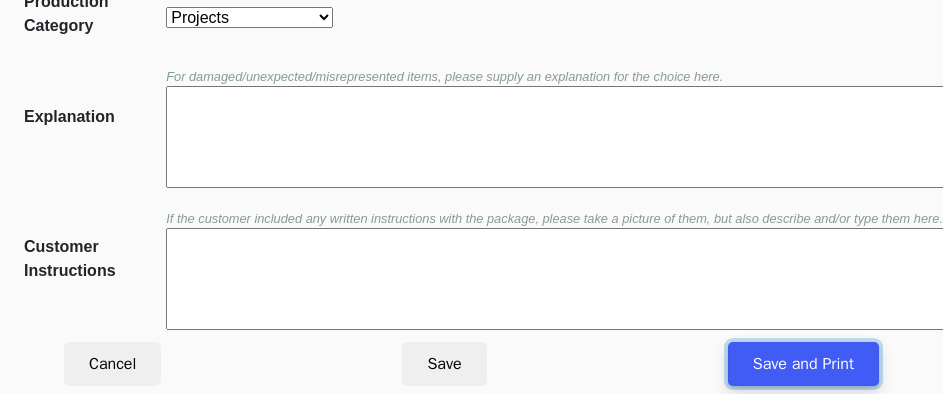 click on "Save and Print" at bounding box center (803, 364) 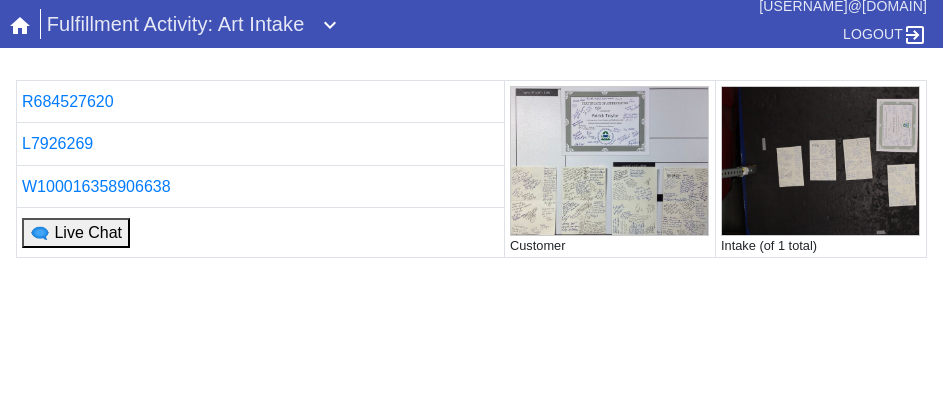 scroll, scrollTop: 0, scrollLeft: 0, axis: both 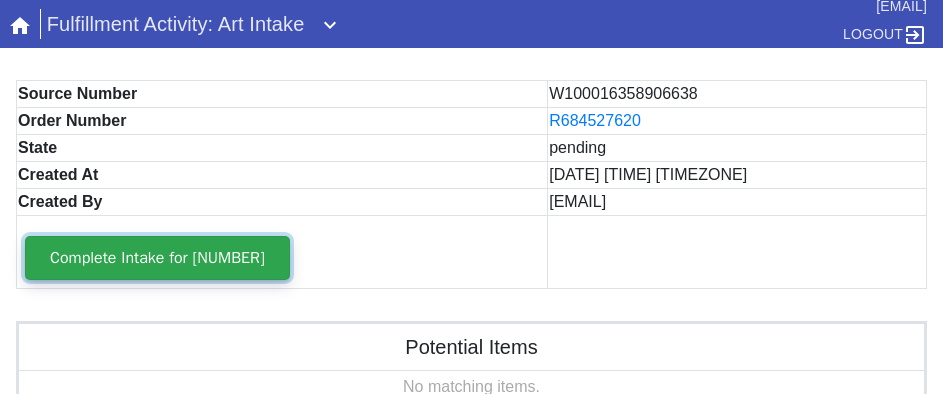click on "Complete Intake for [NUMBER]" at bounding box center (157, 258) 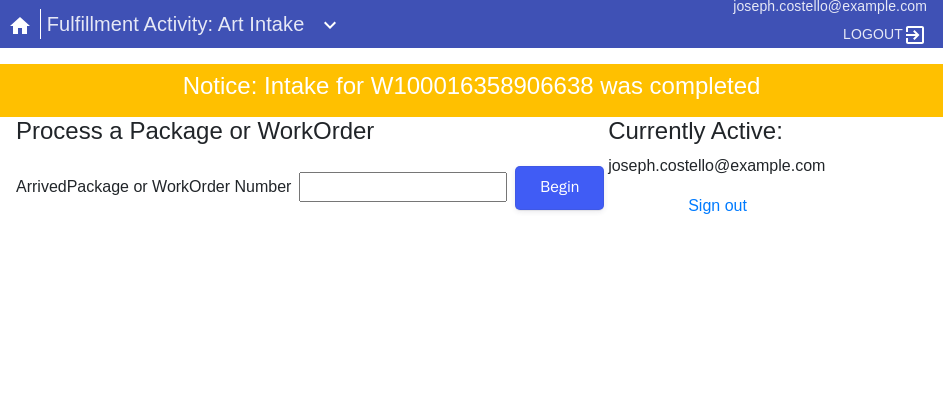 scroll, scrollTop: 0, scrollLeft: 0, axis: both 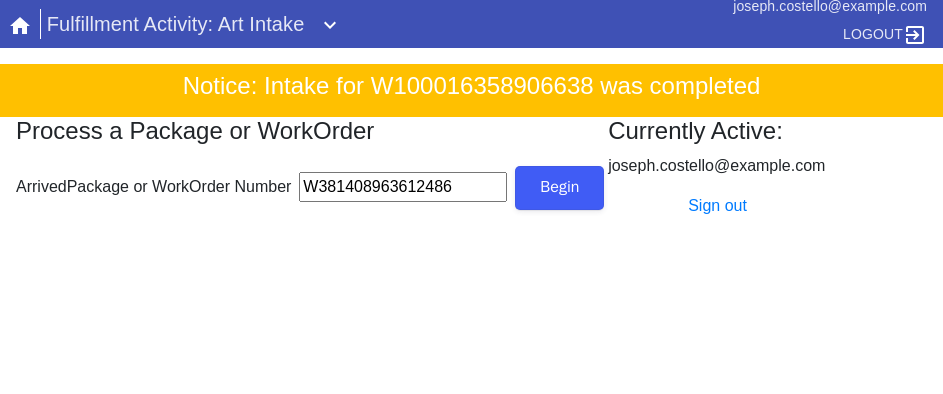 type on "W381408963612486" 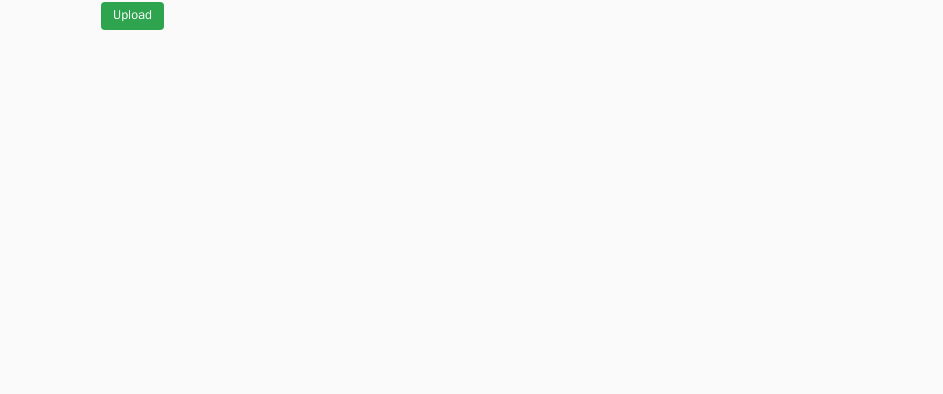scroll, scrollTop: 912, scrollLeft: 0, axis: vertical 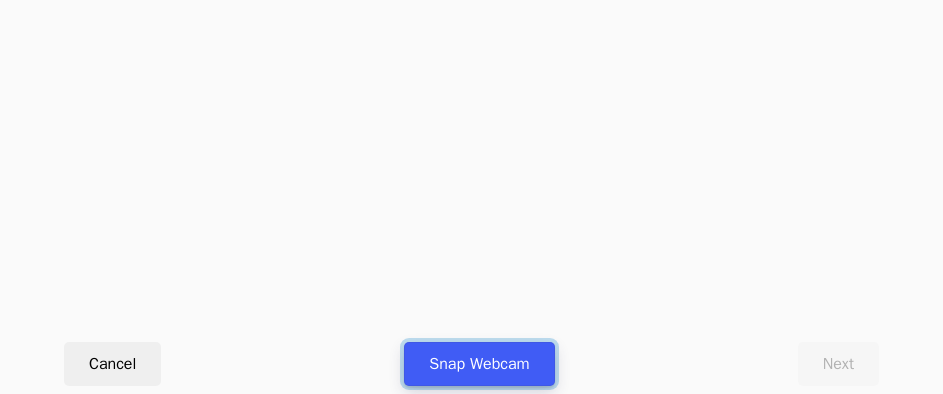 click on "Snap Webcam" at bounding box center [479, 364] 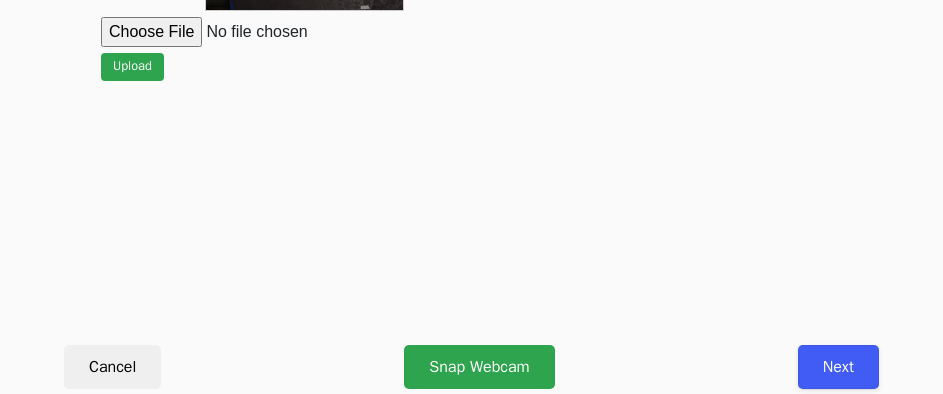 scroll, scrollTop: 912, scrollLeft: 0, axis: vertical 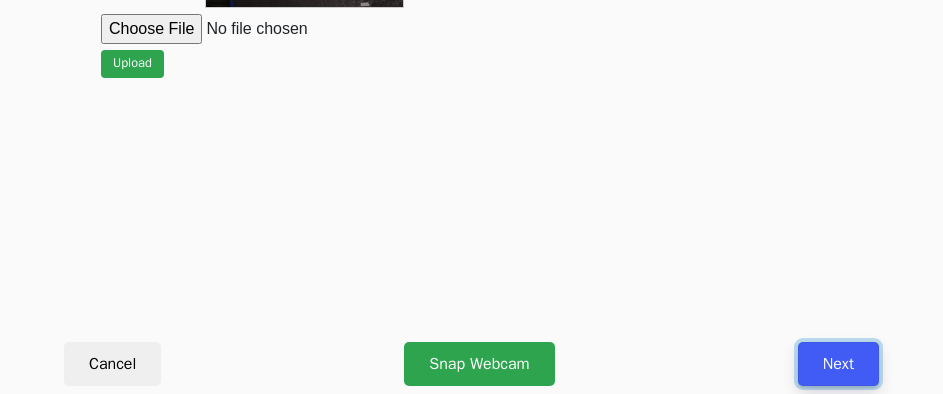 click on "Next" at bounding box center (838, 364) 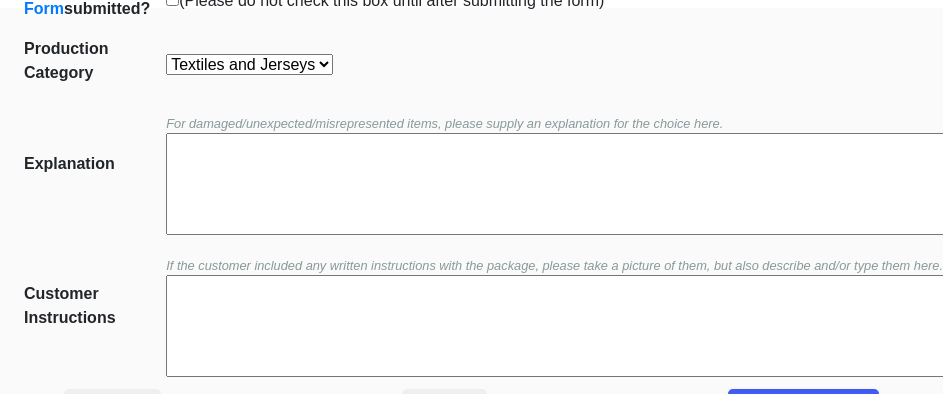 scroll, scrollTop: 452, scrollLeft: 0, axis: vertical 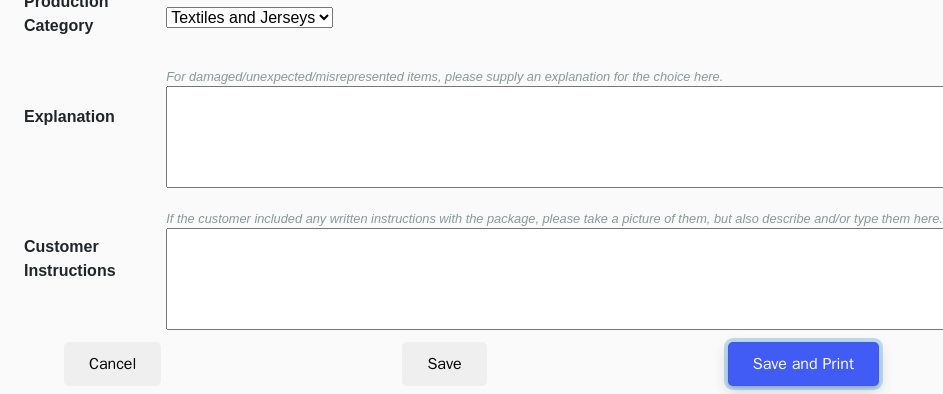 click on "Save and Print" at bounding box center [803, 364] 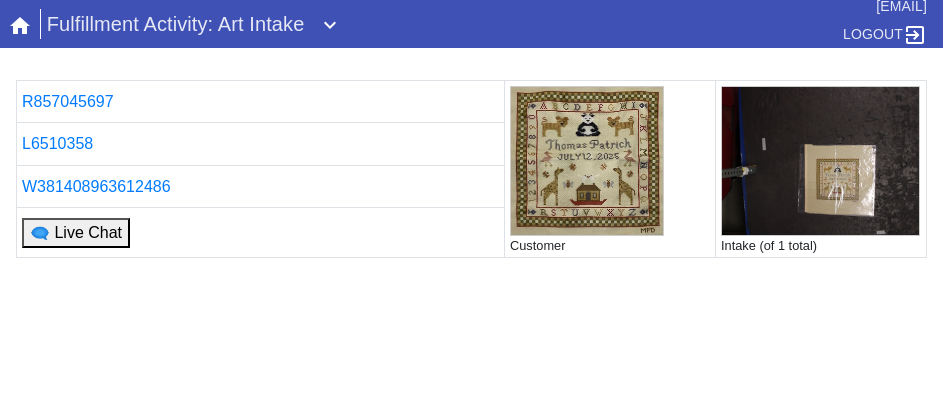 scroll, scrollTop: 0, scrollLeft: 0, axis: both 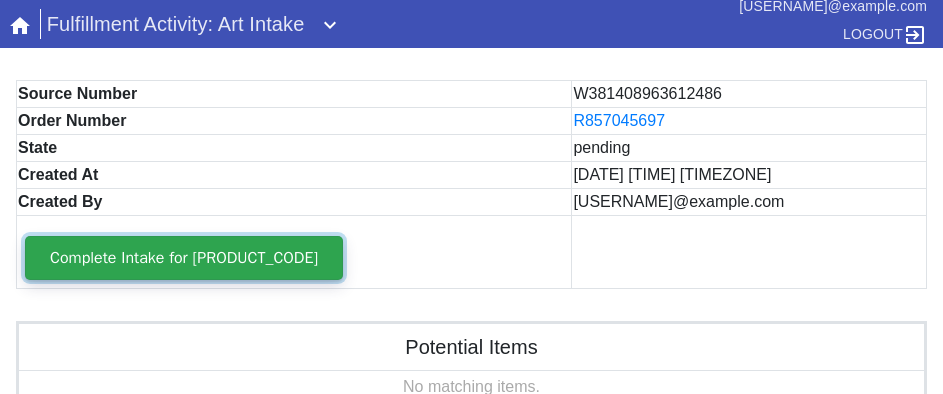 click on "Complete Intake for [PRODUCT_CODE]" at bounding box center [184, 258] 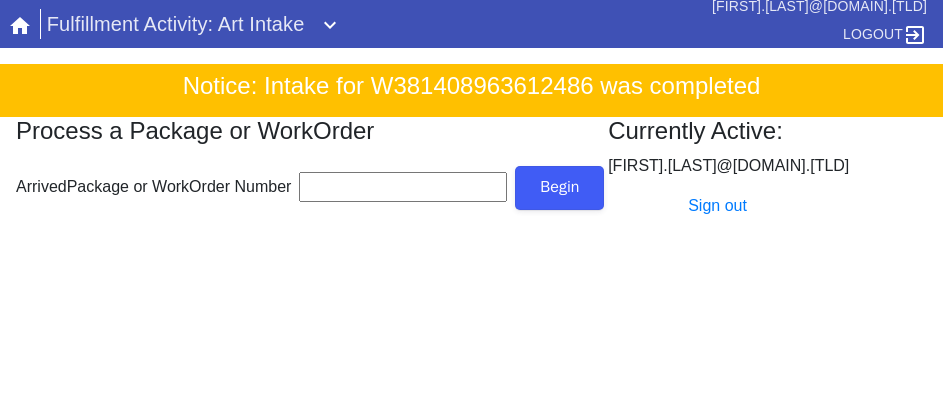 scroll, scrollTop: 0, scrollLeft: 0, axis: both 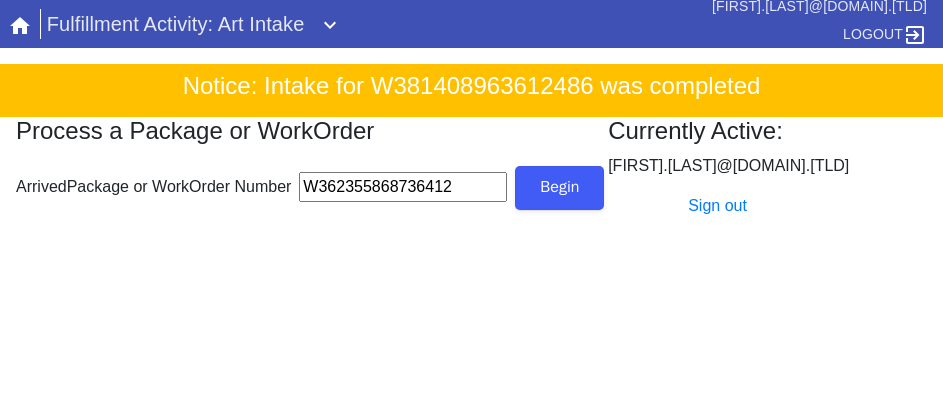 type on "W362355868736412" 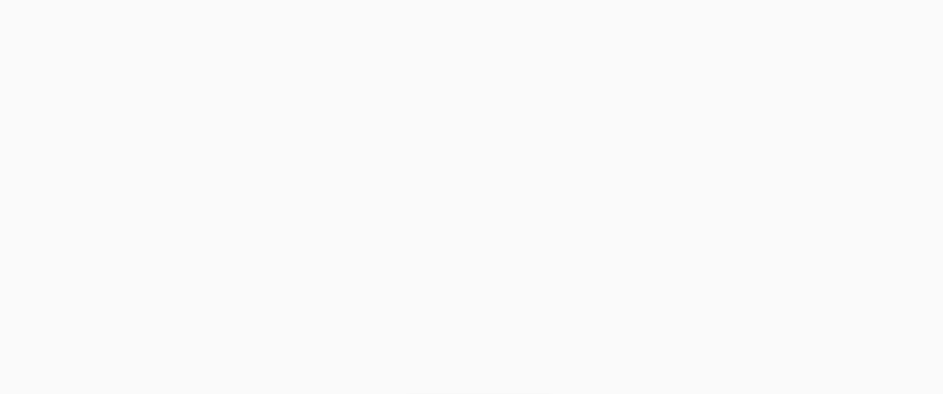 scroll, scrollTop: 912, scrollLeft: 0, axis: vertical 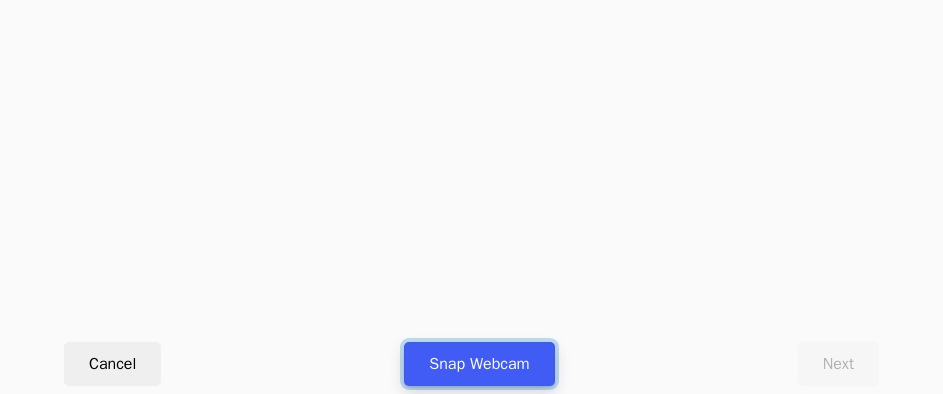 click on "Snap Webcam" at bounding box center [479, 364] 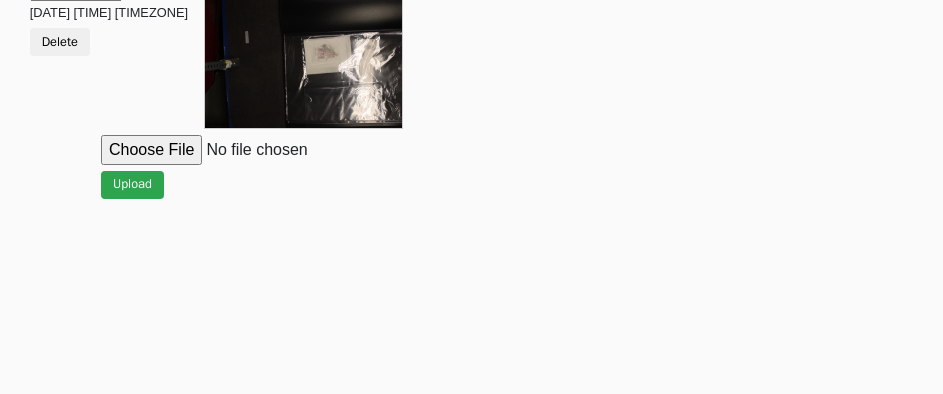 scroll, scrollTop: 912, scrollLeft: 0, axis: vertical 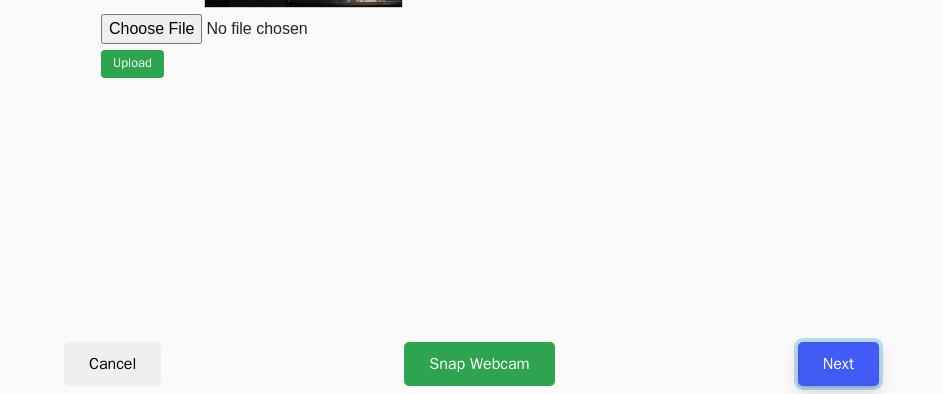 click on "Next" at bounding box center (838, 364) 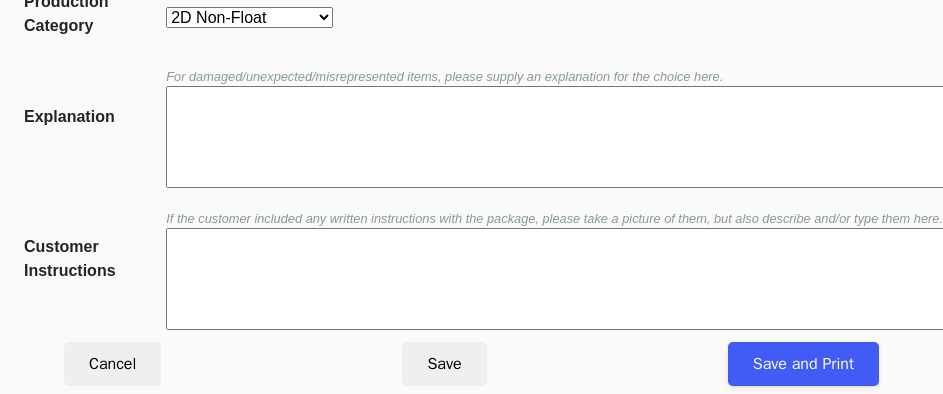 scroll, scrollTop: 452, scrollLeft: 0, axis: vertical 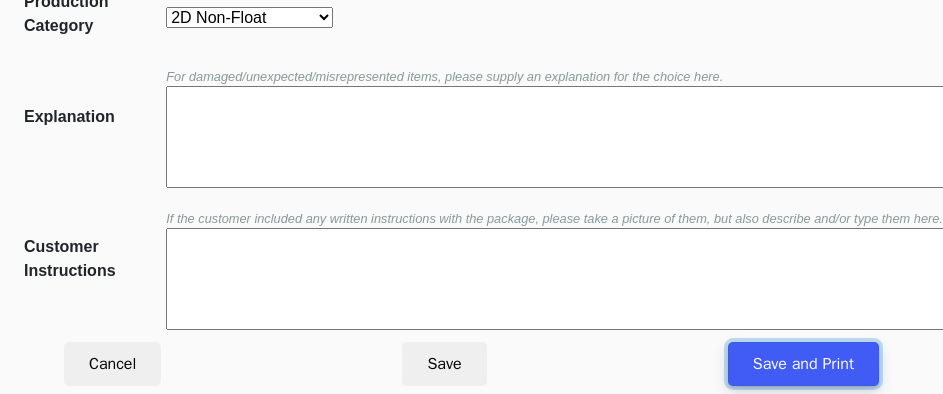 click on "Save and Print" at bounding box center [803, 364] 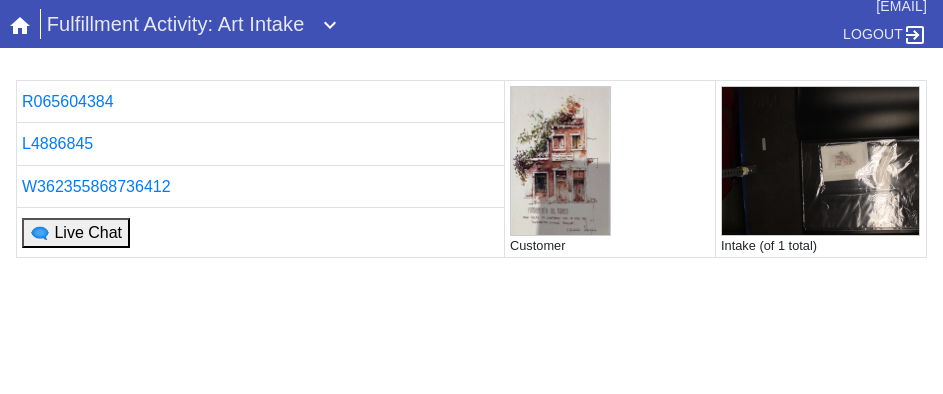 scroll, scrollTop: 0, scrollLeft: 0, axis: both 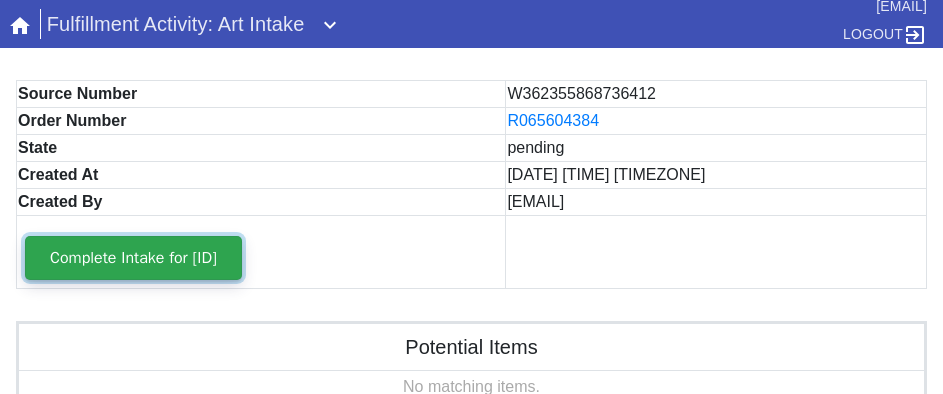 click on "Complete Intake for [ID]" at bounding box center [133, 258] 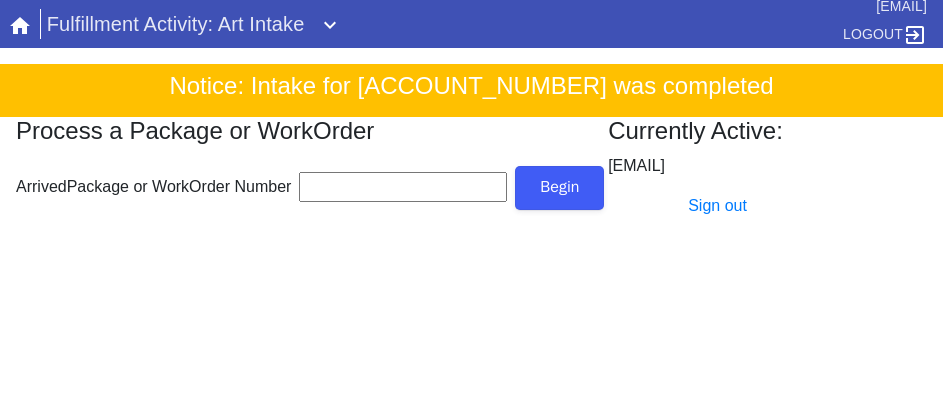 scroll, scrollTop: 0, scrollLeft: 0, axis: both 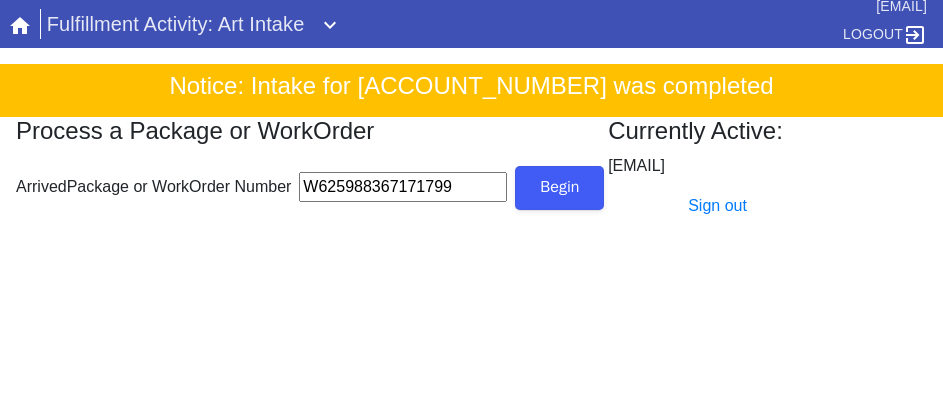 type on "W625988367171799" 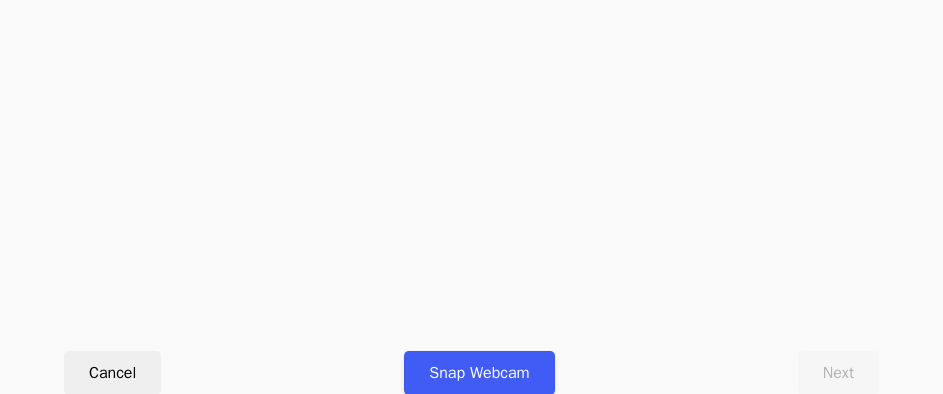 scroll, scrollTop: 912, scrollLeft: 0, axis: vertical 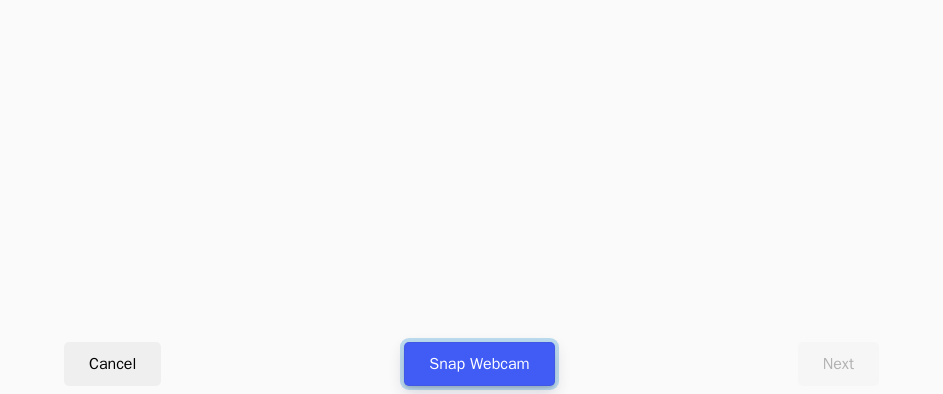 click on "Snap Webcam" at bounding box center [479, 364] 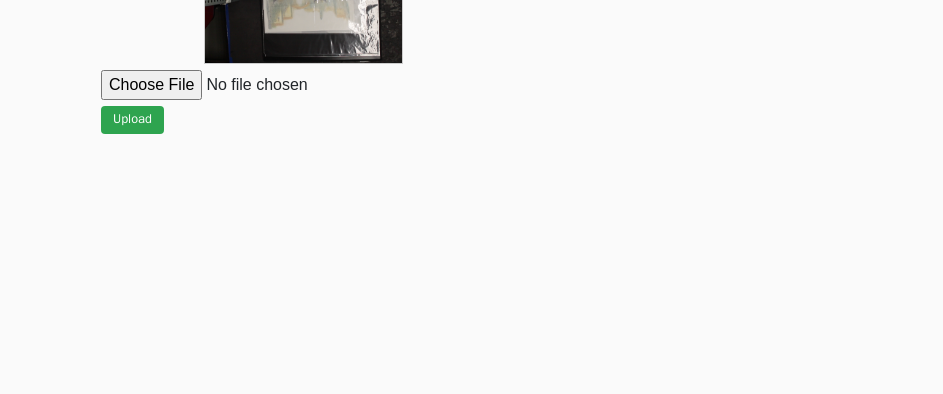 scroll, scrollTop: 912, scrollLeft: 0, axis: vertical 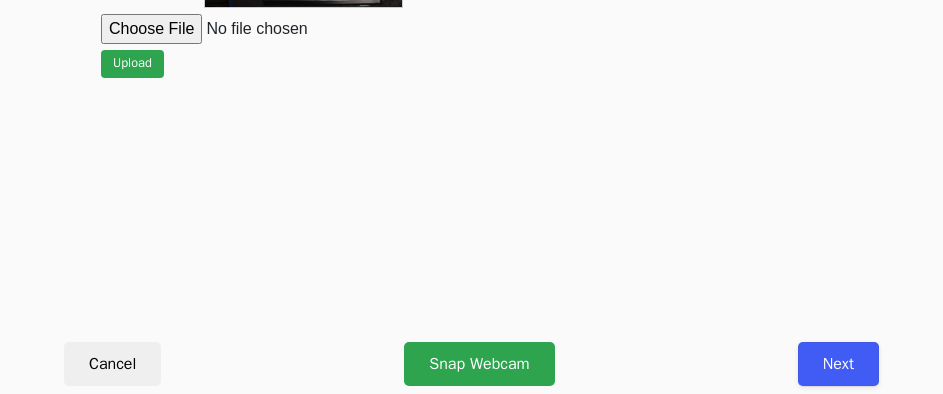 click on "Other
Damaged
Return
Primary 2025-08-01 18:28:24 EDT Delete Upload" at bounding box center (471, -148) 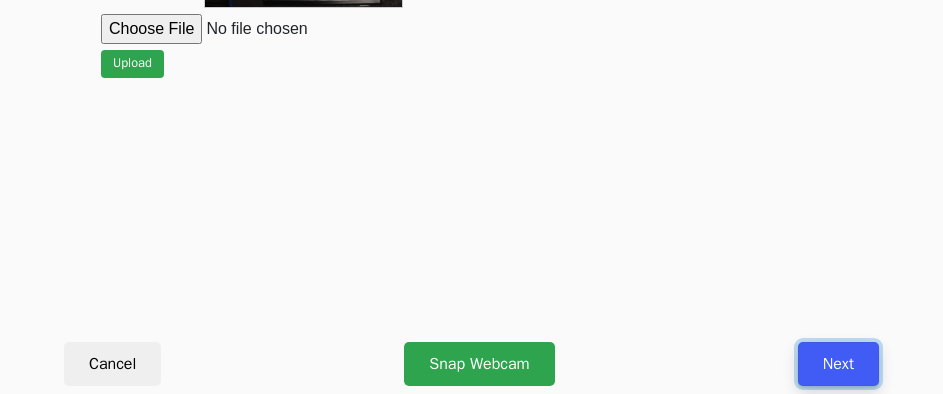 click on "Next" at bounding box center (838, 364) 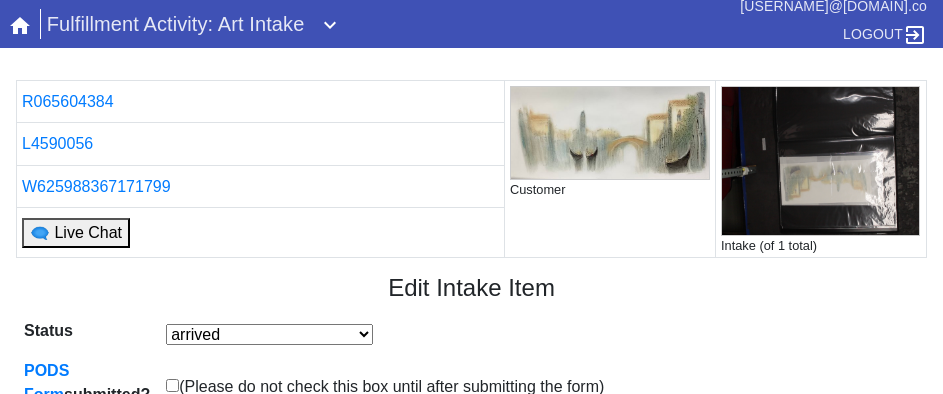 scroll, scrollTop: 0, scrollLeft: 0, axis: both 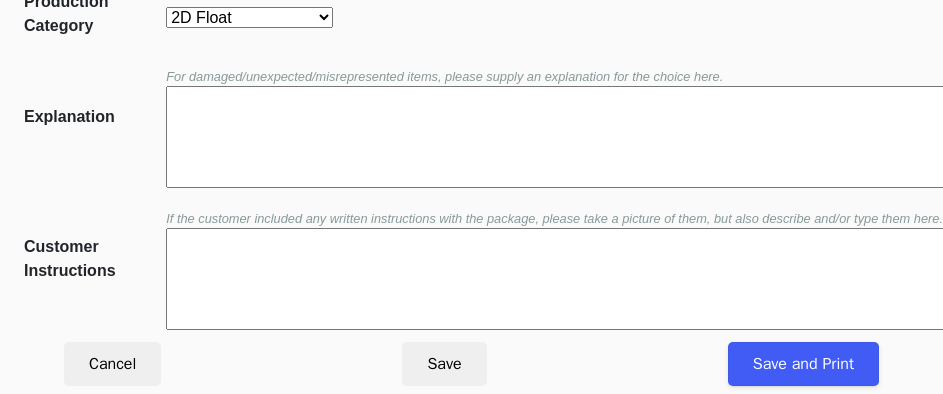 click on "2D Non-Float
Oversize
Textiles and Jerseys
Projects
Canvas
2D Clear Float
2D Float" at bounding box center (249, 17) 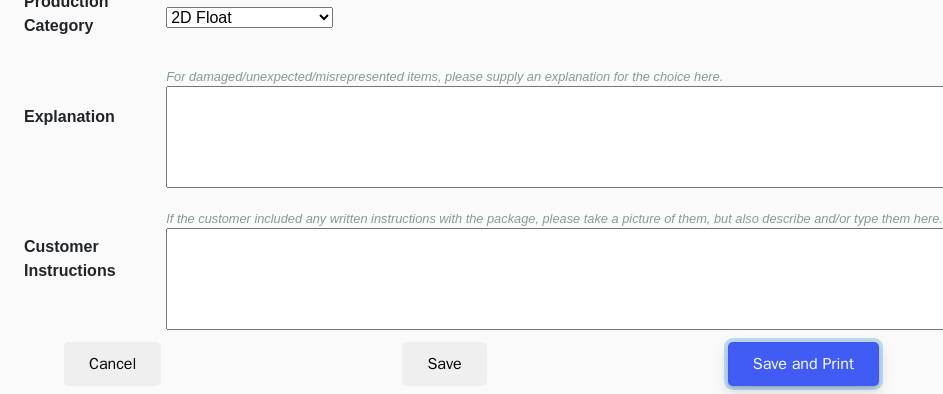 click on "Save and Print" at bounding box center [803, 364] 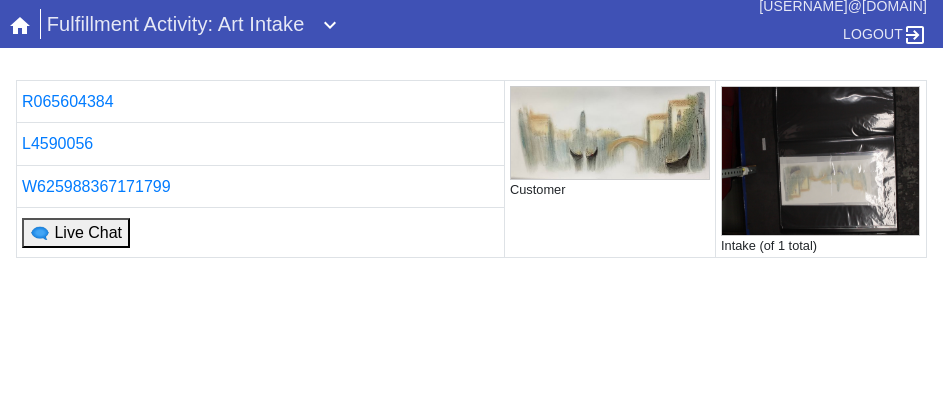 scroll, scrollTop: 0, scrollLeft: 0, axis: both 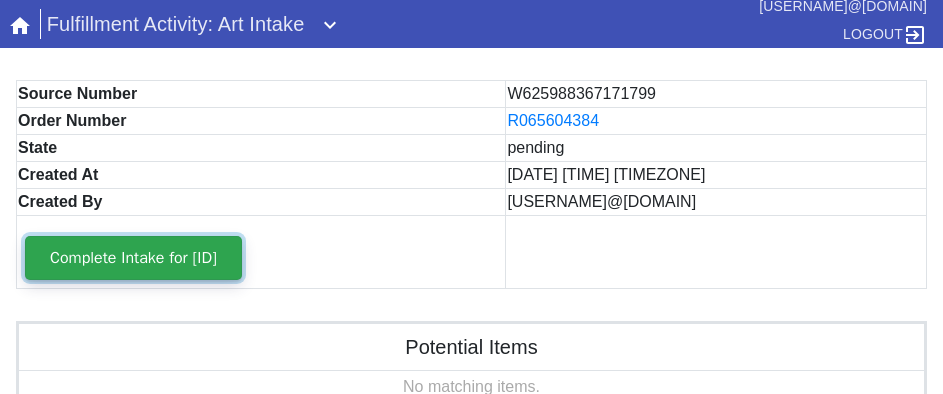 click on "Complete Intake for [ID]" at bounding box center [133, 258] 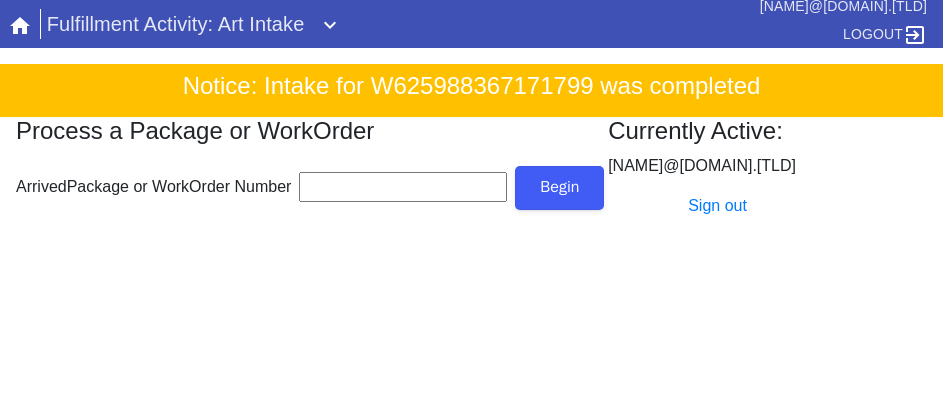 scroll, scrollTop: 0, scrollLeft: 0, axis: both 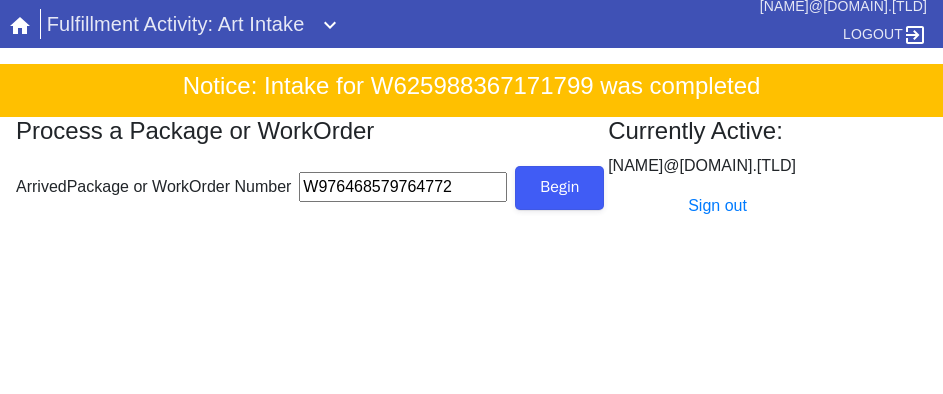 type on "W976468579764772" 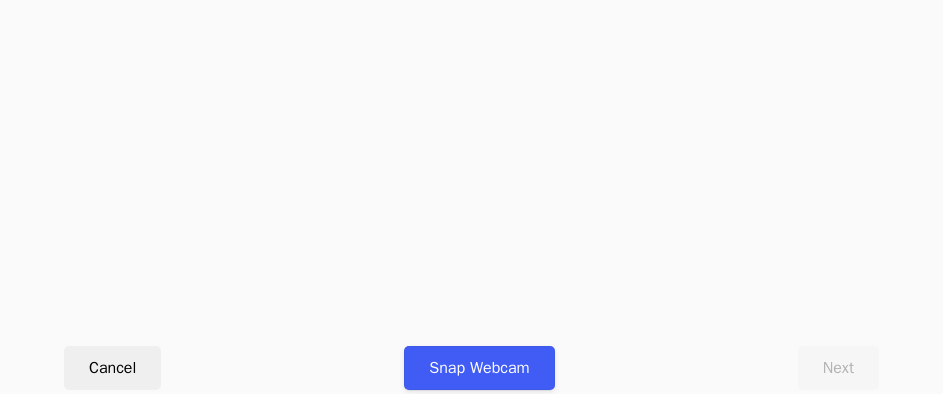 scroll, scrollTop: 912, scrollLeft: 0, axis: vertical 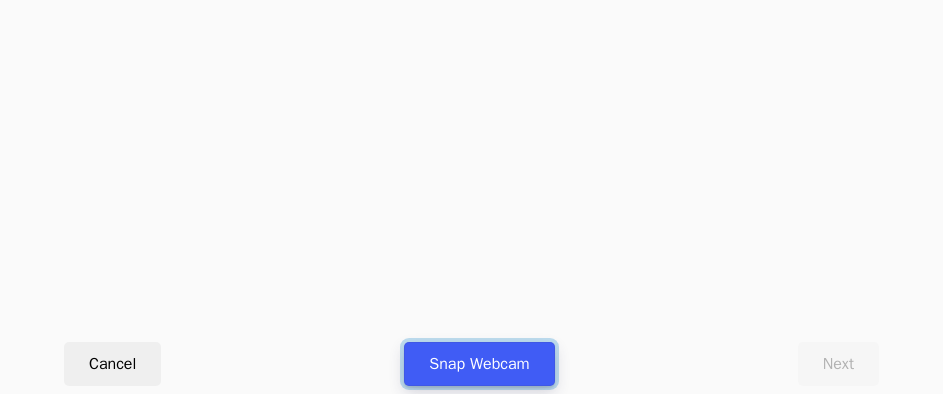 click on "Snap Webcam" at bounding box center [479, 364] 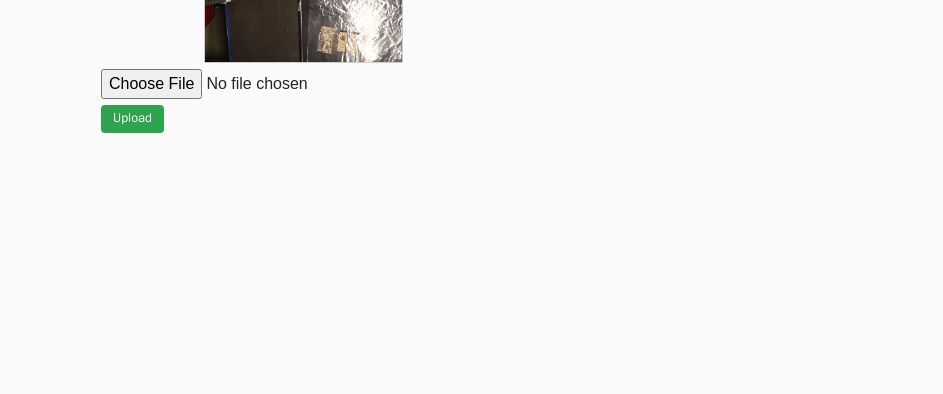 scroll, scrollTop: 912, scrollLeft: 0, axis: vertical 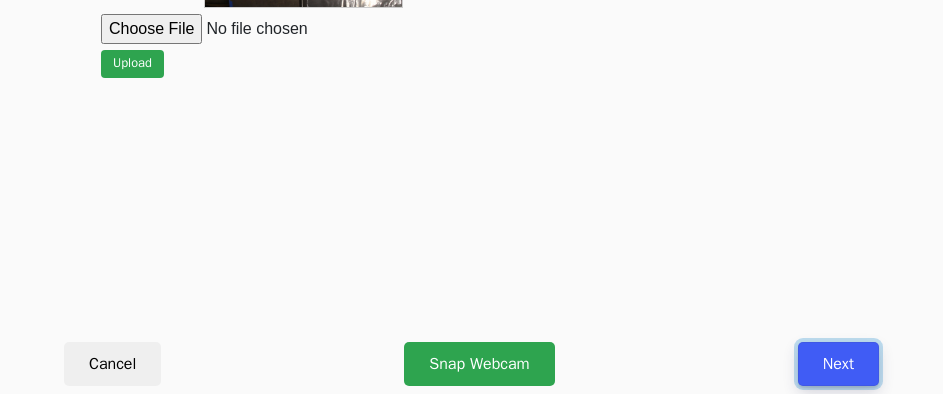 click on "Next" at bounding box center (838, 364) 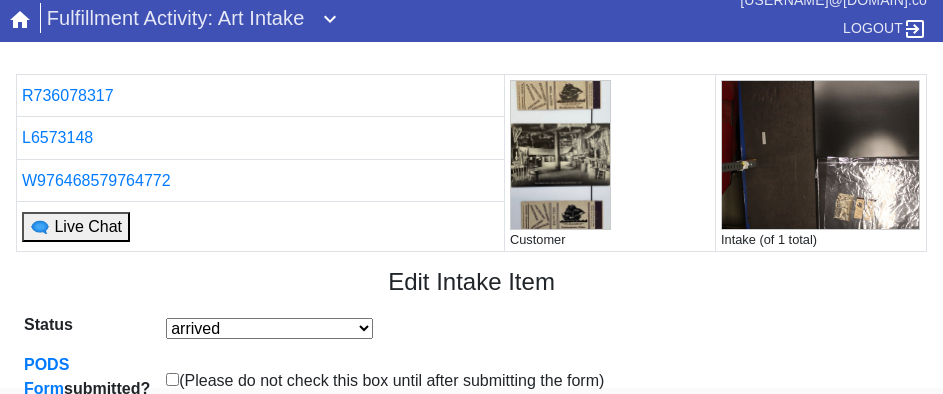 scroll, scrollTop: 400, scrollLeft: 0, axis: vertical 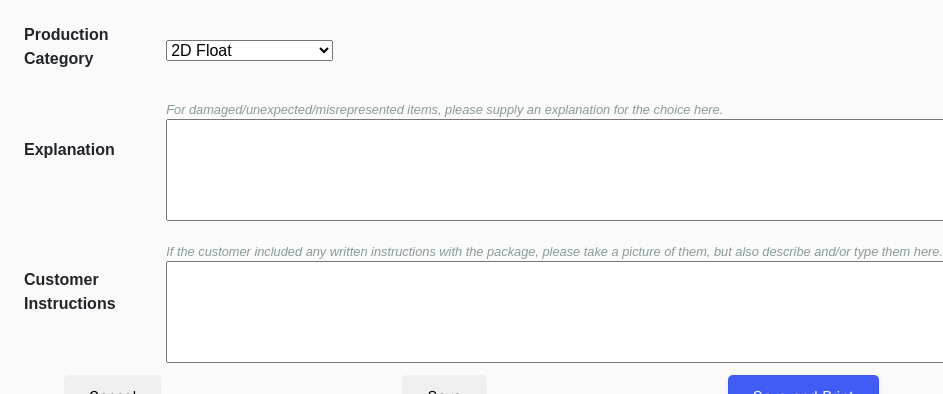 click on "2D Non-Float
Oversize
Textiles and Jerseys
Projects
Canvas
2D Clear Float
2D Float" at bounding box center (249, 50) 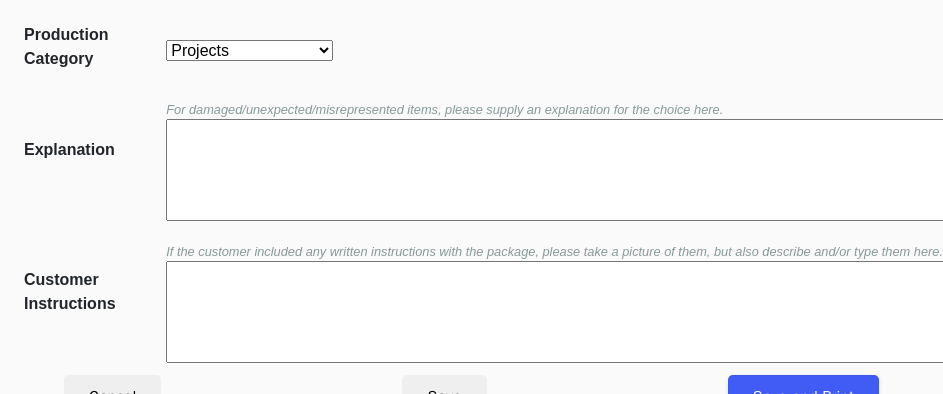 click on "2D Non-Float
Oversize
Textiles and Jerseys
Projects
Canvas
2D Clear Float
2D Float" at bounding box center [249, 50] 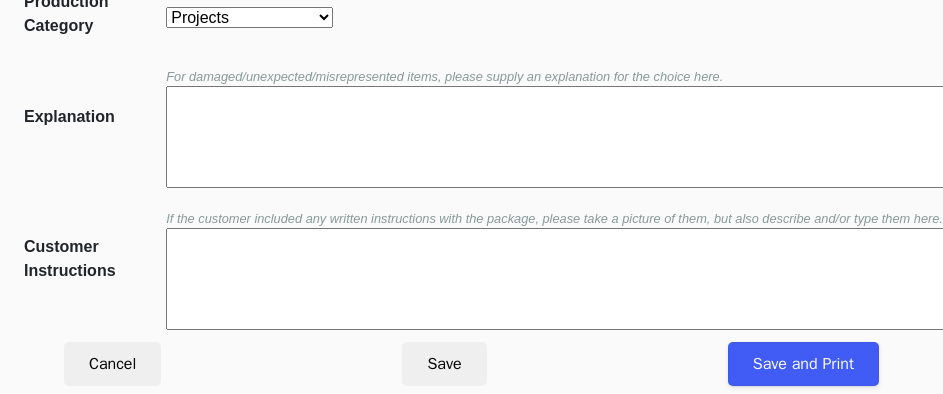 scroll, scrollTop: 452, scrollLeft: 0, axis: vertical 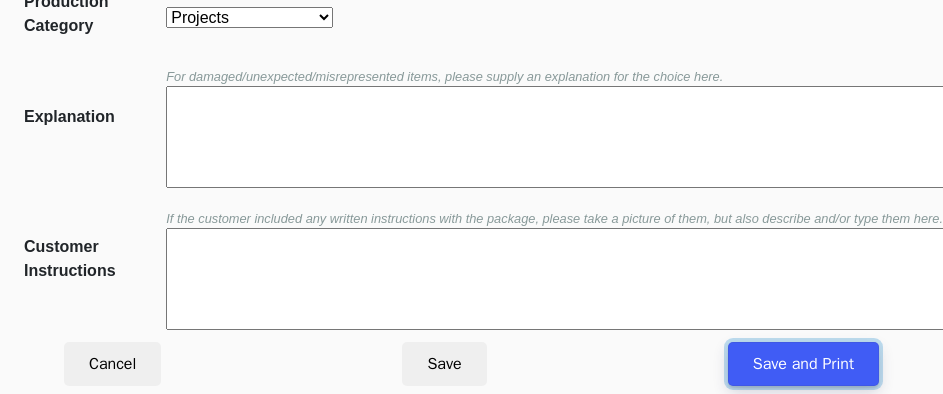 click on "Save and Print" at bounding box center (803, 364) 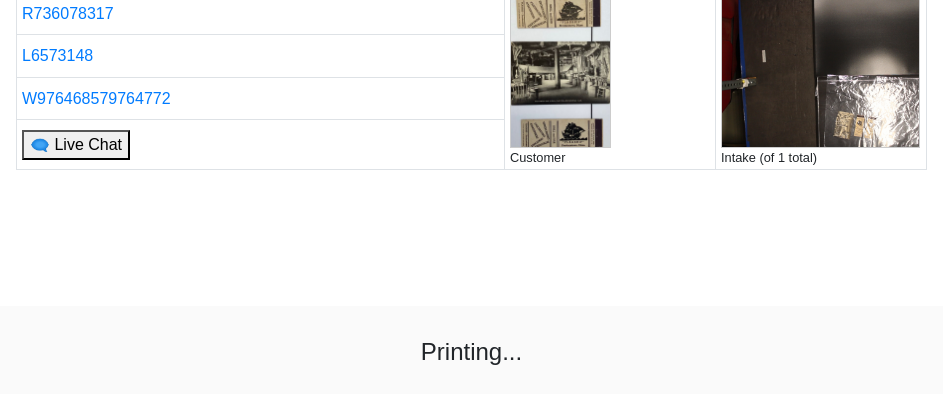 scroll, scrollTop: 181, scrollLeft: 0, axis: vertical 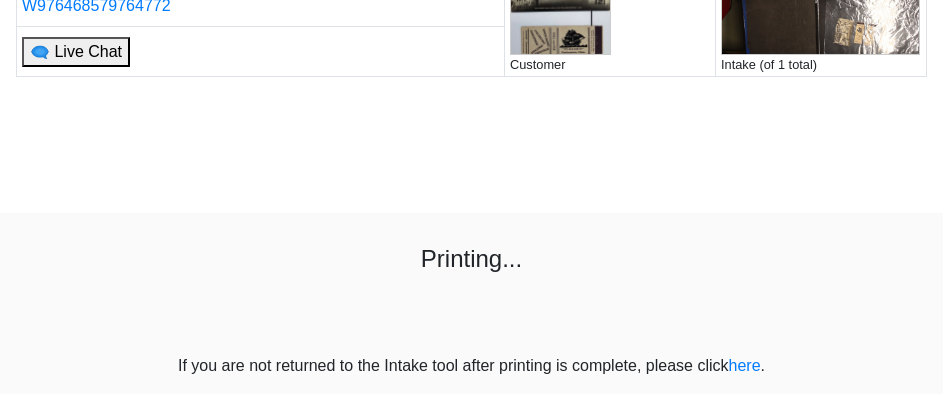 click on "R736078317 Customer Intake (of 1 total) L6573148 W976468579764772 🗨 Live Chat Printing... If you are not returned to the Intake tool after printing is complete, please click  here ." at bounding box center [471, 138] 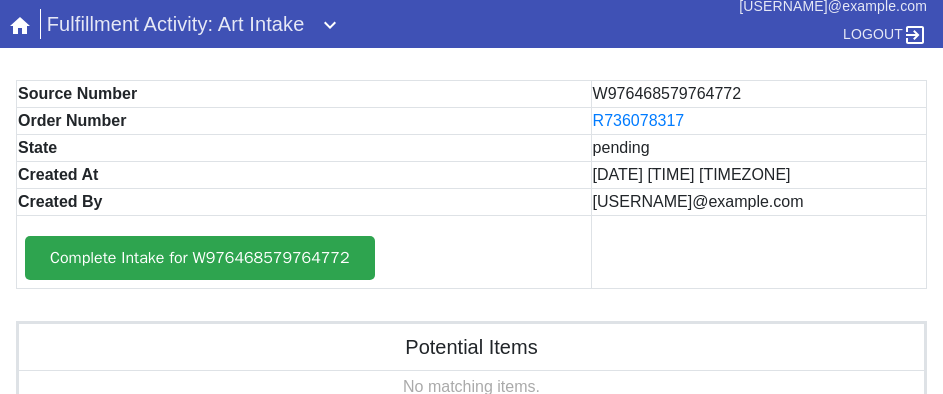 scroll, scrollTop: 0, scrollLeft: 0, axis: both 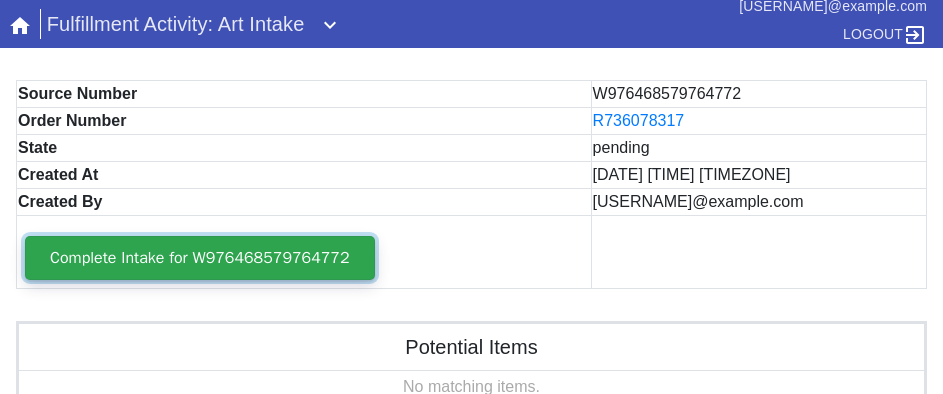 click on "Complete Intake for W976468579764772" at bounding box center (200, 258) 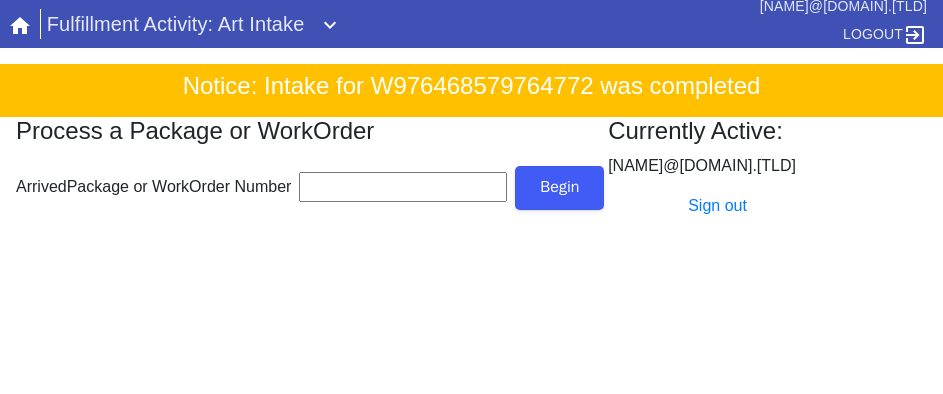 scroll, scrollTop: 0, scrollLeft: 0, axis: both 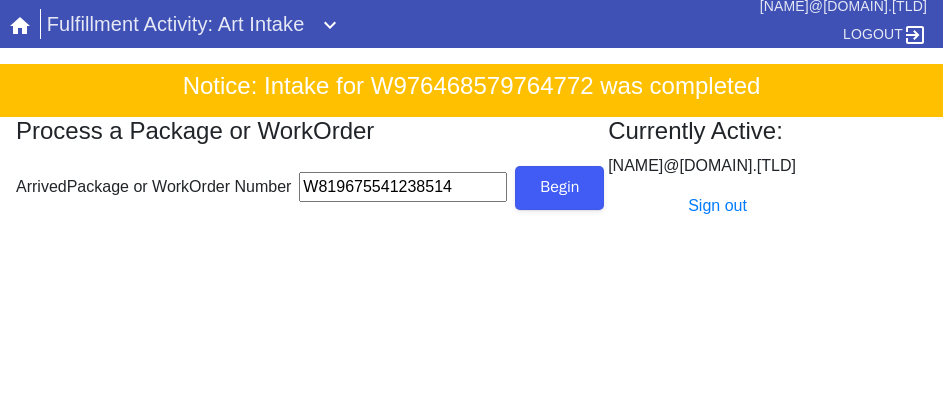 type on "W819675541238514" 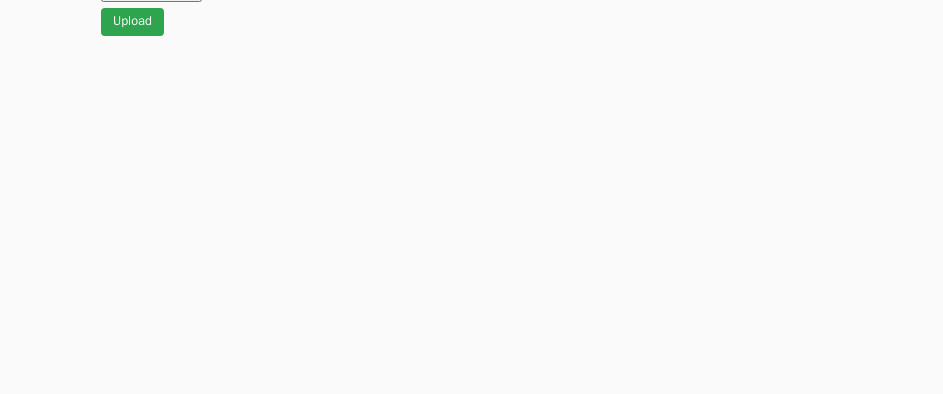 scroll, scrollTop: 912, scrollLeft: 0, axis: vertical 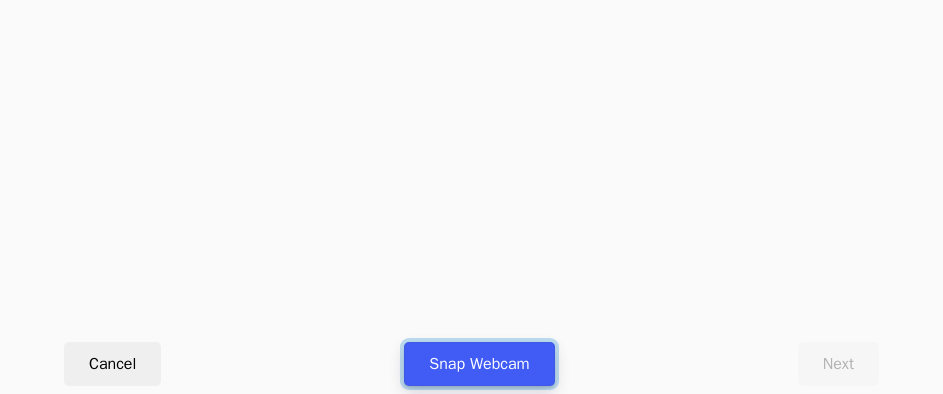 click on "Snap Webcam" at bounding box center [479, 364] 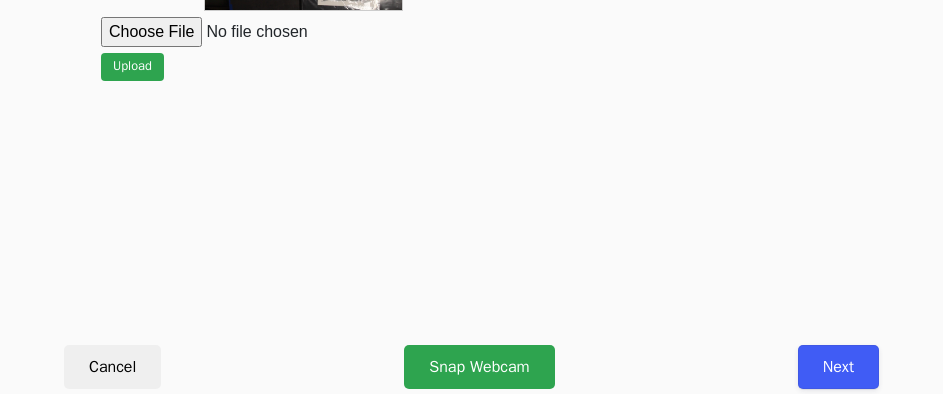 scroll, scrollTop: 912, scrollLeft: 0, axis: vertical 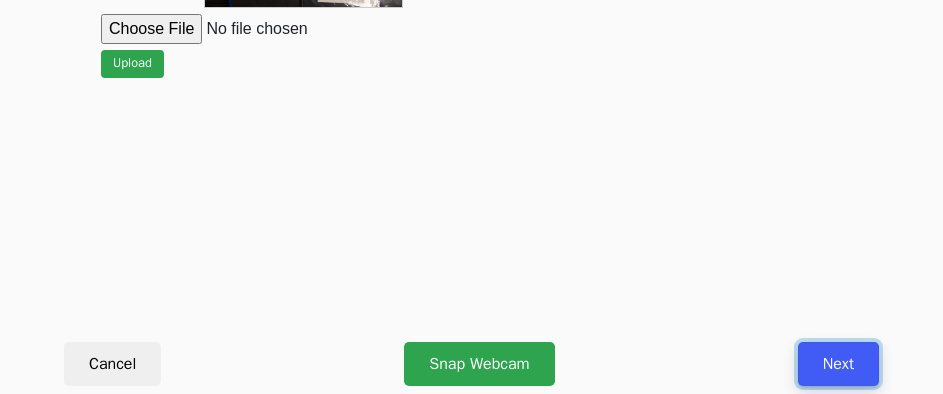 click on "Next" at bounding box center [838, 364] 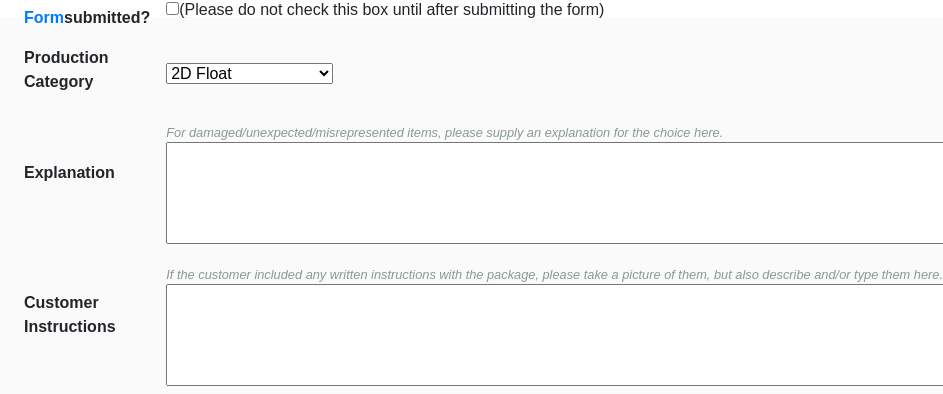 scroll, scrollTop: 452, scrollLeft: 0, axis: vertical 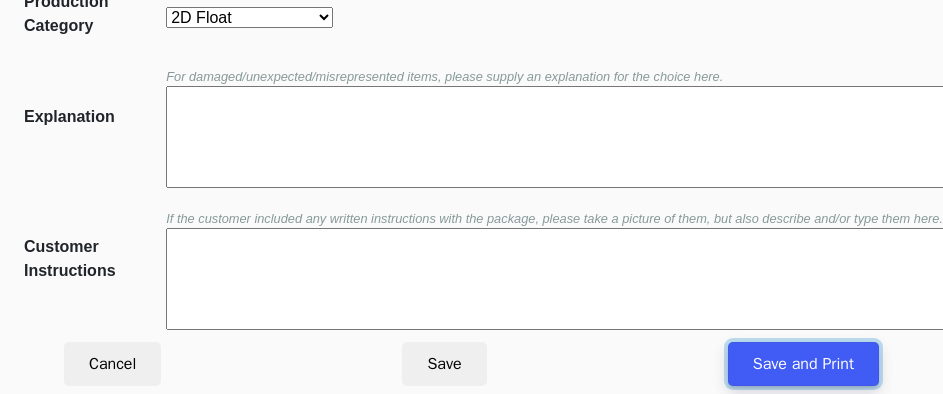 click on "Save and Print" at bounding box center [803, 364] 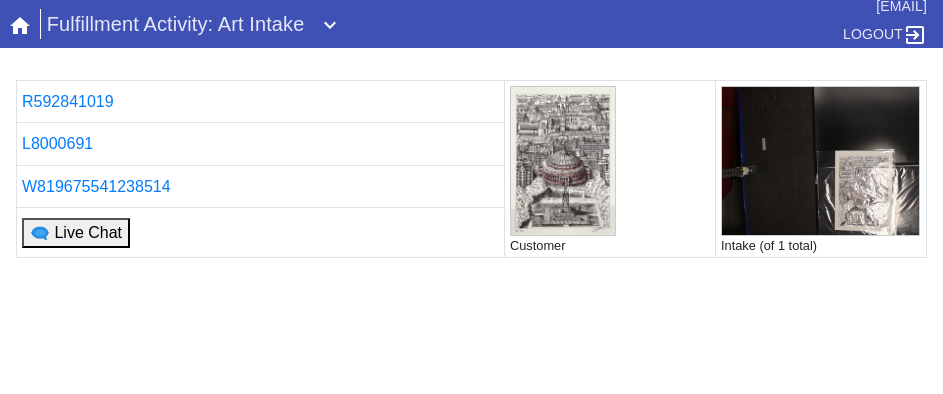 scroll, scrollTop: 0, scrollLeft: 0, axis: both 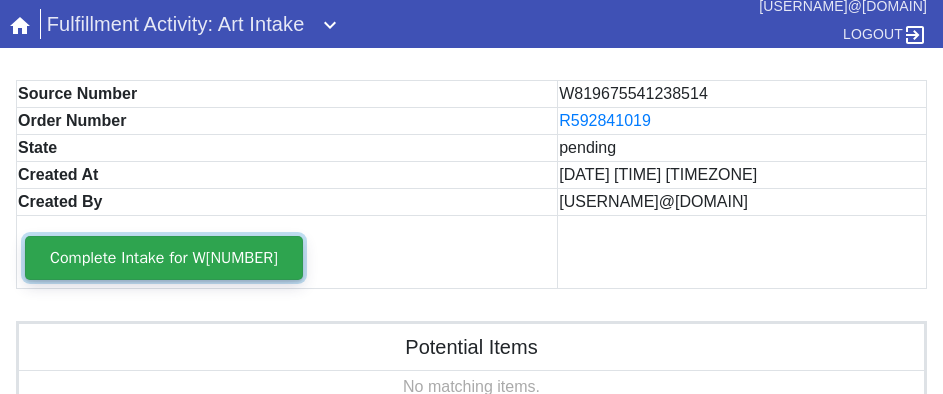 click on "Complete Intake for W[NUMBER]" at bounding box center (164, 258) 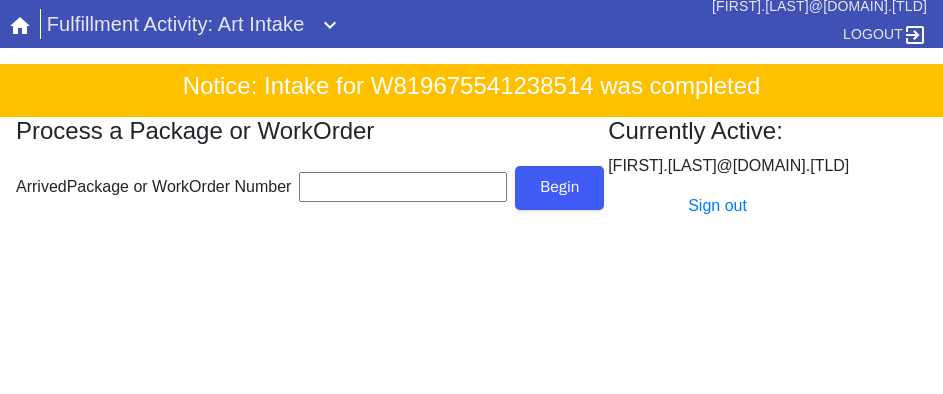 scroll, scrollTop: 0, scrollLeft: 0, axis: both 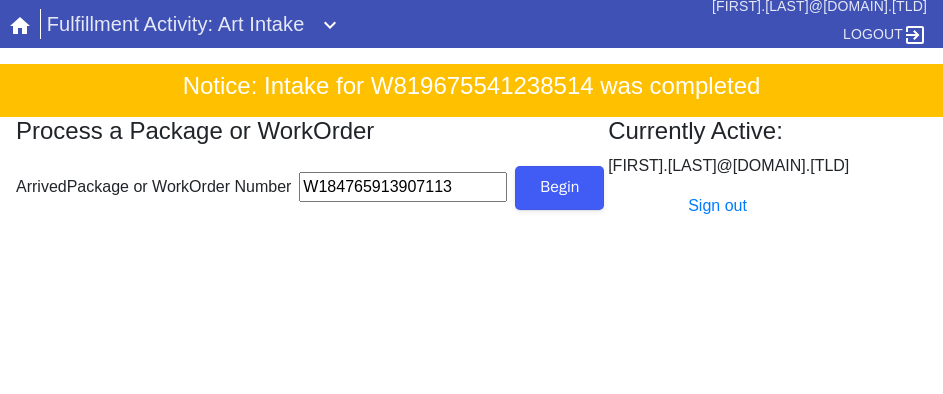 type on "W184765913907113" 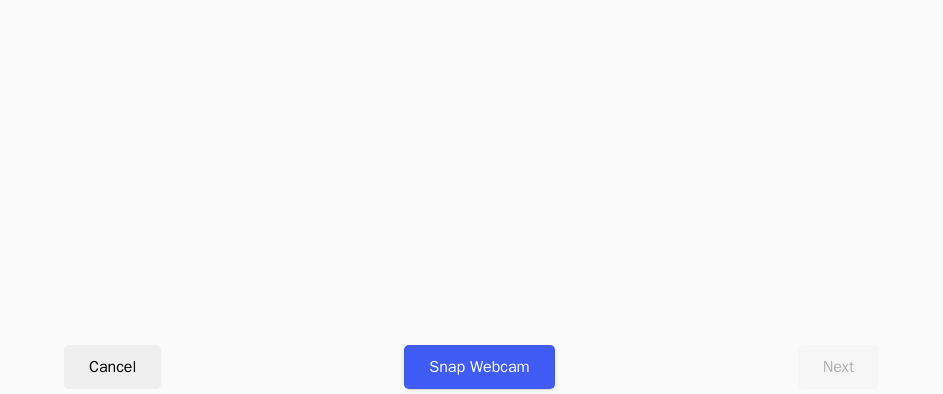 scroll, scrollTop: 912, scrollLeft: 0, axis: vertical 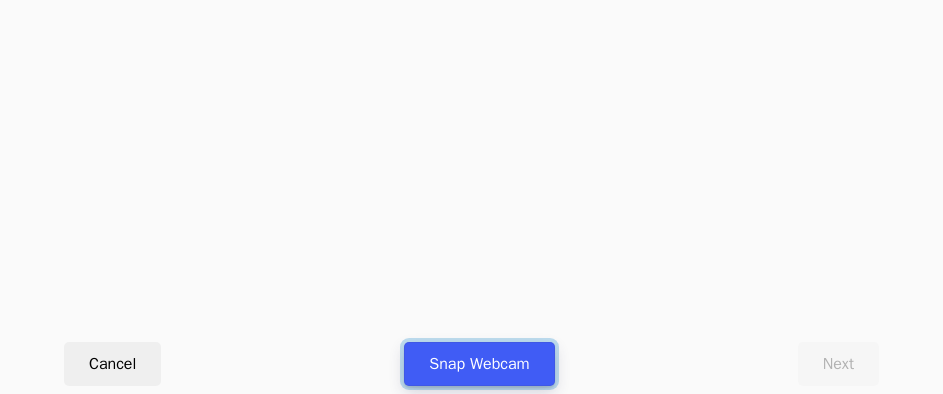 click on "Snap Webcam" at bounding box center [479, 364] 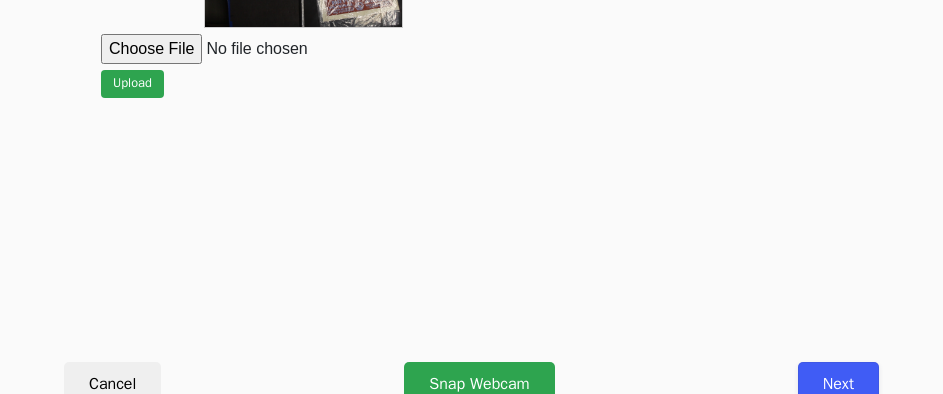 scroll, scrollTop: 912, scrollLeft: 0, axis: vertical 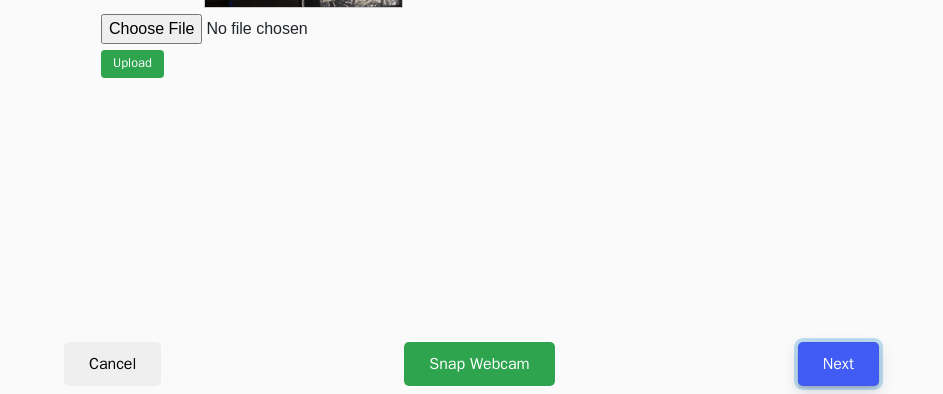 click on "Next" at bounding box center (838, 364) 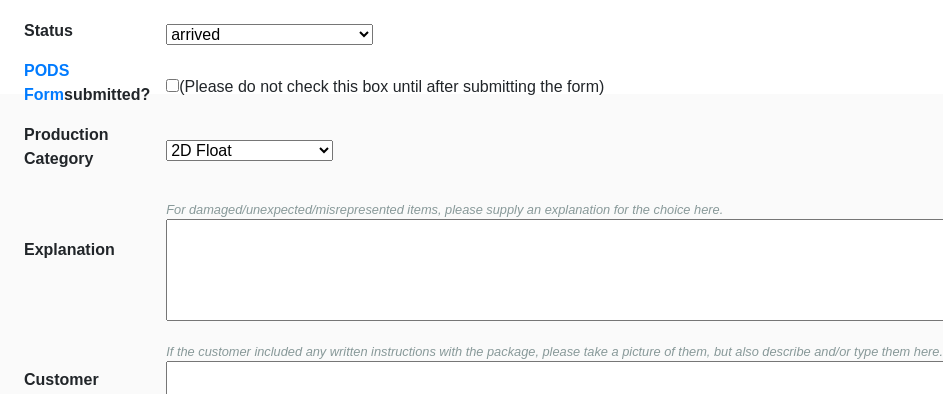 scroll, scrollTop: 452, scrollLeft: 0, axis: vertical 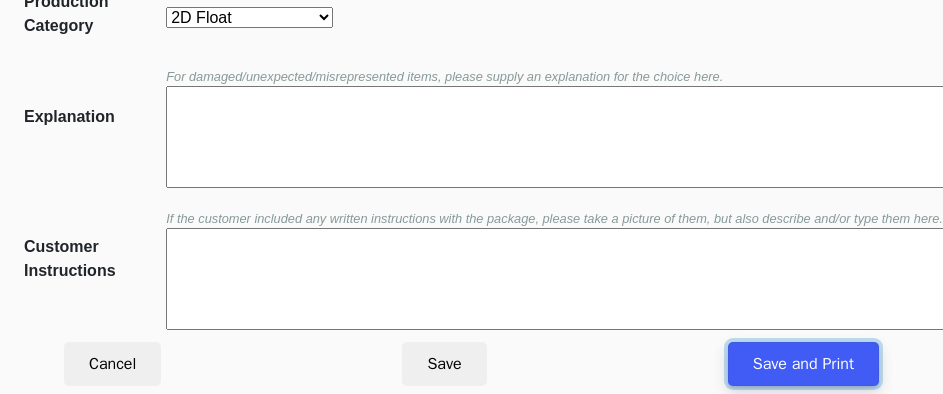 click on "Save and Print" at bounding box center [803, 364] 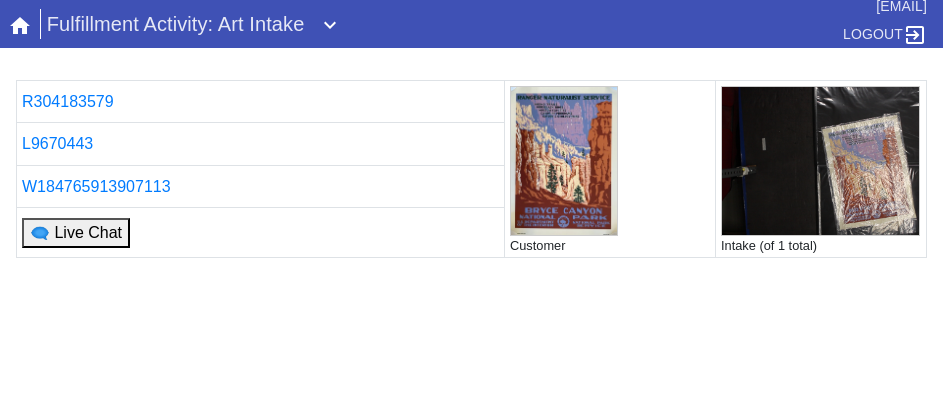 scroll, scrollTop: 0, scrollLeft: 0, axis: both 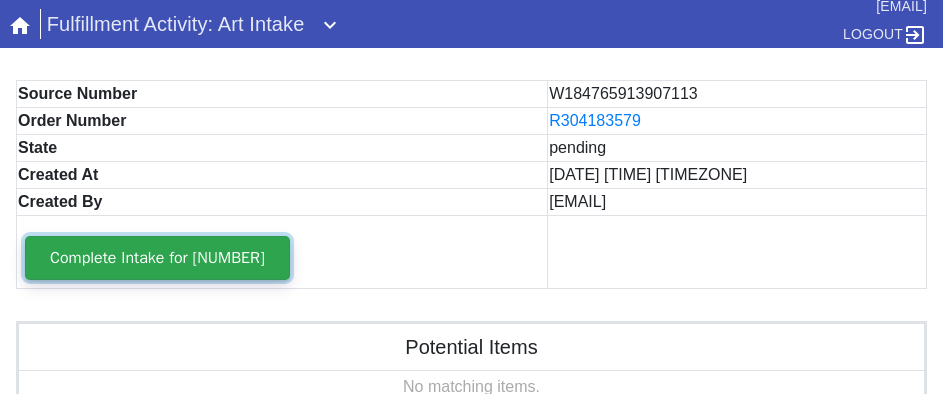 click on "Complete Intake for [NUMBER]" at bounding box center (157, 258) 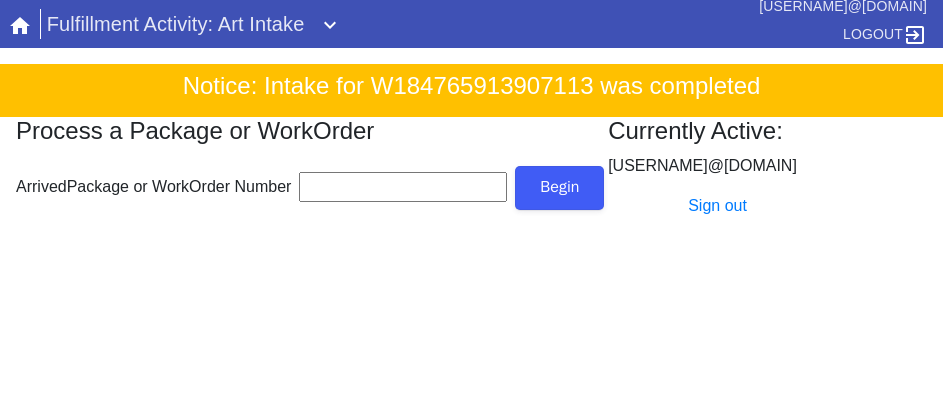 scroll, scrollTop: 0, scrollLeft: 0, axis: both 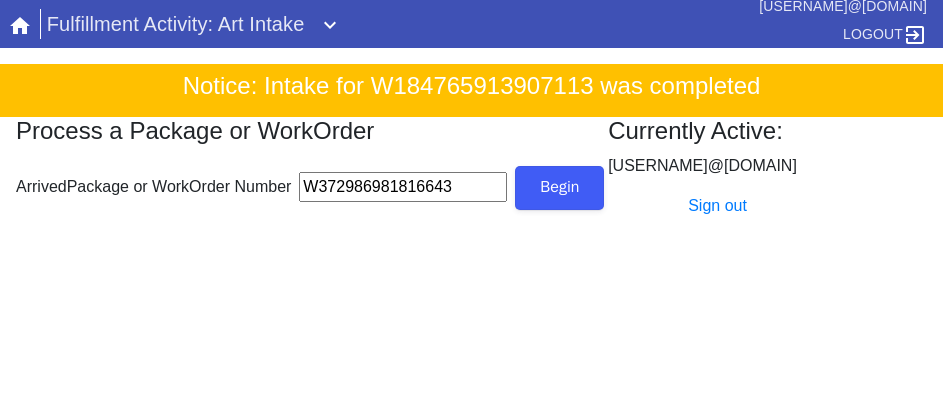 type on "W372986981816643" 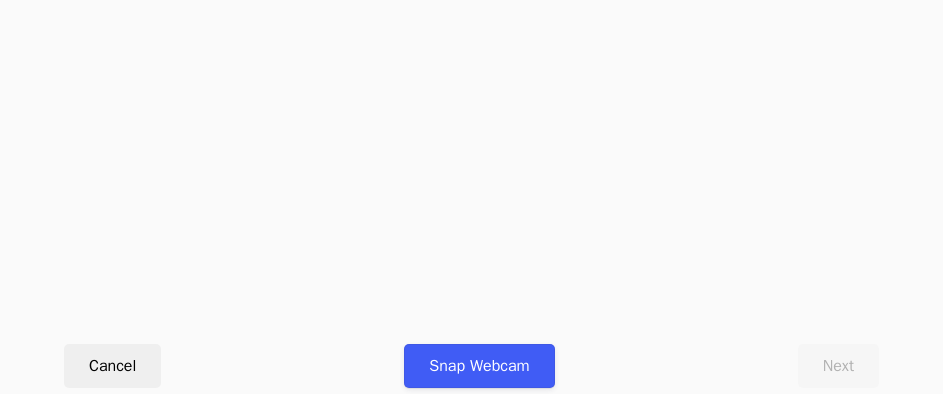 scroll, scrollTop: 912, scrollLeft: 0, axis: vertical 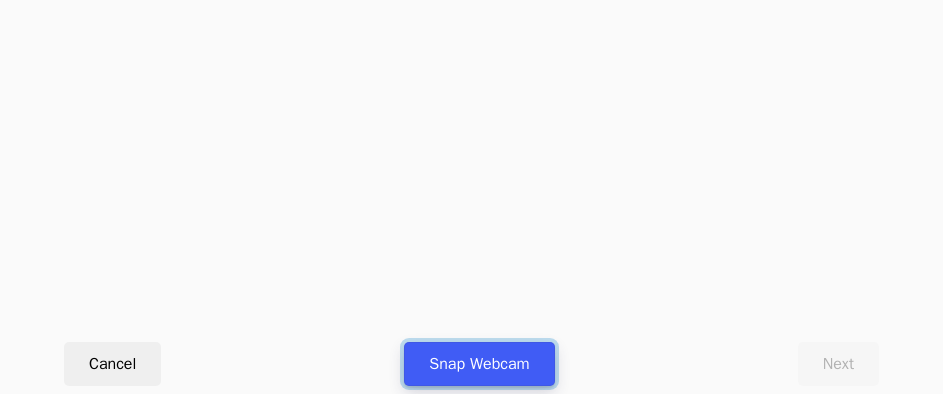 click on "Snap Webcam" at bounding box center (479, 364) 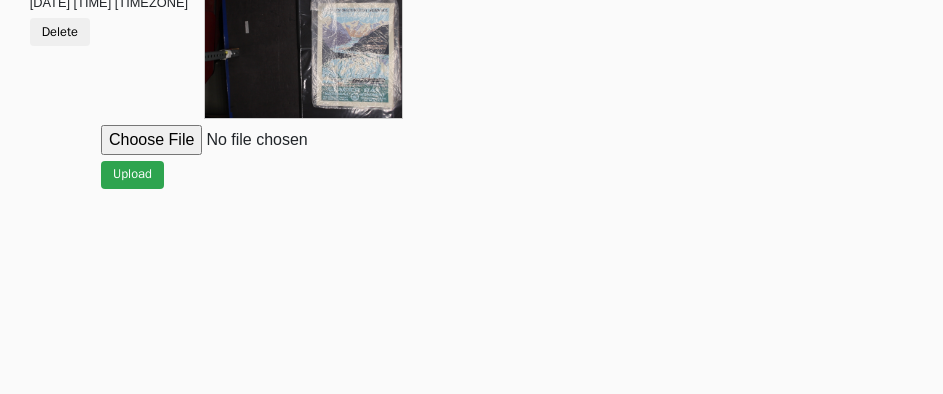 scroll, scrollTop: 912, scrollLeft: 0, axis: vertical 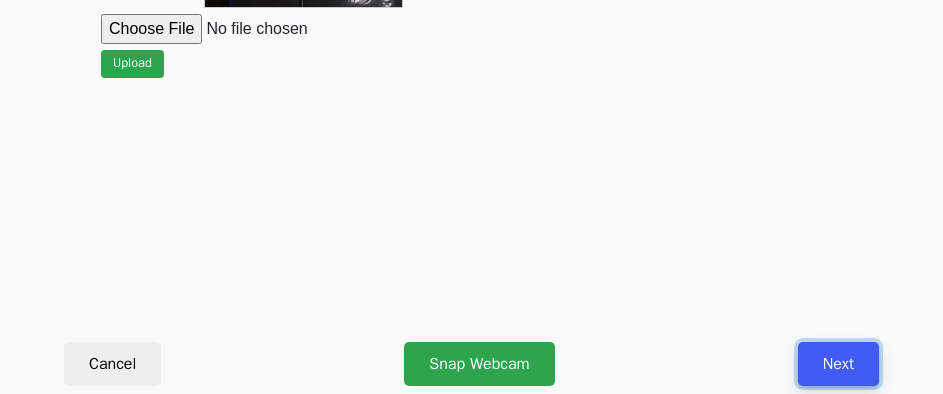 click on "Next" at bounding box center (838, 364) 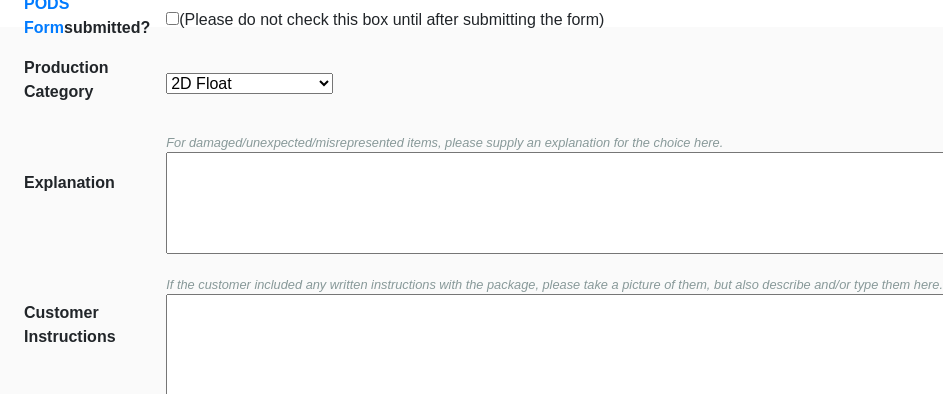 scroll, scrollTop: 452, scrollLeft: 0, axis: vertical 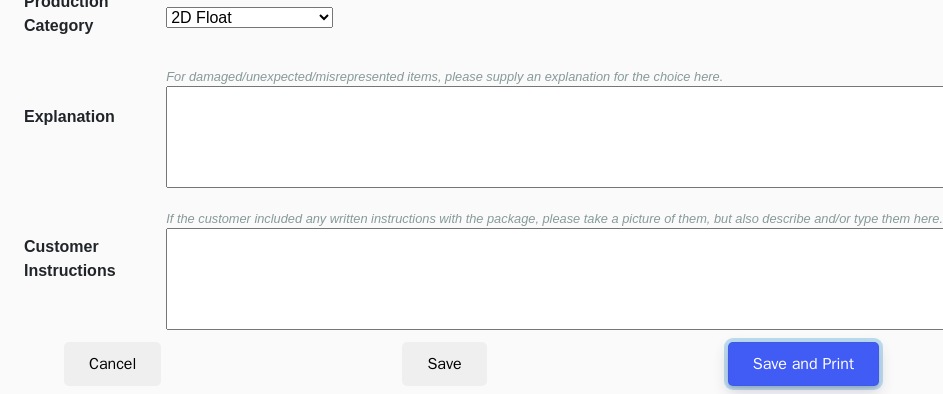 click on "Save and Print" at bounding box center [803, 364] 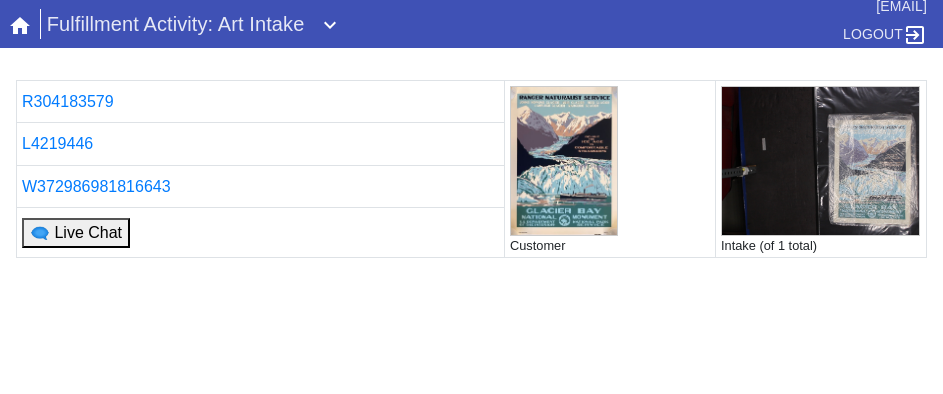 scroll, scrollTop: 0, scrollLeft: 0, axis: both 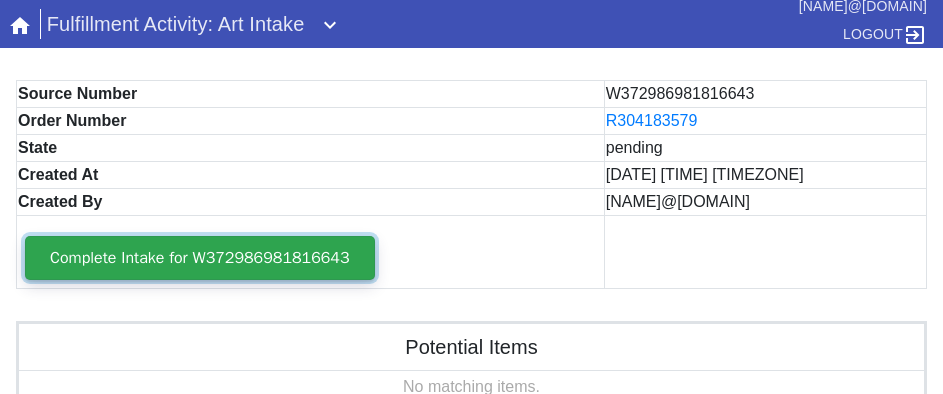 click on "Complete Intake for W372986981816643" at bounding box center [200, 258] 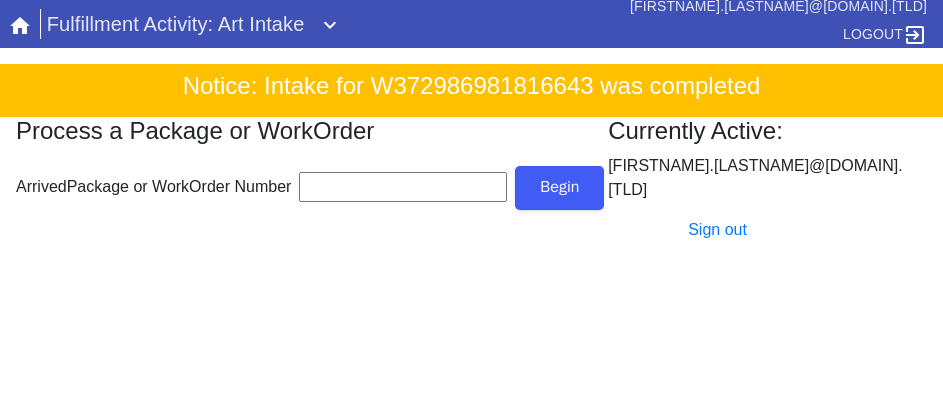 scroll, scrollTop: 0, scrollLeft: 0, axis: both 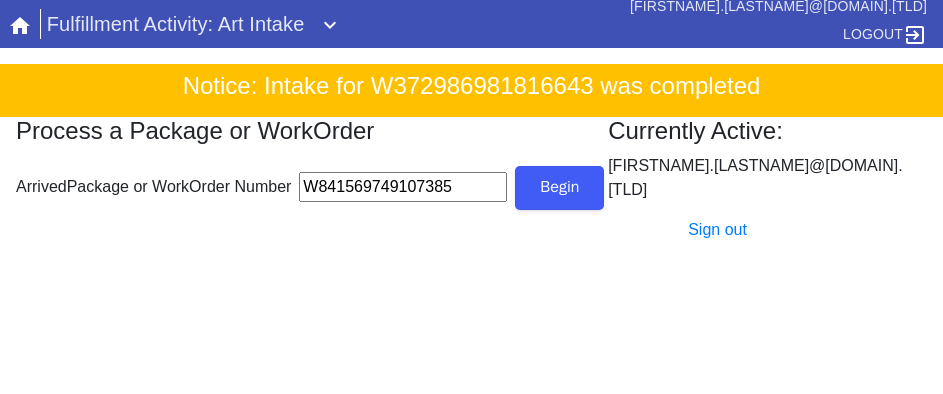 type on "W841569749107385" 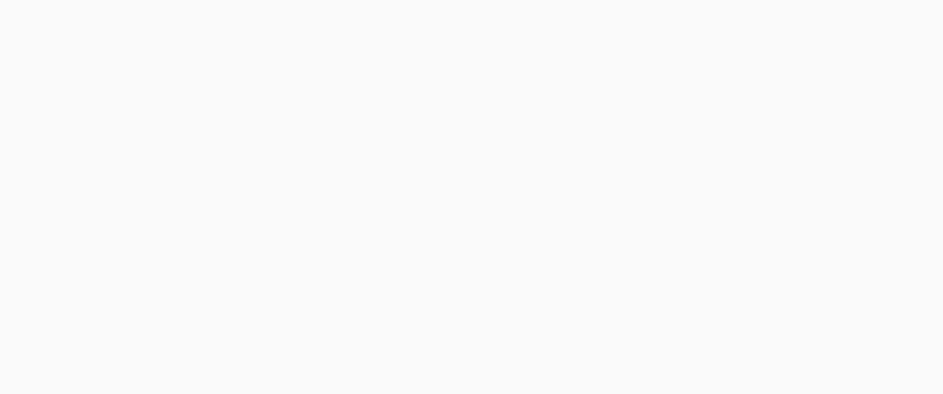 scroll, scrollTop: 912, scrollLeft: 0, axis: vertical 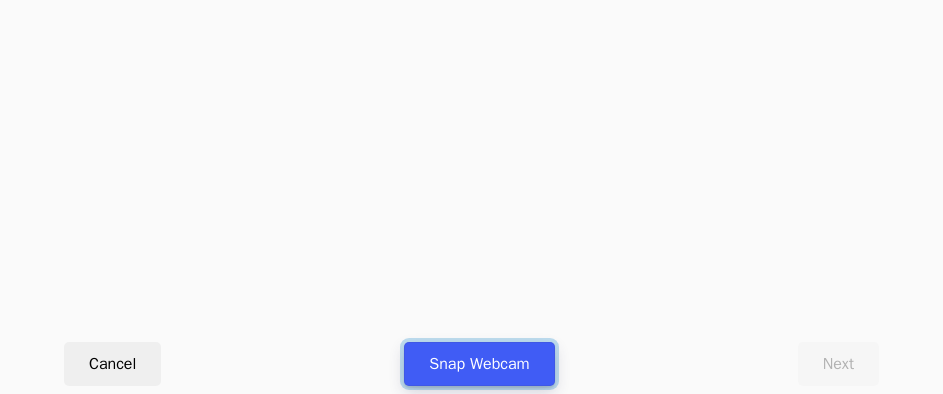 click on "Snap Webcam" at bounding box center [479, 364] 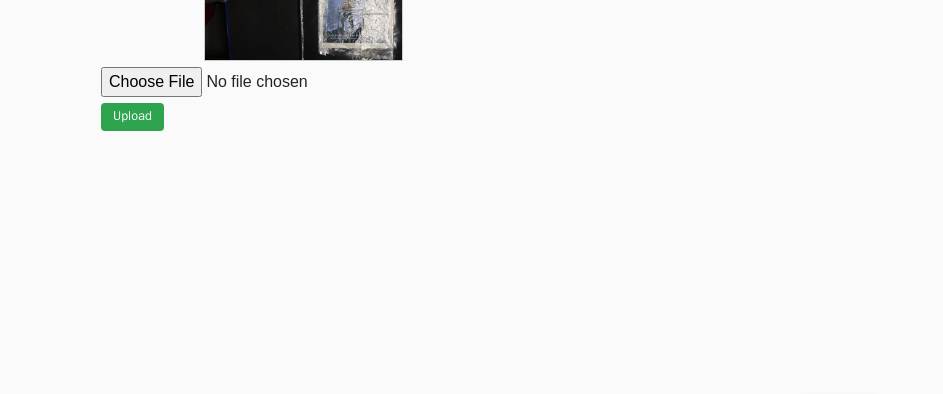 scroll, scrollTop: 912, scrollLeft: 0, axis: vertical 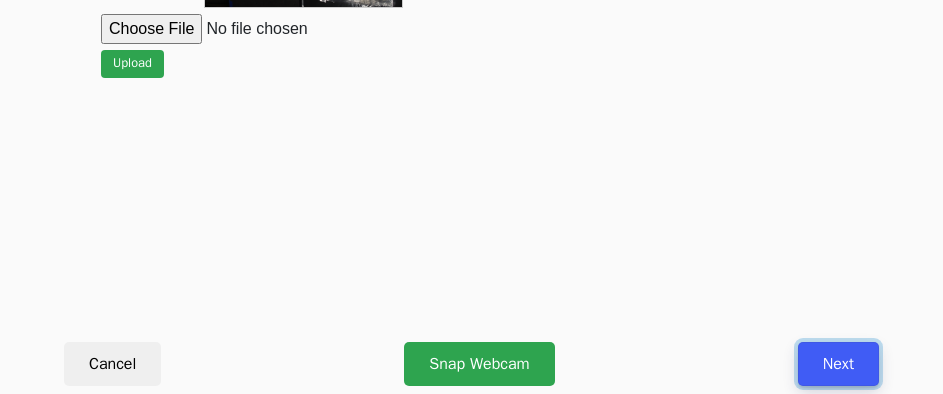 click on "Next" at bounding box center [838, 364] 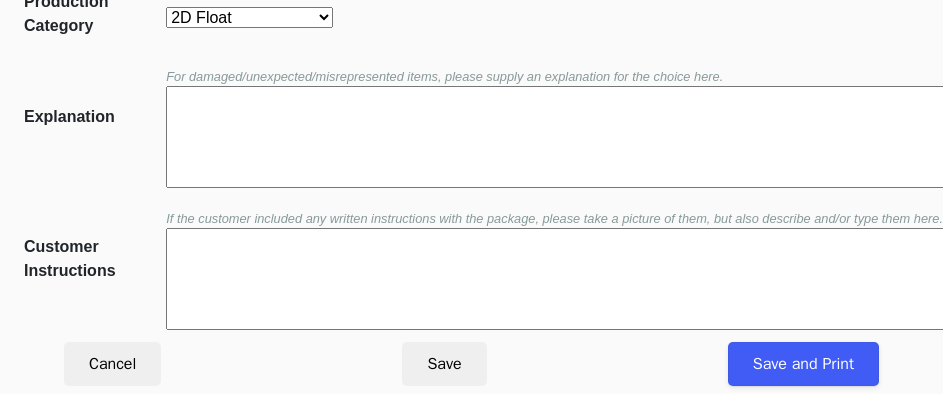 scroll, scrollTop: 452, scrollLeft: 0, axis: vertical 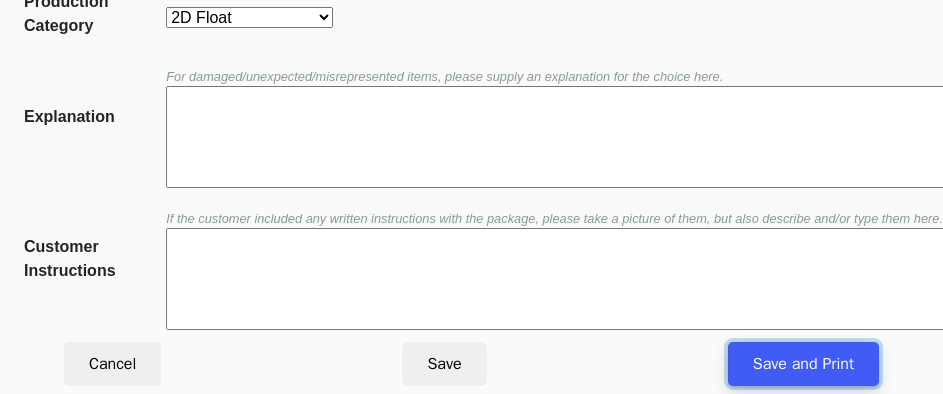 click on "Save and Print" at bounding box center [803, 364] 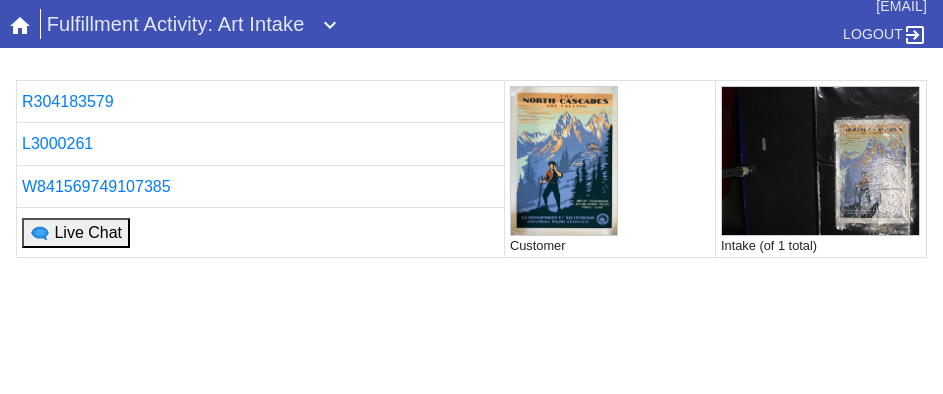 scroll, scrollTop: 0, scrollLeft: 0, axis: both 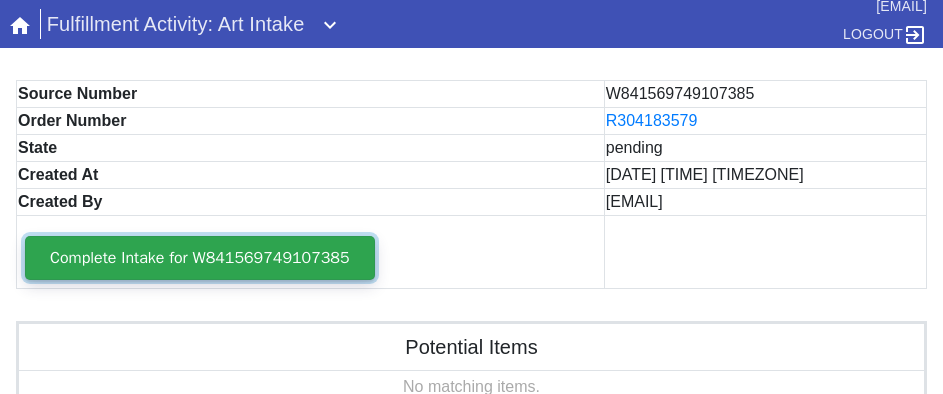 click on "Complete Intake for W841569749107385" at bounding box center [200, 258] 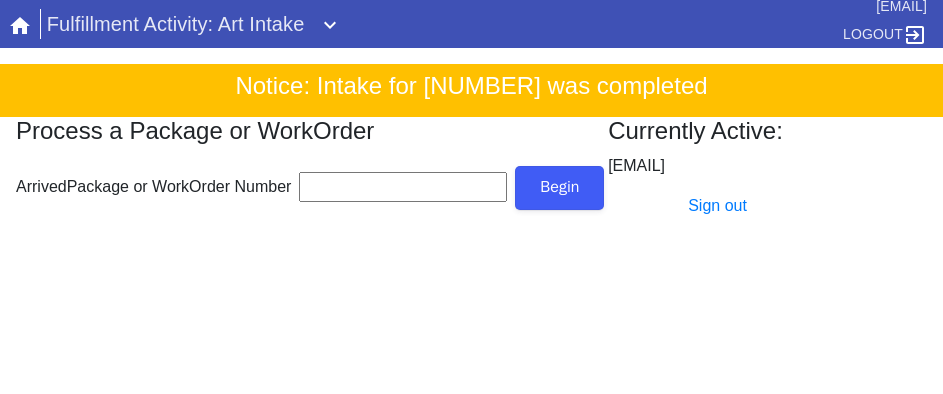 scroll, scrollTop: 0, scrollLeft: 0, axis: both 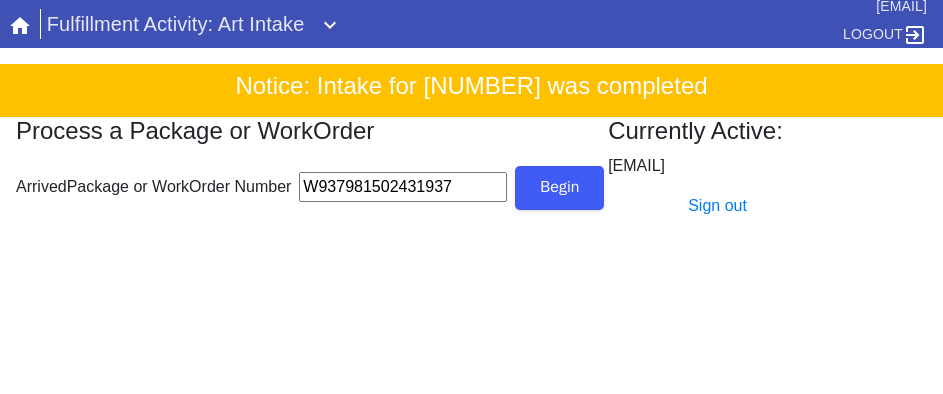 type on "W937981502431937" 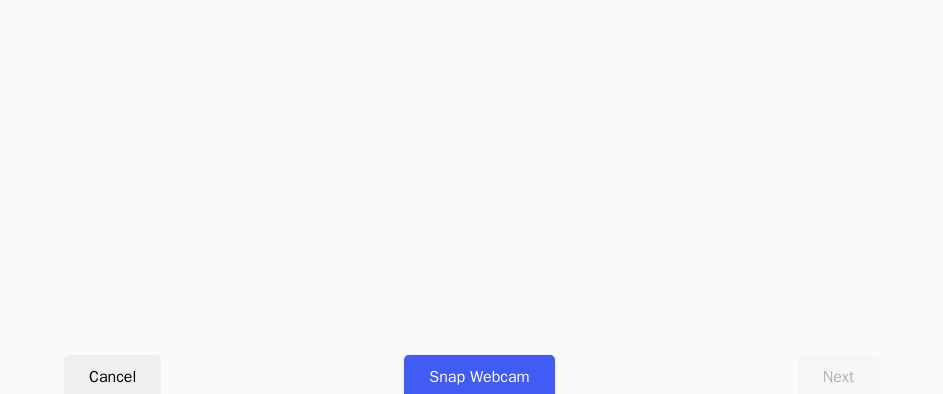 scroll, scrollTop: 912, scrollLeft: 0, axis: vertical 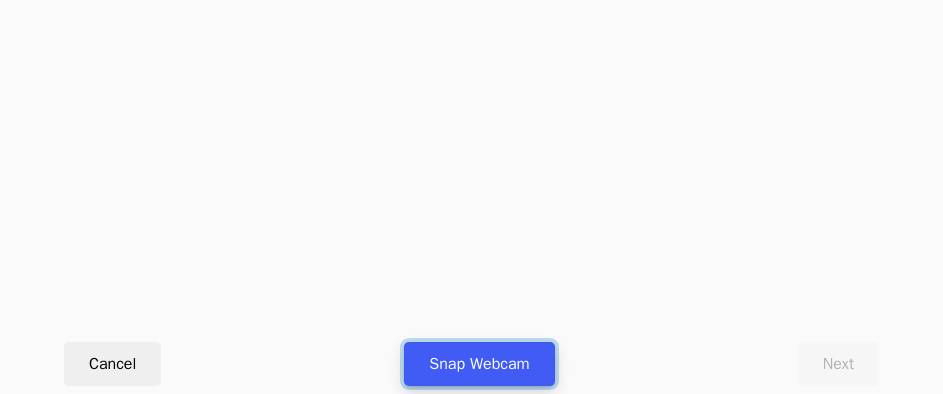 click on "Snap Webcam" at bounding box center [479, 364] 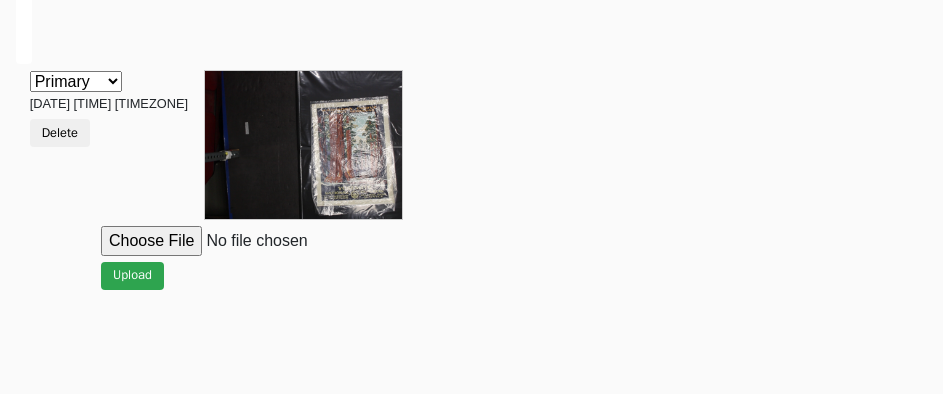 scroll, scrollTop: 912, scrollLeft: 0, axis: vertical 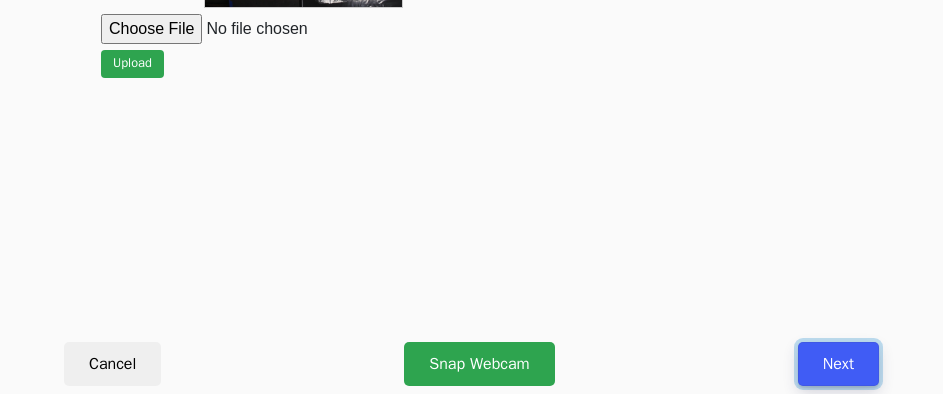click on "Next" at bounding box center (838, 364) 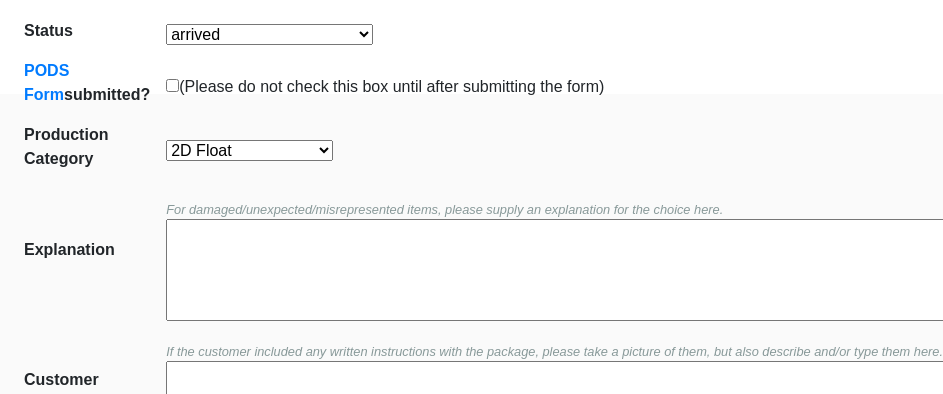 scroll, scrollTop: 452, scrollLeft: 0, axis: vertical 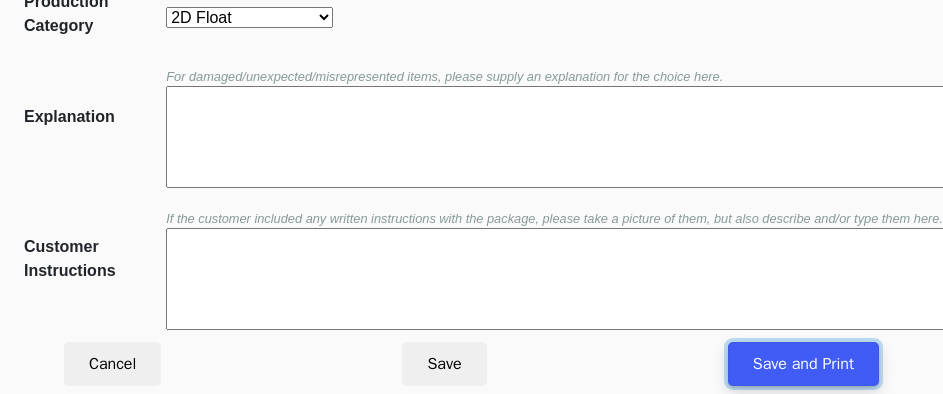click on "Save and Print" at bounding box center (803, 364) 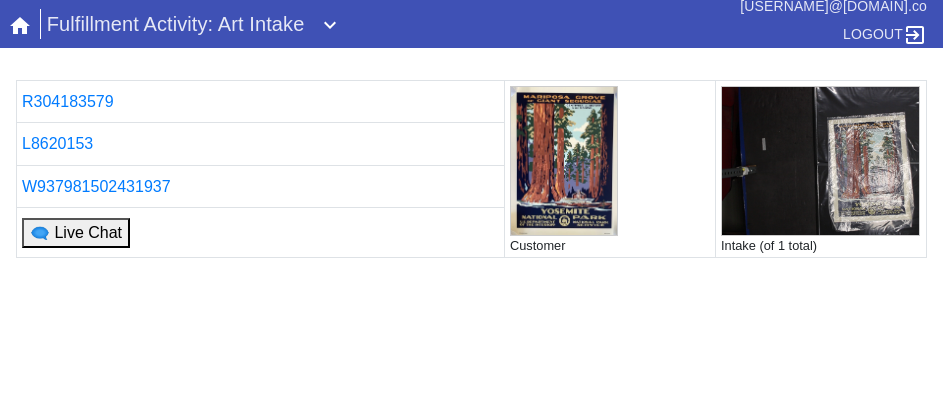 scroll, scrollTop: 0, scrollLeft: 0, axis: both 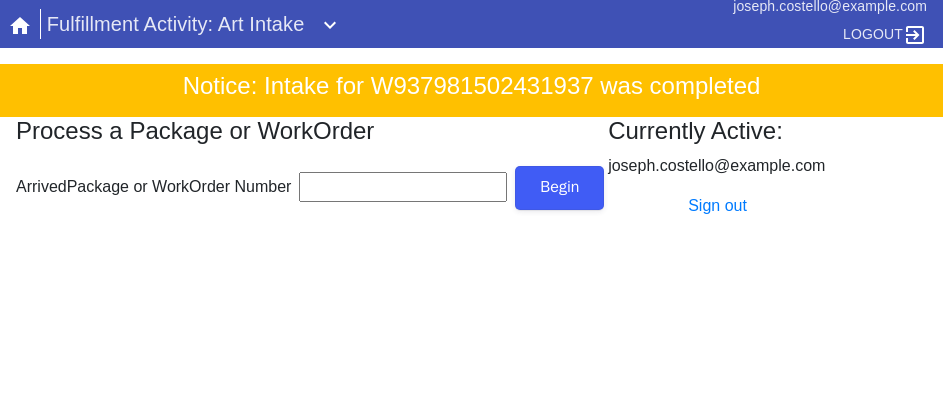 click on "ArrivedPackage or WorkOrder Number" at bounding box center (403, 187) 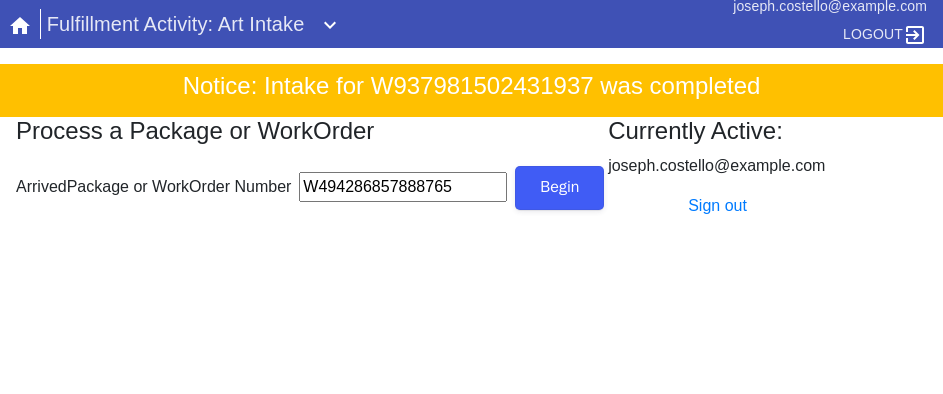 type on "W494286857888765" 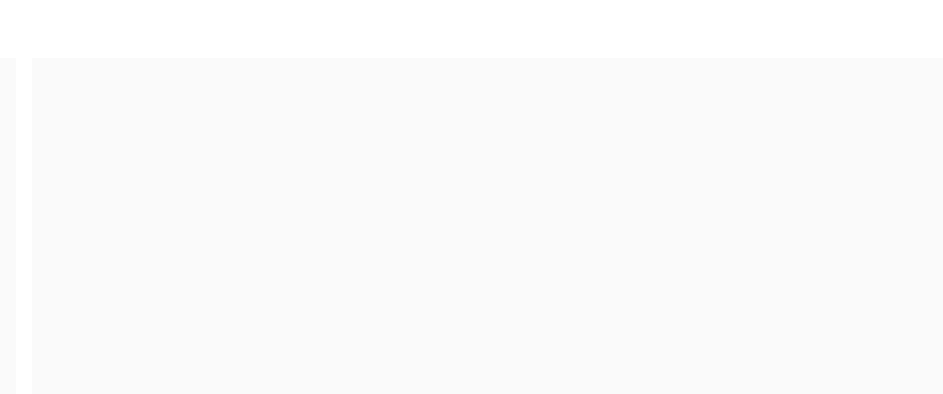 scroll, scrollTop: 300, scrollLeft: 0, axis: vertical 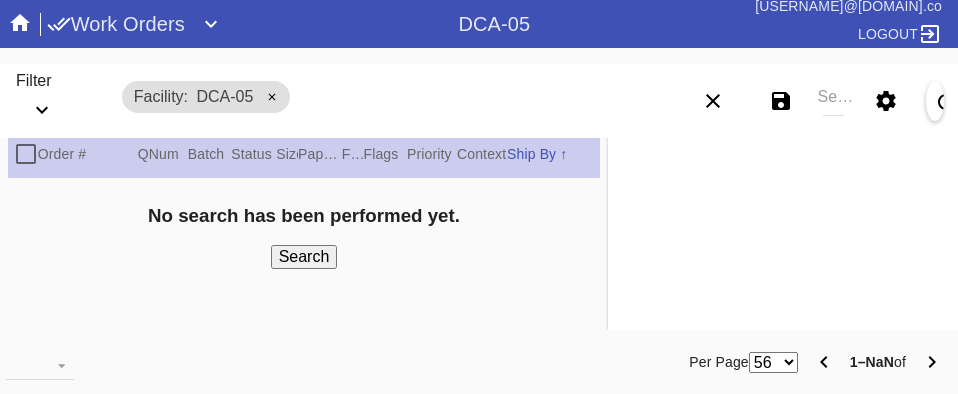 click at bounding box center [211, 24] 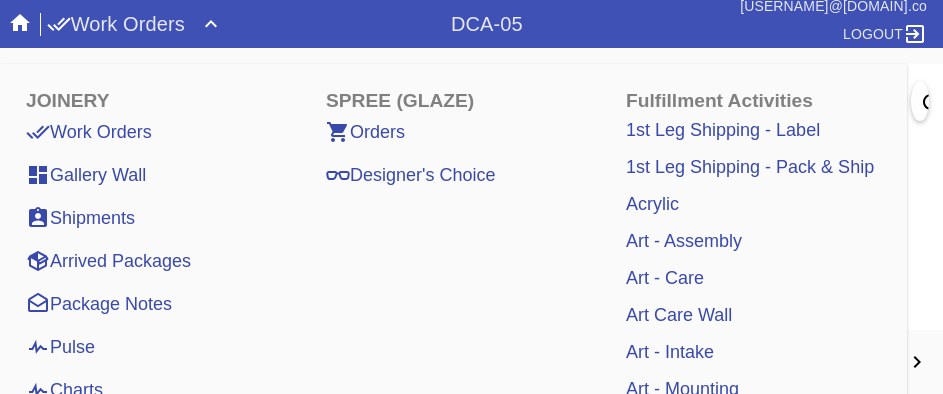 click on "Art - Intake" at bounding box center [670, 352] 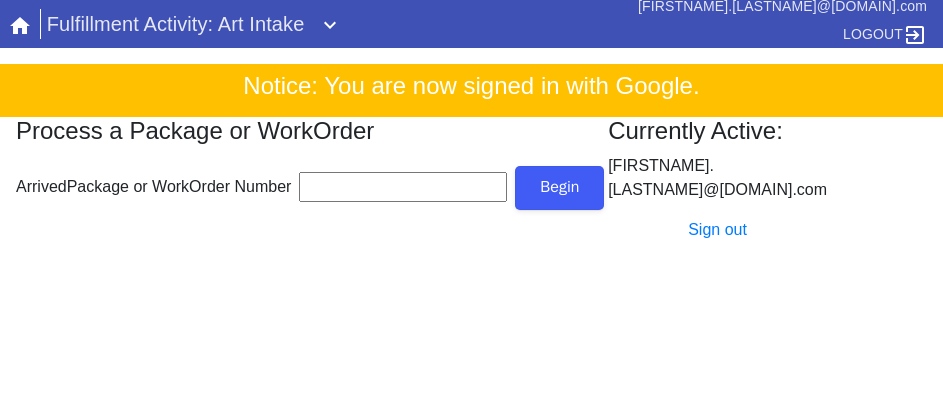 scroll, scrollTop: 0, scrollLeft: 0, axis: both 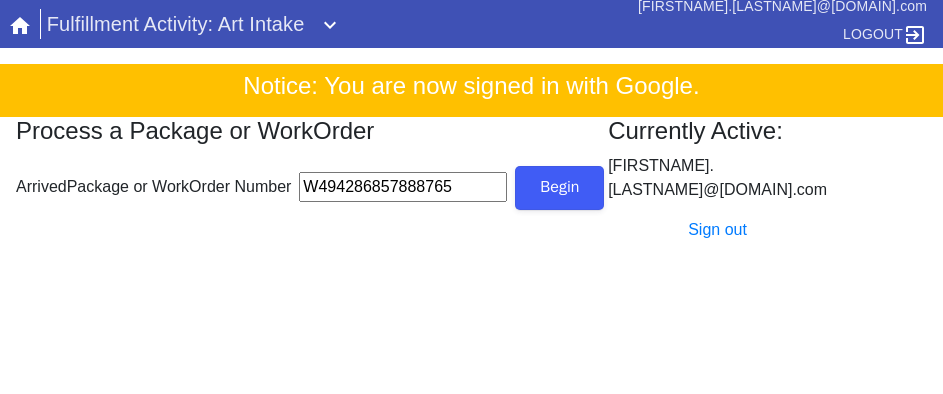 type on "W494286857888765" 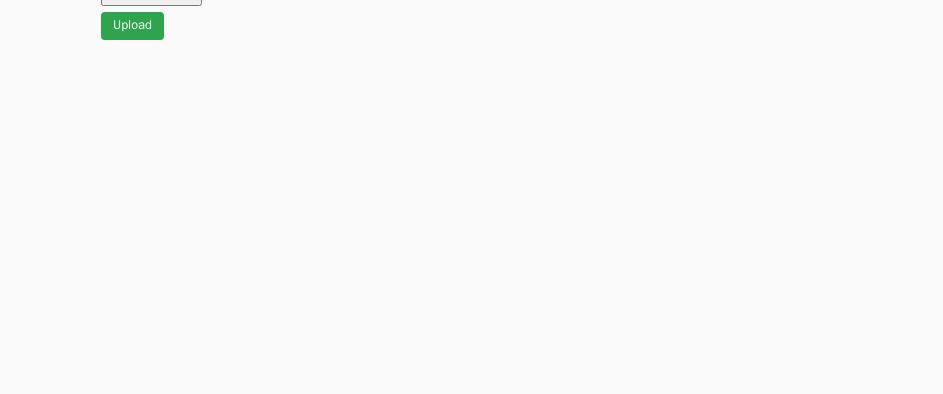 scroll, scrollTop: 912, scrollLeft: 0, axis: vertical 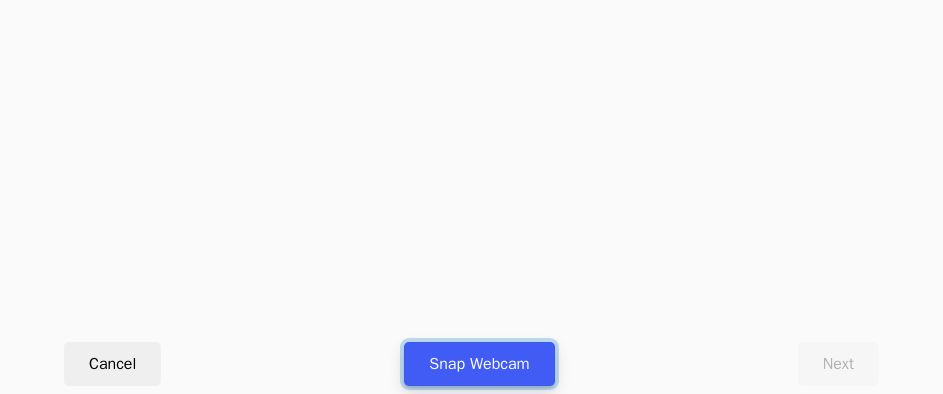 click on "Snap Webcam" at bounding box center [479, 364] 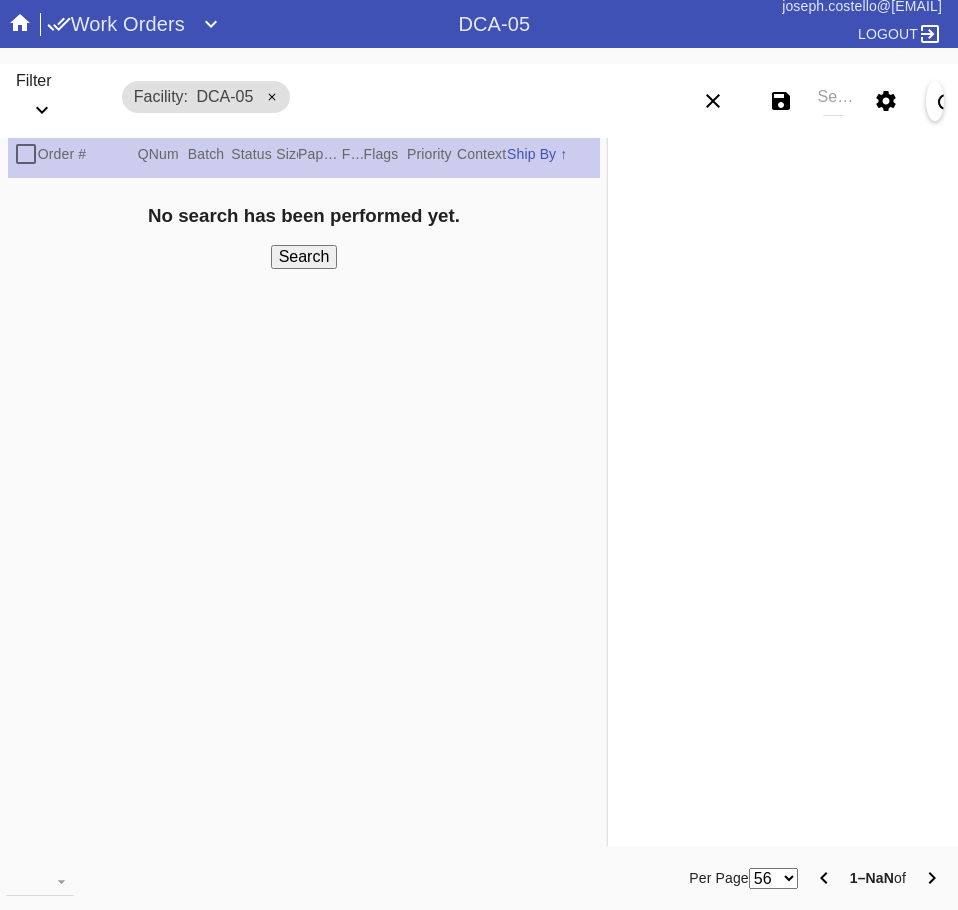 scroll, scrollTop: 0, scrollLeft: 0, axis: both 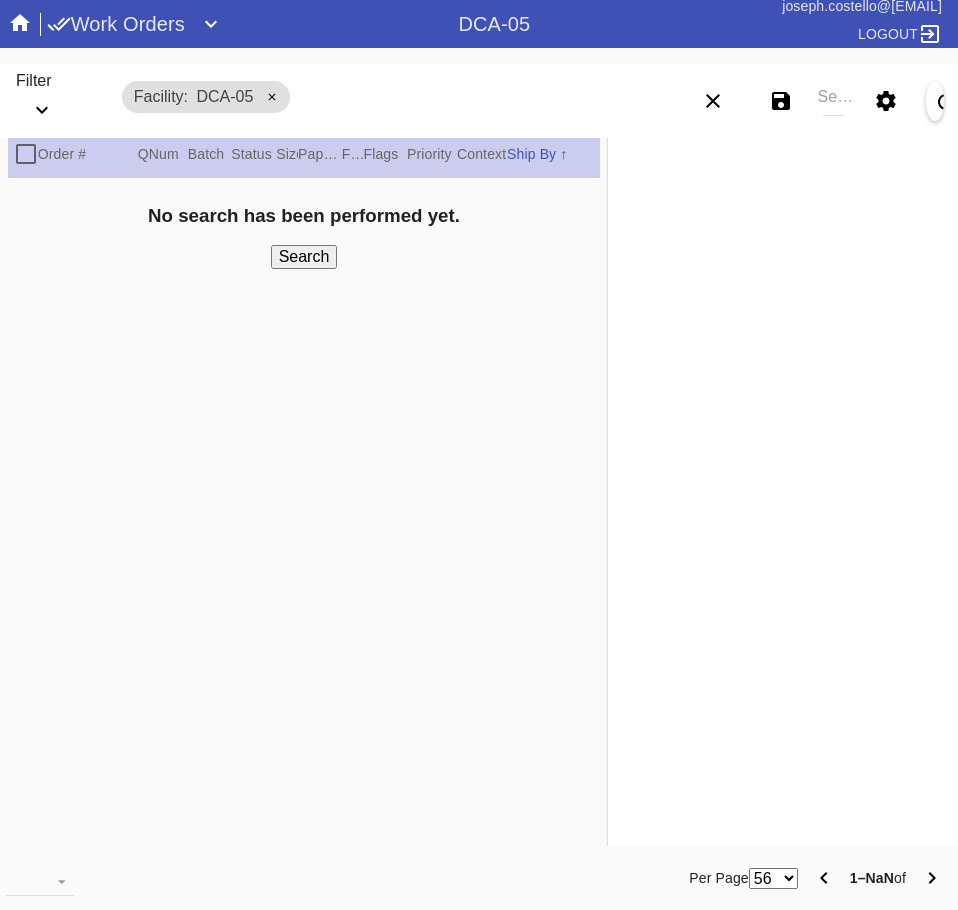 click on "Search" at bounding box center (833, 101) 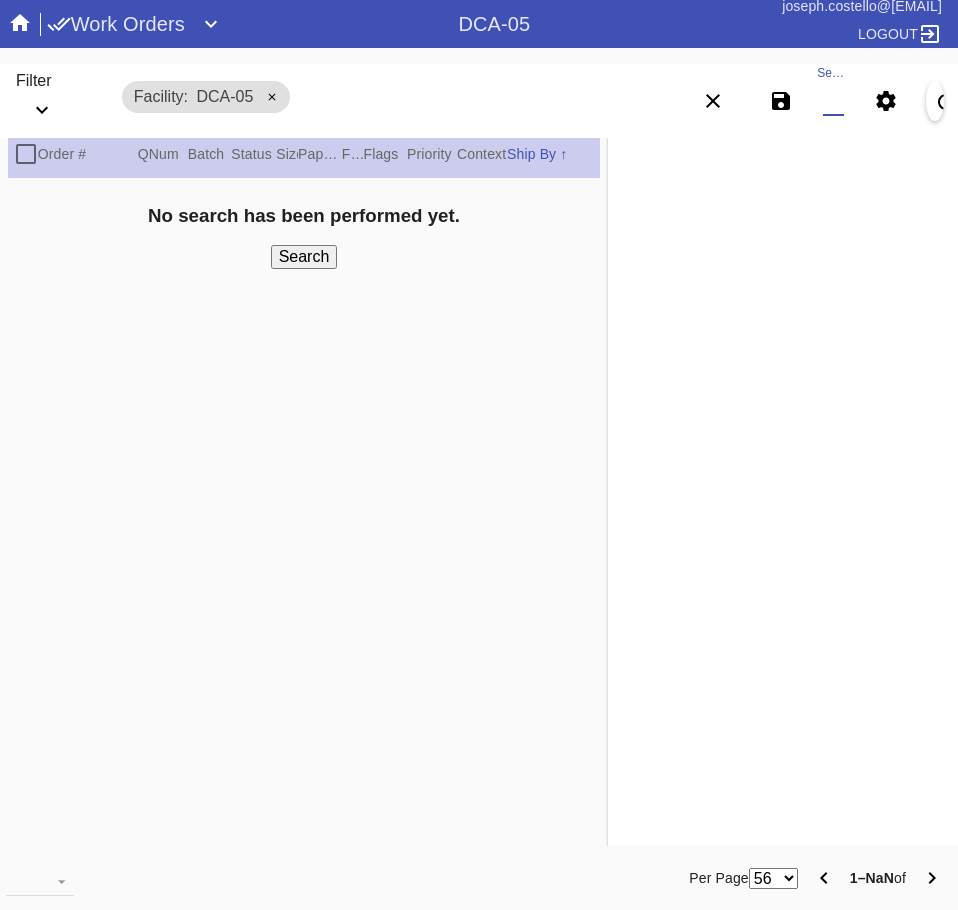 click on "Search" at bounding box center (833, 101) 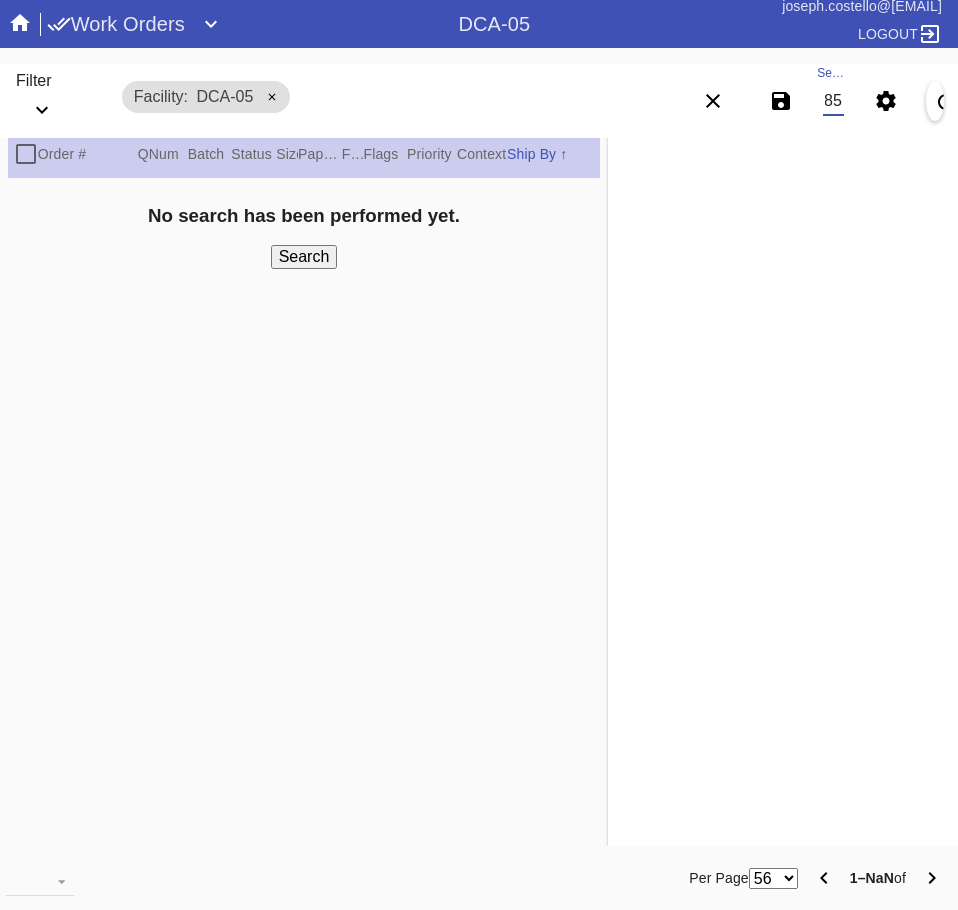type on "W494286857888765" 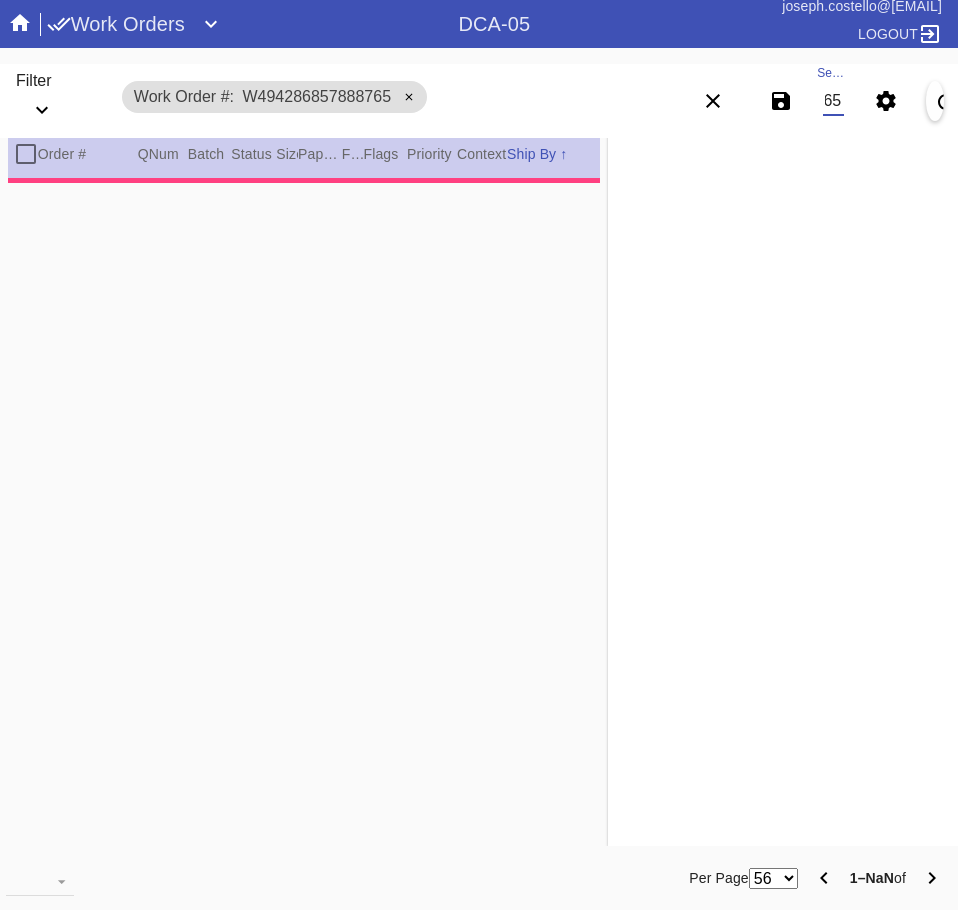 type on "1.0" 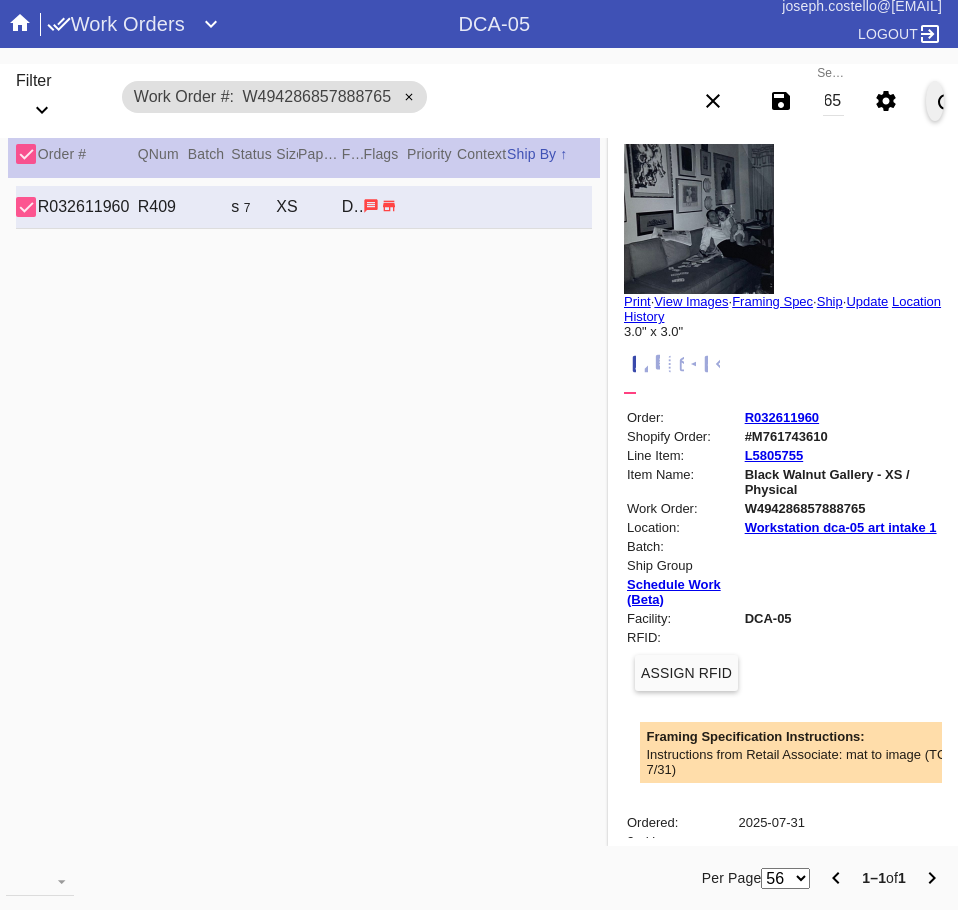 scroll, scrollTop: 0, scrollLeft: 0, axis: both 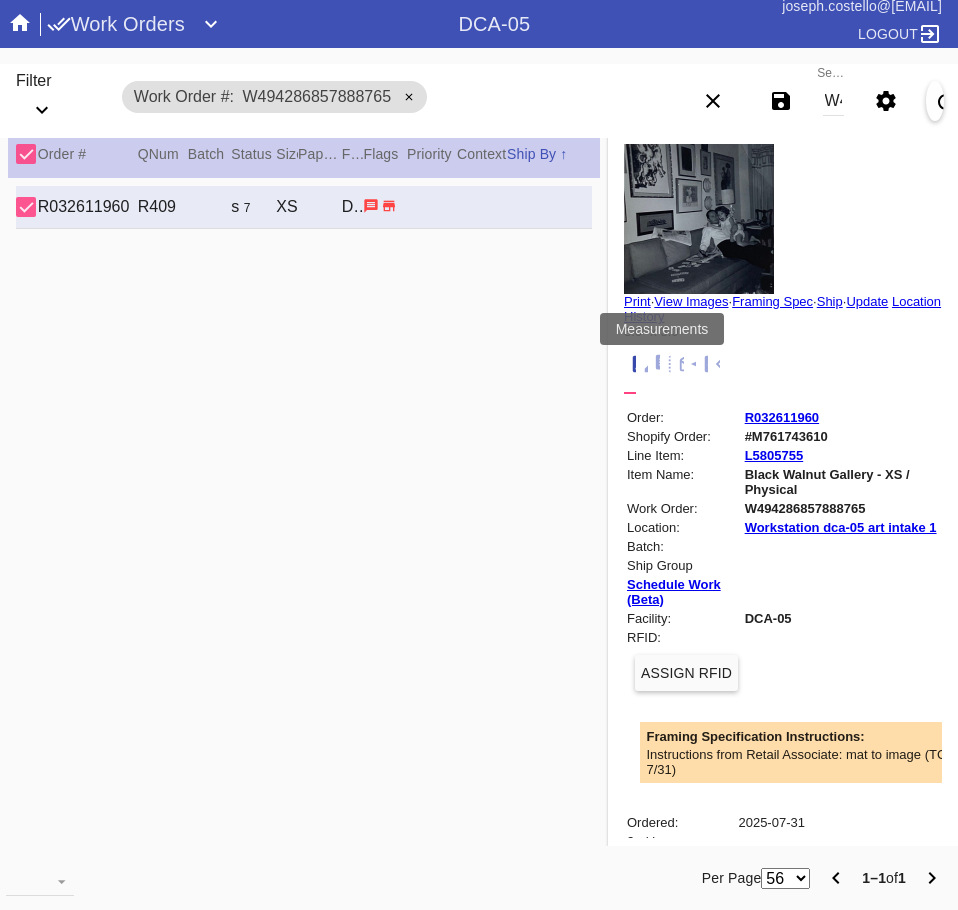 click 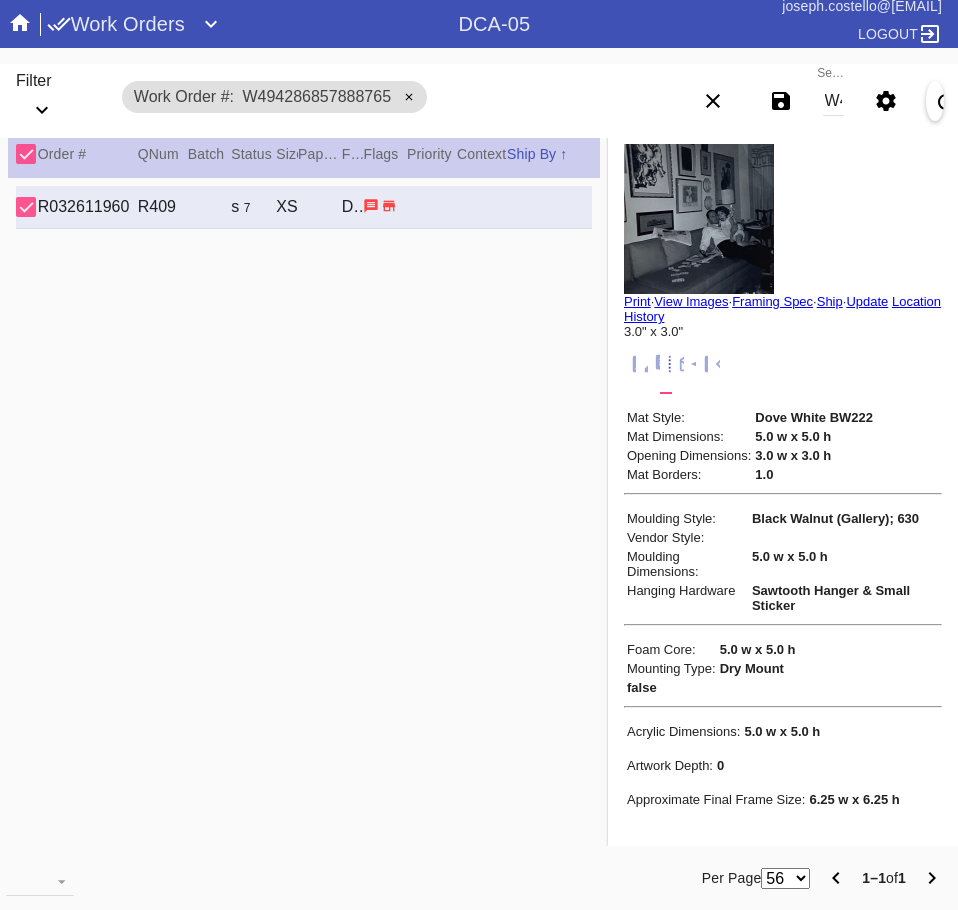 click 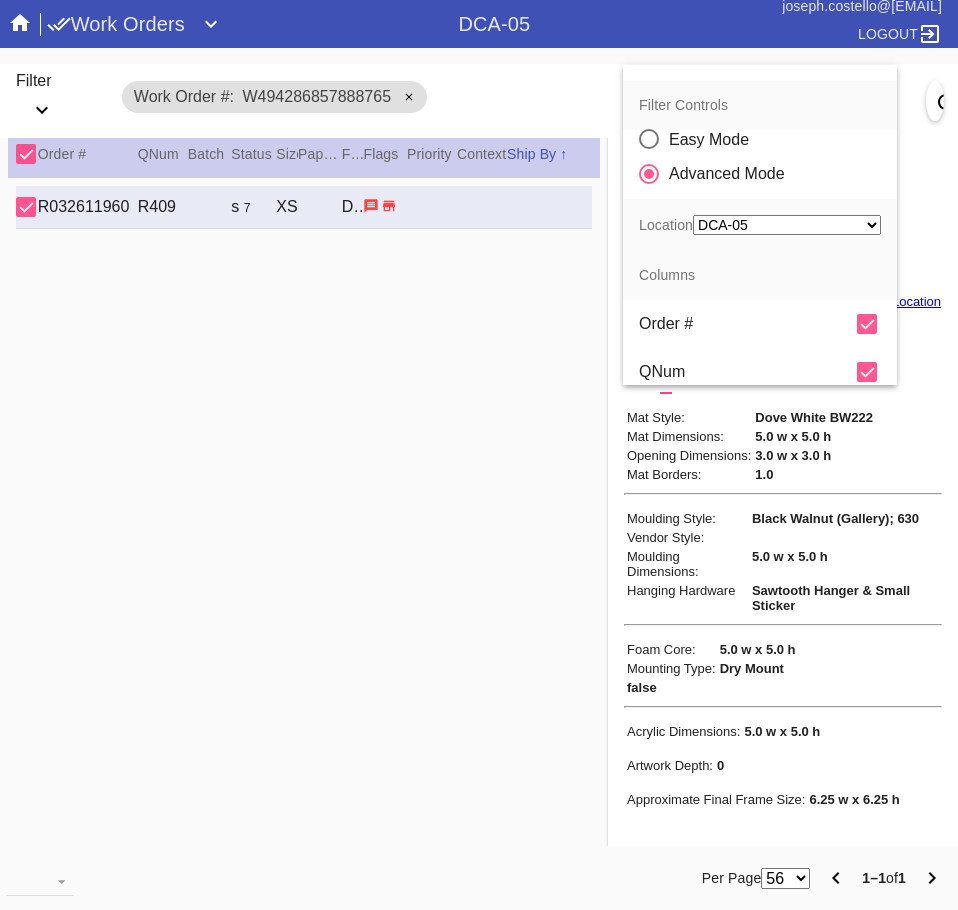click on "QNum" at bounding box center (760, 372) 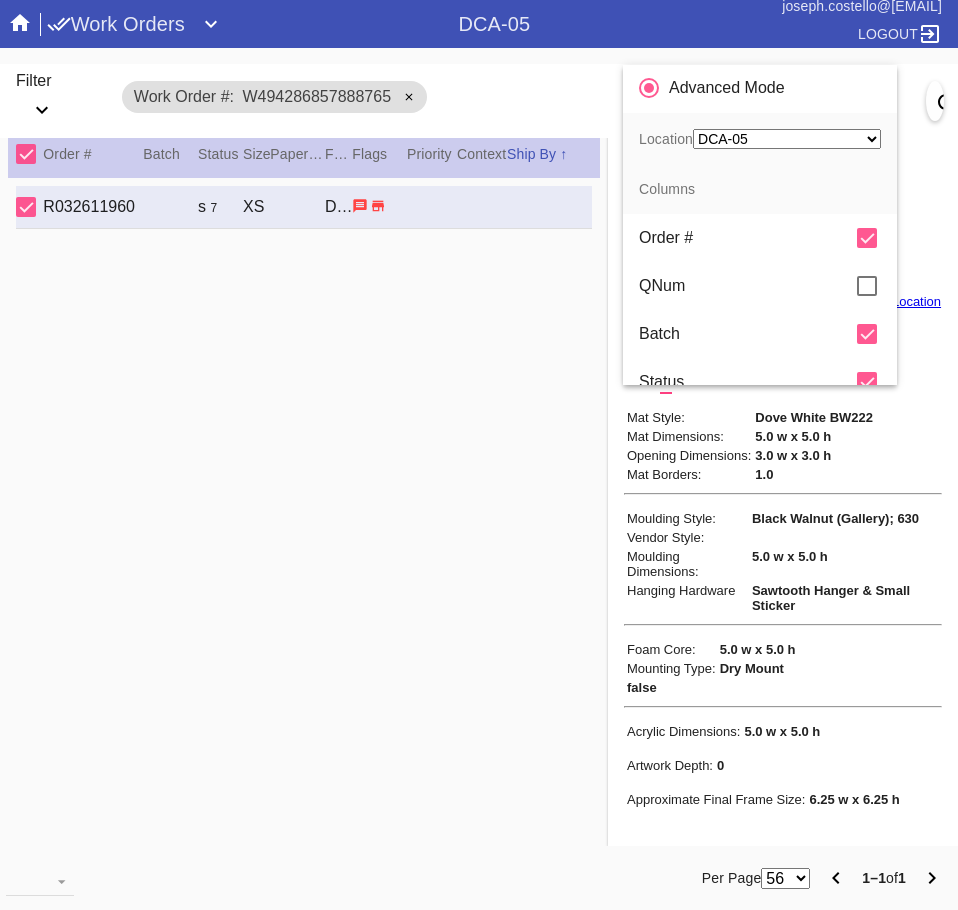 scroll, scrollTop: 200, scrollLeft: 0, axis: vertical 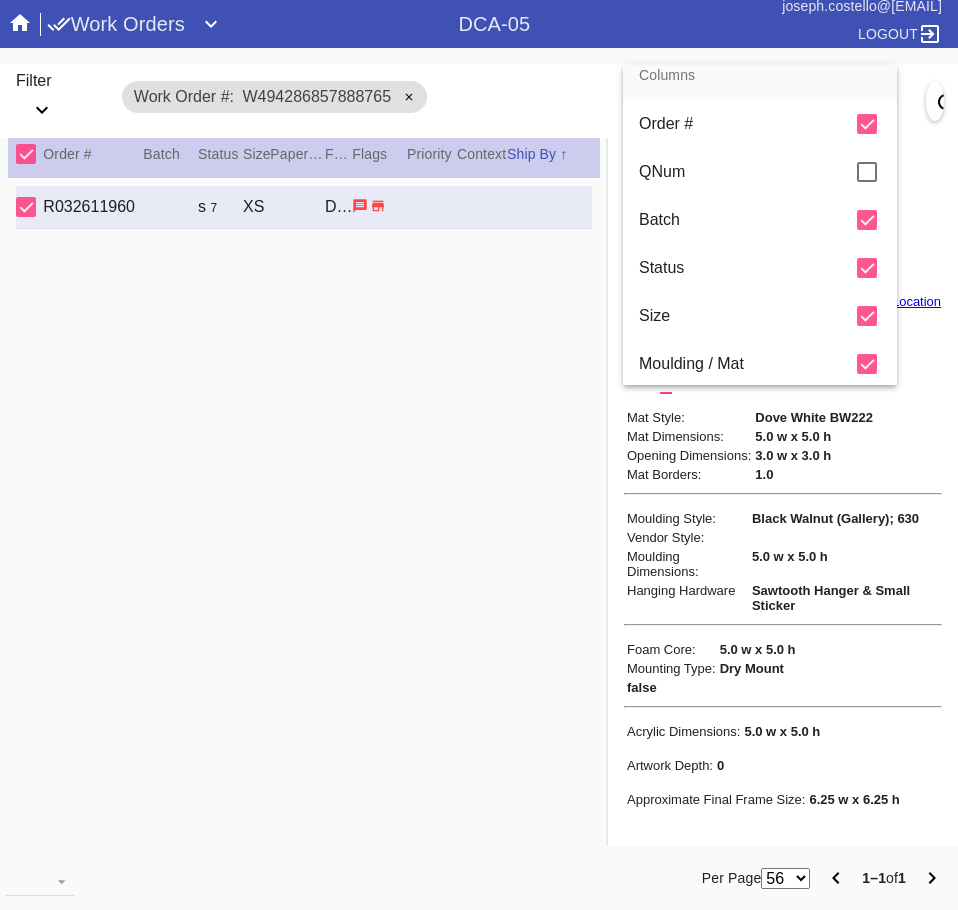 click on "Batch" at bounding box center (748, 220) 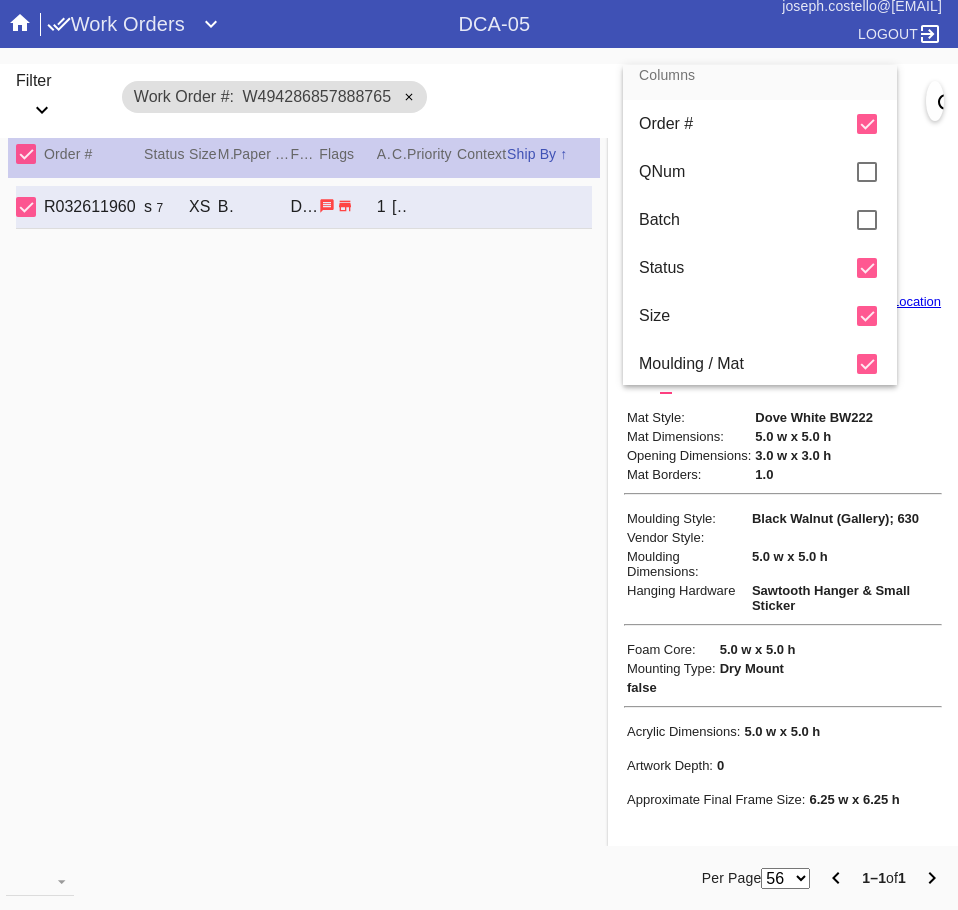 click at bounding box center [479, 455] 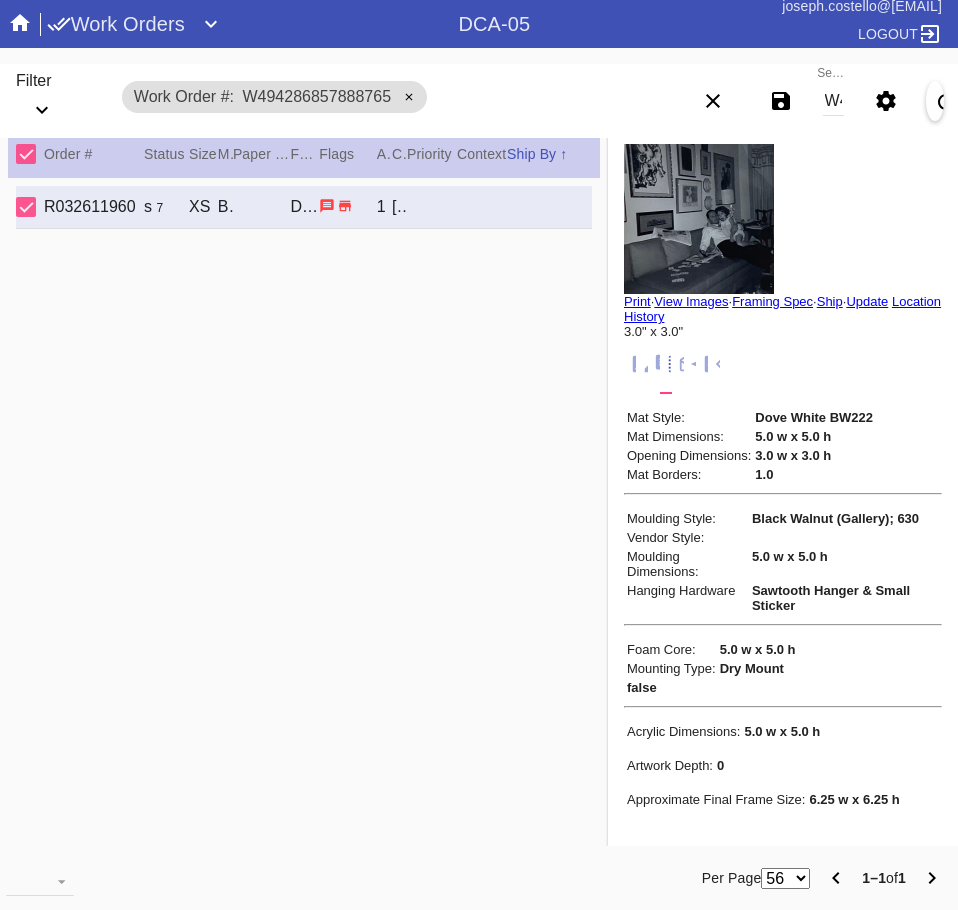 click on "W494286857888765" at bounding box center [833, 101] 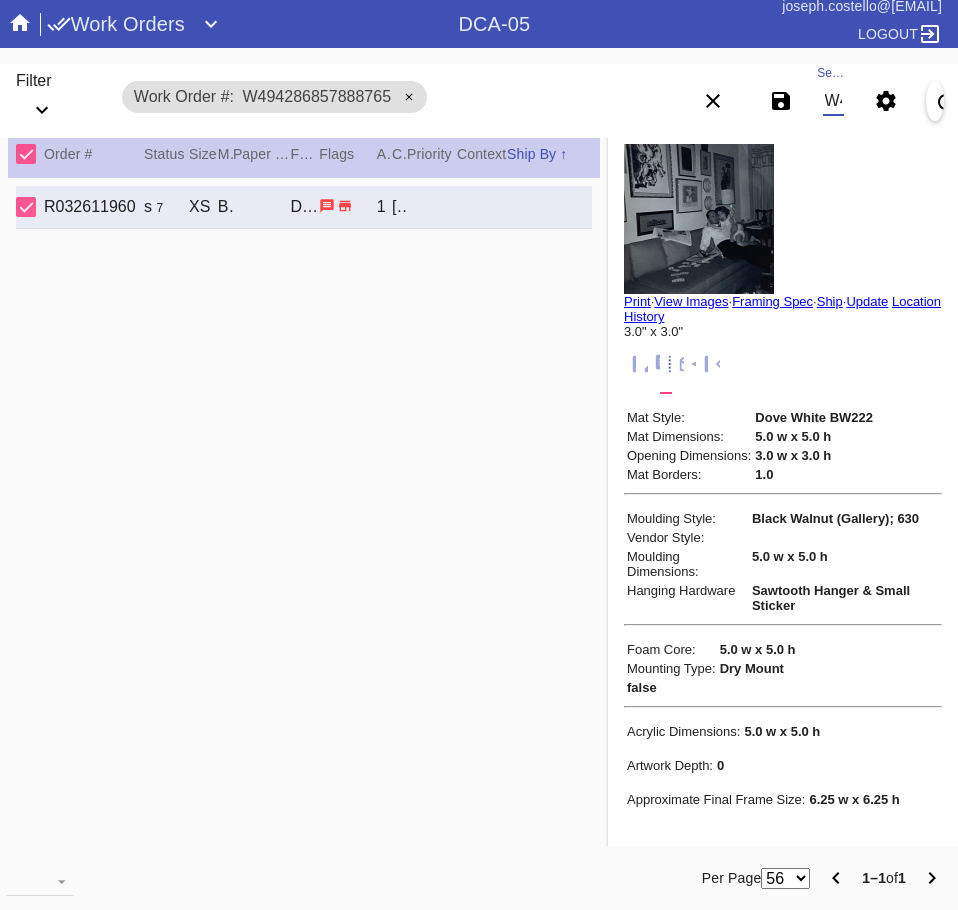 click on "W494286857888765" at bounding box center [833, 101] 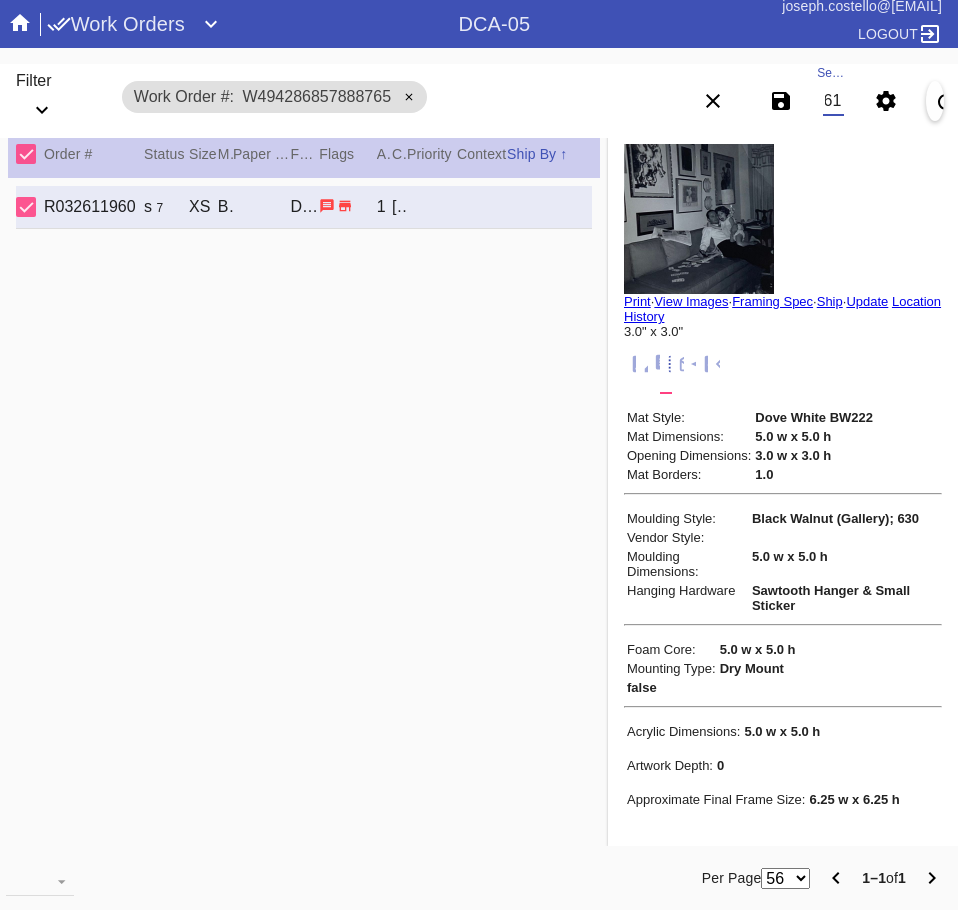 type on "W344338346336198" 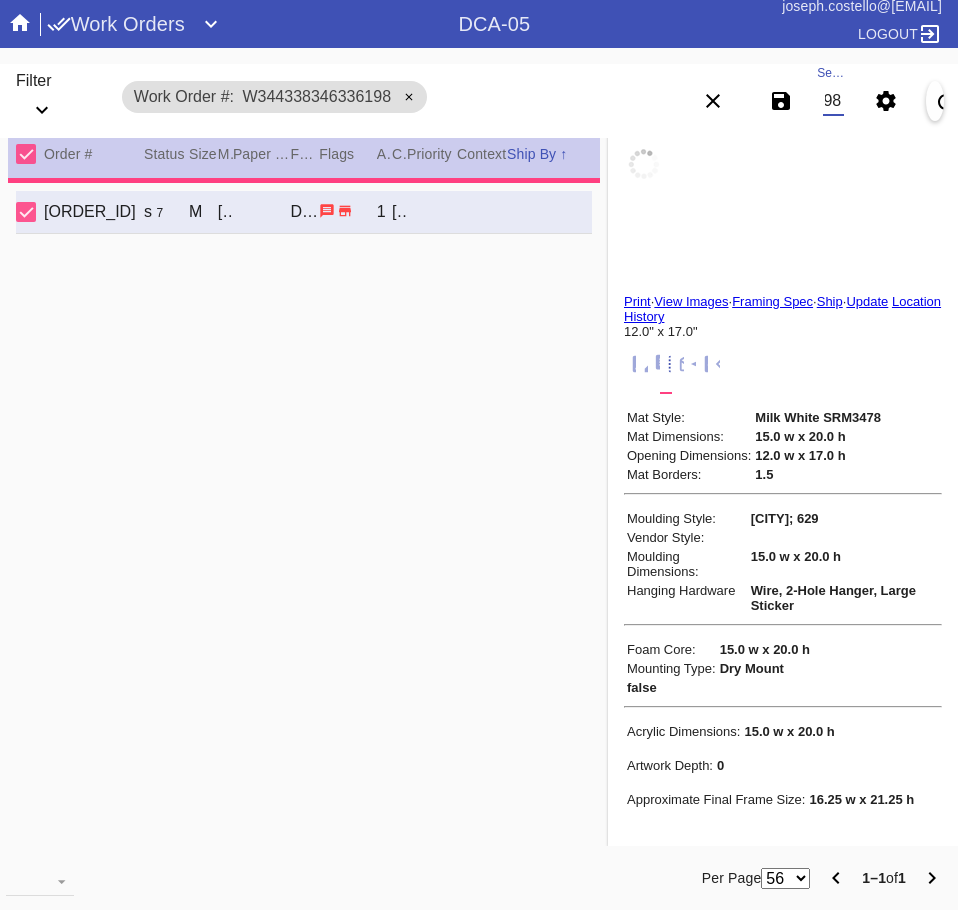 type on "1.5" 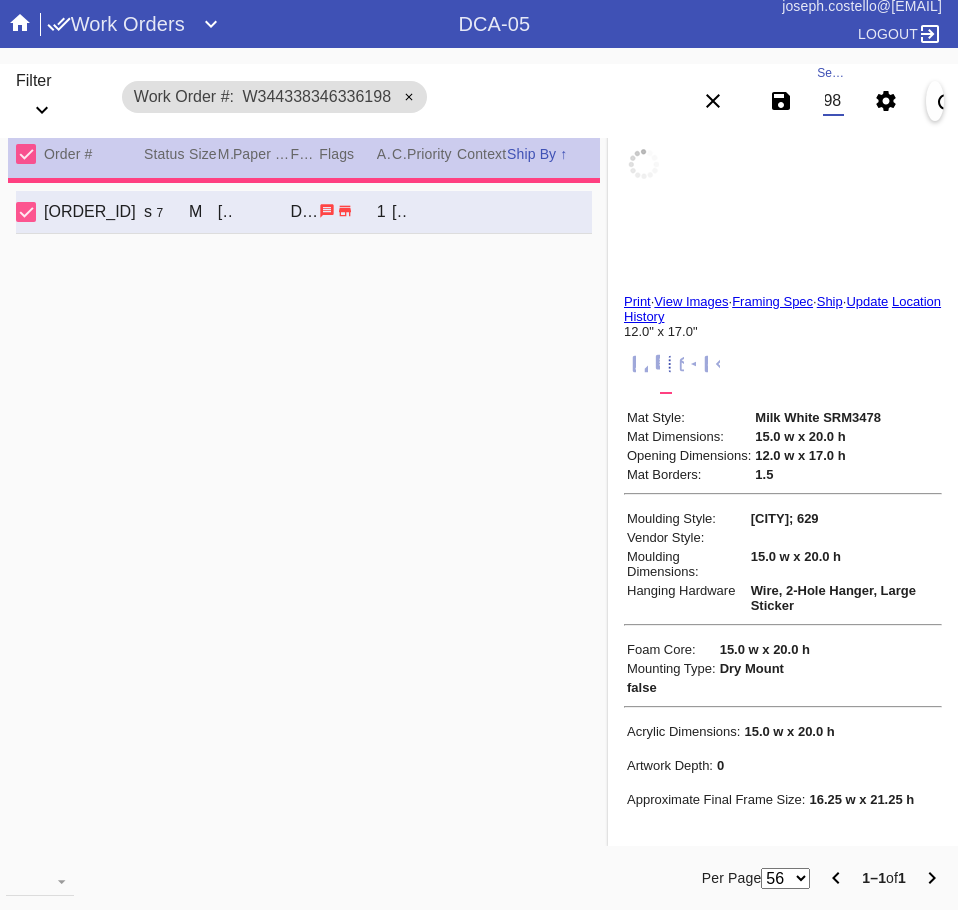type on "1.5" 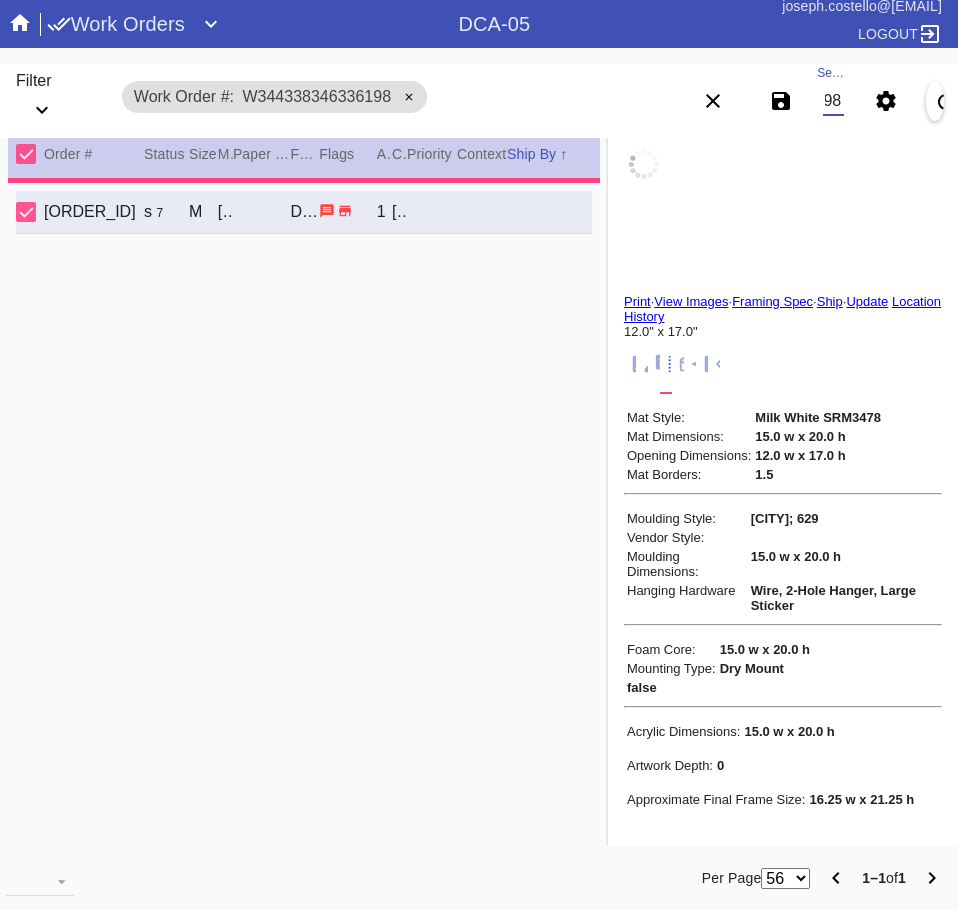 type on "1.5" 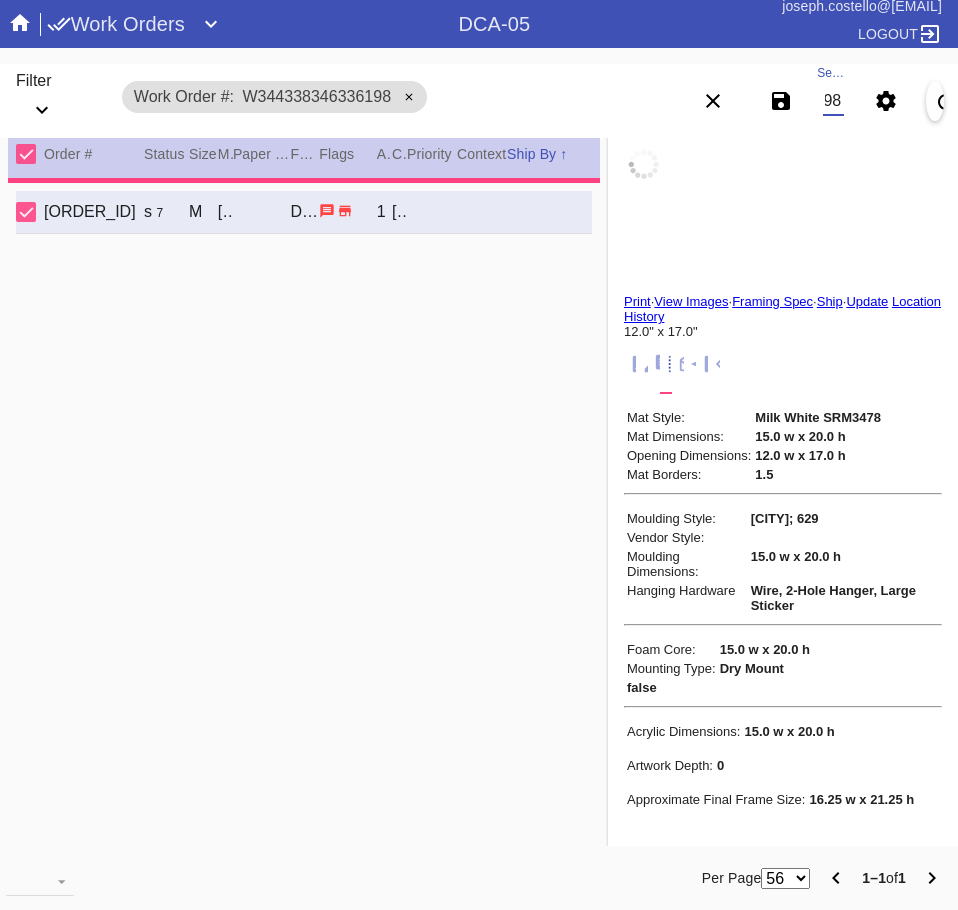 type on "1.5" 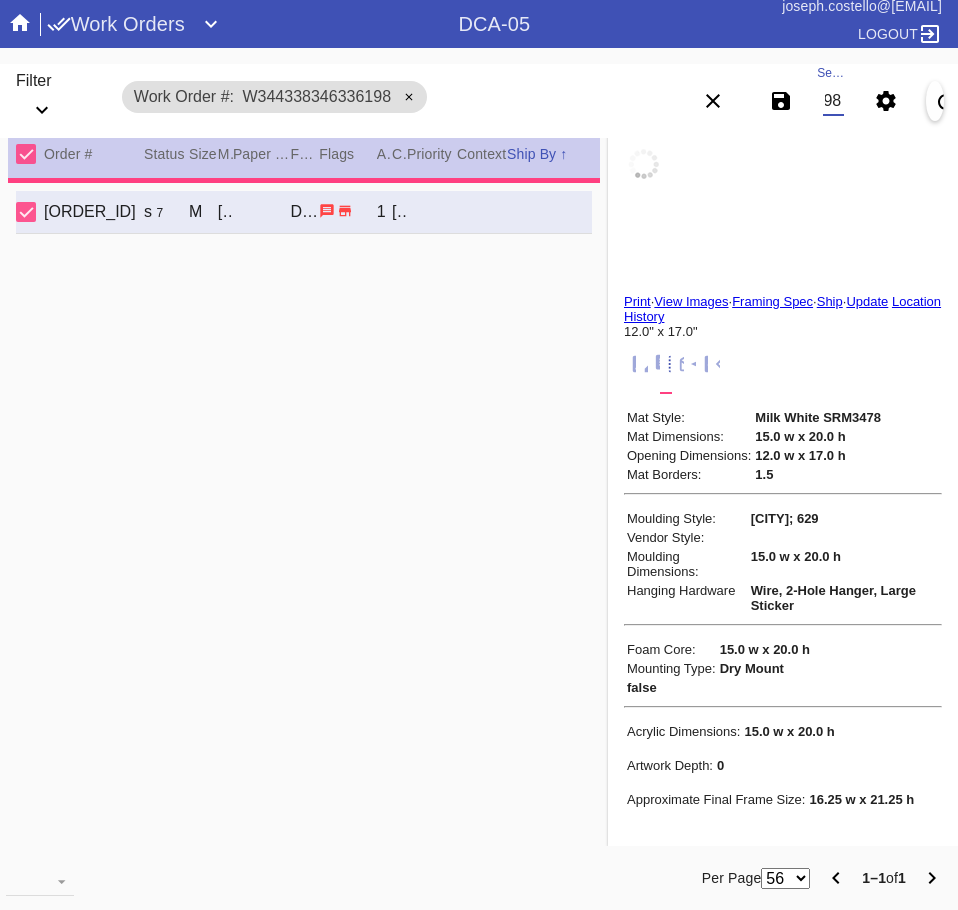 type on "12.0" 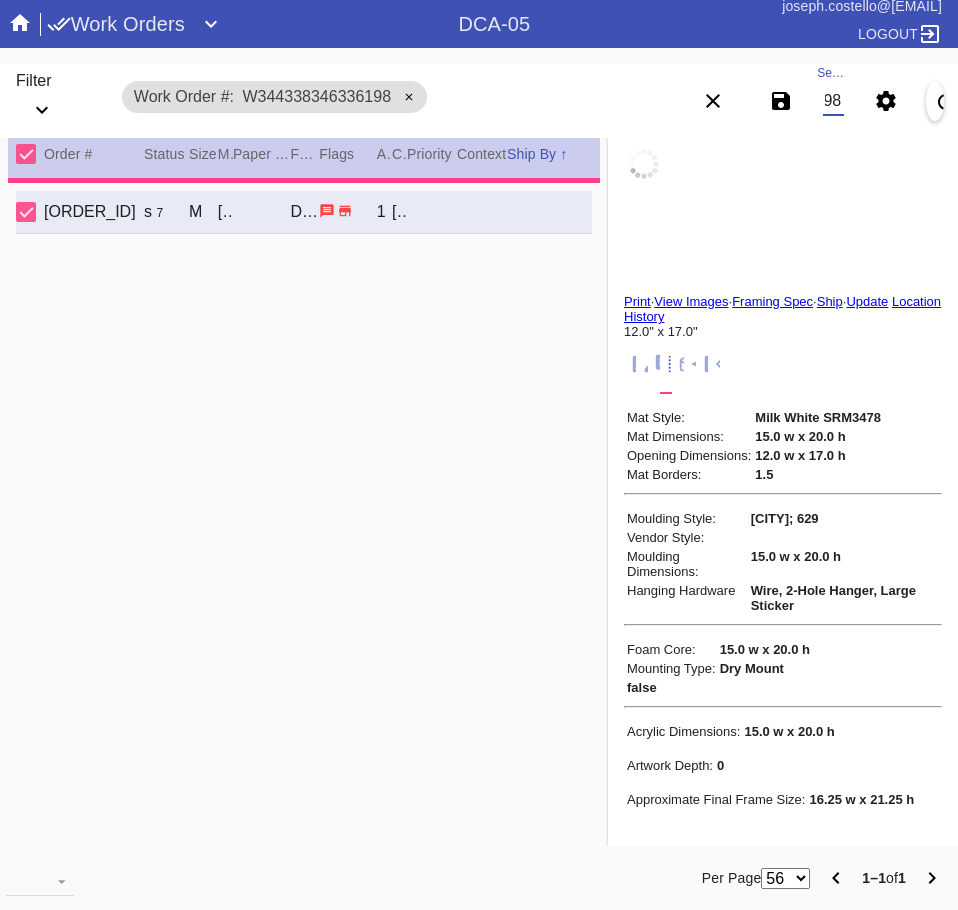 type on "17.0" 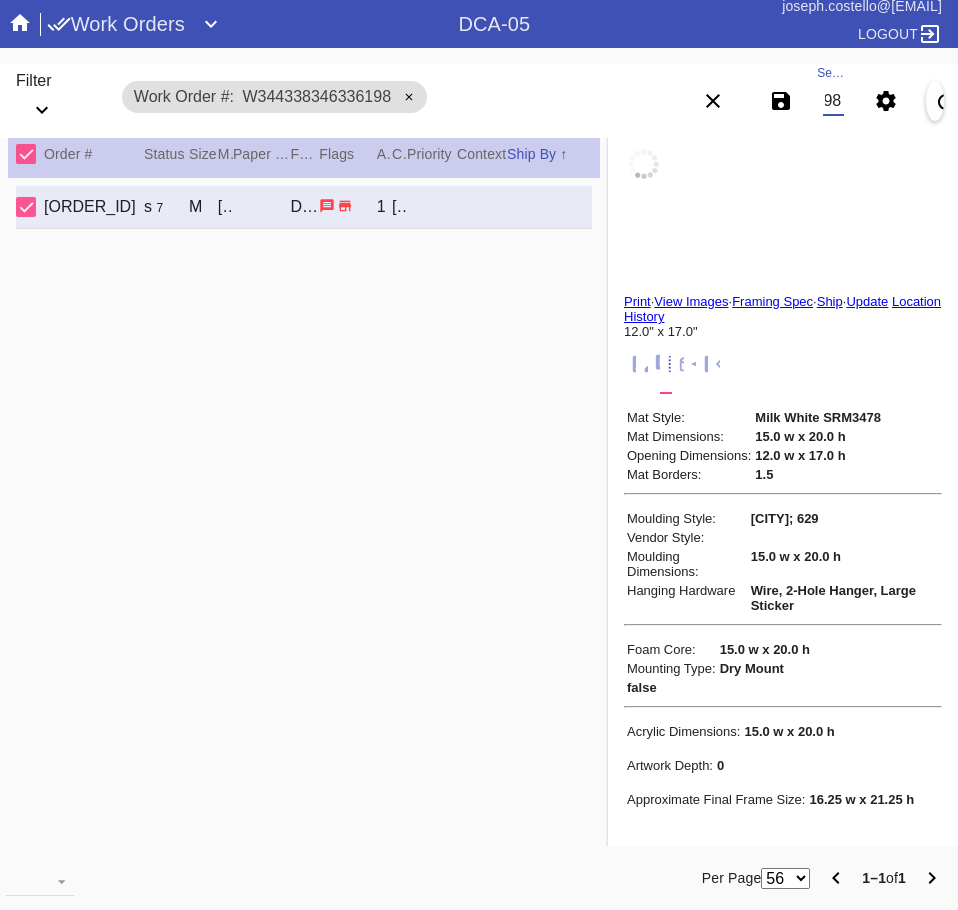 scroll, scrollTop: 0, scrollLeft: 0, axis: both 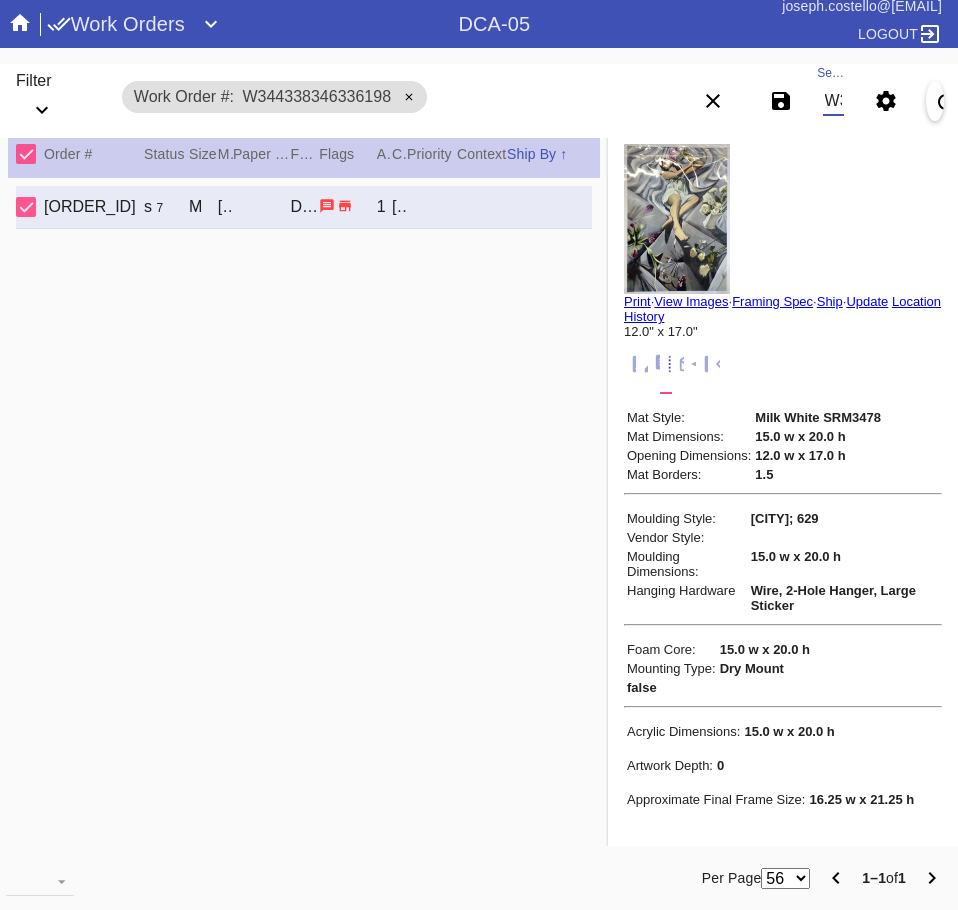 click on "W344338346336198" at bounding box center [833, 101] 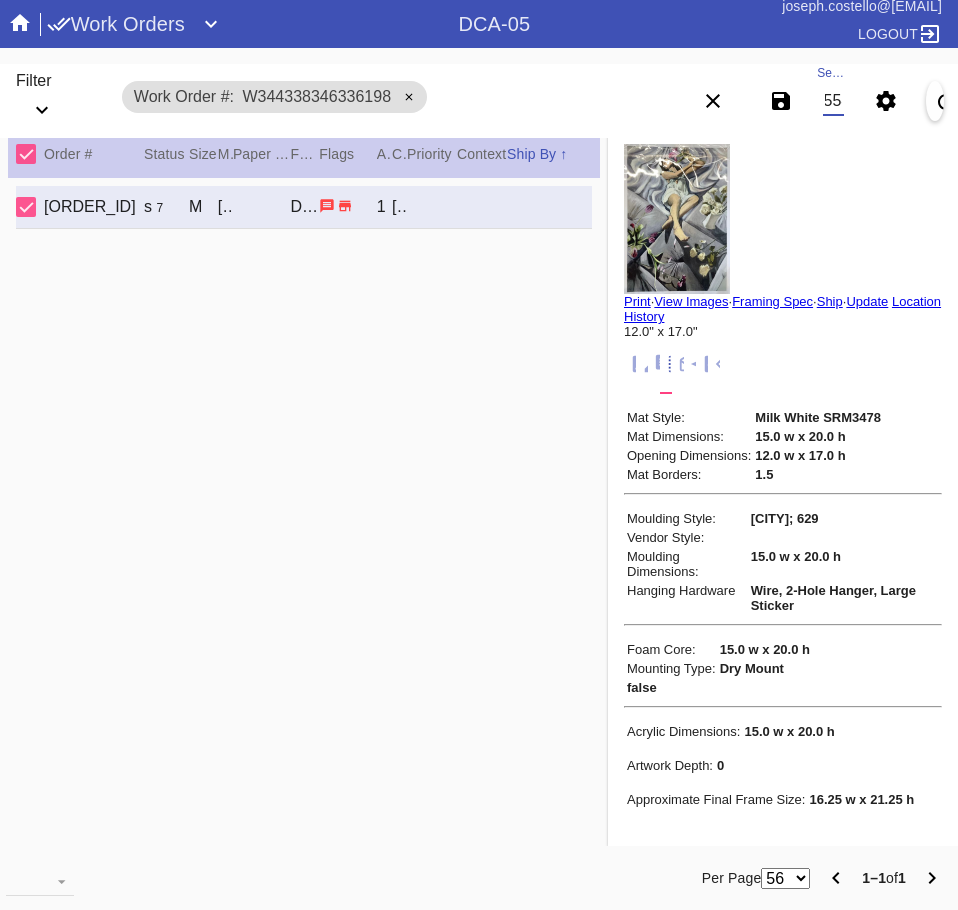 type on "W316469275355546" 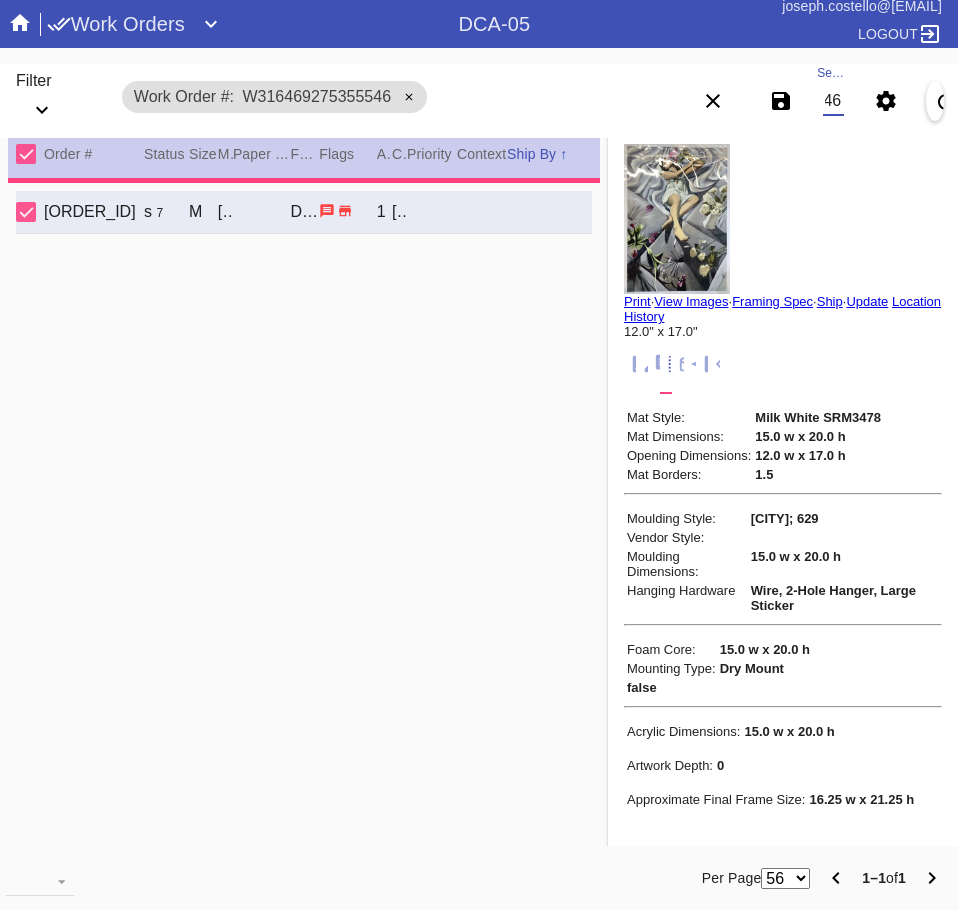 type on "11.5" 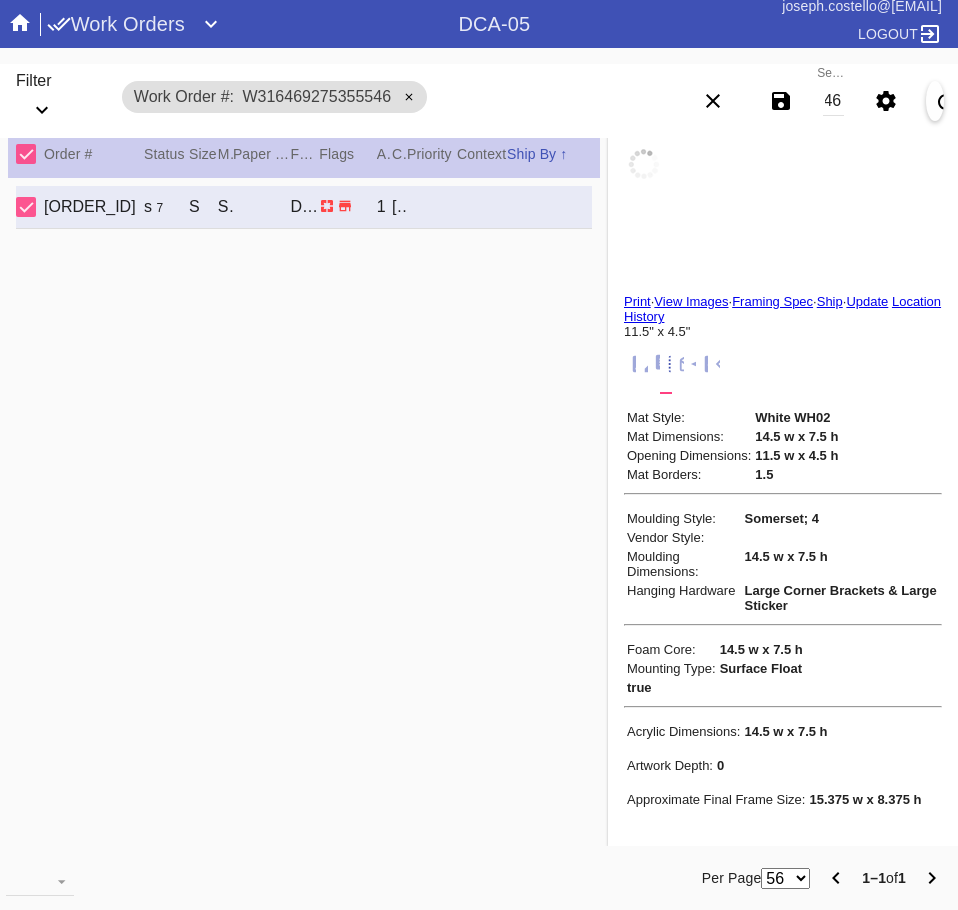 scroll, scrollTop: 0, scrollLeft: 0, axis: both 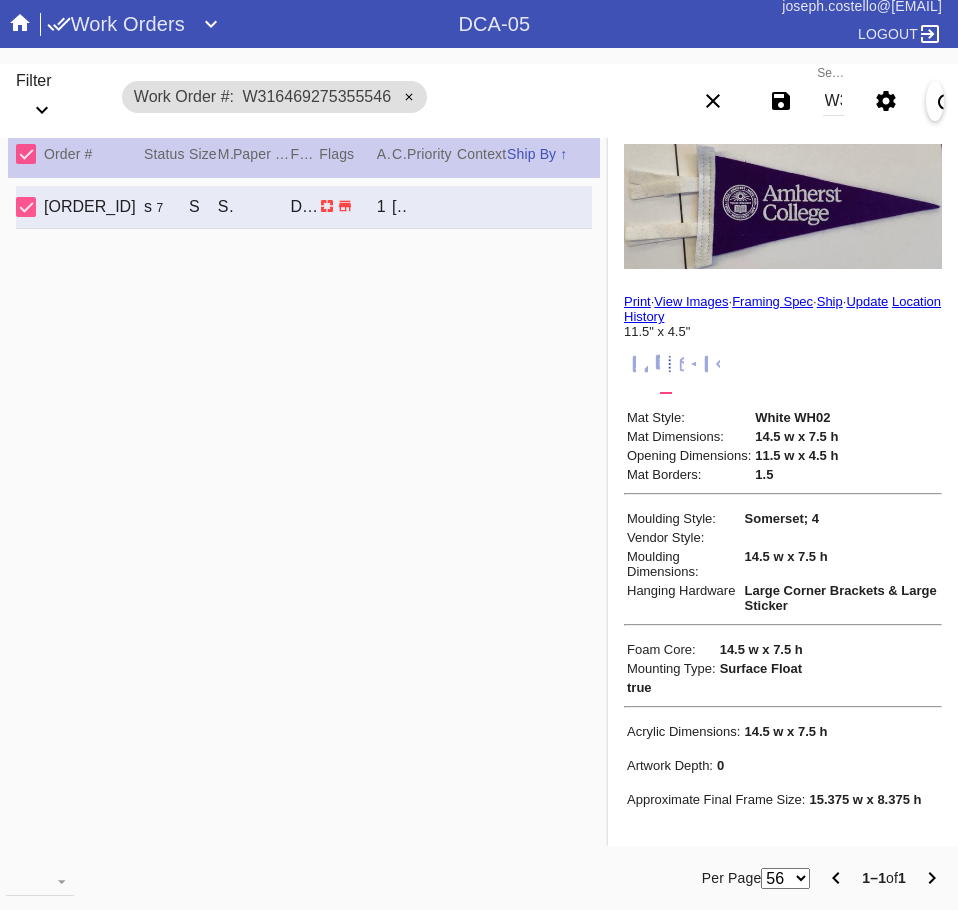 click on "Search W316469275355546" at bounding box center [833, 101] 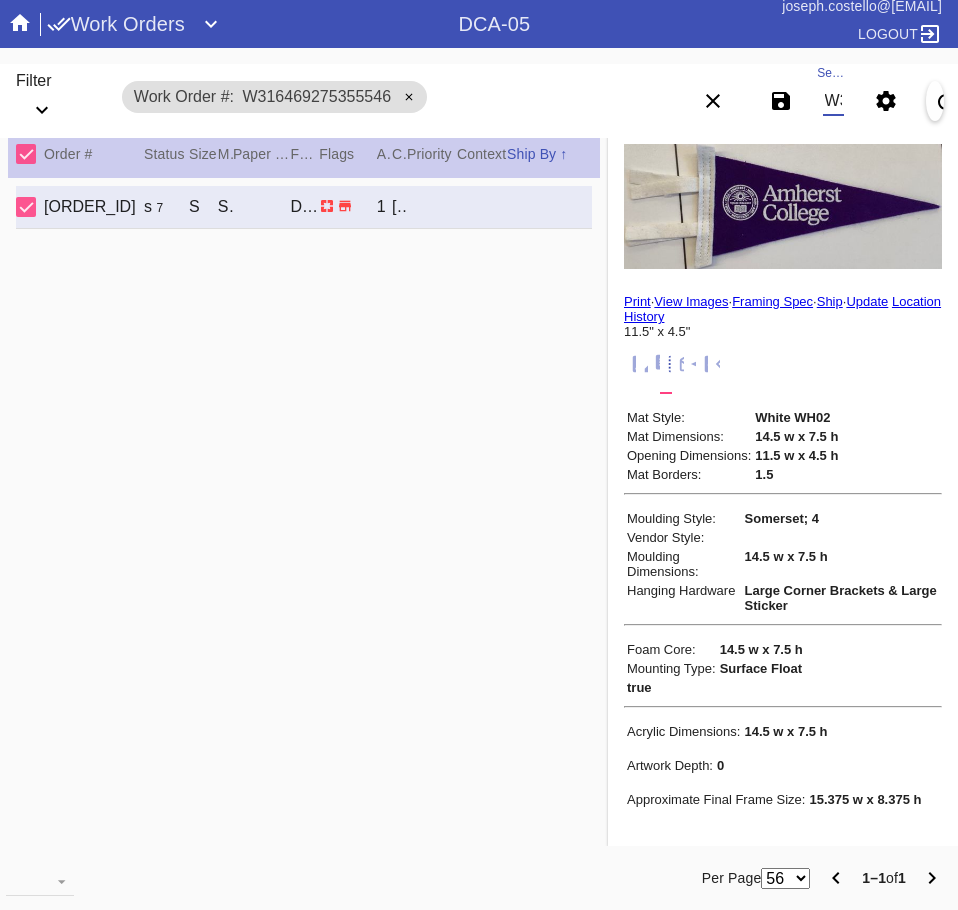 click on "W316469275355546" at bounding box center (833, 101) 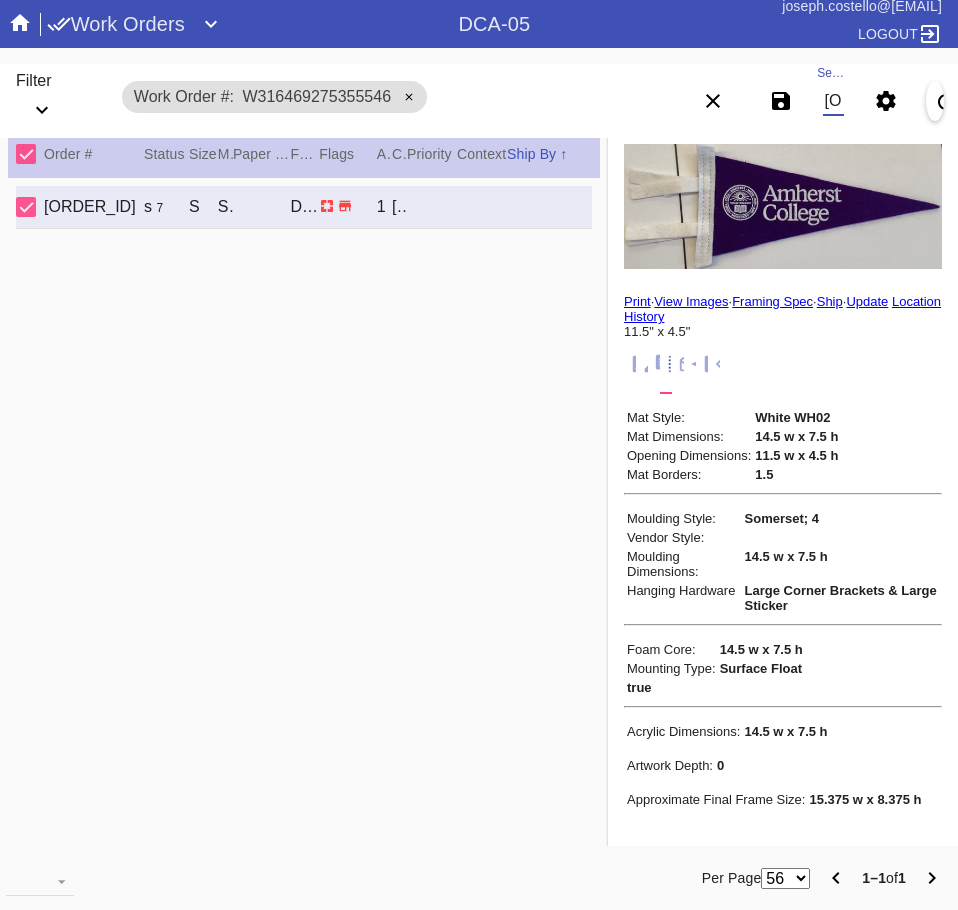 scroll, scrollTop: 0, scrollLeft: 132, axis: horizontal 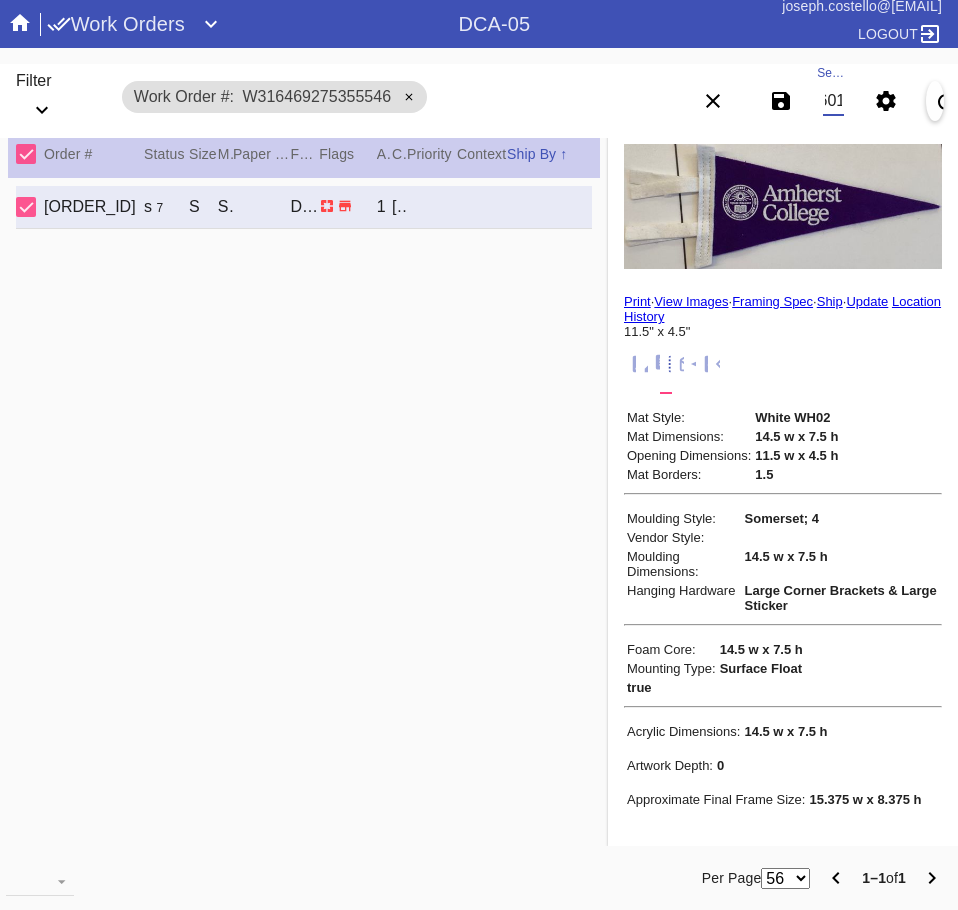 type on "W225426217674601" 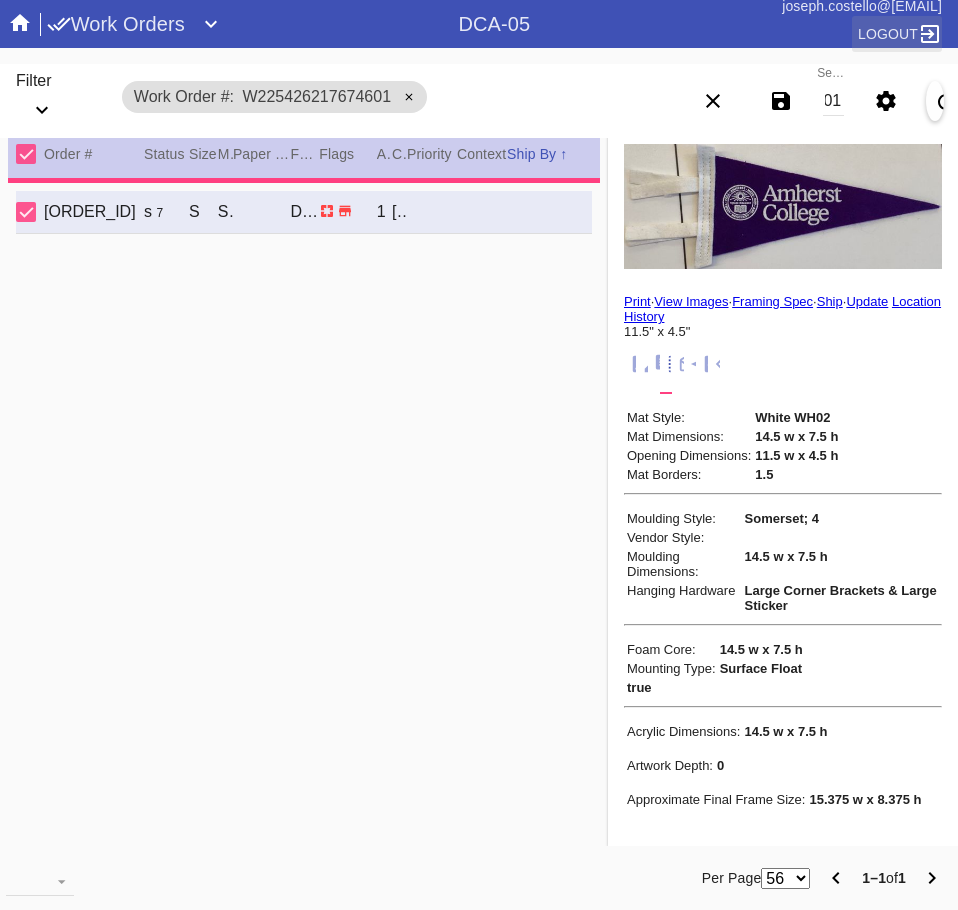scroll, scrollTop: 0, scrollLeft: 0, axis: both 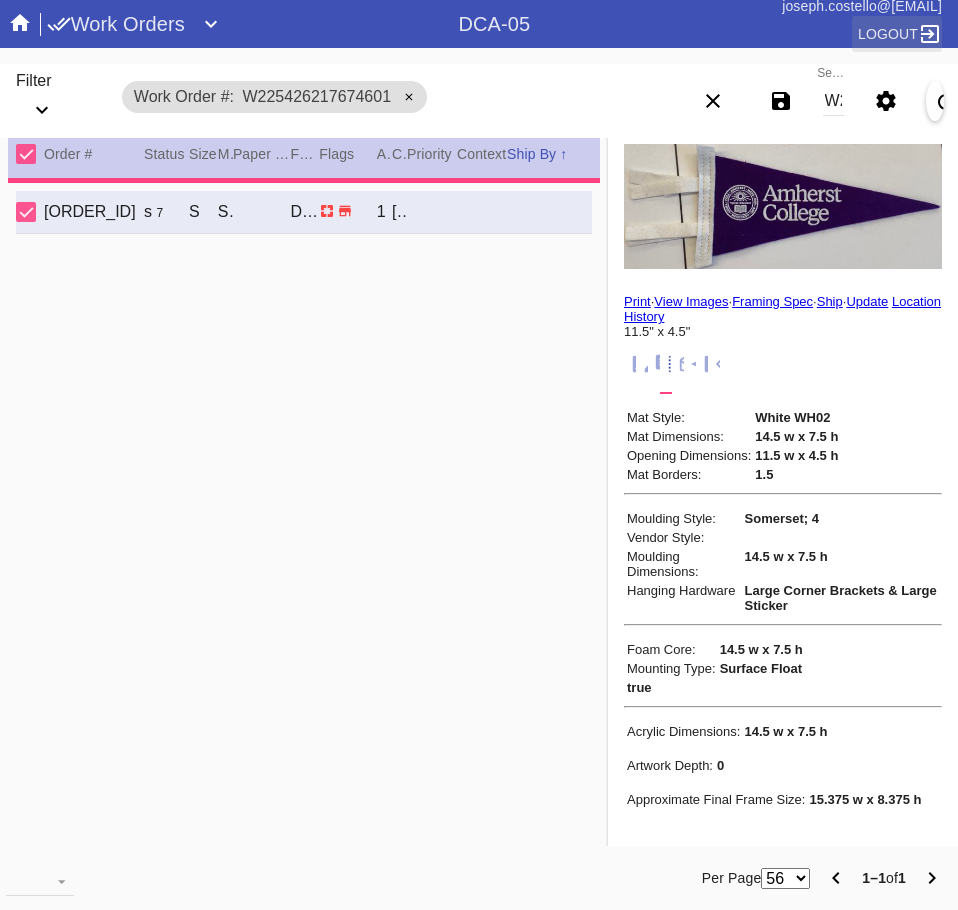 type on "5.0" 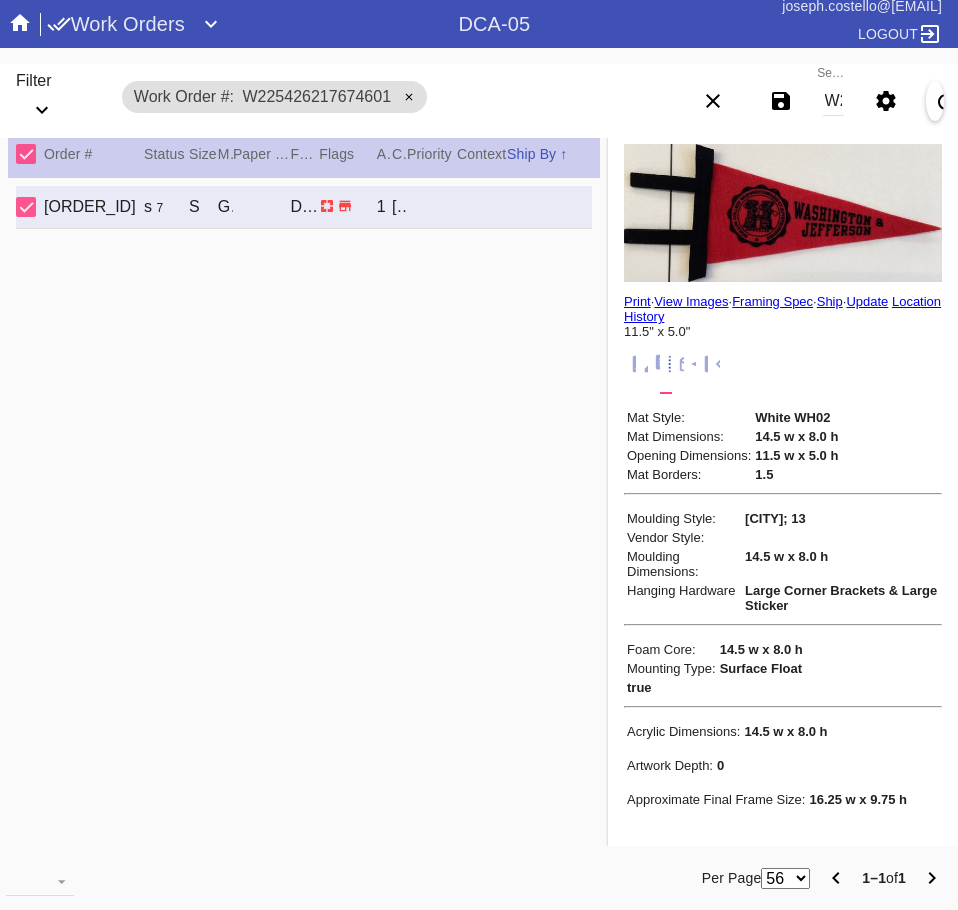 click on "W225426217674601" at bounding box center (833, 101) 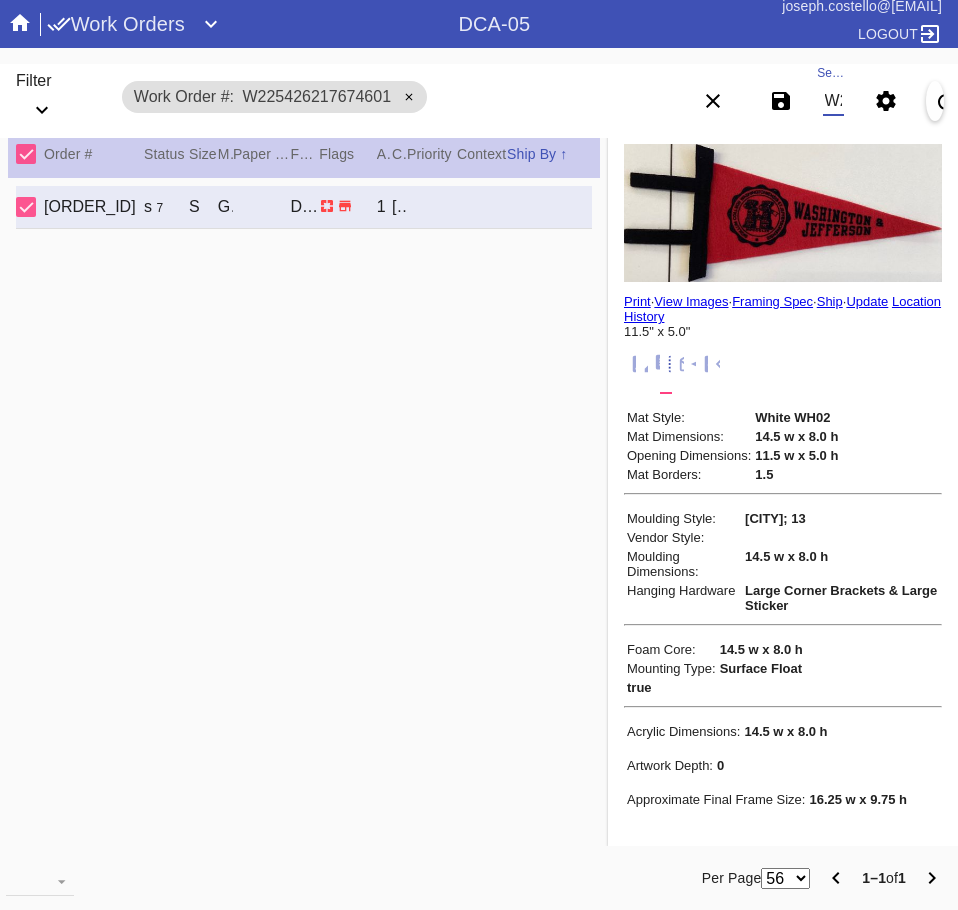 click on "W225426217674601" at bounding box center (833, 101) 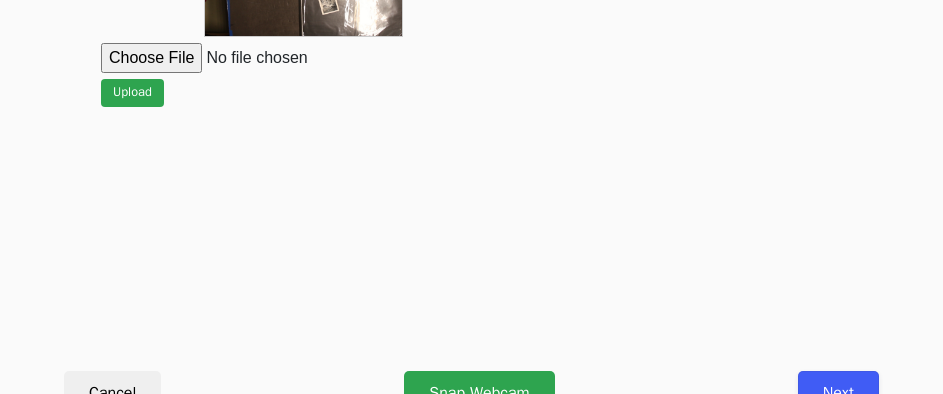 scroll, scrollTop: 912, scrollLeft: 0, axis: vertical 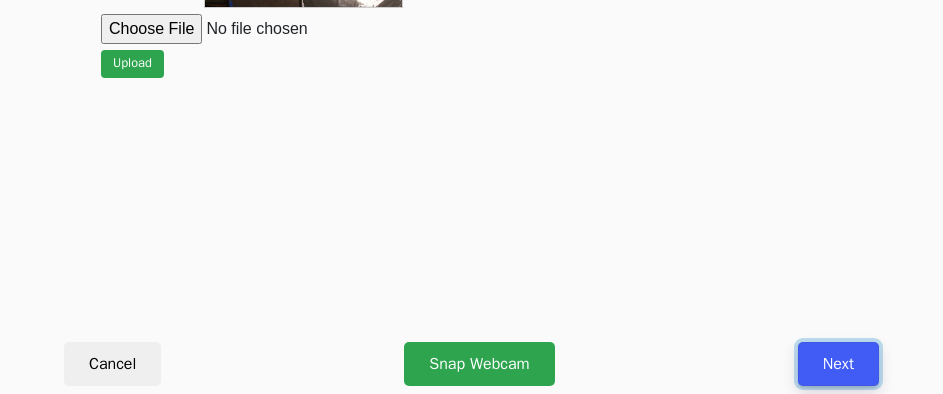 click on "Next" at bounding box center (838, 364) 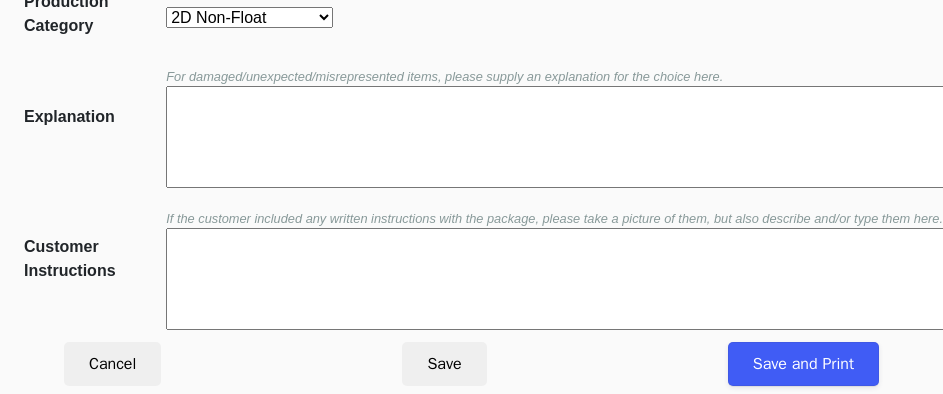 scroll, scrollTop: 452, scrollLeft: 0, axis: vertical 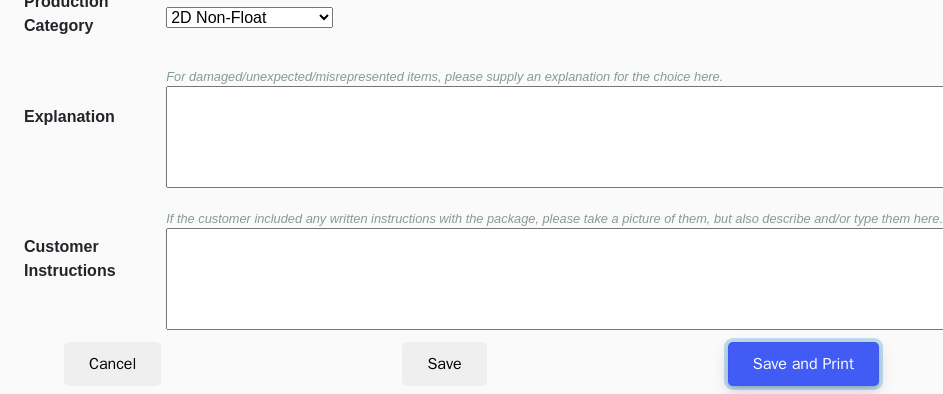 drag, startPoint x: 784, startPoint y: 353, endPoint x: 768, endPoint y: 369, distance: 22.627417 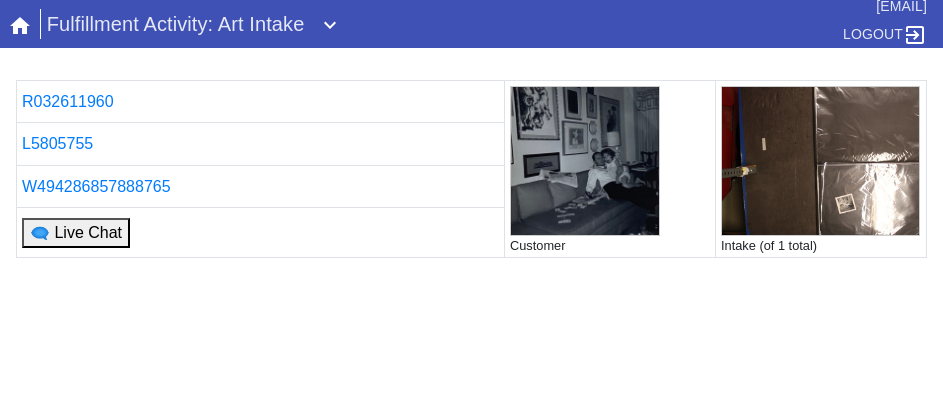 scroll, scrollTop: 0, scrollLeft: 0, axis: both 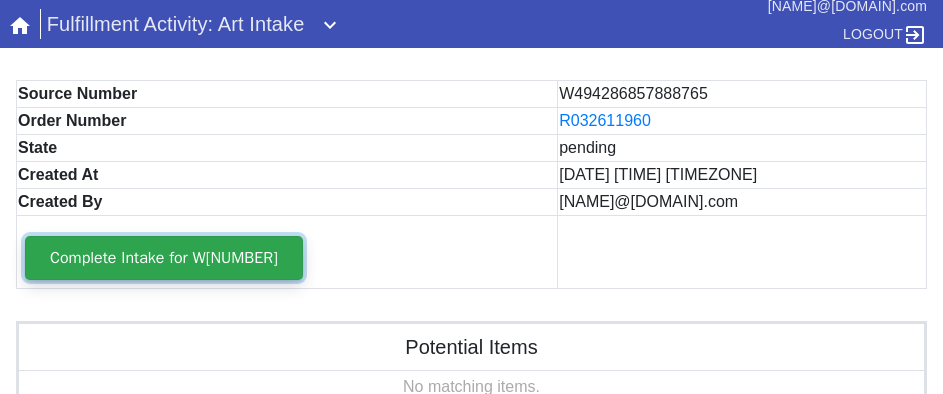 click on "Complete Intake for W494286857888765" at bounding box center [164, 258] 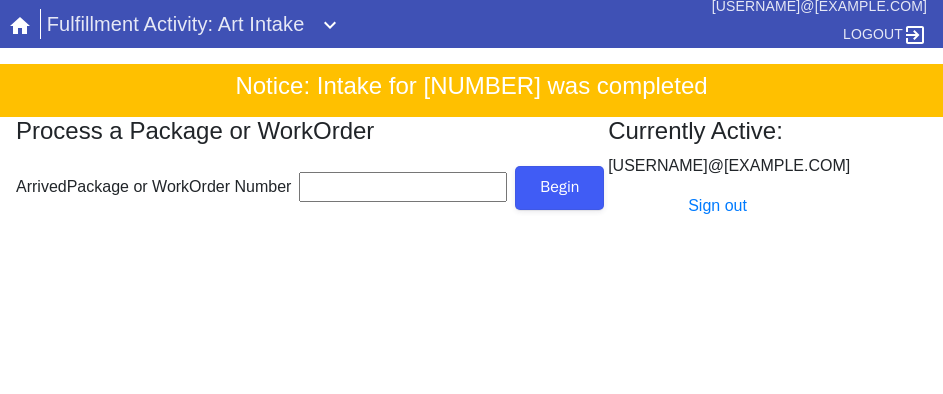 scroll, scrollTop: 0, scrollLeft: 0, axis: both 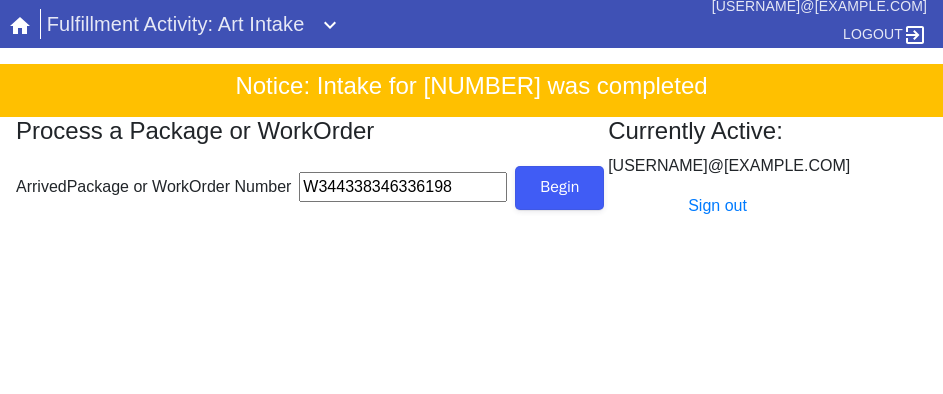 type on "W344338346336198" 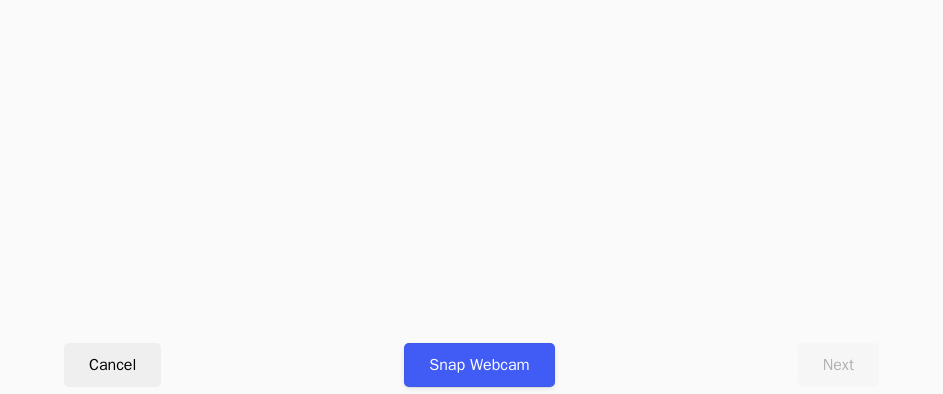 scroll, scrollTop: 912, scrollLeft: 0, axis: vertical 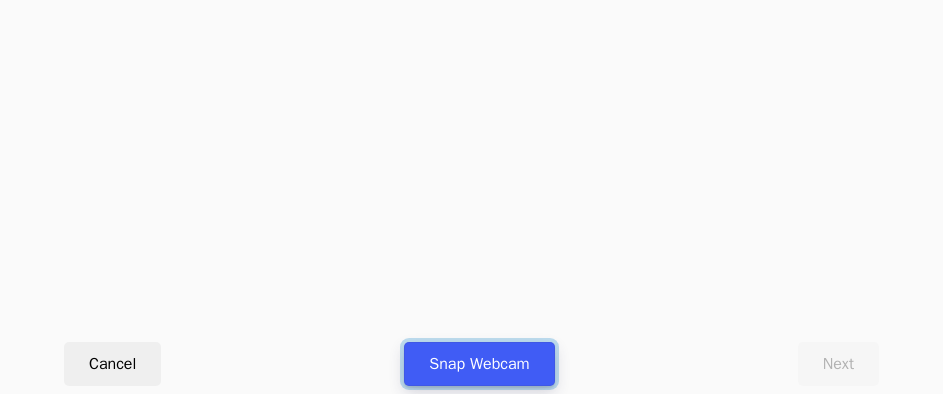 click on "Snap Webcam" at bounding box center (479, 364) 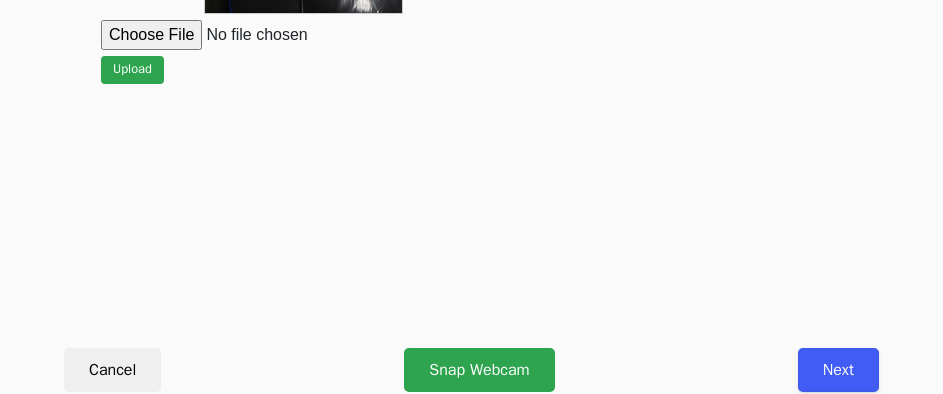 scroll, scrollTop: 912, scrollLeft: 0, axis: vertical 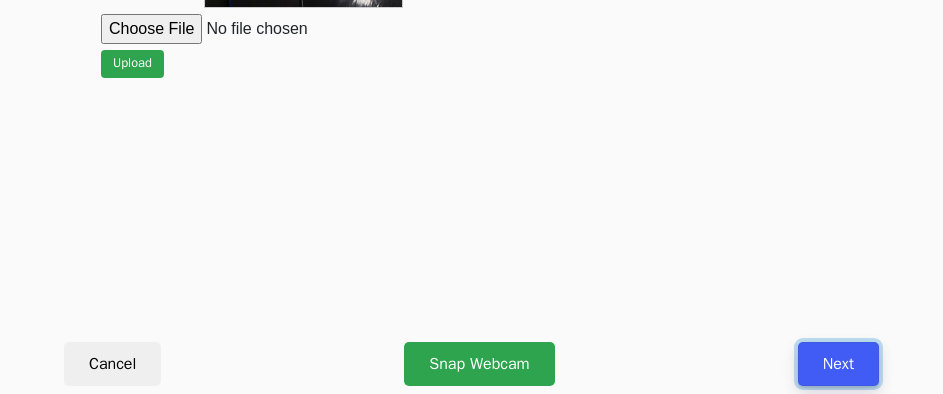 click on "Next" at bounding box center (838, 364) 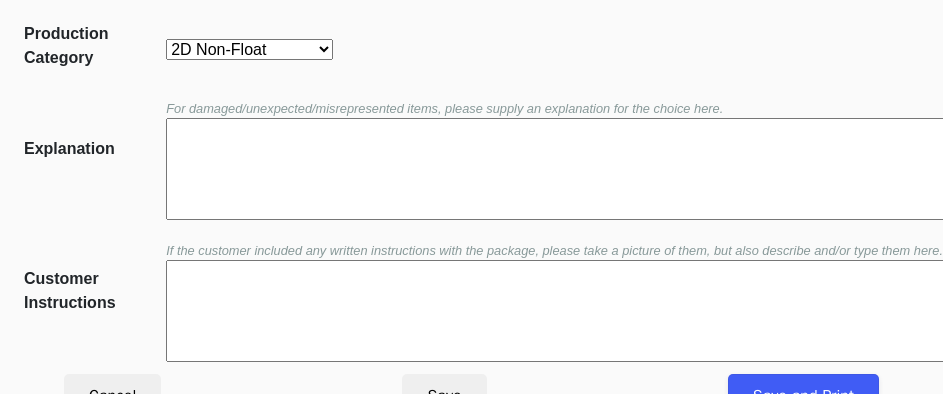 scroll, scrollTop: 452, scrollLeft: 0, axis: vertical 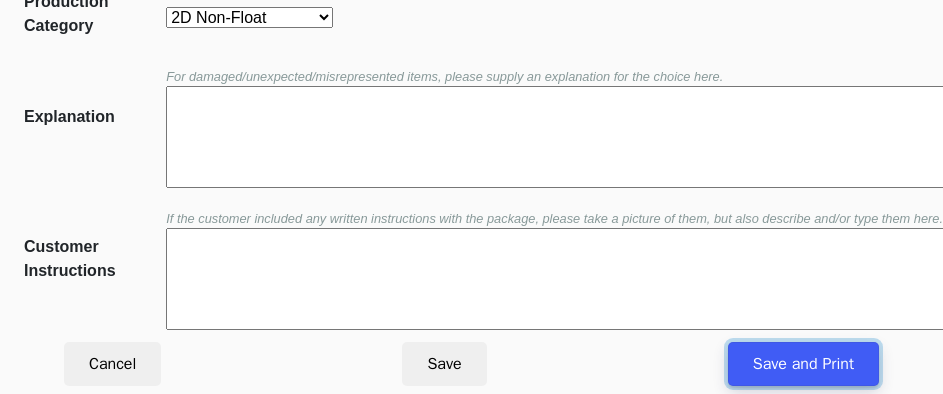 click on "Save and Print" at bounding box center (803, 364) 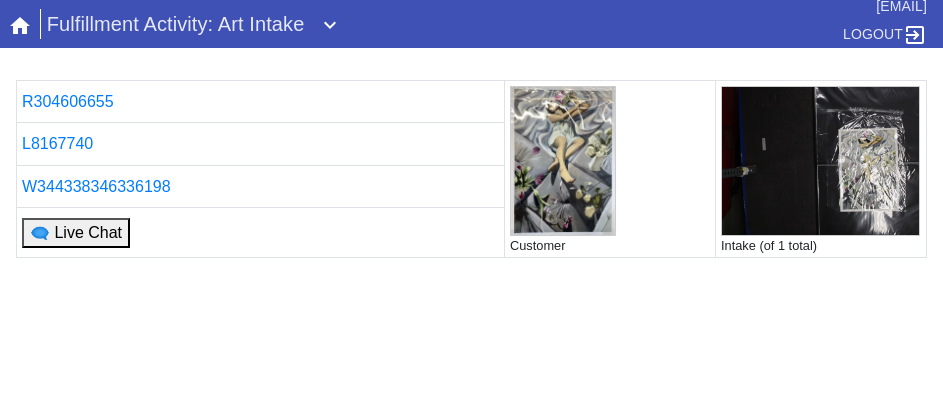 scroll, scrollTop: 0, scrollLeft: 0, axis: both 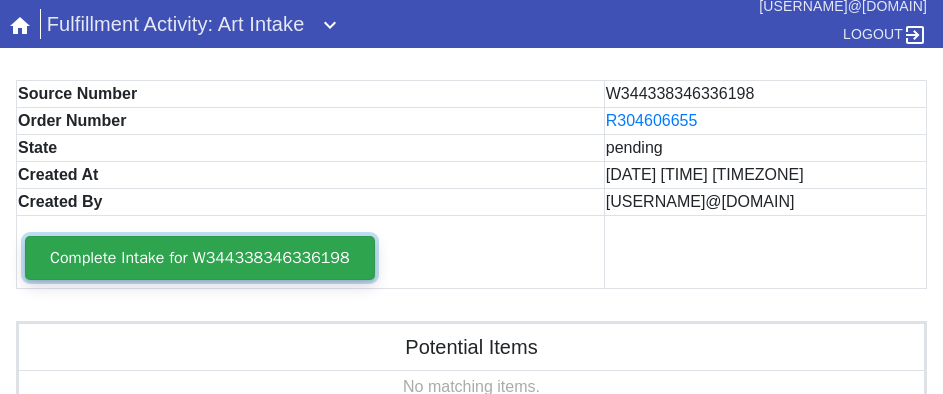 click on "Complete Intake for W344338346336198" at bounding box center (200, 258) 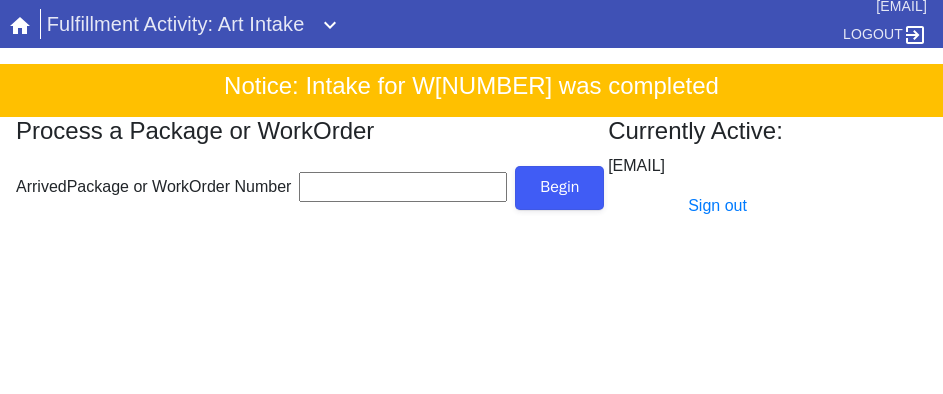 scroll, scrollTop: 0, scrollLeft: 0, axis: both 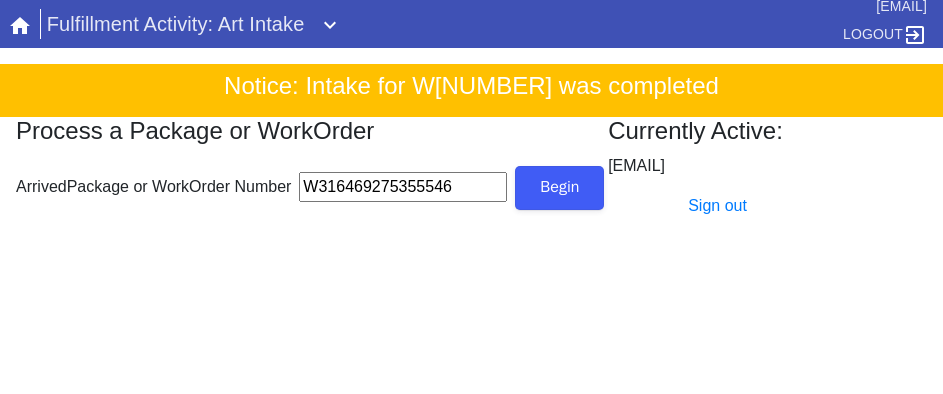 type on "W316469275355546" 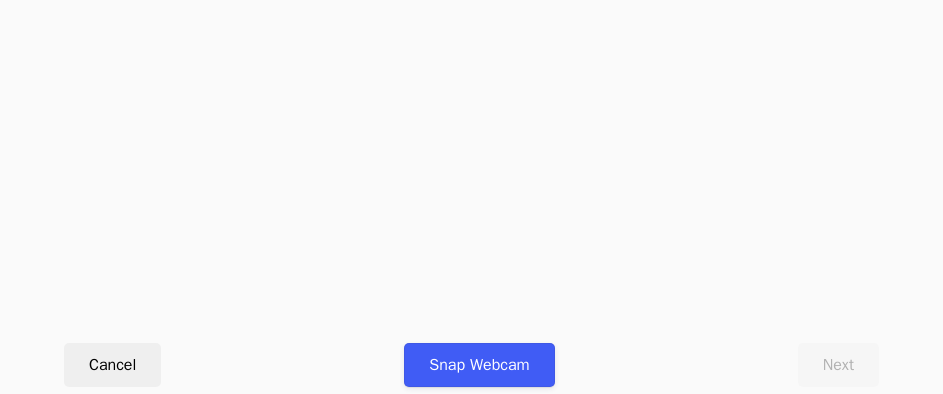 scroll, scrollTop: 912, scrollLeft: 0, axis: vertical 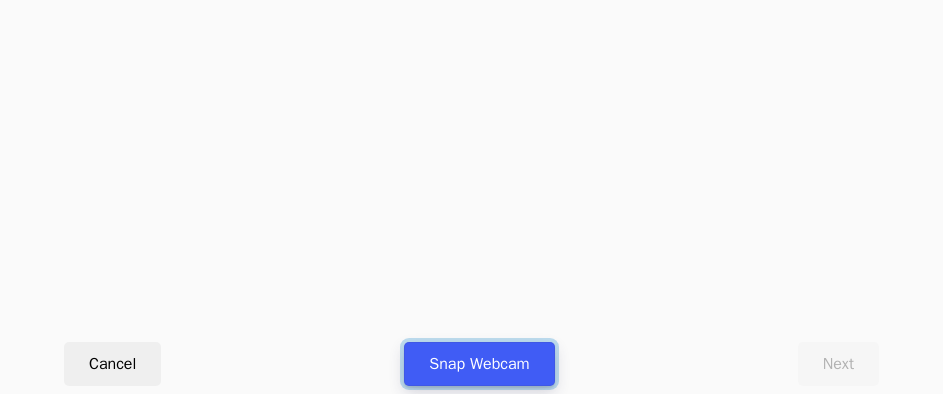 click on "Snap Webcam" at bounding box center (479, 364) 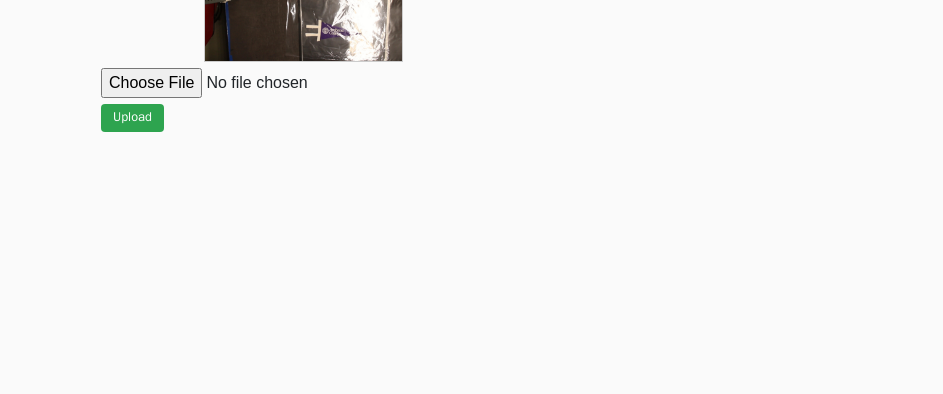 scroll, scrollTop: 912, scrollLeft: 0, axis: vertical 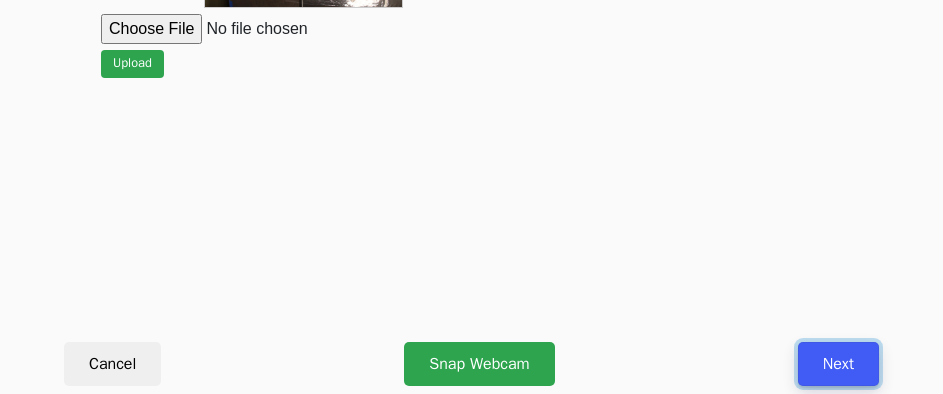 click on "Next" at bounding box center (838, 364) 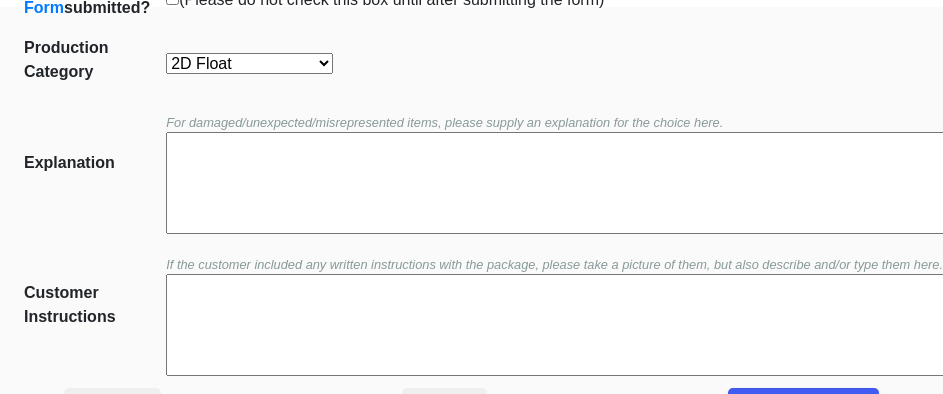 scroll, scrollTop: 352, scrollLeft: 0, axis: vertical 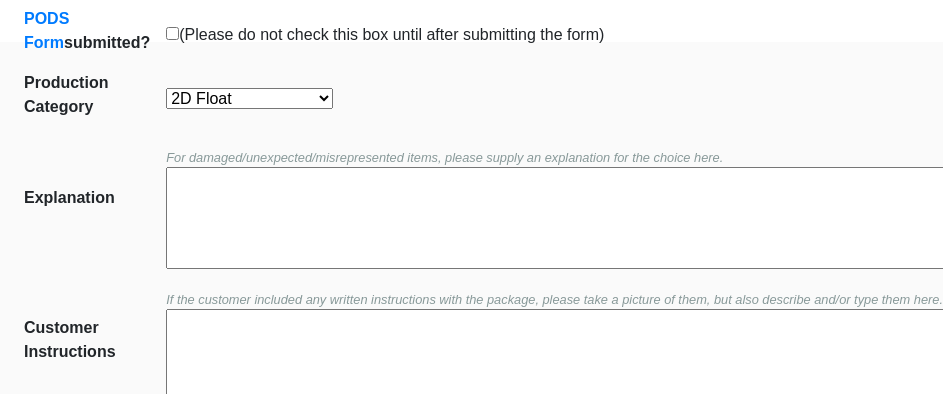 click on "2D Non-Float
Oversize
Textiles and Jerseys
Projects
Canvas
2D Clear Float
2D Float" at bounding box center [249, 98] 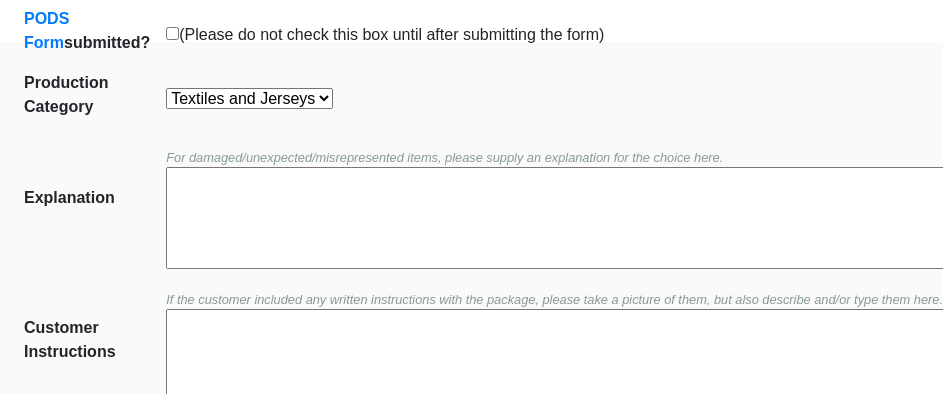 click on "2D Non-Float
Oversize
Textiles and Jerseys
Projects
Canvas
2D Clear Float
2D Float" at bounding box center (249, 98) 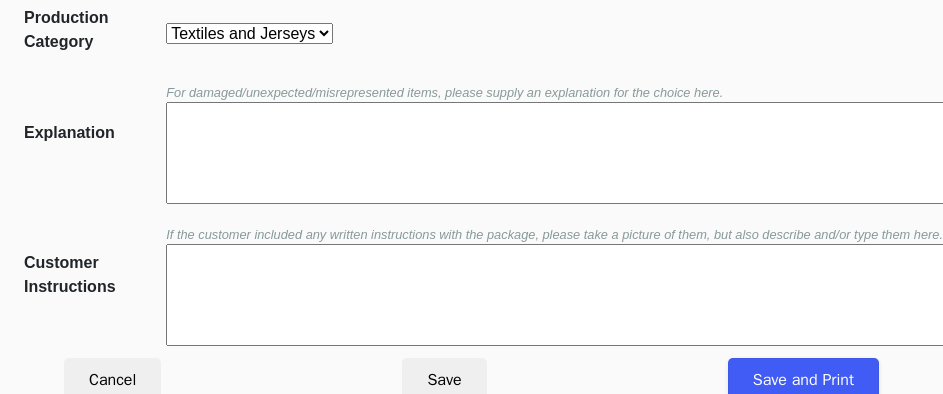 scroll, scrollTop: 452, scrollLeft: 0, axis: vertical 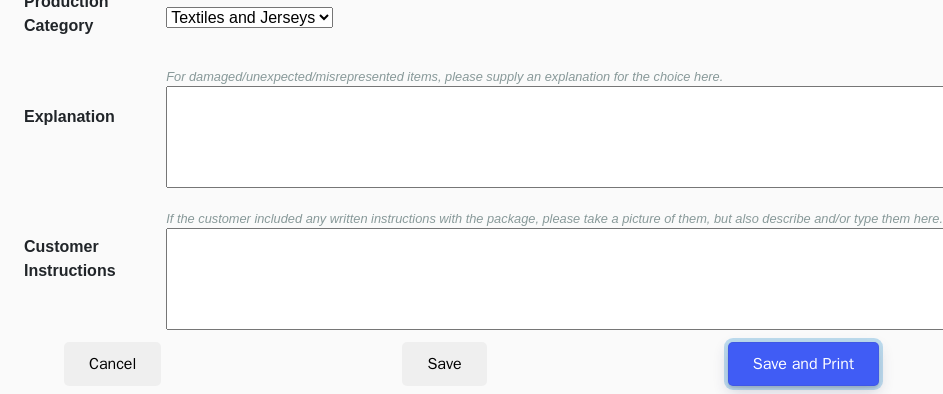 click on "Save and Print" at bounding box center [803, 364] 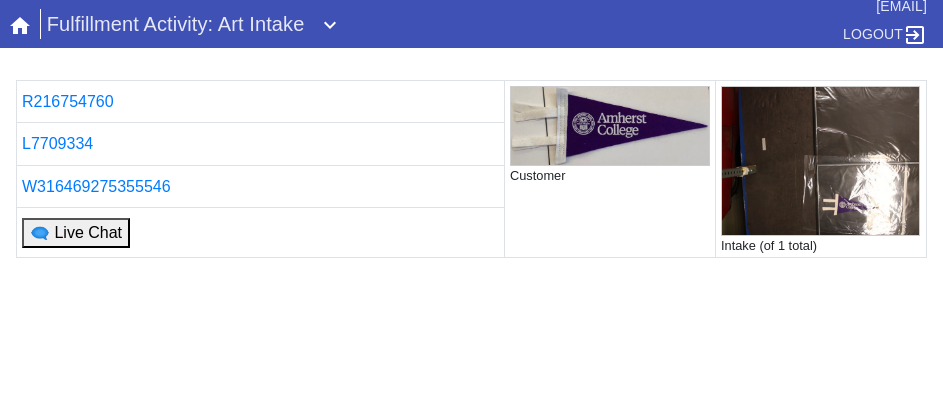 scroll, scrollTop: 0, scrollLeft: 0, axis: both 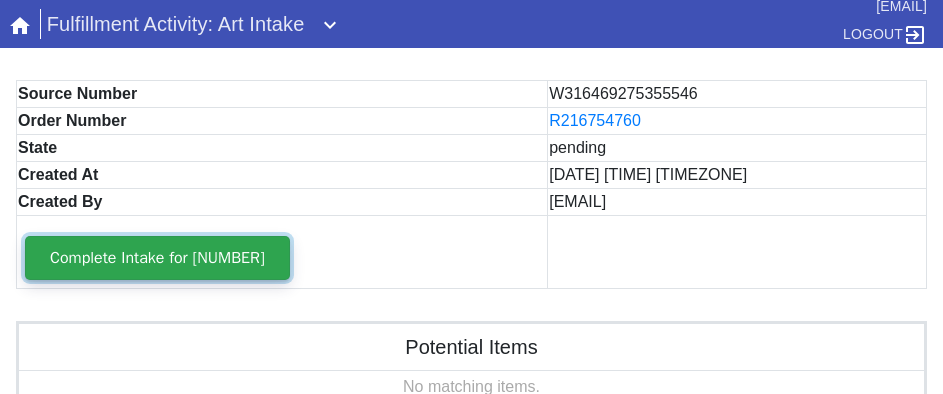 click on "Complete Intake for W316469275355546" at bounding box center [157, 258] 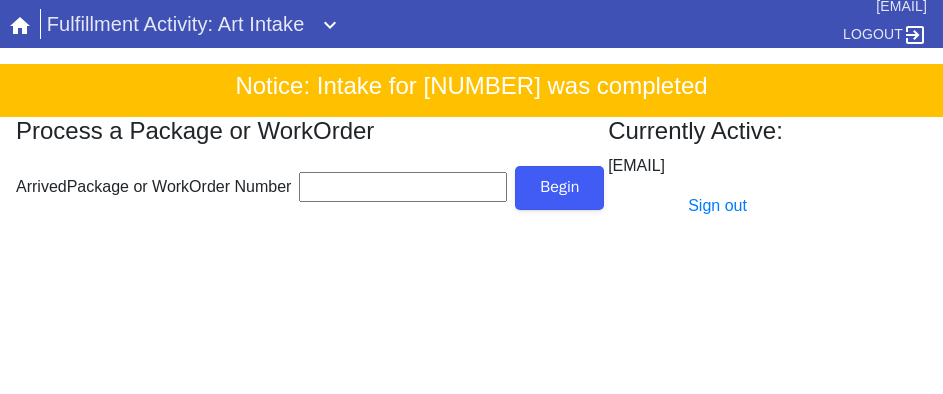 scroll, scrollTop: 0, scrollLeft: 0, axis: both 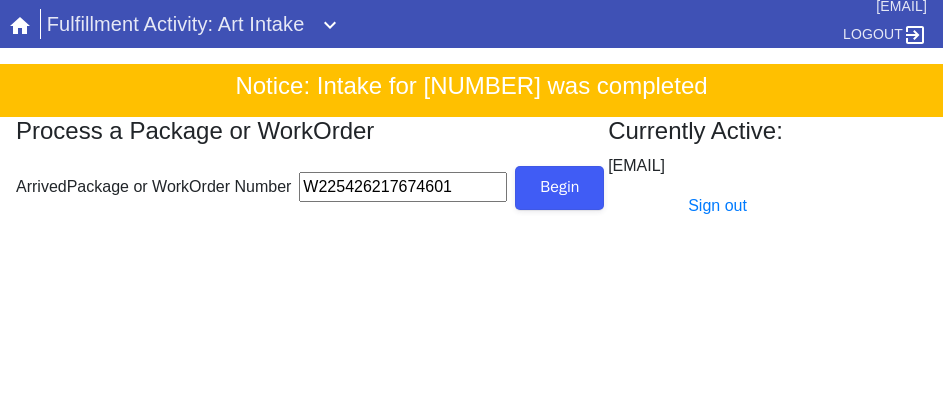 type on "W225426217674601" 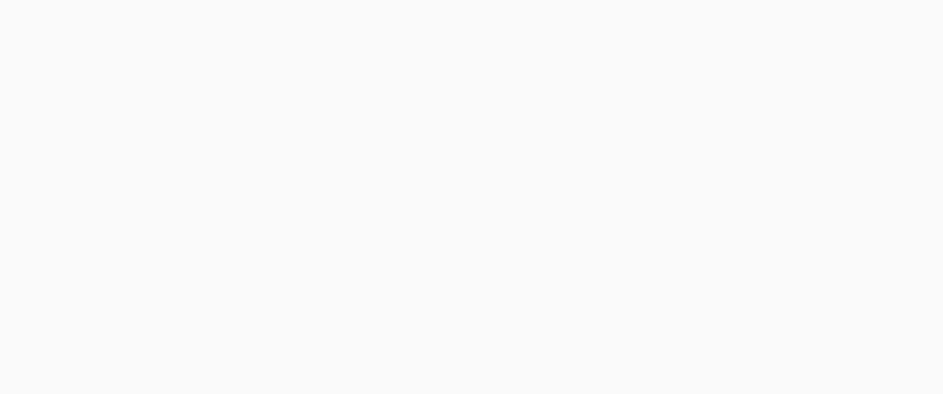 scroll, scrollTop: 912, scrollLeft: 0, axis: vertical 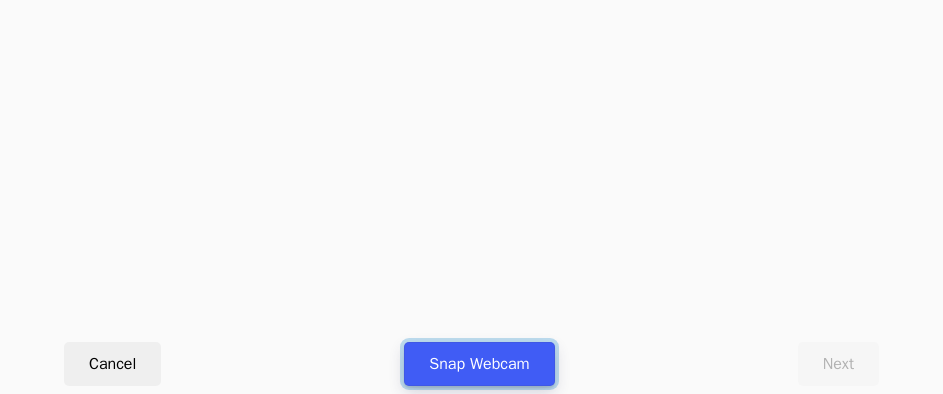 click on "Snap Webcam" at bounding box center (479, 364) 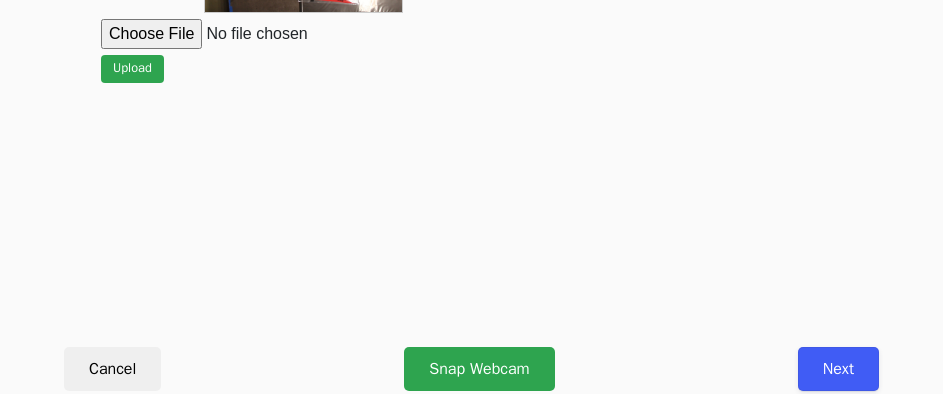 scroll, scrollTop: 912, scrollLeft: 0, axis: vertical 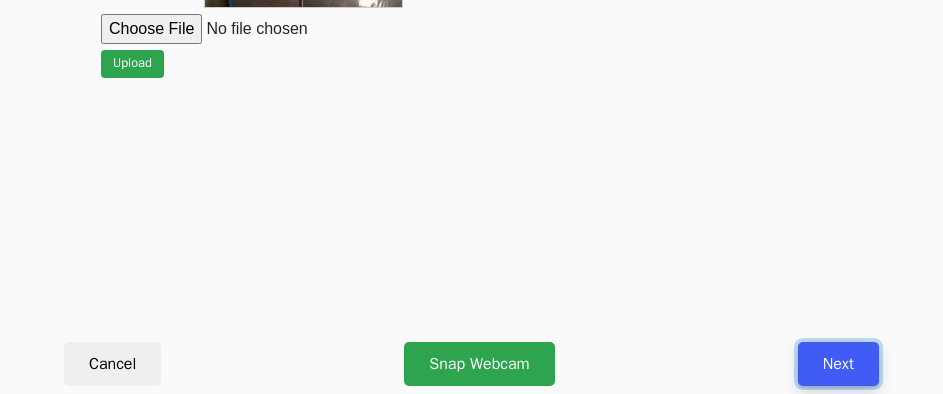 click on "Next" at bounding box center [838, 364] 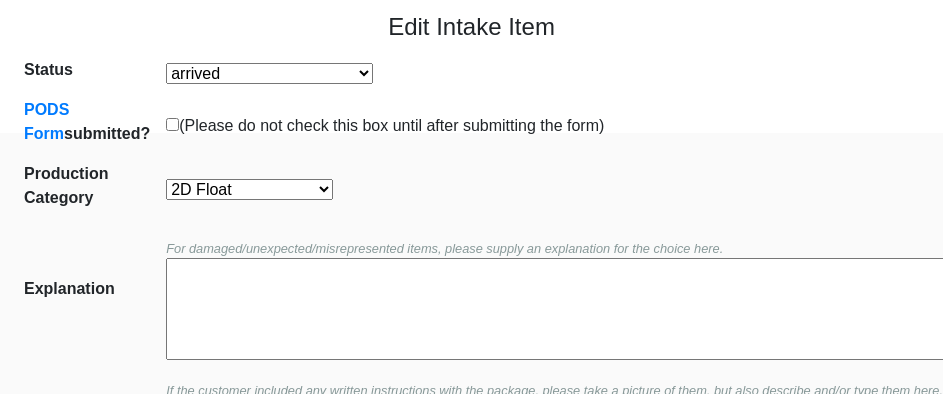scroll, scrollTop: 252, scrollLeft: 0, axis: vertical 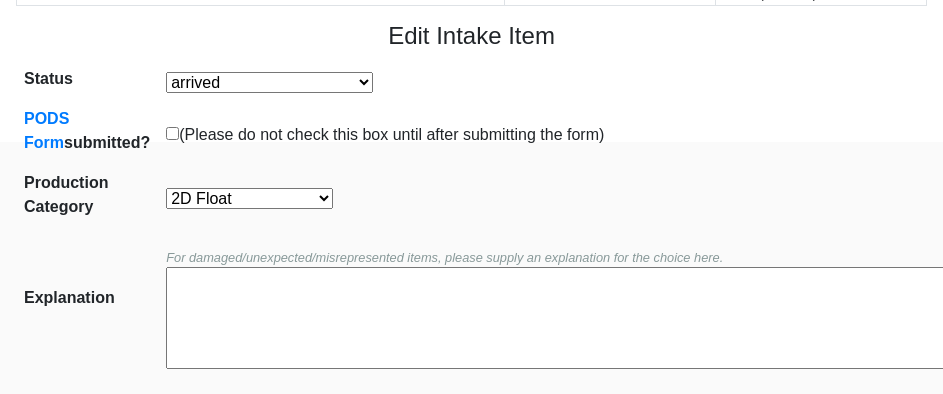 click on "2D Non-Float
Oversize
Textiles and Jerseys
Projects
Canvas
2D Clear Float
2D Float" at bounding box center (249, 198) 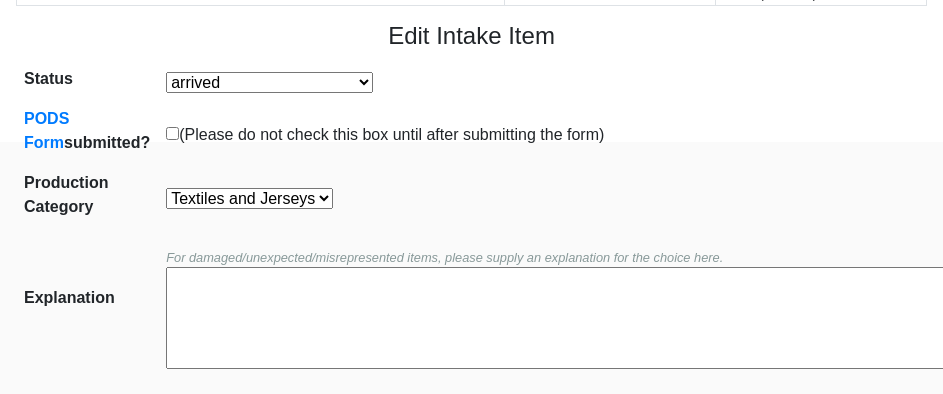 click on "2D Non-Float
Oversize
Textiles and Jerseys
Projects
Canvas
2D Clear Float
2D Float" at bounding box center [249, 198] 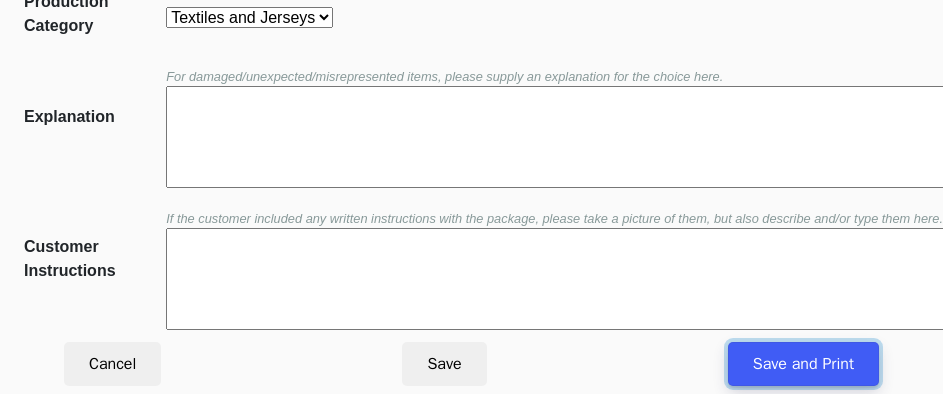 click on "Save and Print" at bounding box center [803, 364] 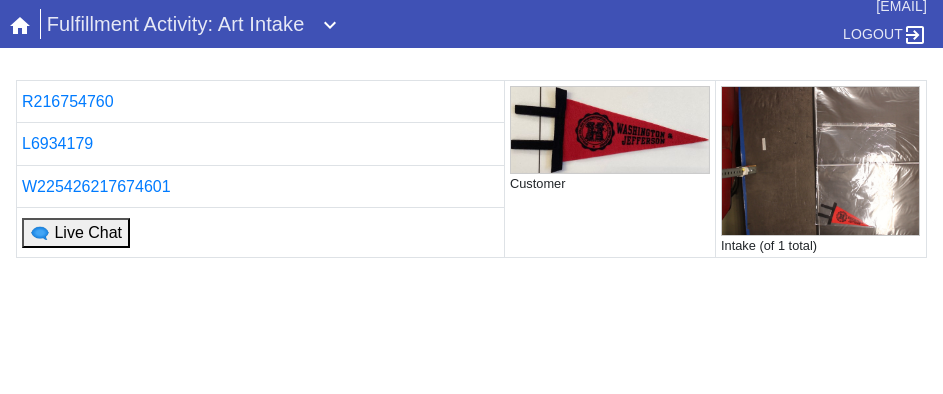 scroll, scrollTop: 0, scrollLeft: 0, axis: both 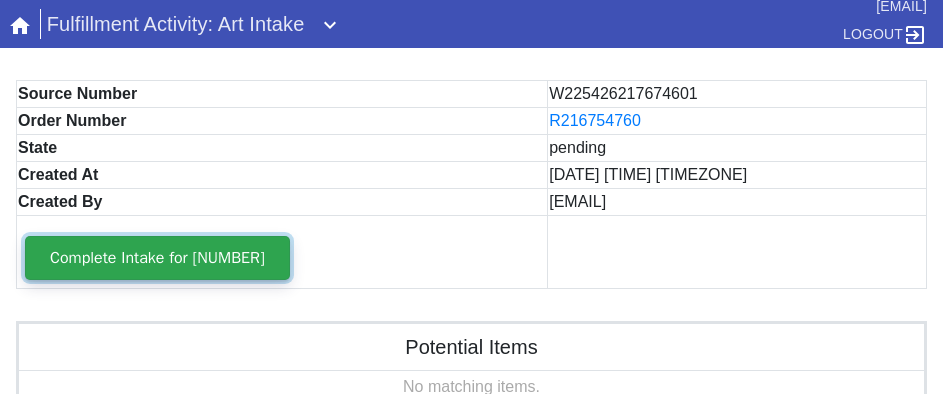 click on "Complete Intake for [NUMBER]" at bounding box center (157, 258) 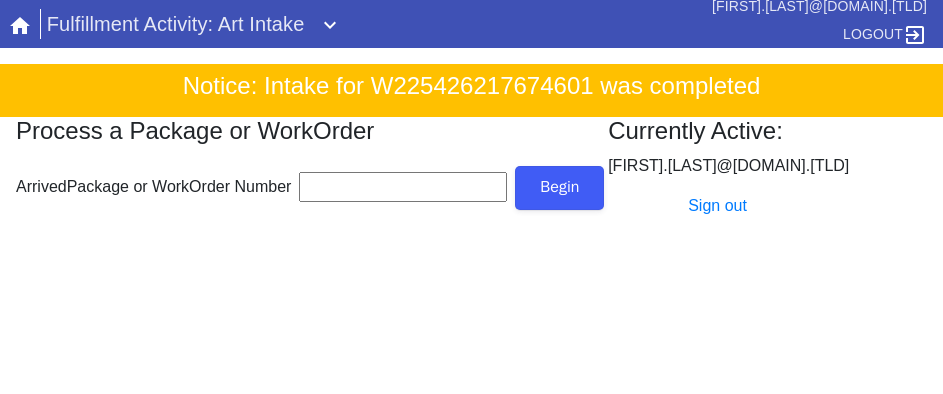 scroll, scrollTop: 0, scrollLeft: 0, axis: both 